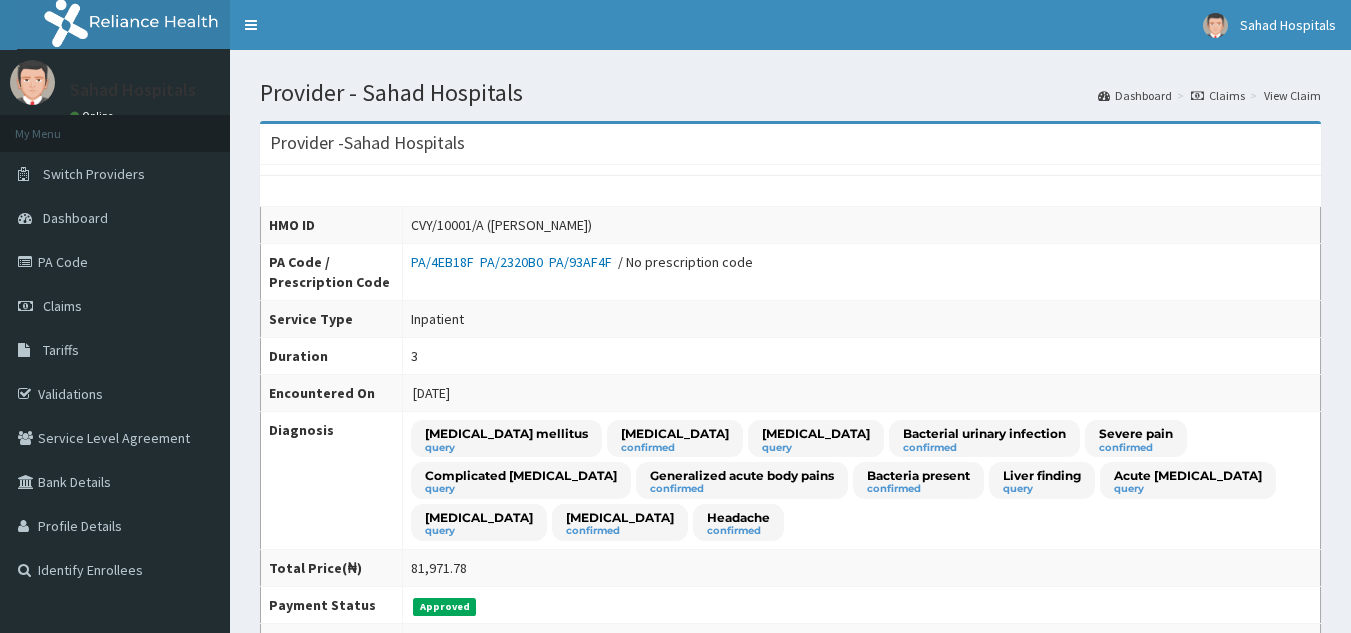scroll, scrollTop: 553, scrollLeft: 0, axis: vertical 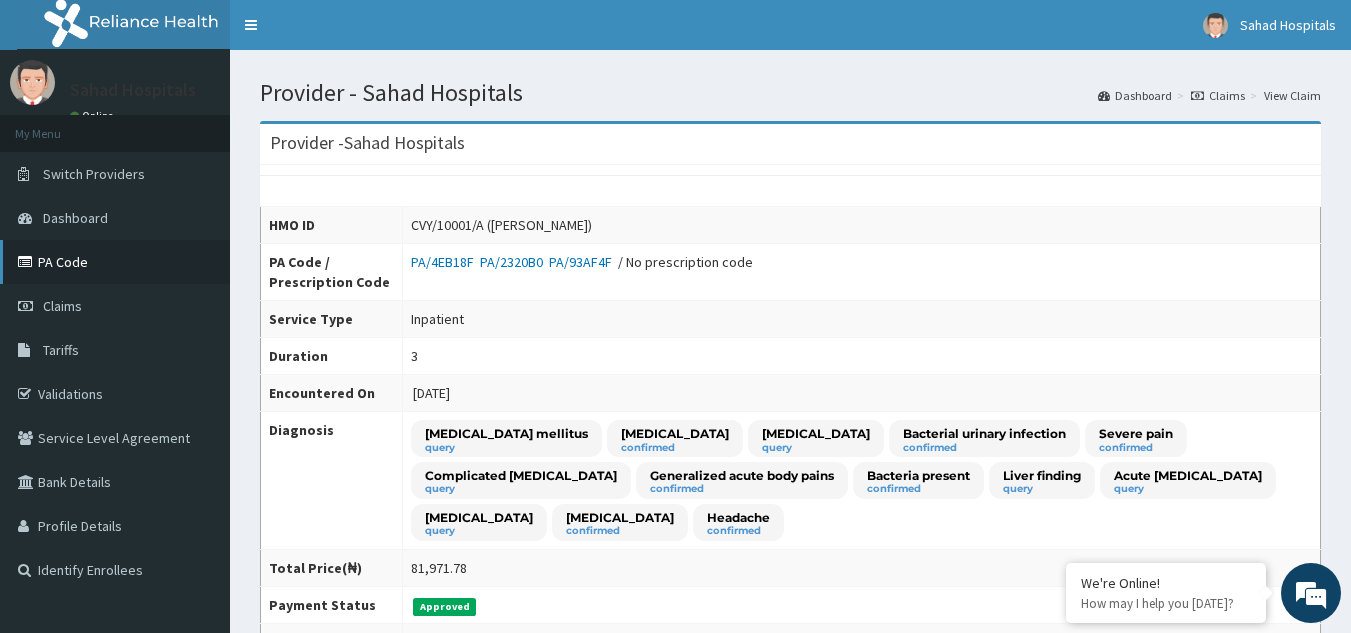 click on "PA Code" at bounding box center (115, 262) 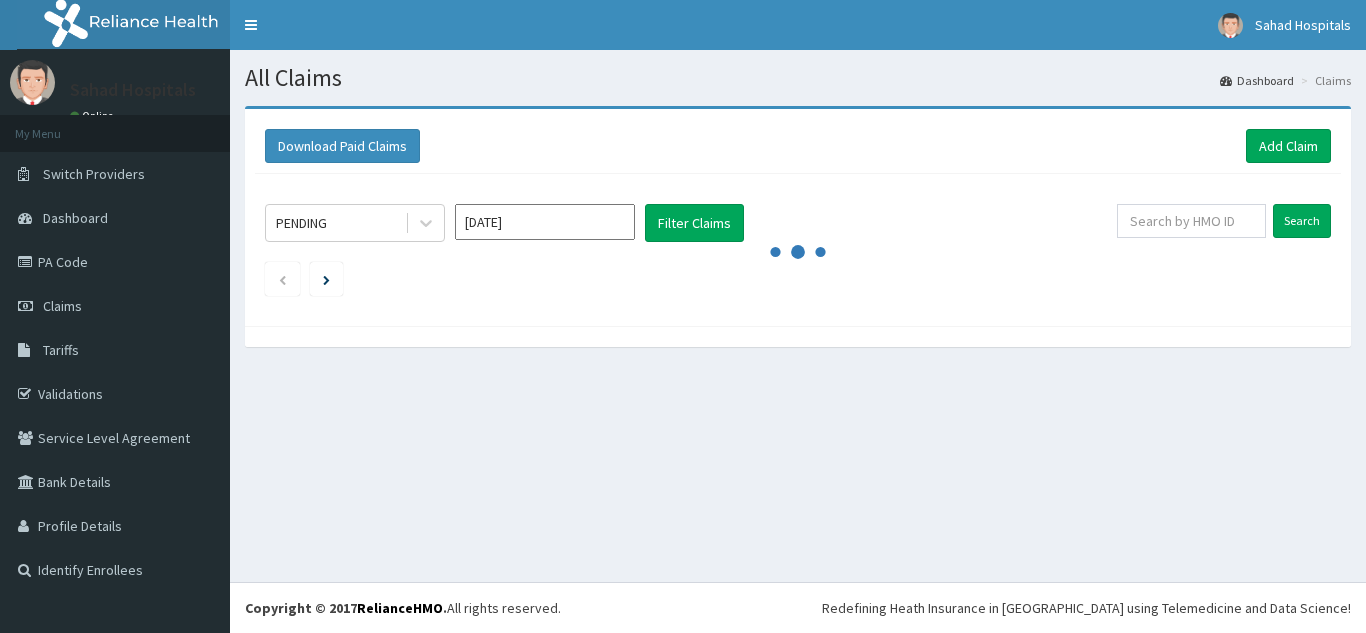 scroll, scrollTop: 0, scrollLeft: 0, axis: both 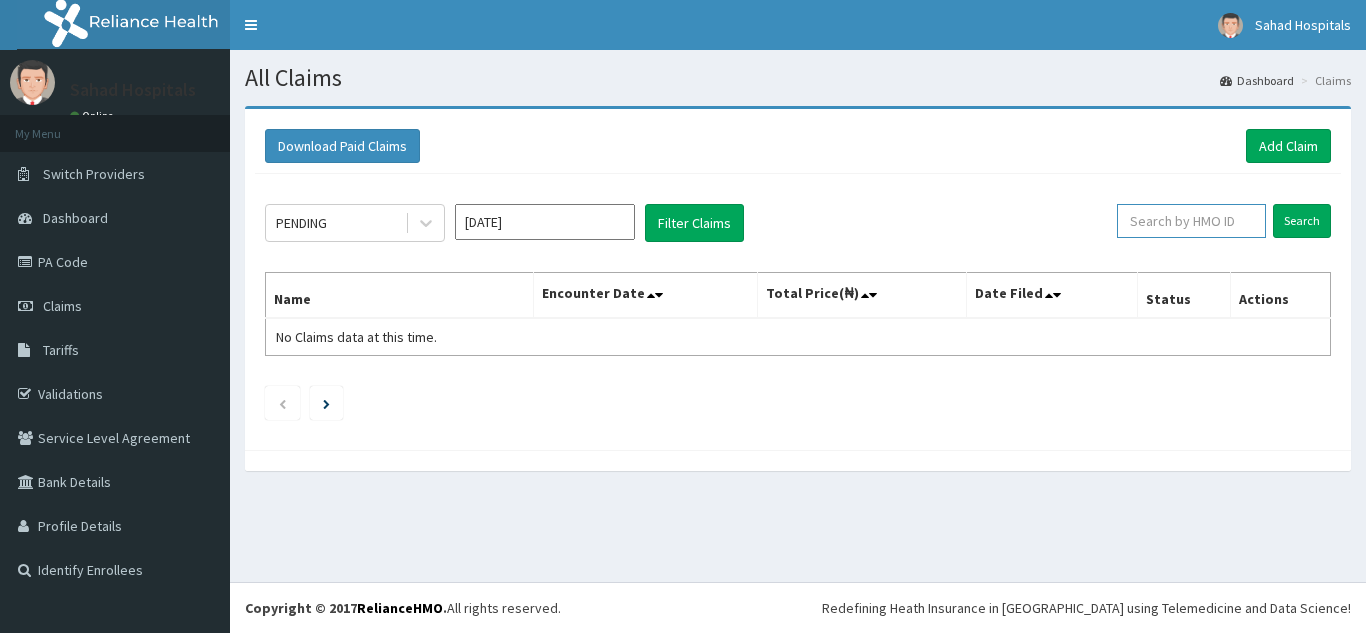 click at bounding box center [1191, 221] 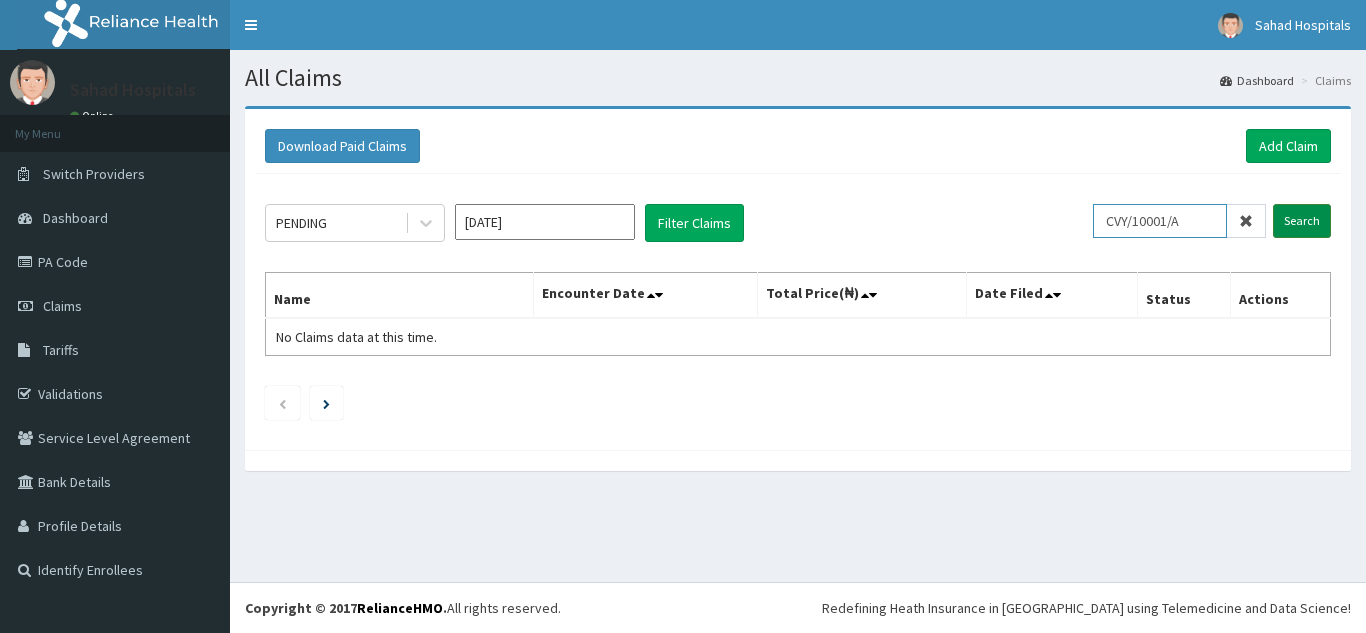 type on "CVY/10001/A" 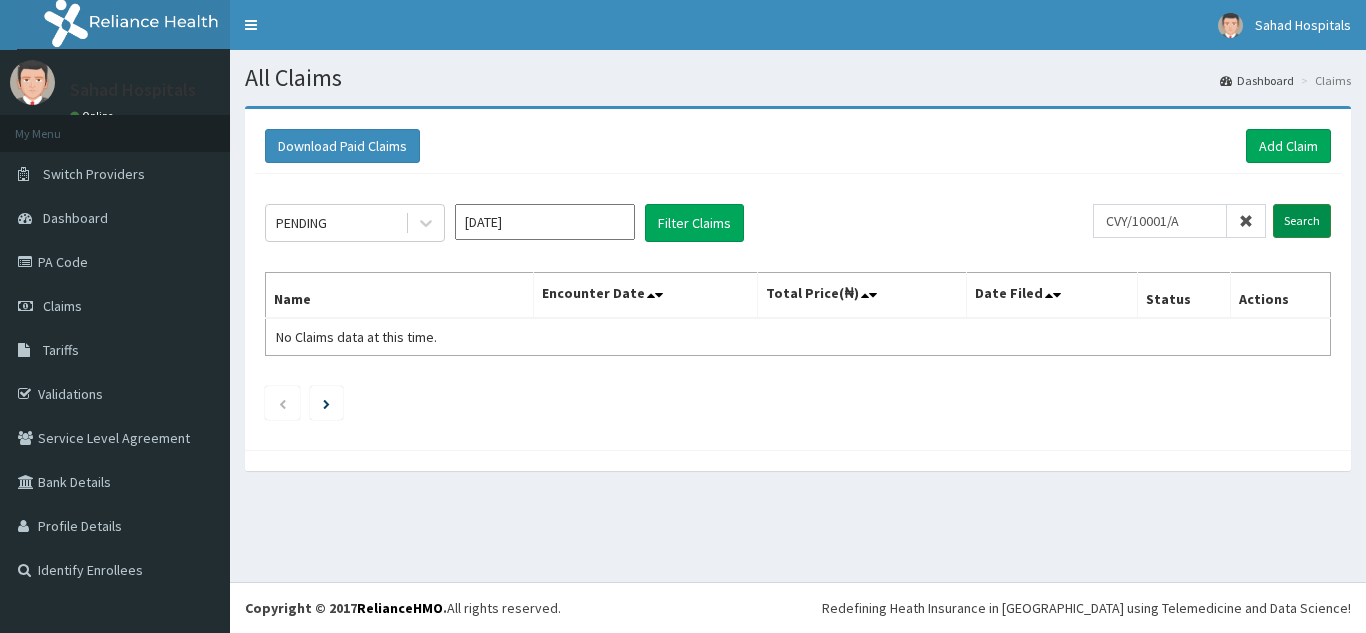 click on "Search" at bounding box center [1302, 221] 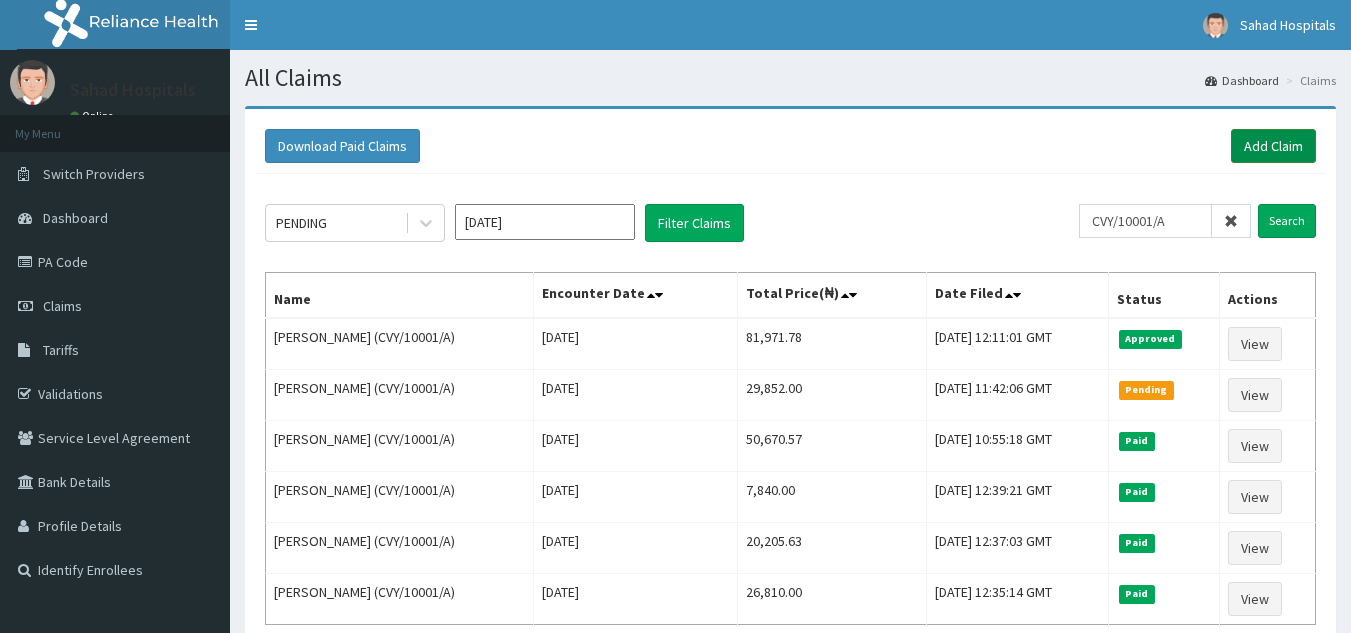 click on "Add Claim" at bounding box center [1273, 146] 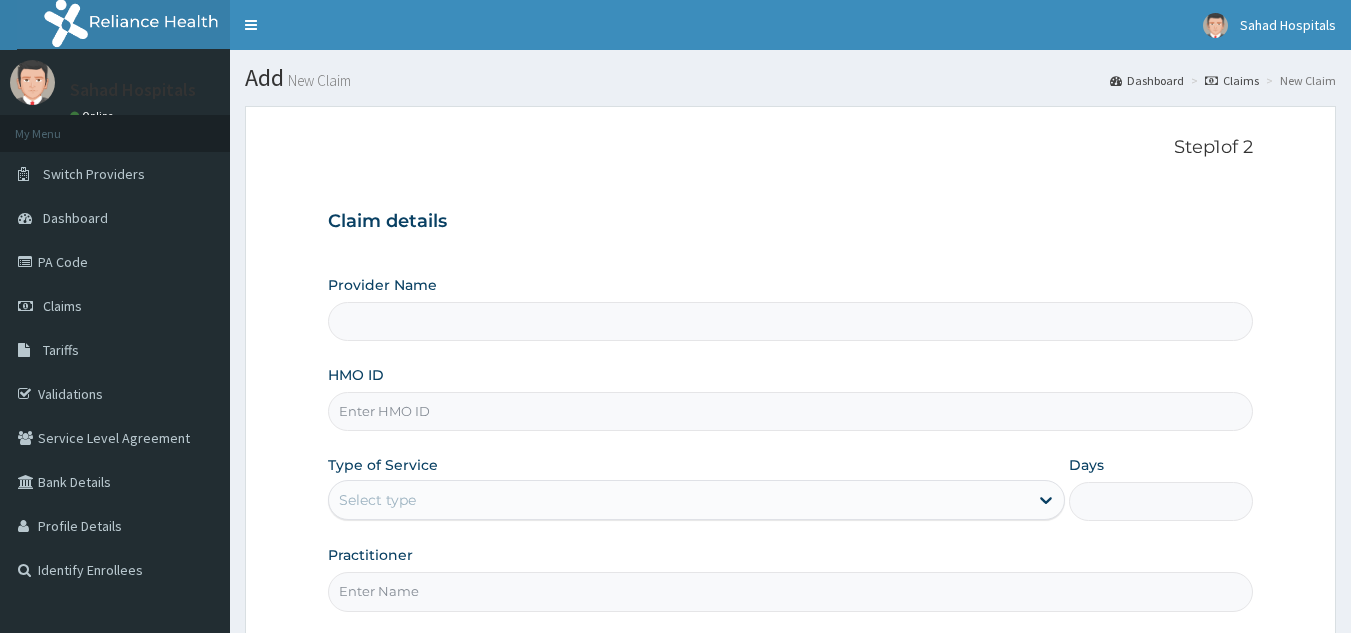 scroll, scrollTop: 0, scrollLeft: 0, axis: both 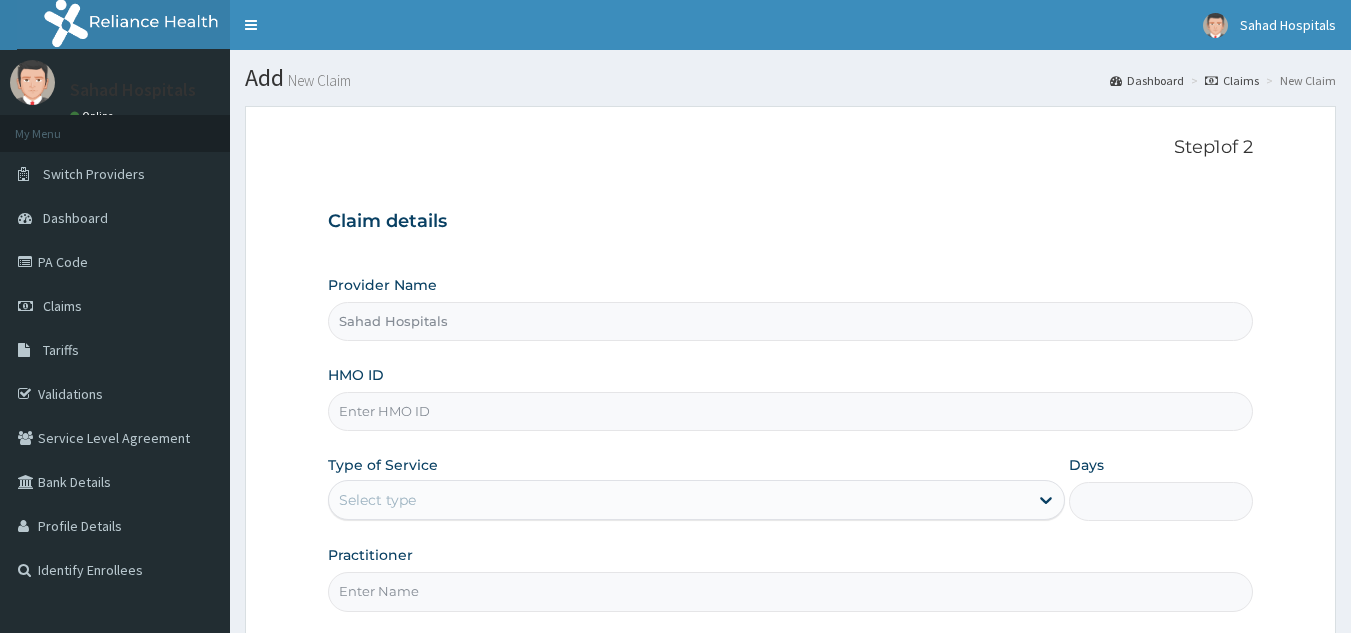 paste on "CVY/10001/A" 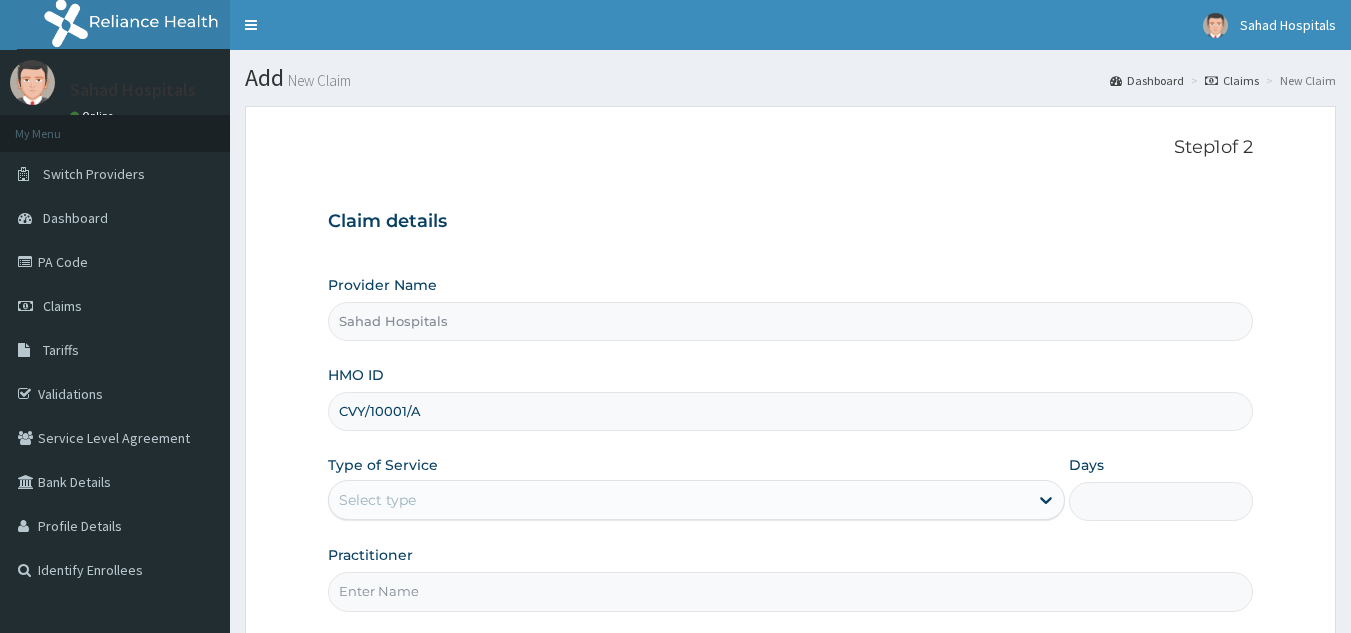 type on "CVY/10001/A" 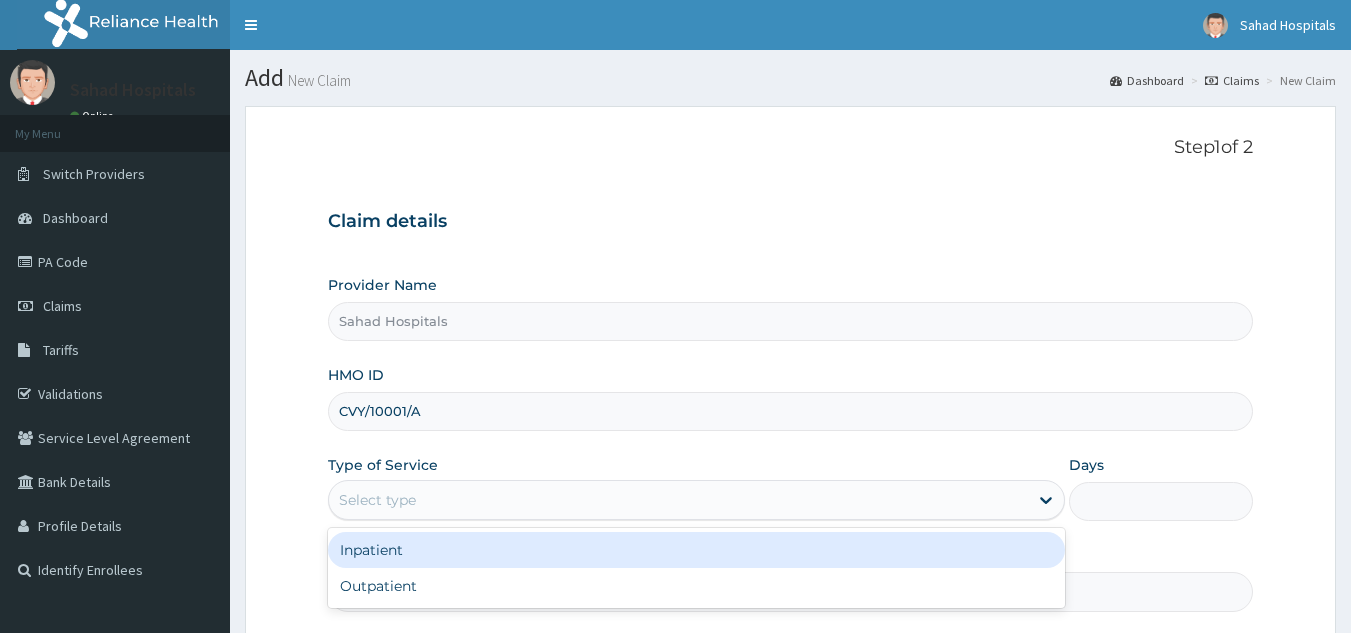 click on "Select type" at bounding box center (377, 500) 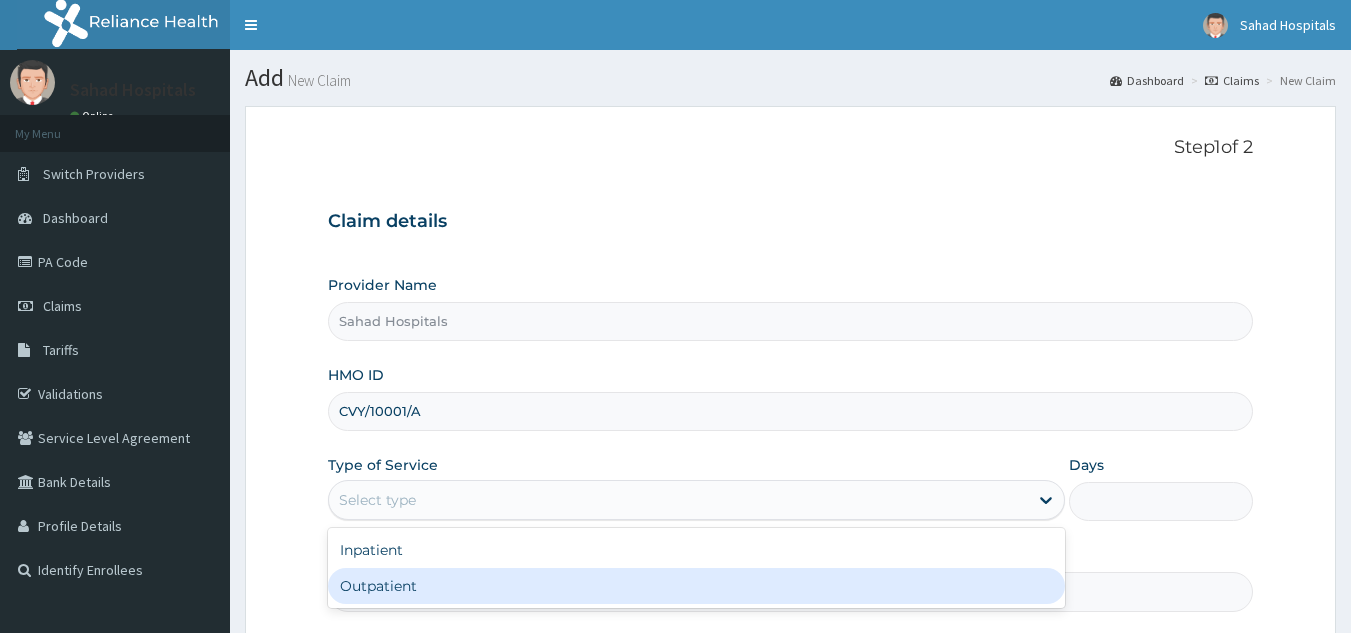 click on "Outpatient" at bounding box center (696, 586) 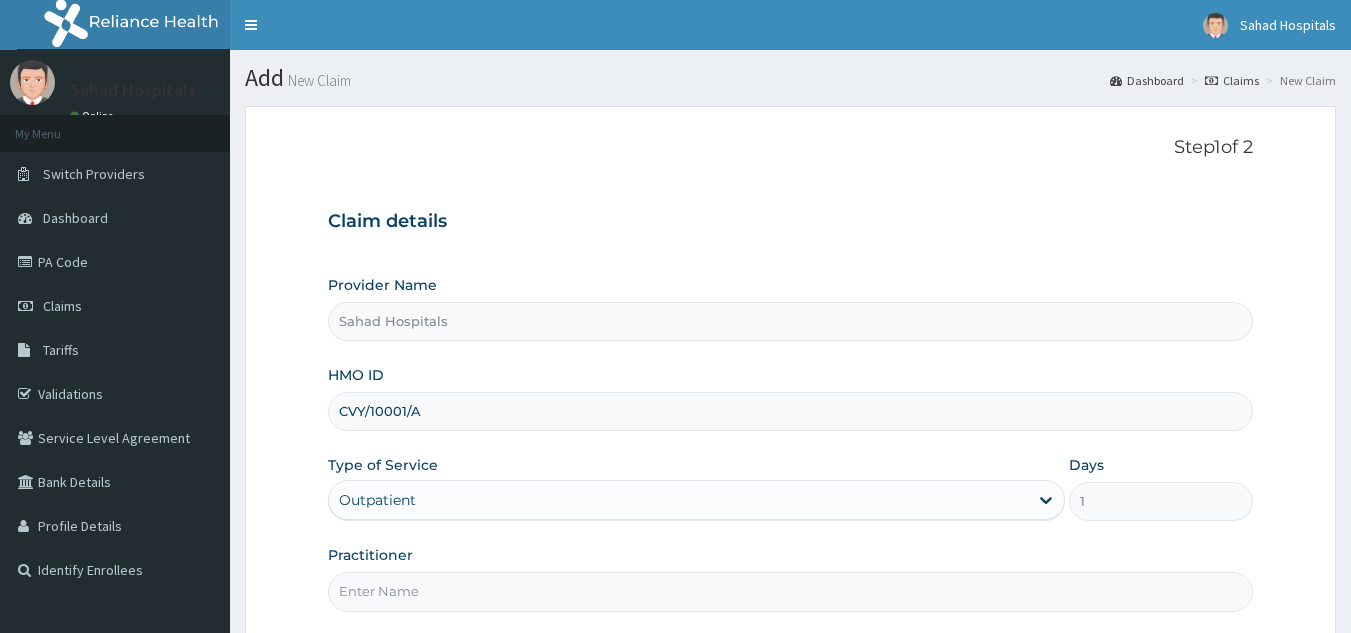 click on "Practitioner" at bounding box center [791, 591] 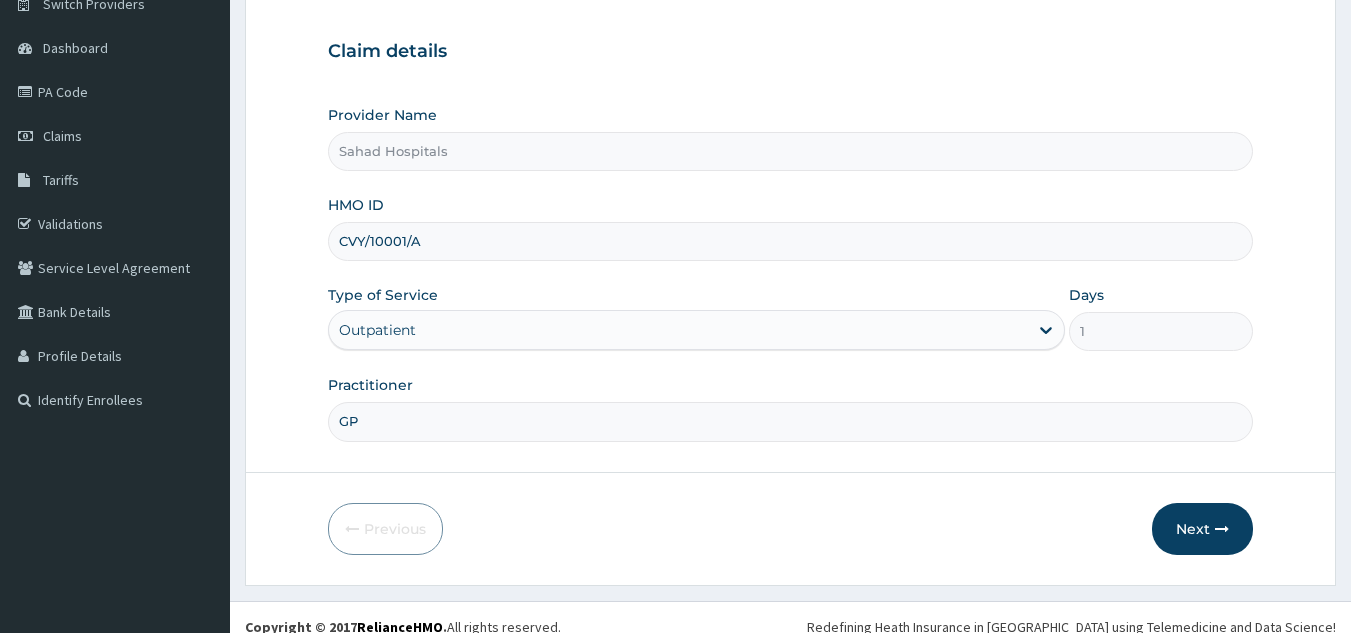 scroll, scrollTop: 189, scrollLeft: 0, axis: vertical 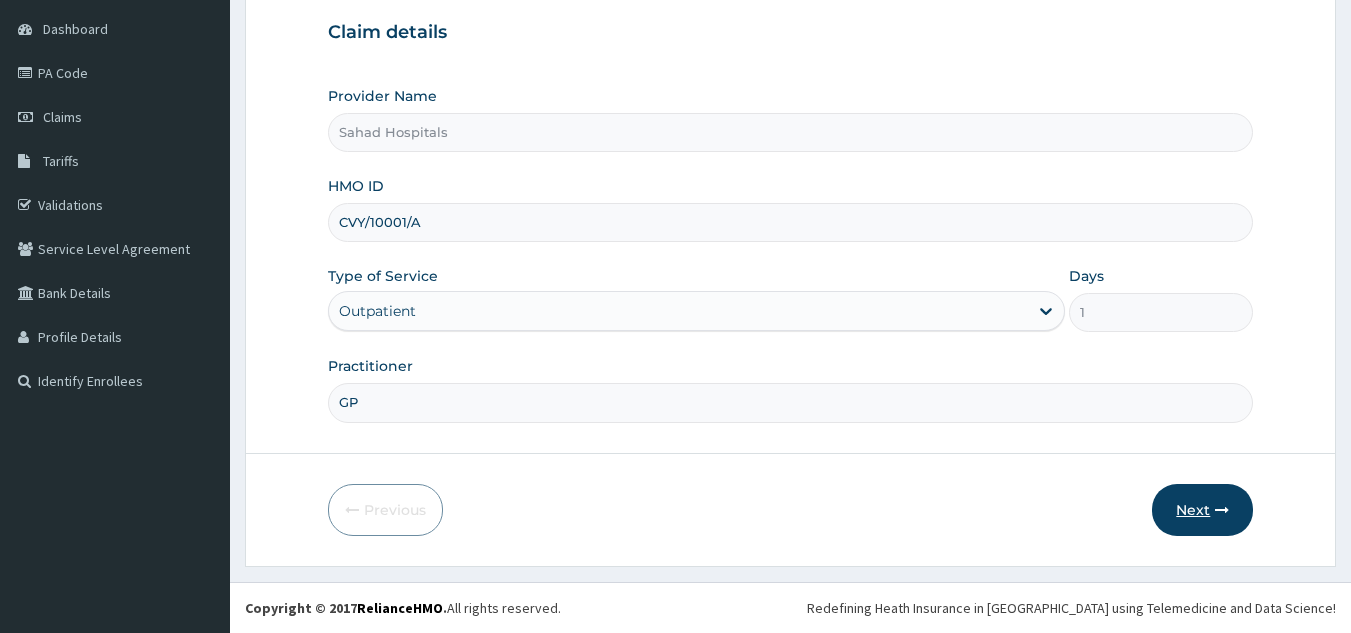 type on "GP" 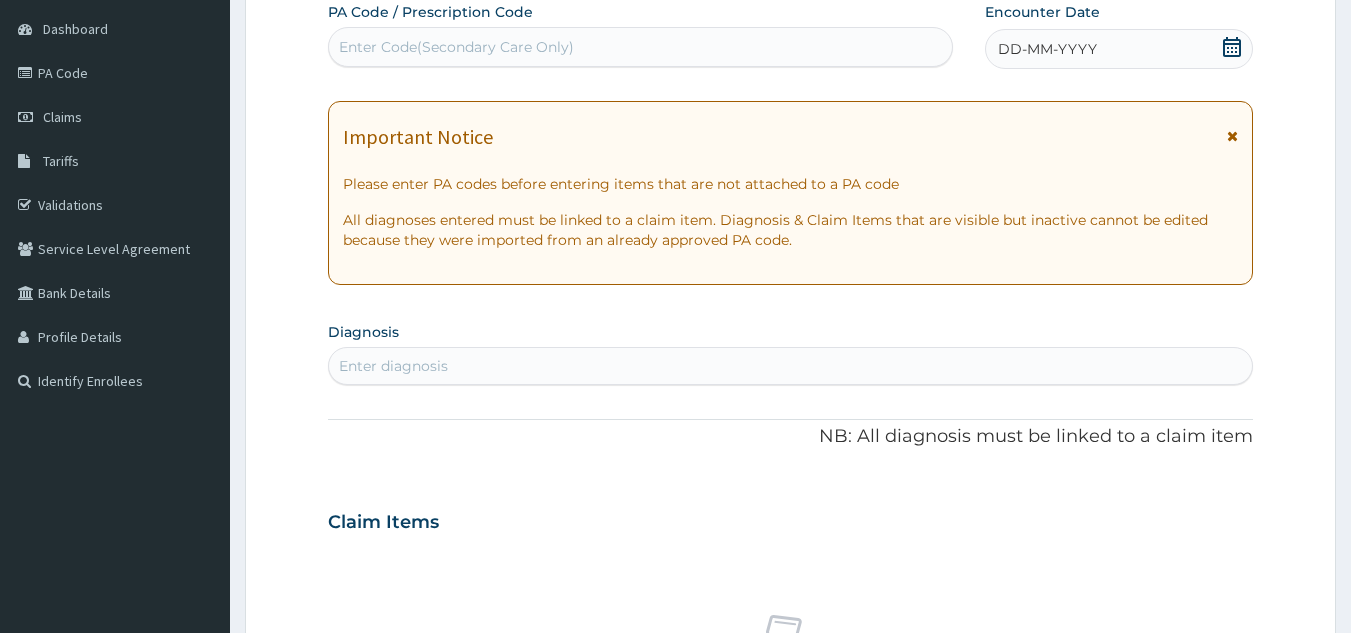 click on "Enter Code(Secondary Care Only)" at bounding box center (456, 47) 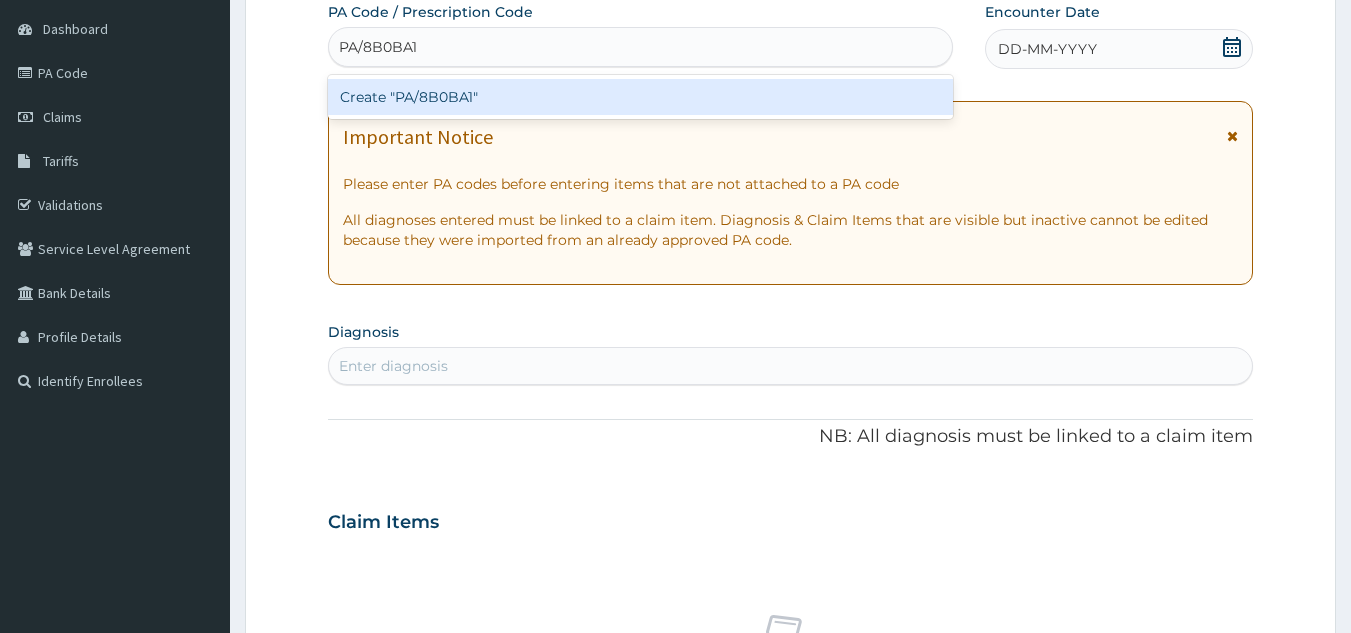 click on "Create "PA/8B0BA1"" at bounding box center (641, 97) 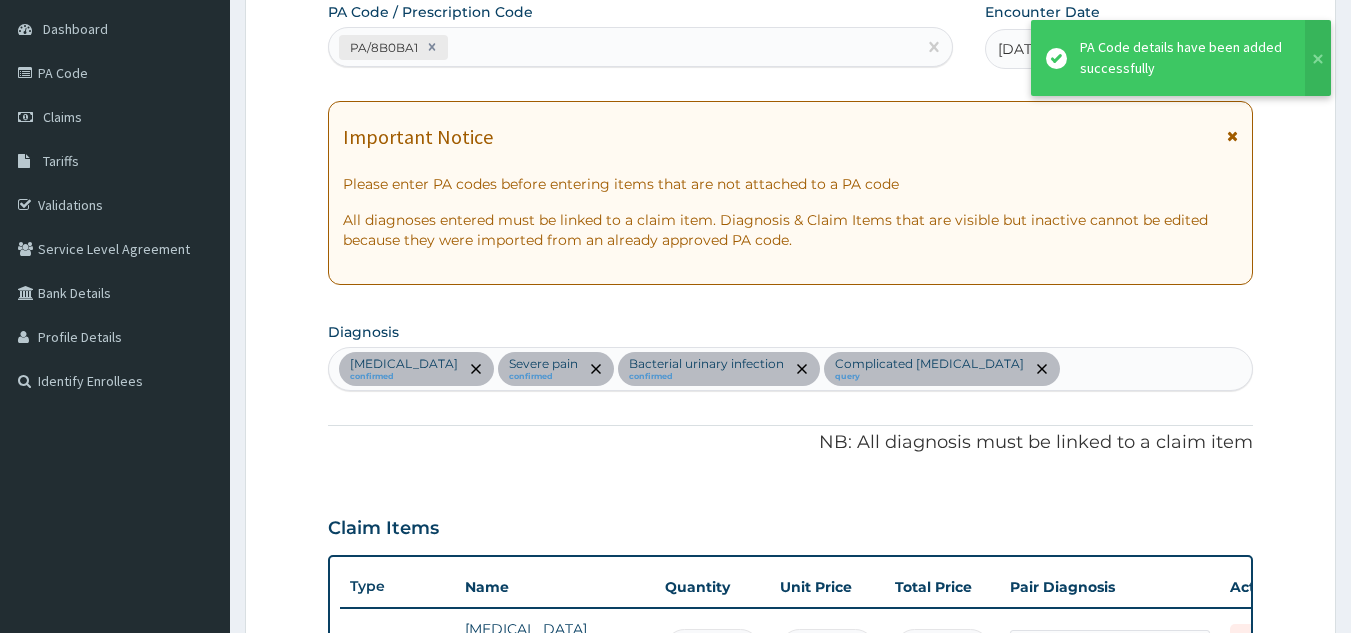 scroll, scrollTop: 1079, scrollLeft: 0, axis: vertical 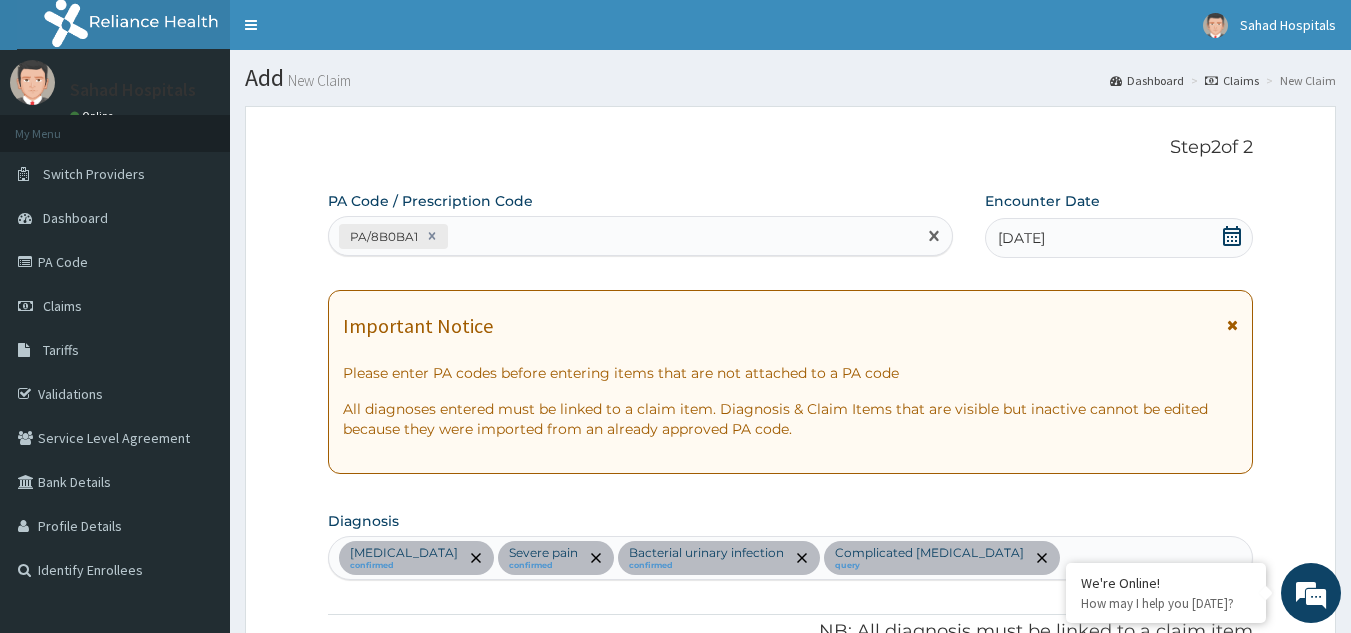 click on "PA/8B0BA1" at bounding box center [623, 236] 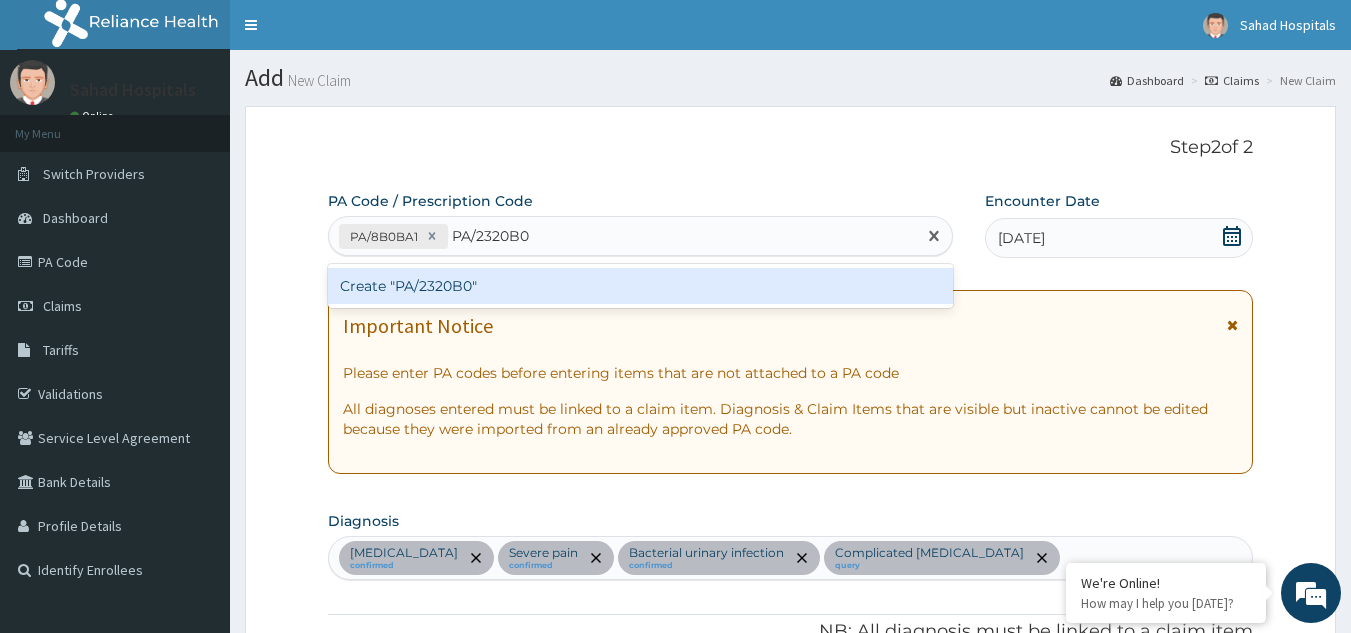 click on "Create "PA/2320B0"" at bounding box center (641, 286) 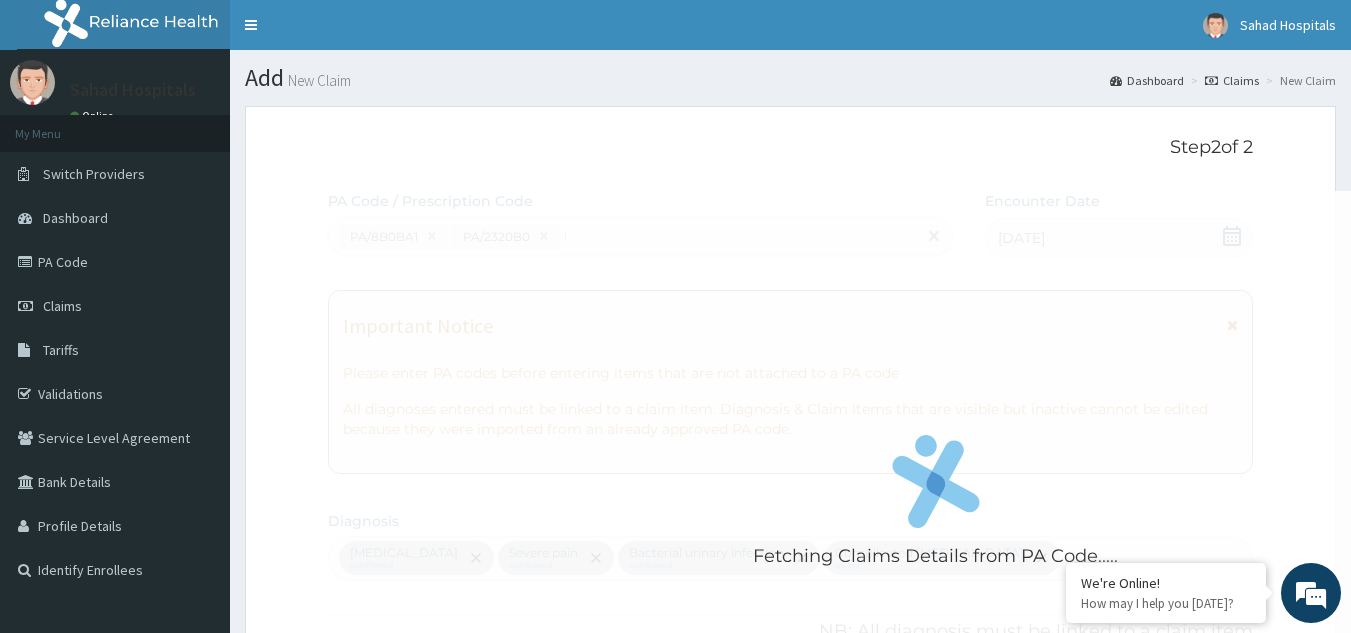 type 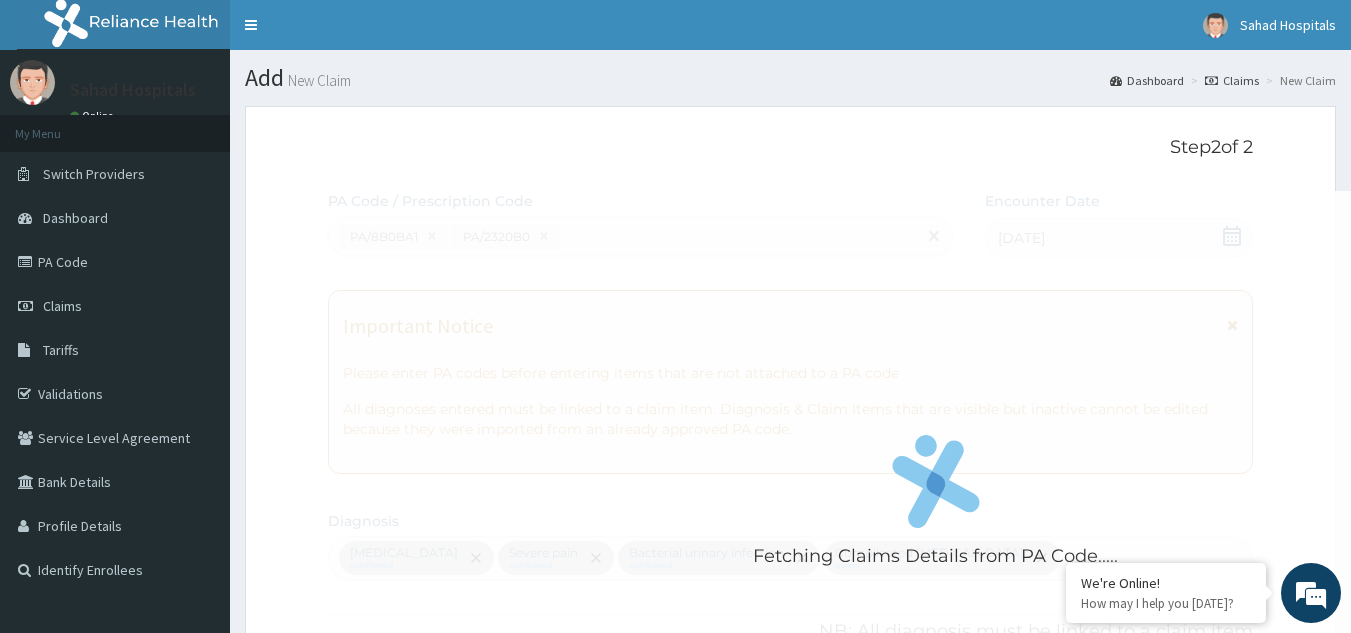 scroll, scrollTop: 1097, scrollLeft: 0, axis: vertical 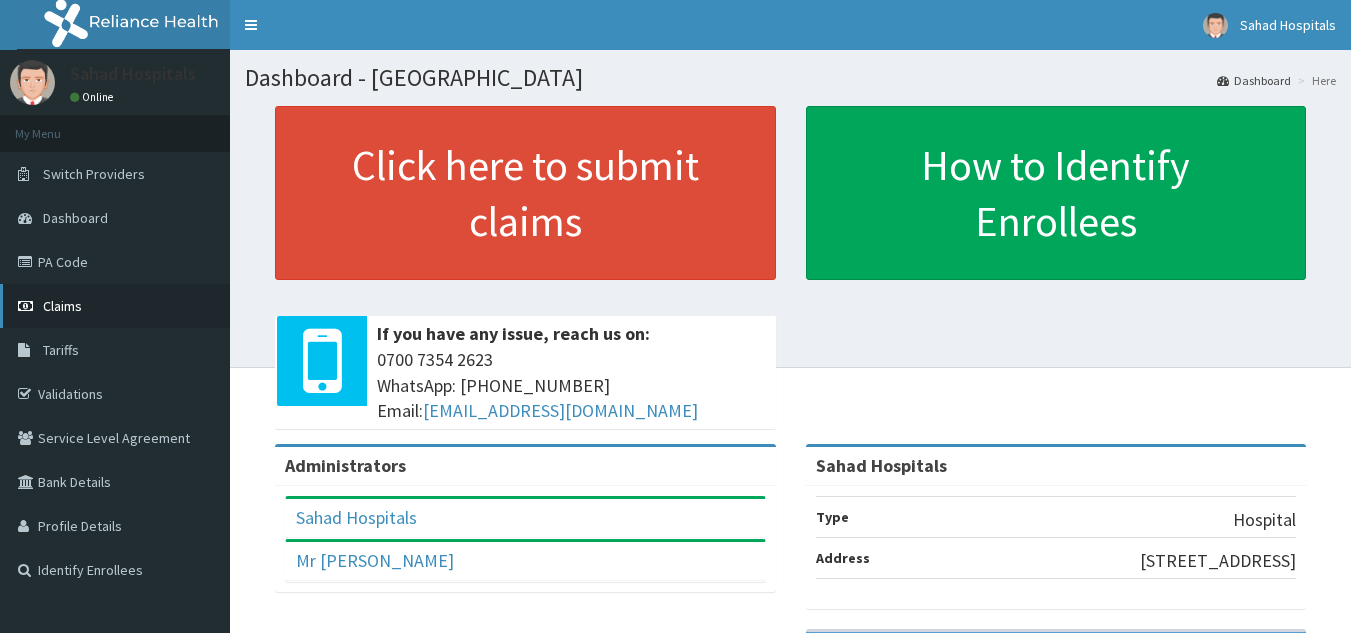 click on "Claims" at bounding box center [115, 306] 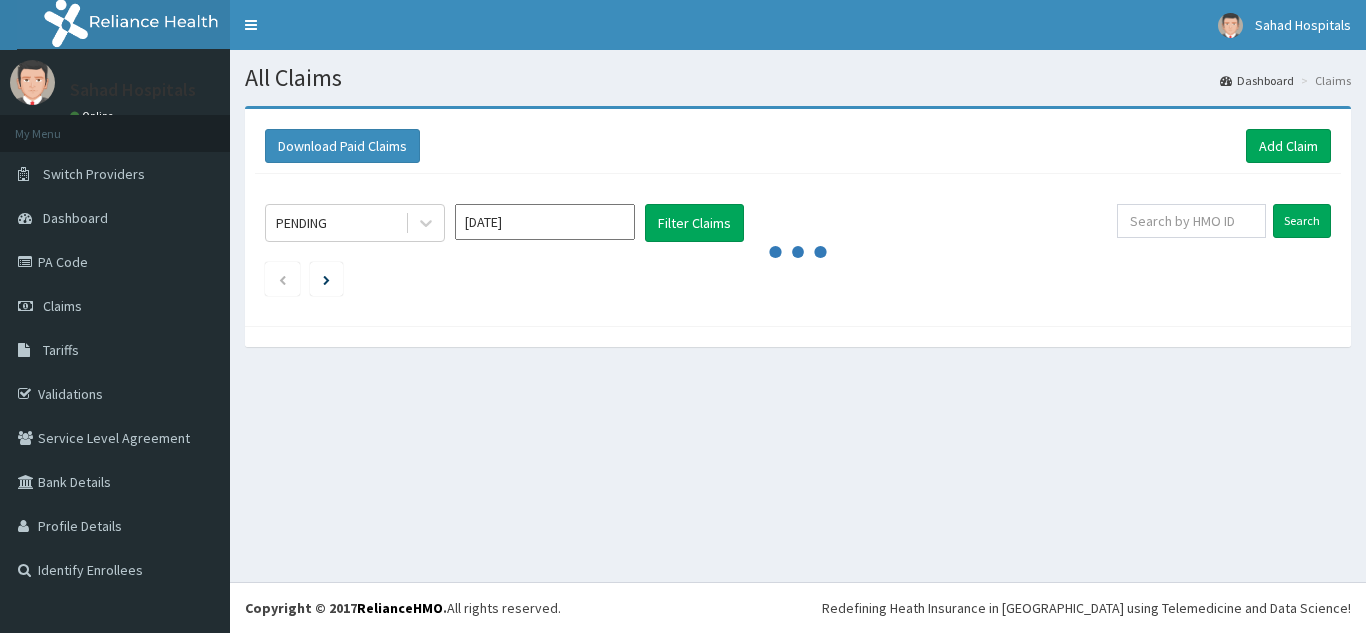 scroll, scrollTop: 0, scrollLeft: 0, axis: both 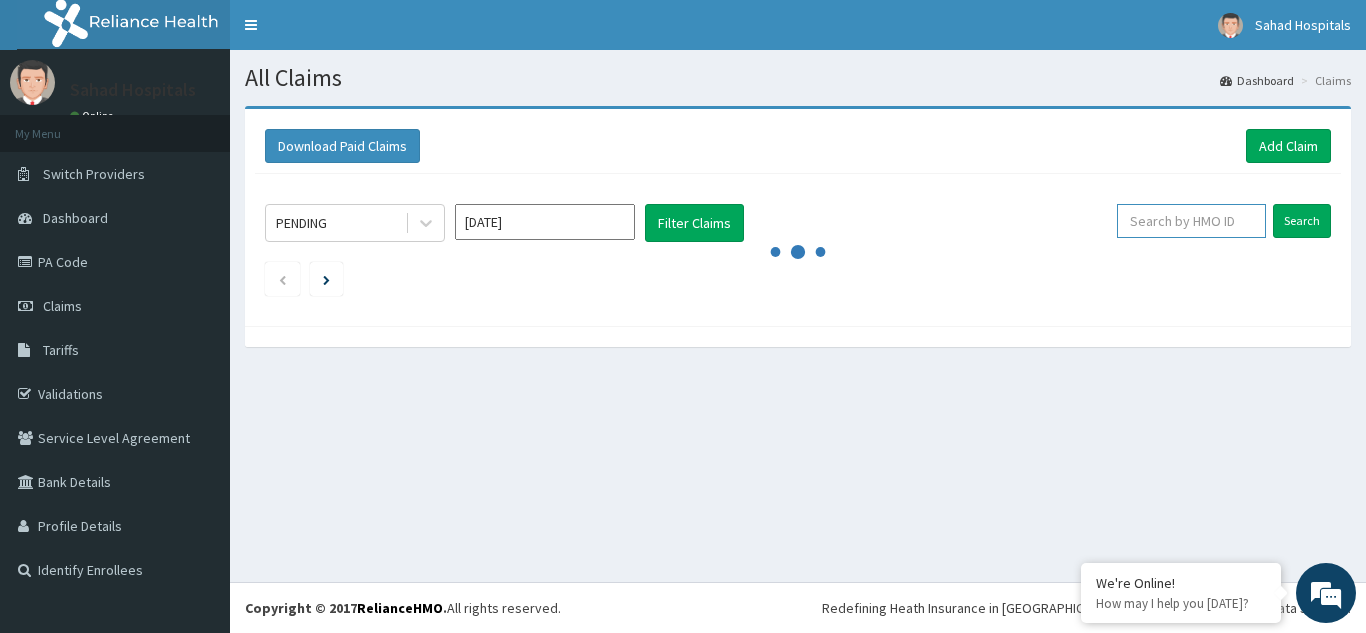 click at bounding box center [1191, 221] 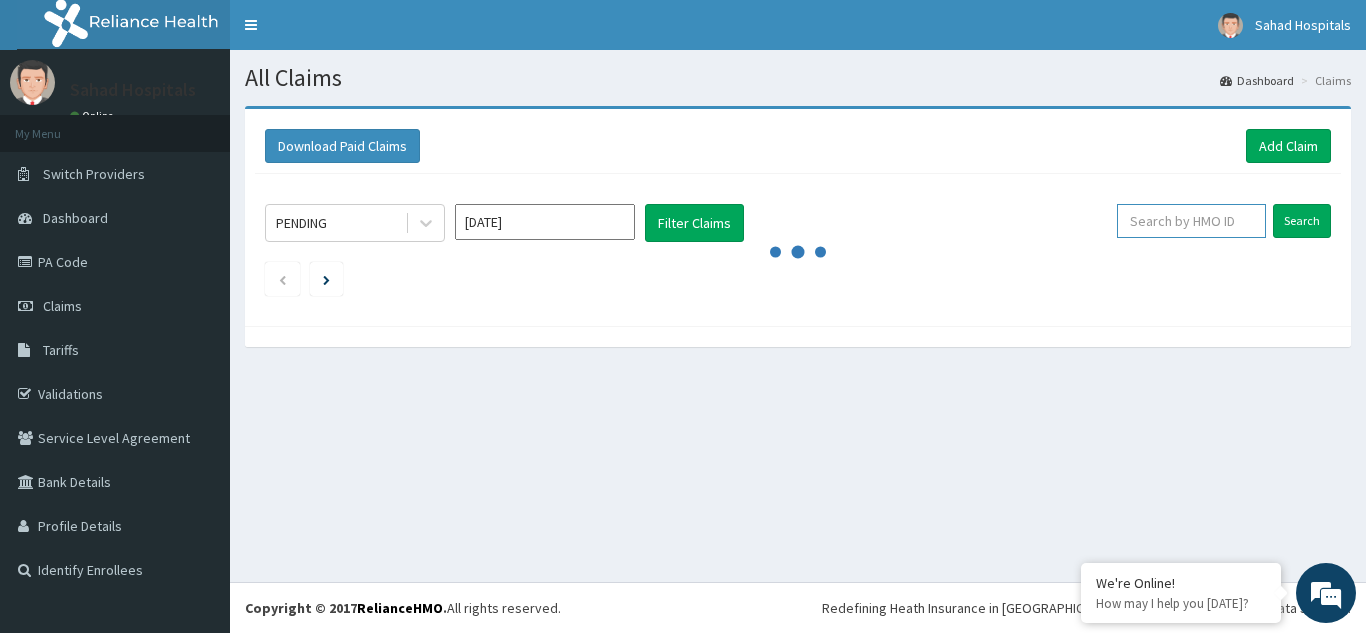 paste on ""	 ONN/10012/B"" 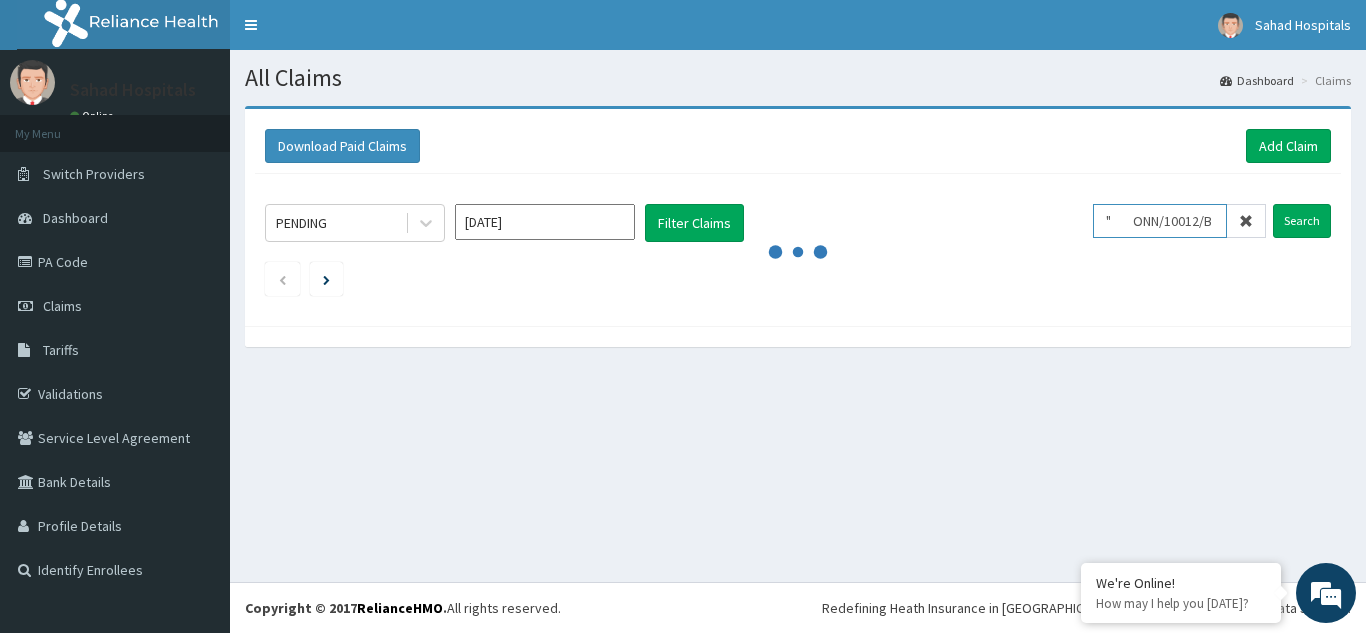 scroll, scrollTop: 0, scrollLeft: 9, axis: horizontal 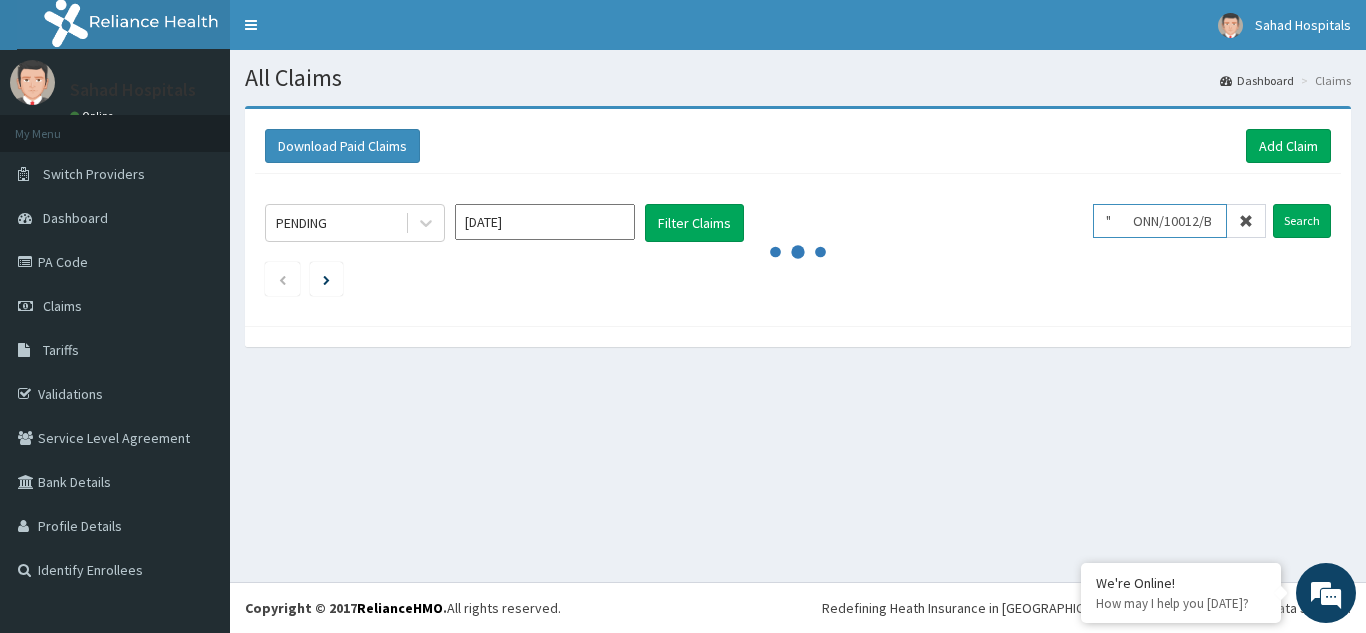 click on ""	 ONN/10012/B" at bounding box center (1160, 221) 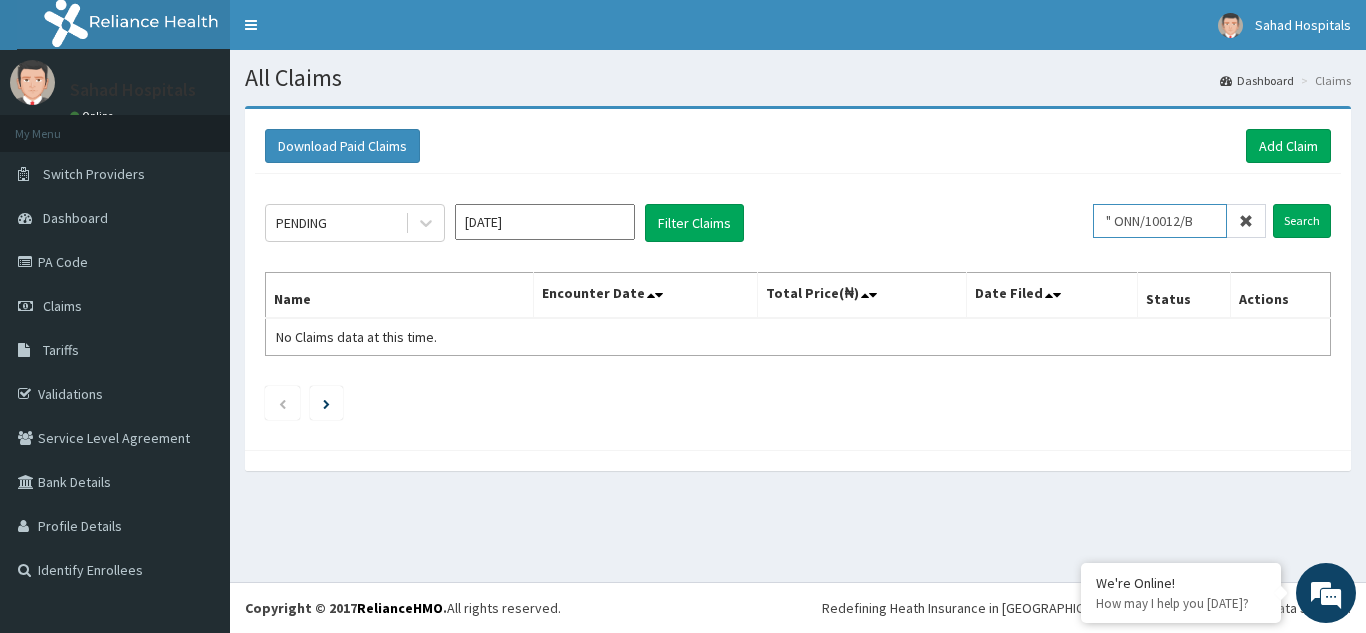 scroll, scrollTop: 0, scrollLeft: 0, axis: both 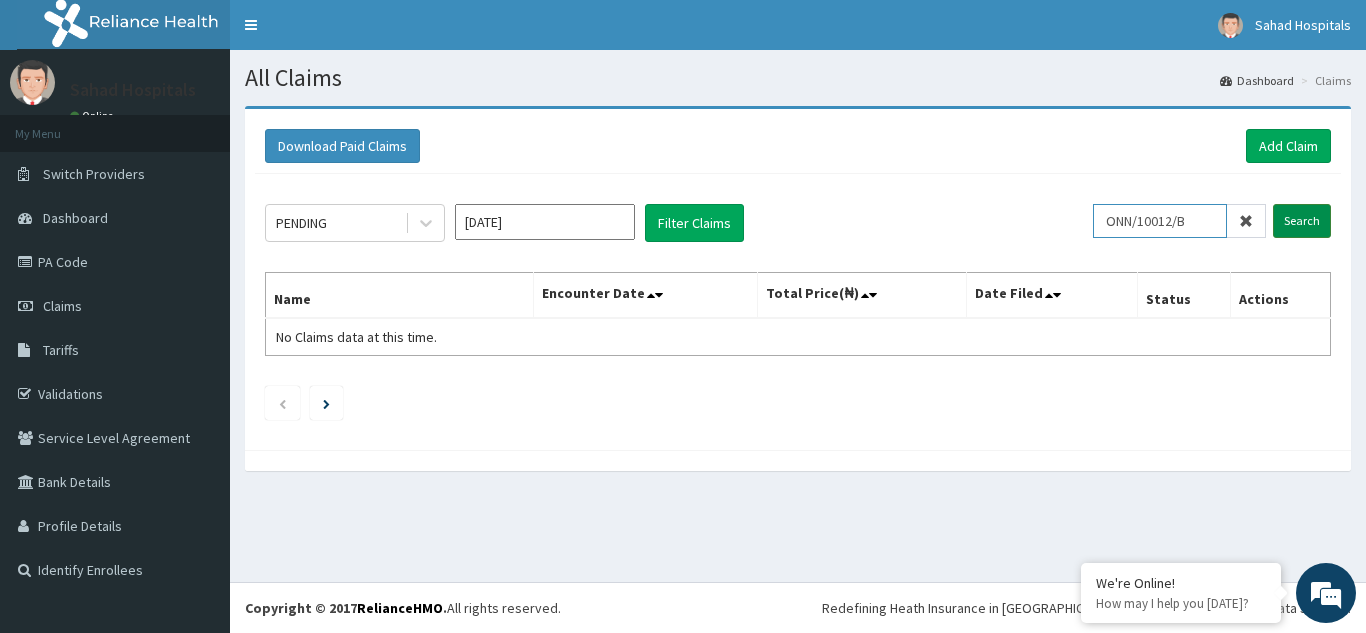 type on "ONN/10012/B" 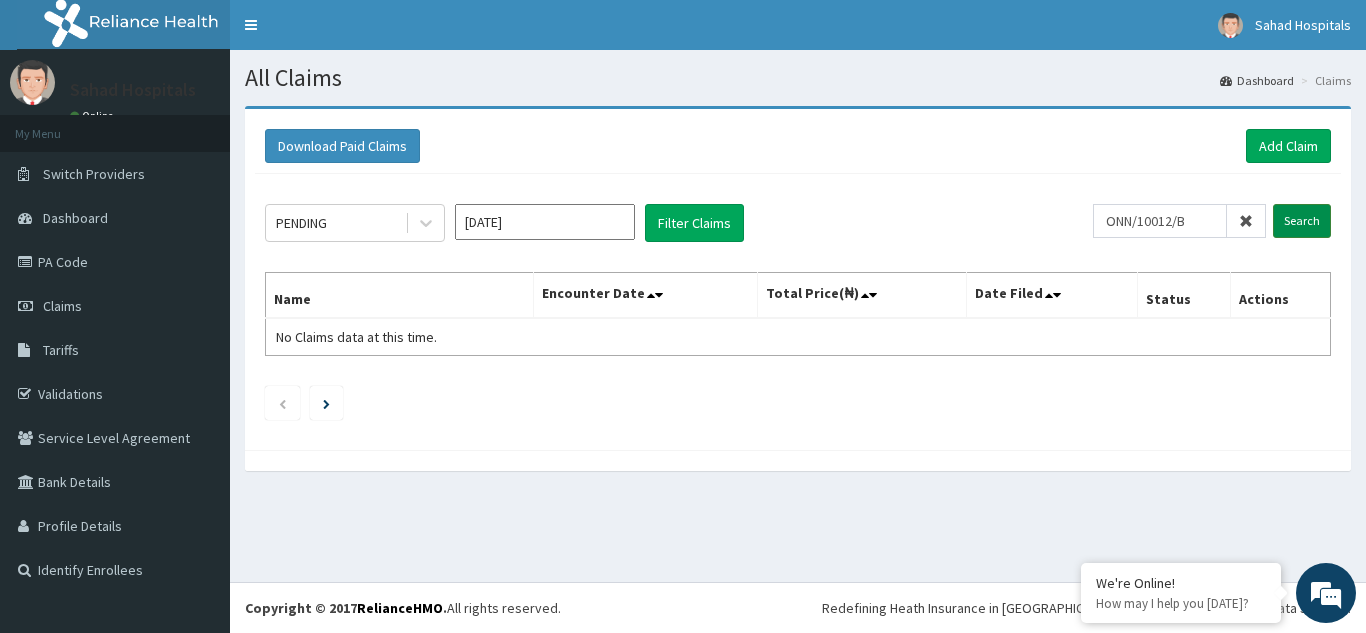 click on "Search" at bounding box center [1302, 221] 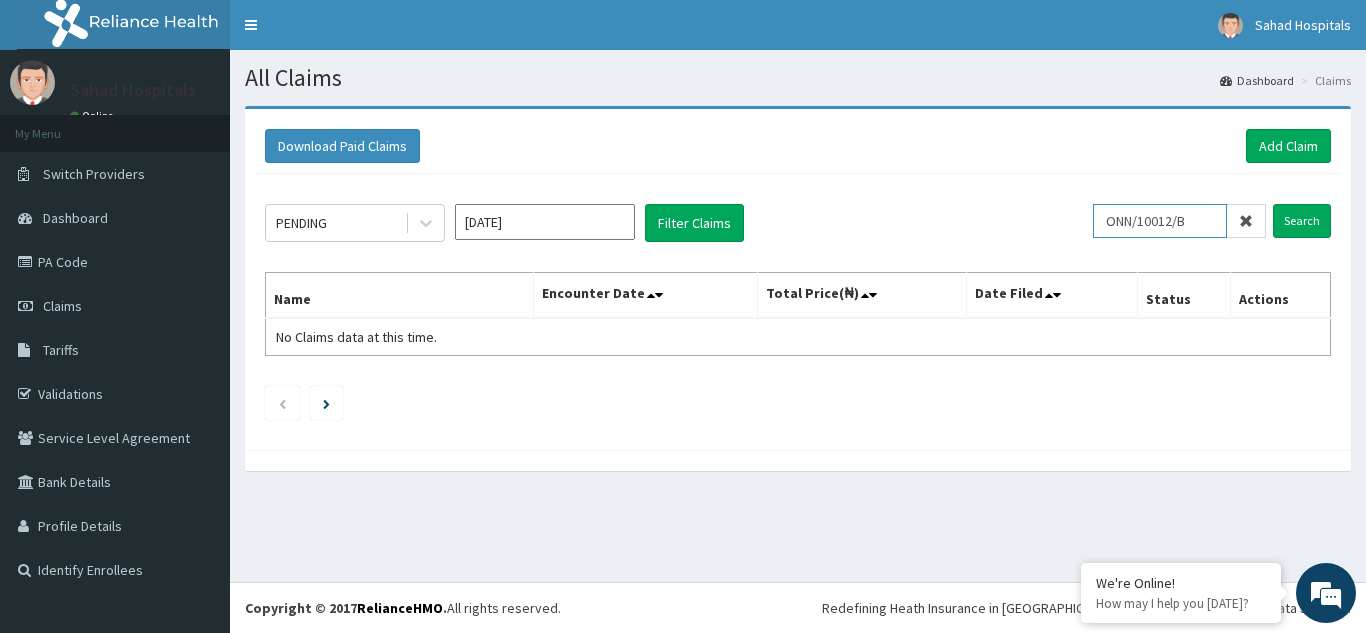 click on "ONN/10012/B" at bounding box center (1160, 221) 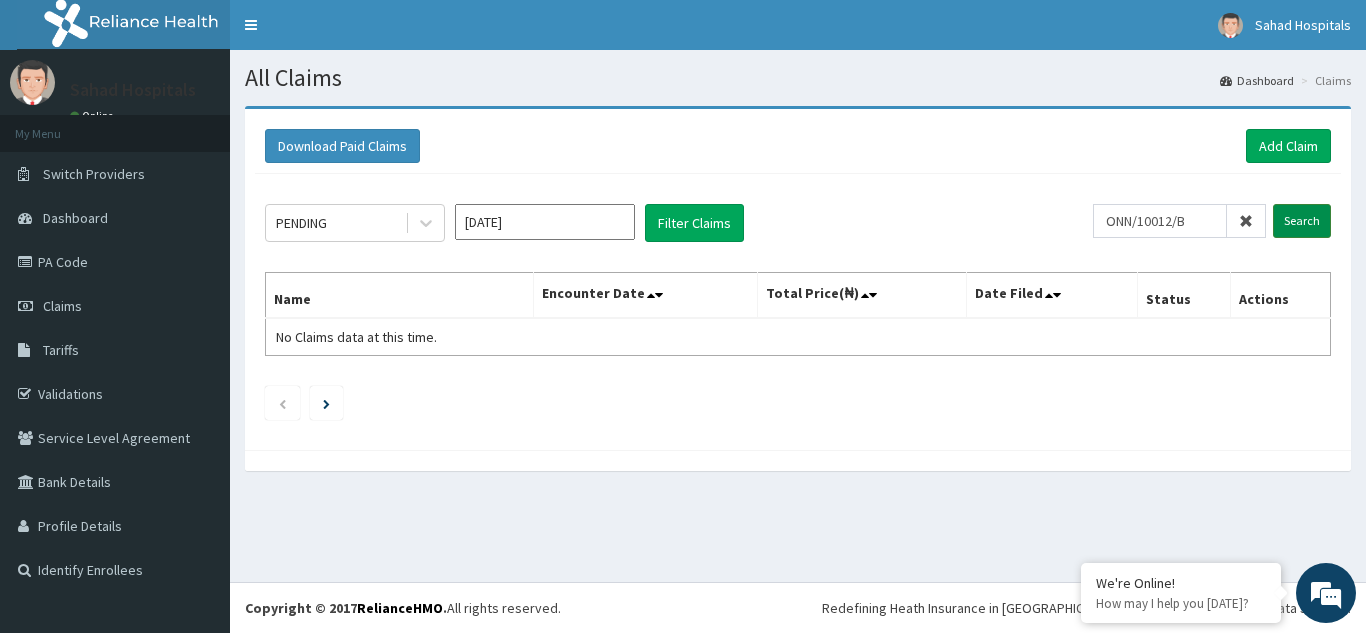 click on "Search" at bounding box center [1302, 221] 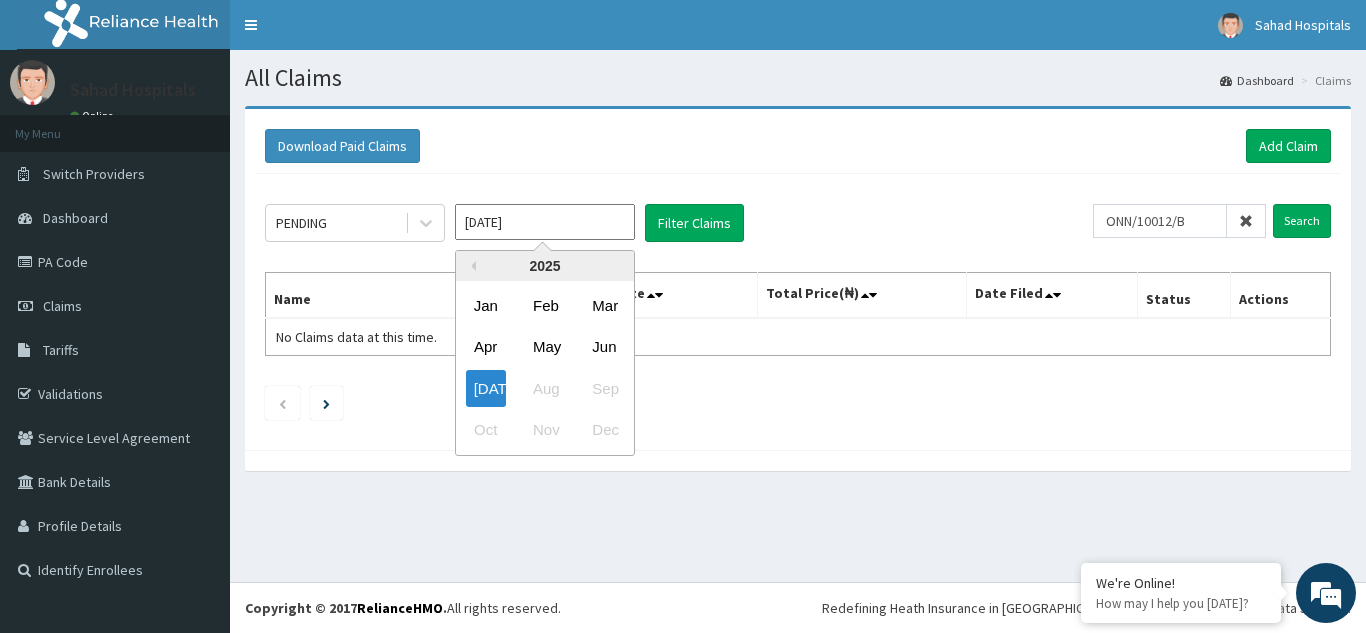 click on "Jul 2025" at bounding box center (545, 222) 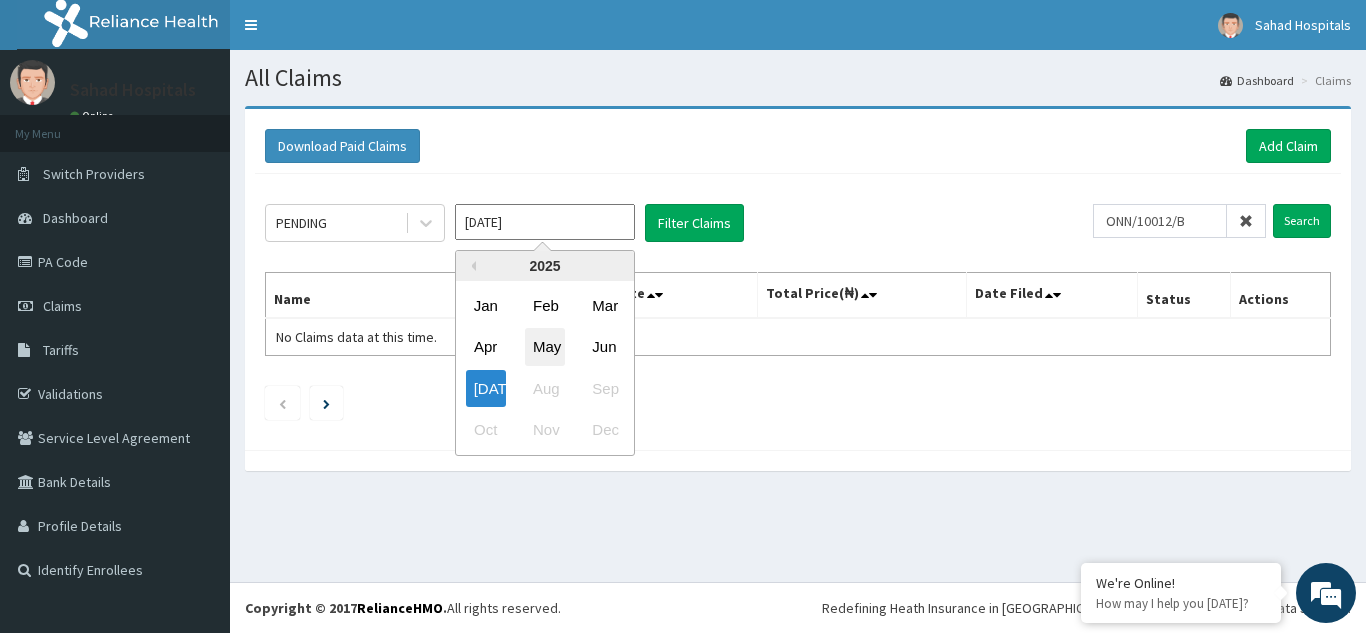 click on "May" at bounding box center [545, 347] 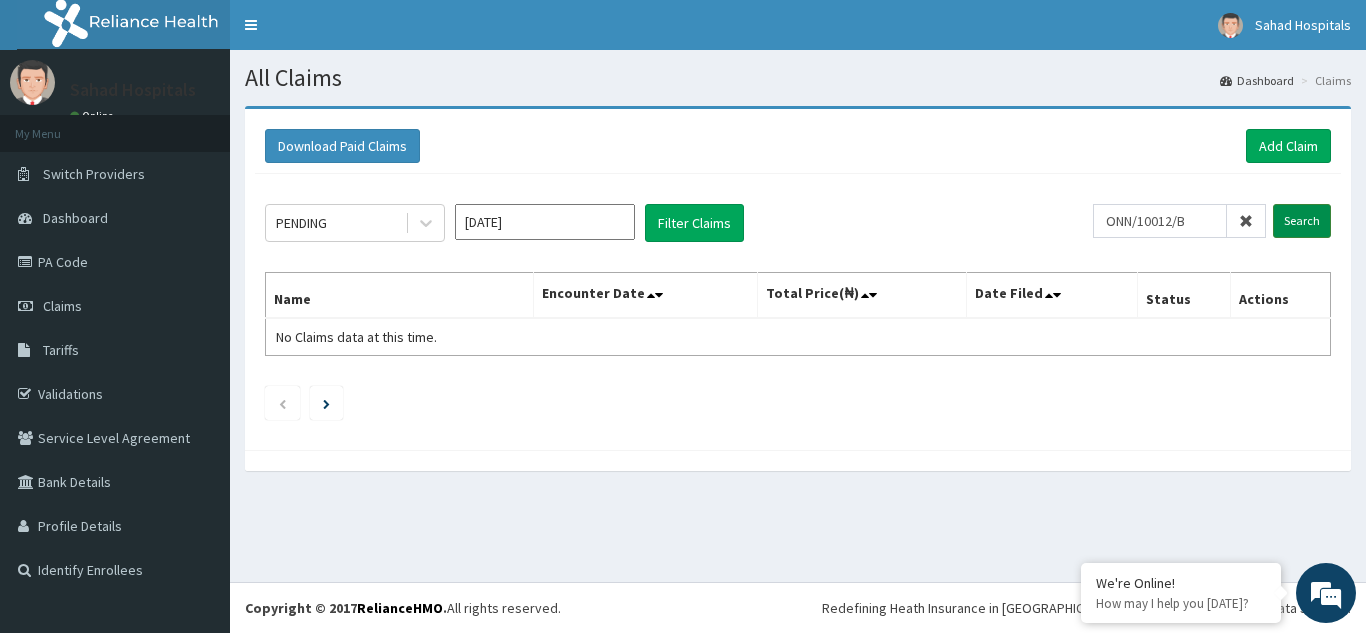 click on "Search" at bounding box center (1302, 221) 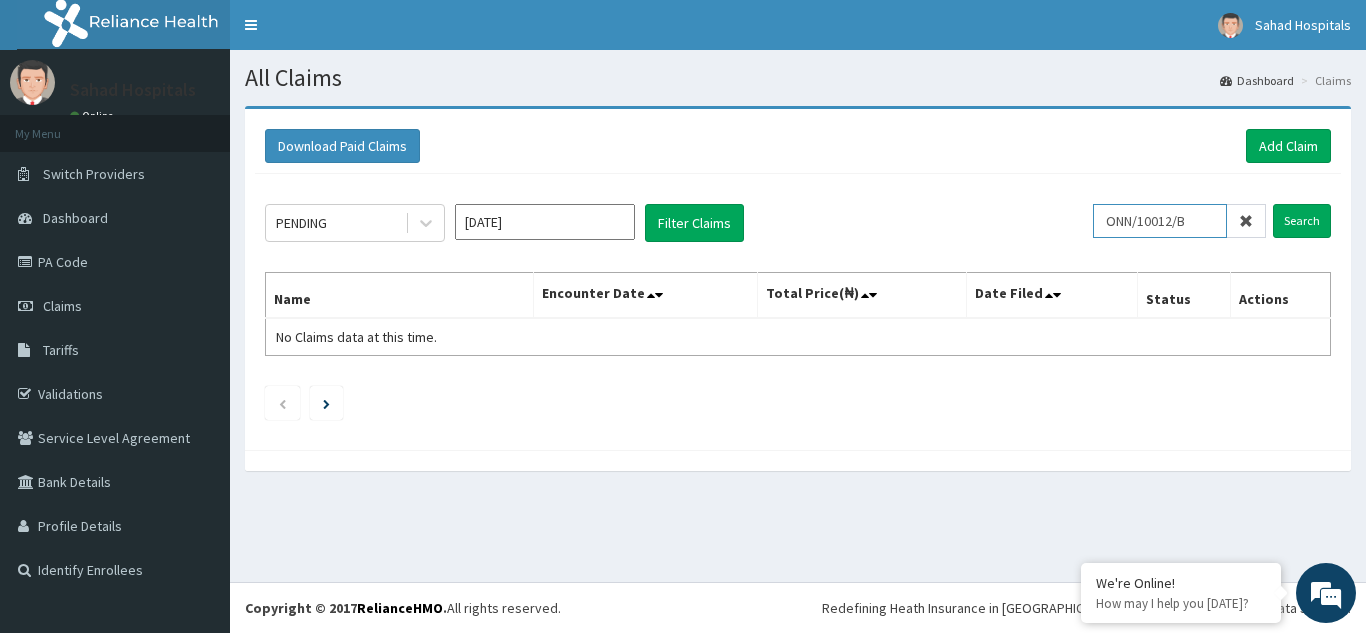 click on "ONN/10012/B" at bounding box center [1160, 221] 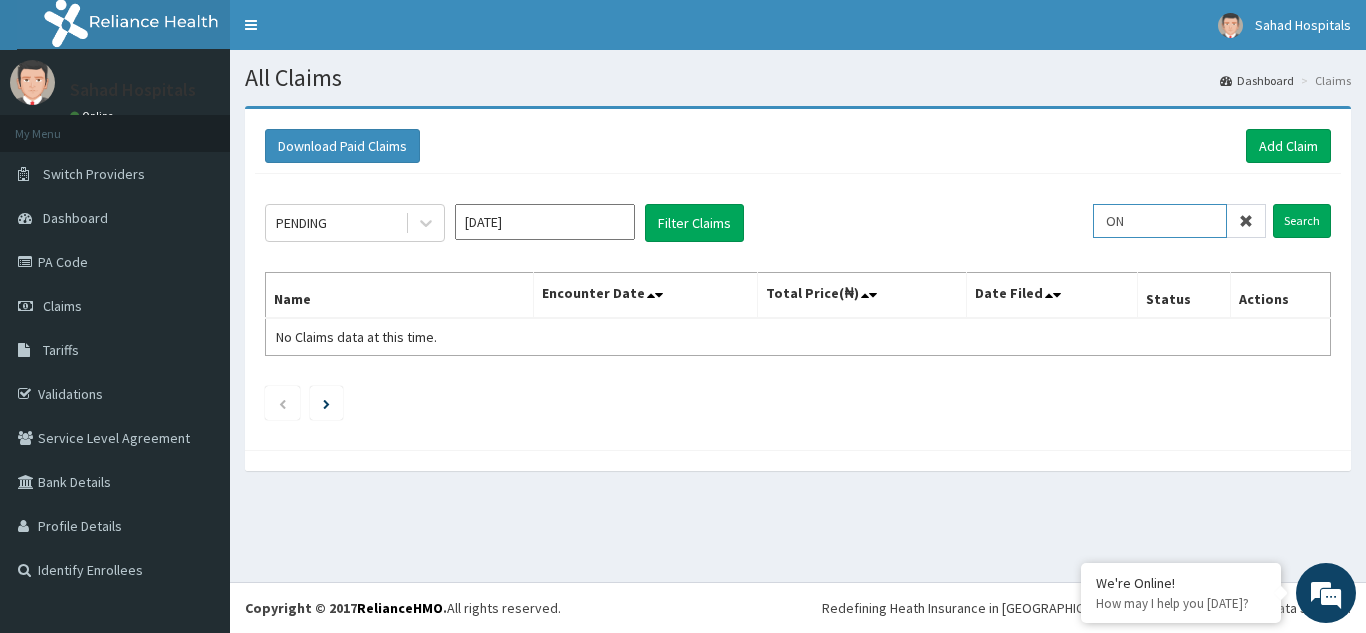 type on "O" 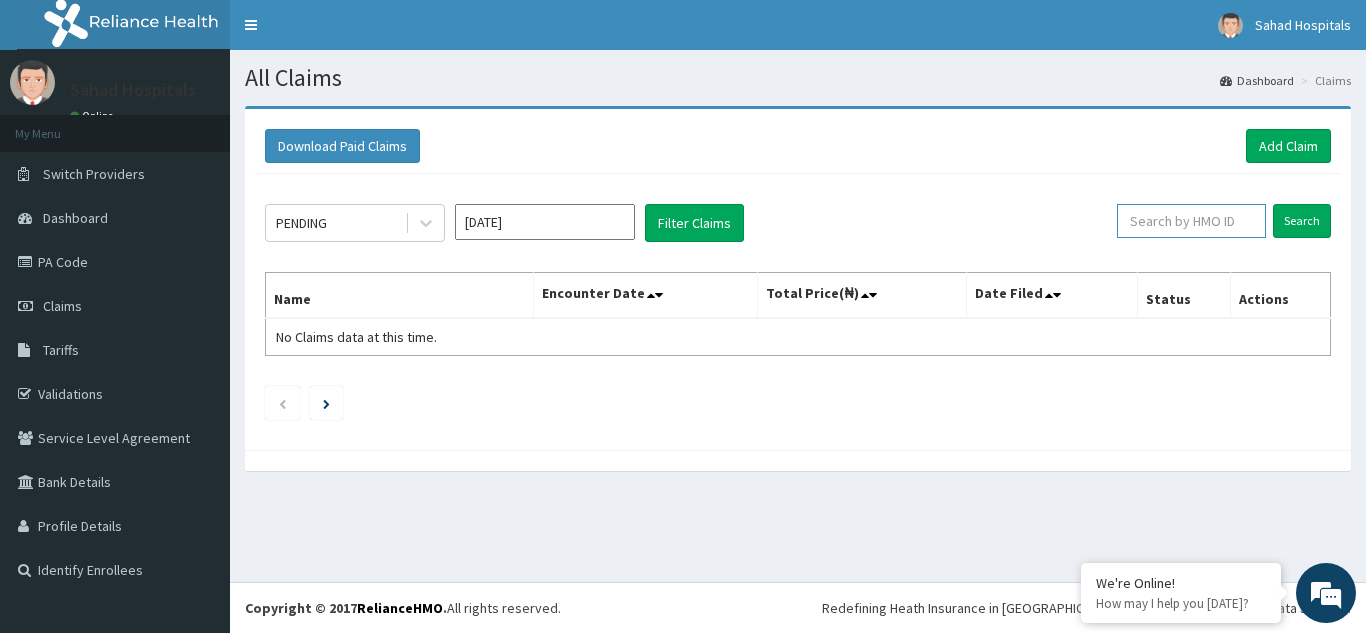paste on "ONN/10012/B" 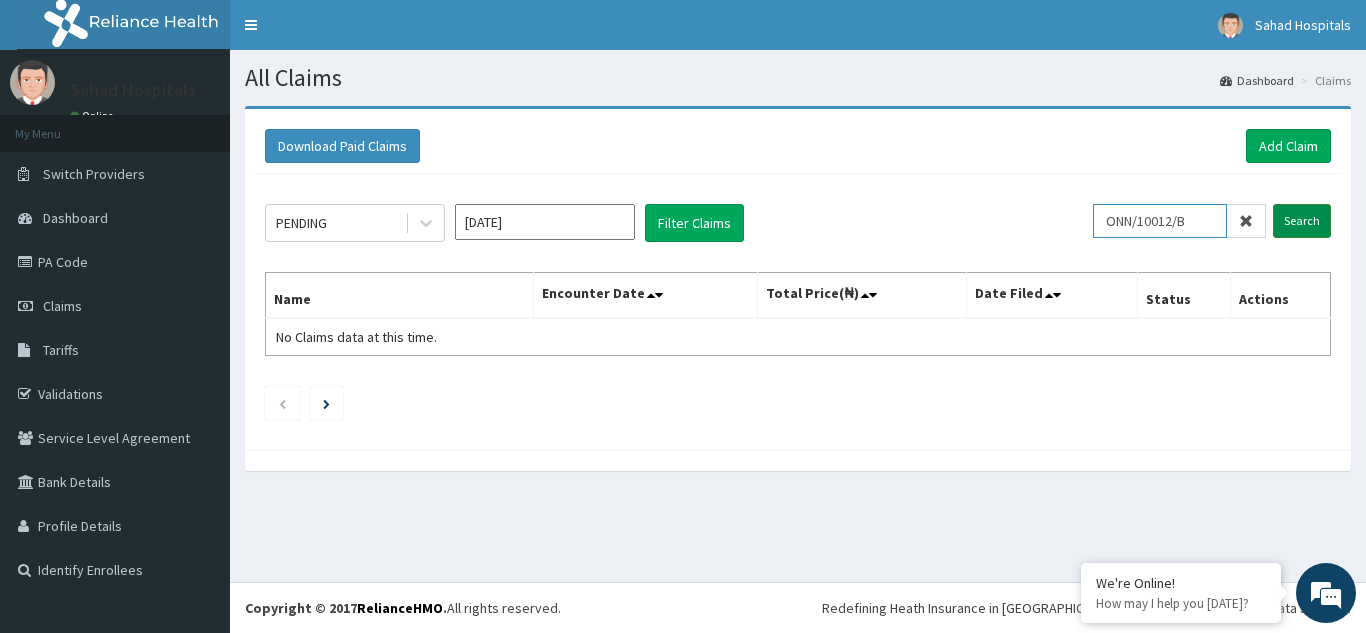 type on "ONN/10012/B" 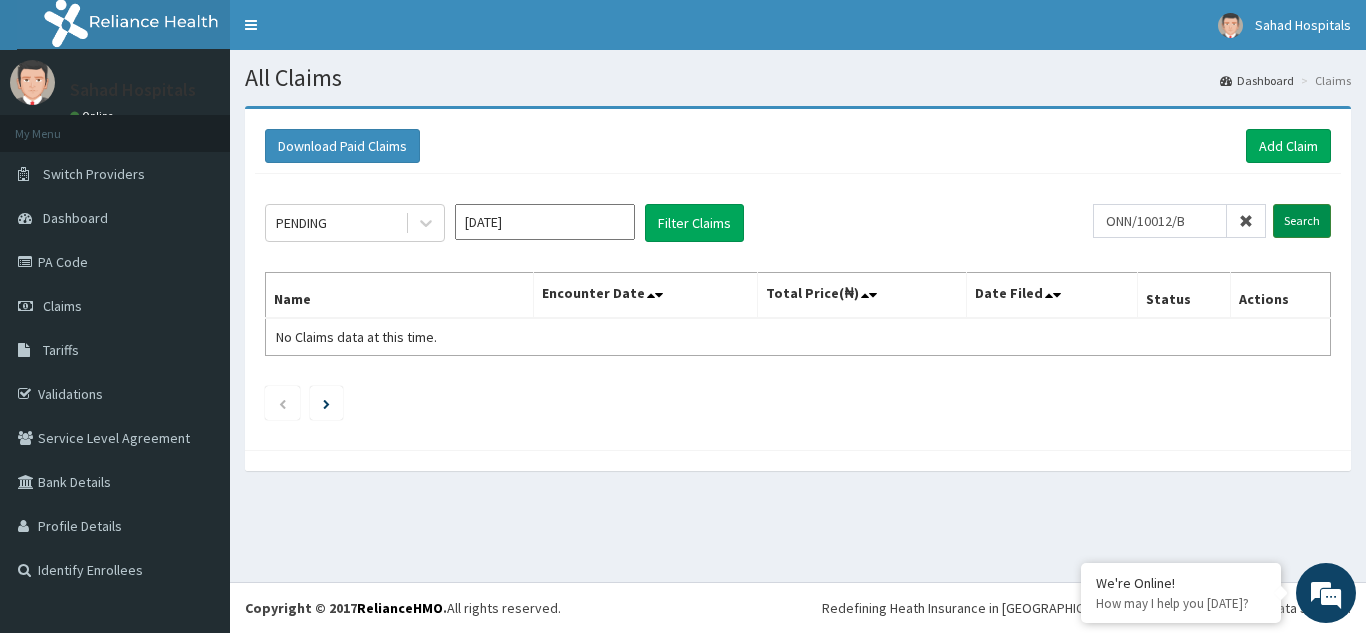 click on "Search" at bounding box center (1302, 221) 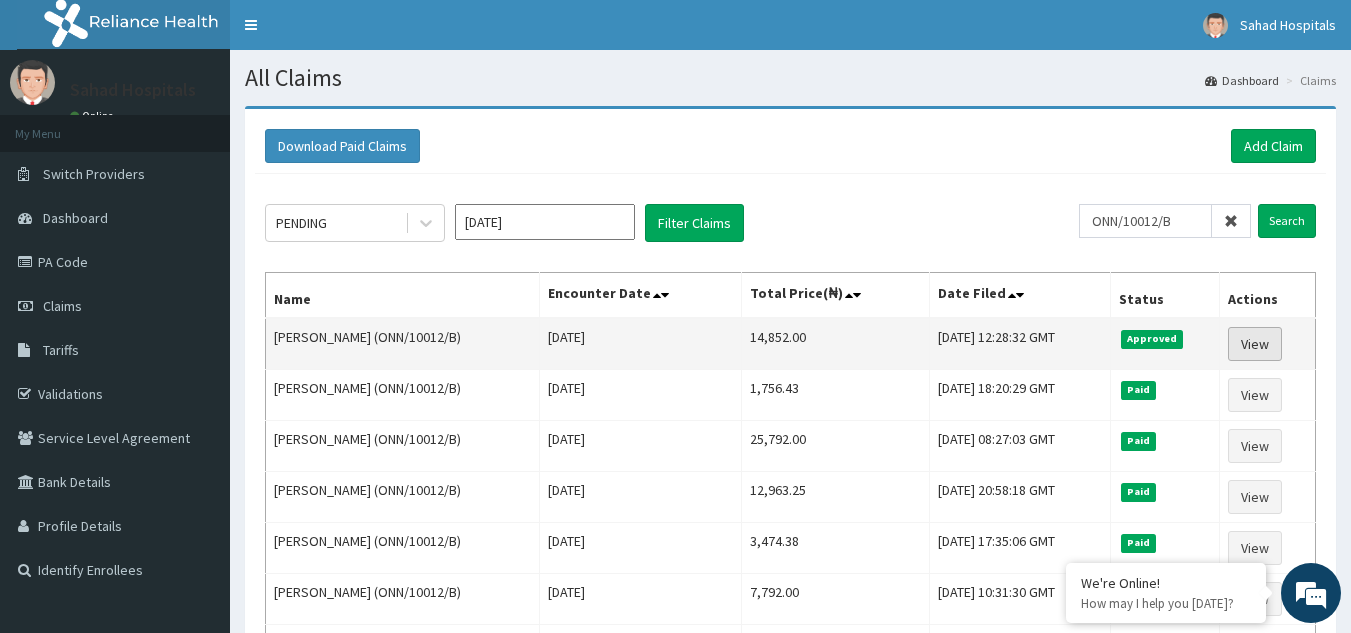 click on "View" at bounding box center (1255, 344) 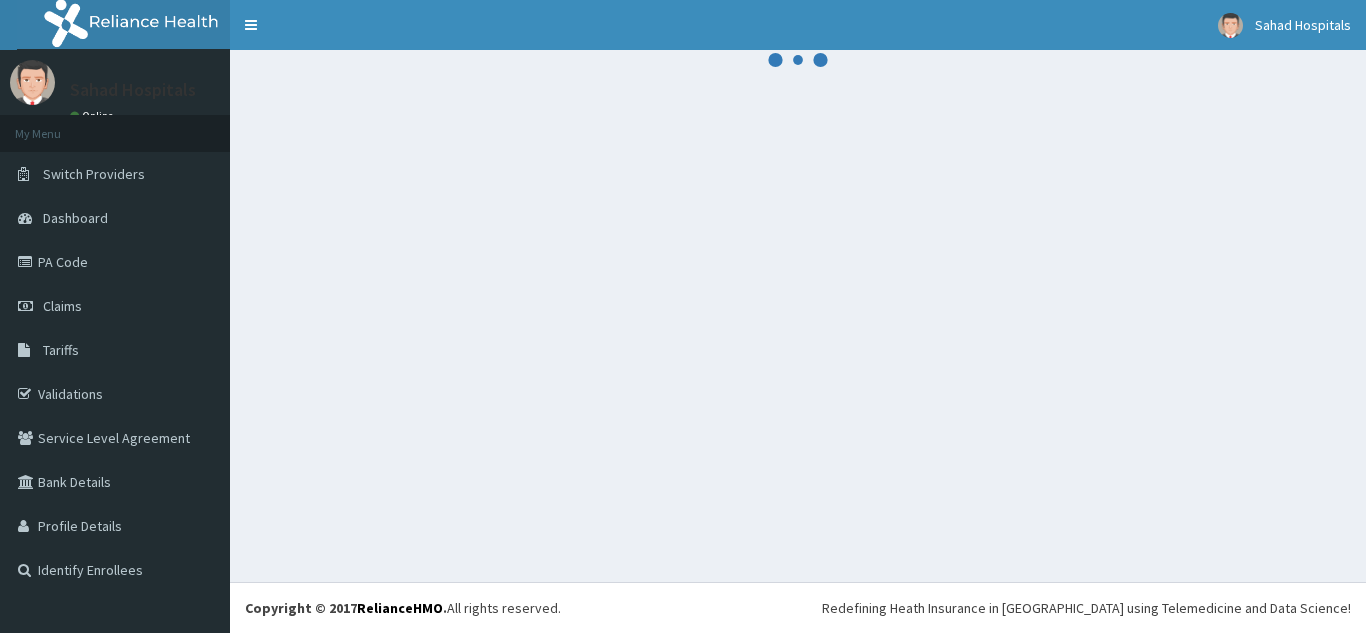 scroll, scrollTop: 0, scrollLeft: 0, axis: both 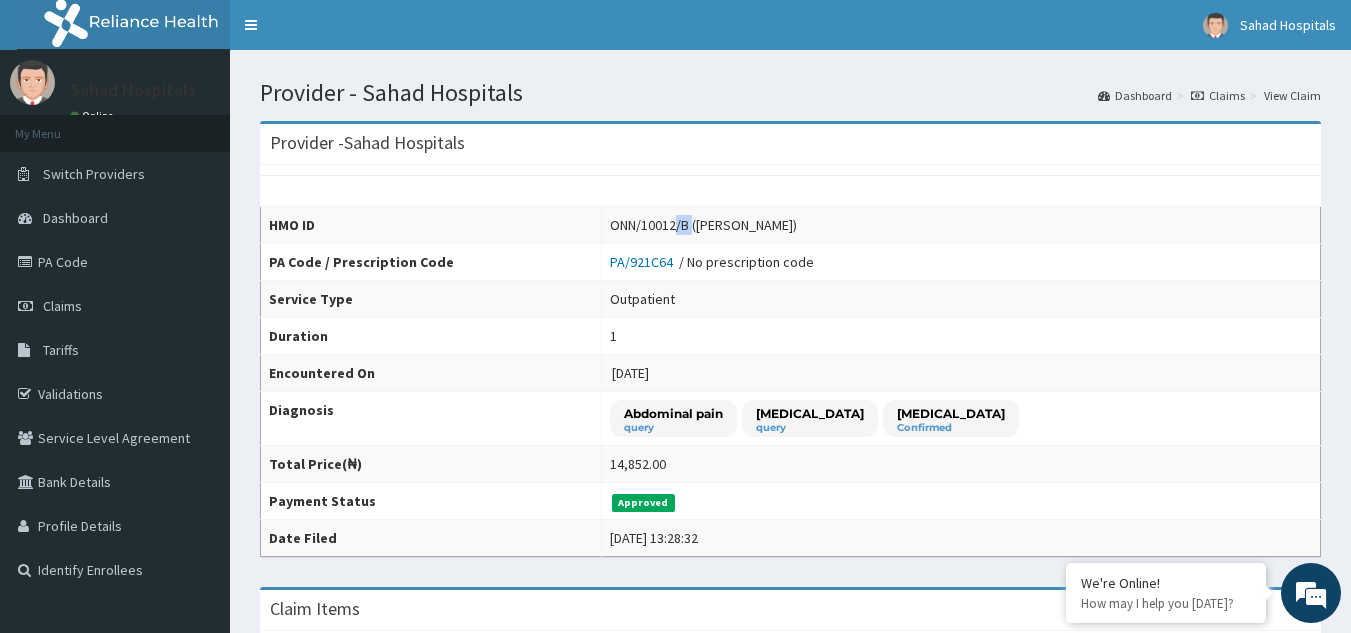 drag, startPoint x: 747, startPoint y: 230, endPoint x: 730, endPoint y: 225, distance: 17.720045 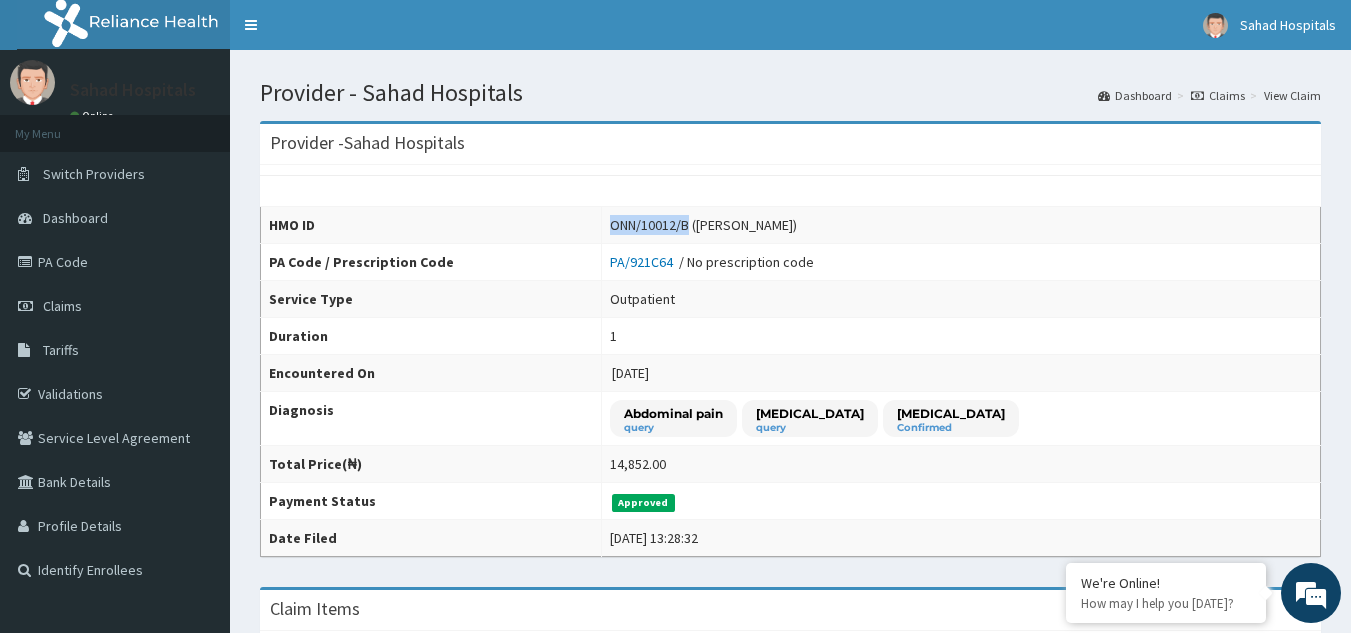 drag, startPoint x: 742, startPoint y: 228, endPoint x: 661, endPoint y: 228, distance: 81 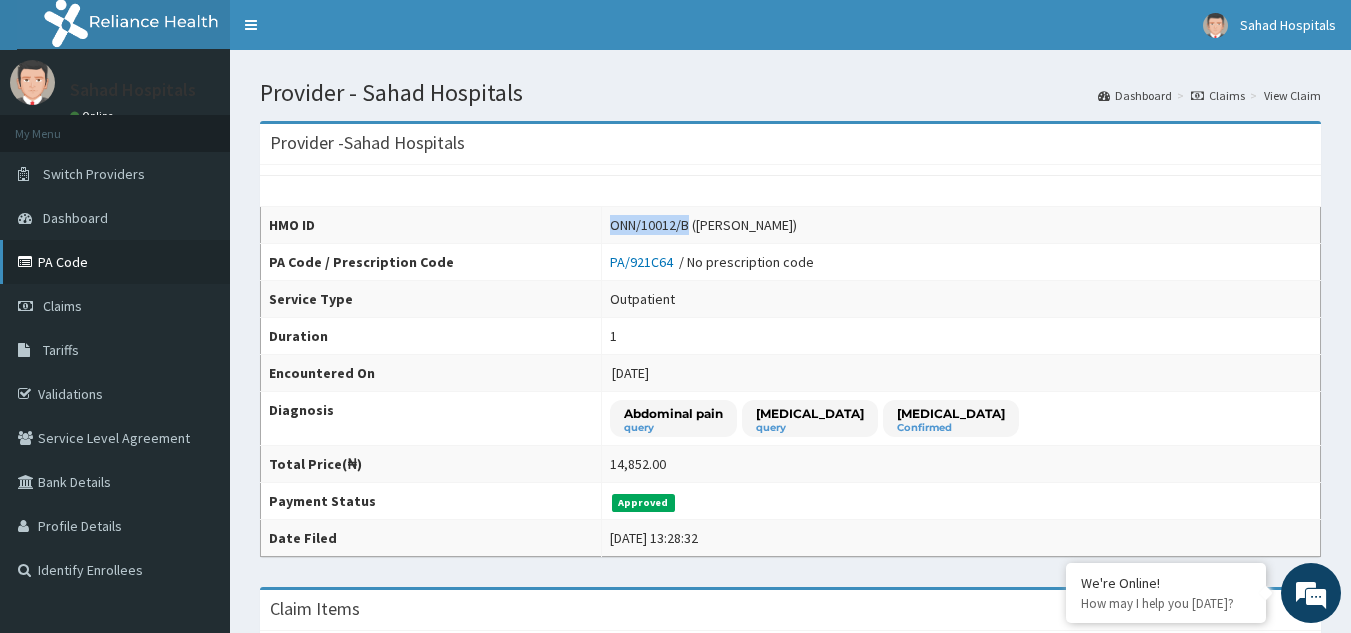 click on "PA Code" at bounding box center (115, 262) 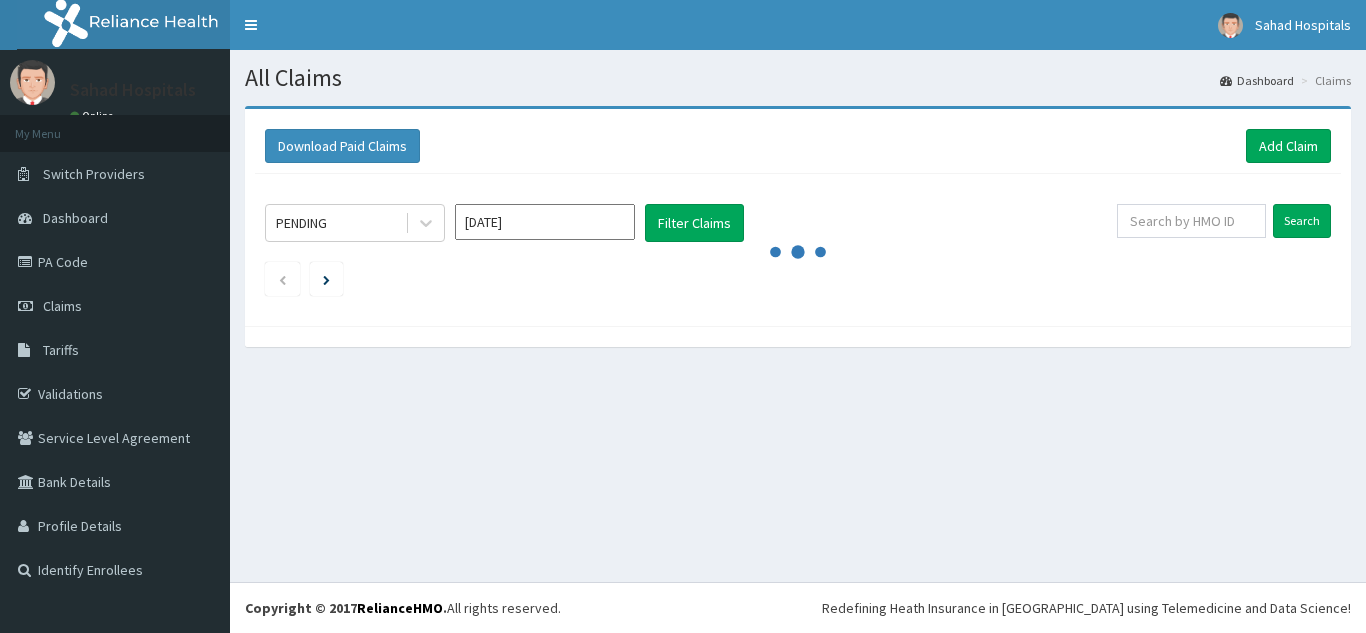 scroll, scrollTop: 0, scrollLeft: 0, axis: both 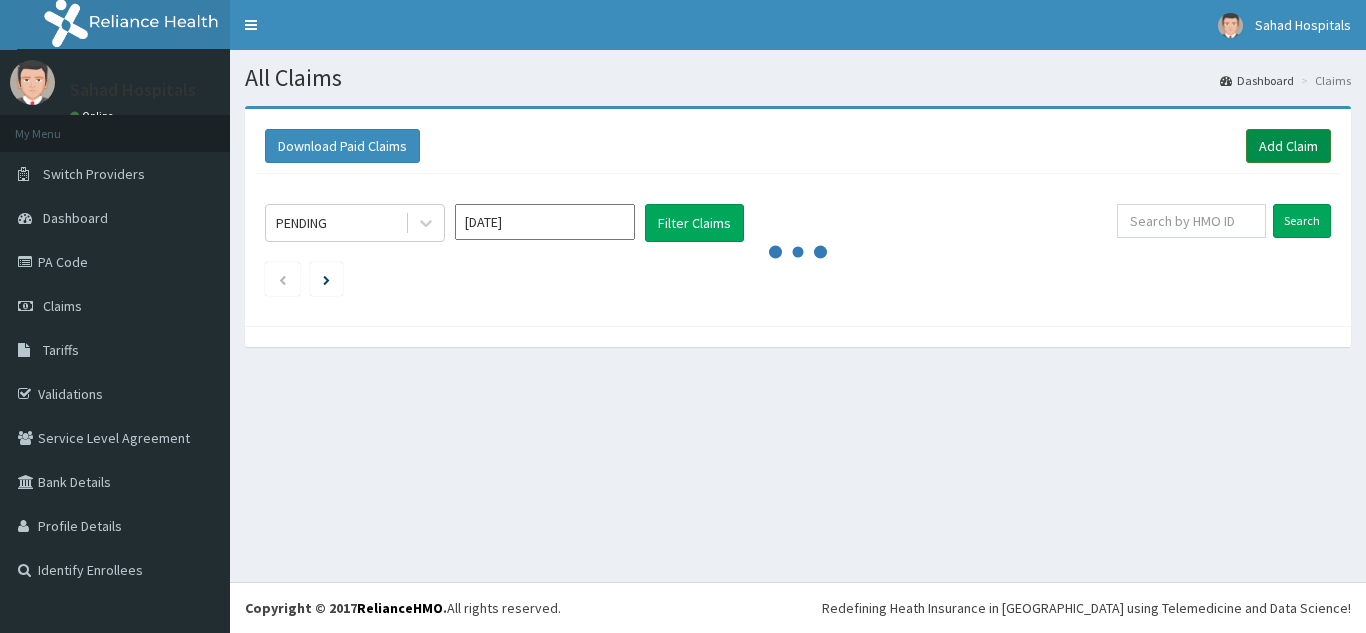 click on "Add Claim" at bounding box center (1288, 146) 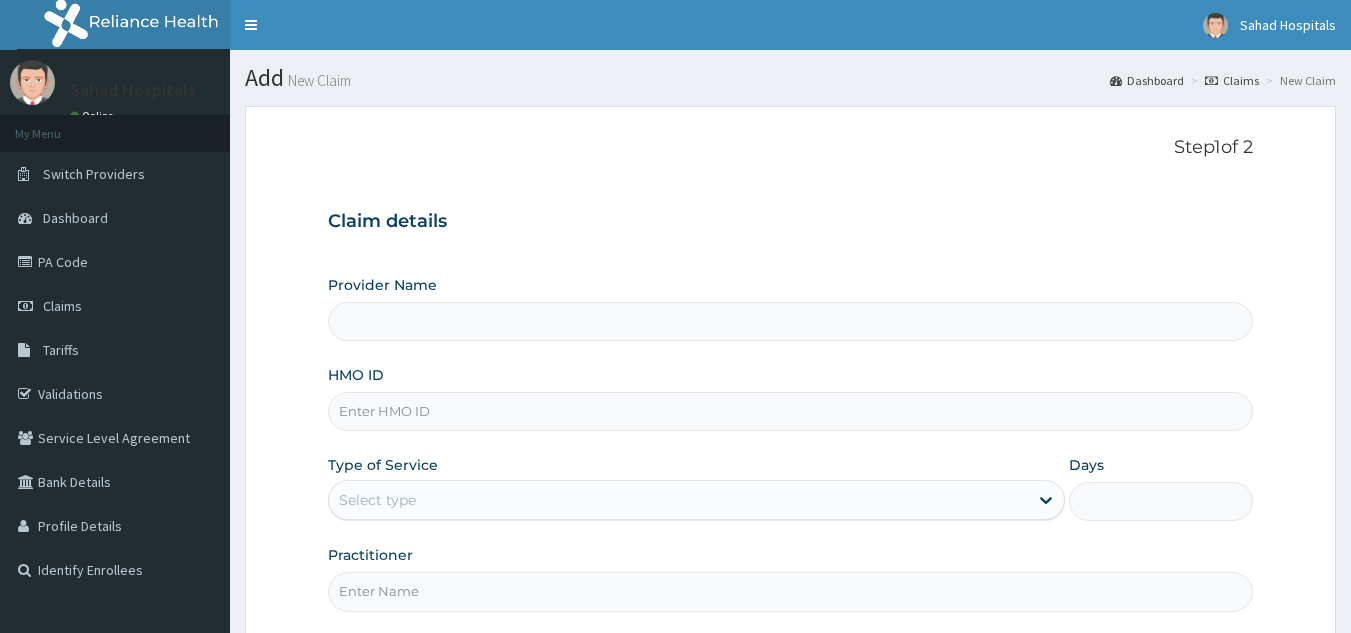 scroll, scrollTop: 0, scrollLeft: 0, axis: both 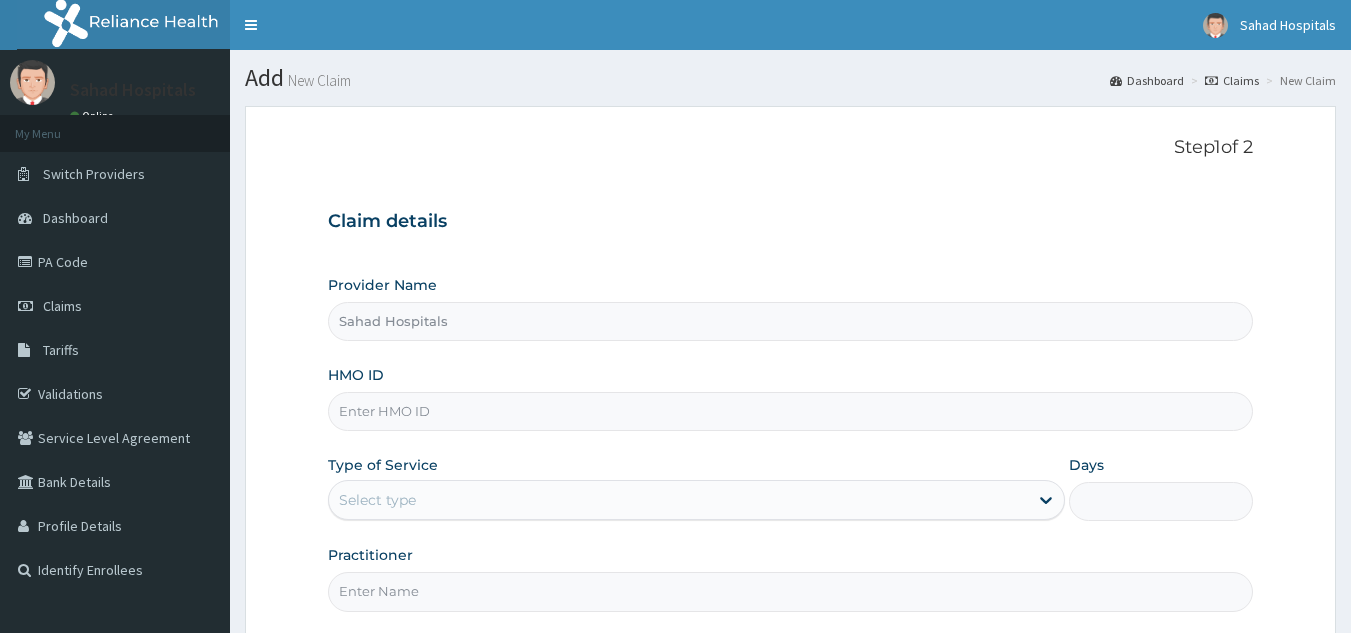 click on "HMO ID" at bounding box center (791, 411) 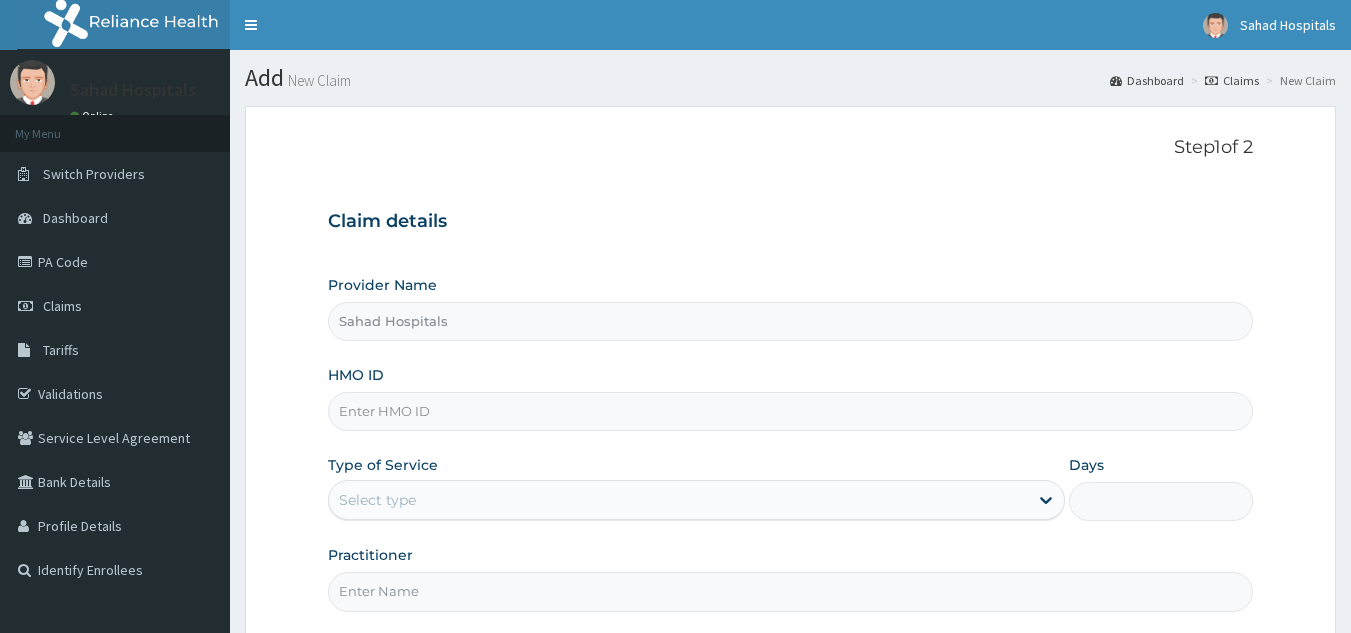 paste on "ONN/10012/B" 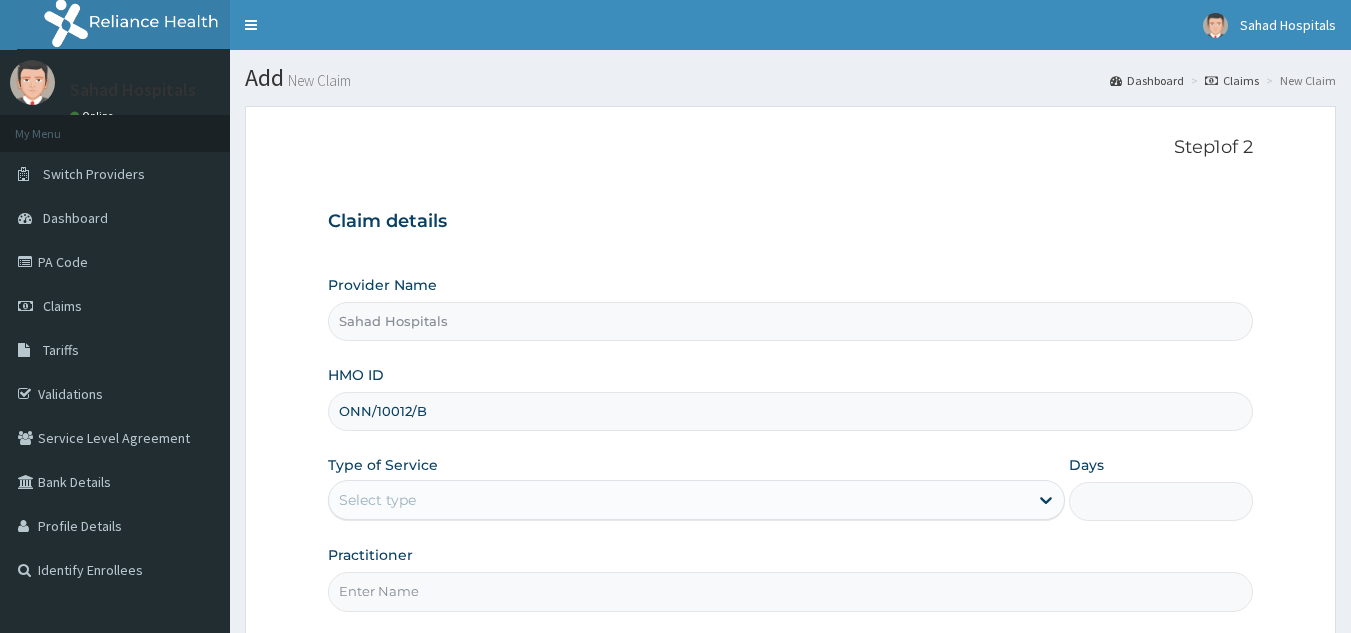type on "ONN/10012/B" 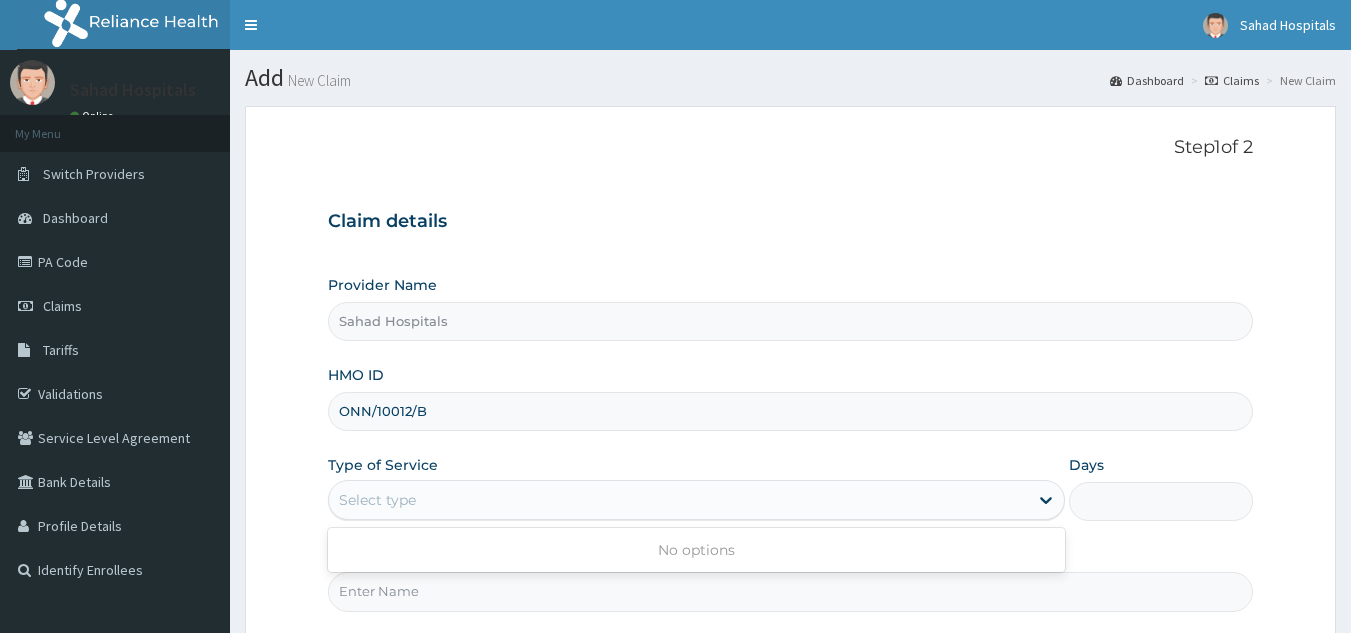 click on "Select type" at bounding box center [678, 500] 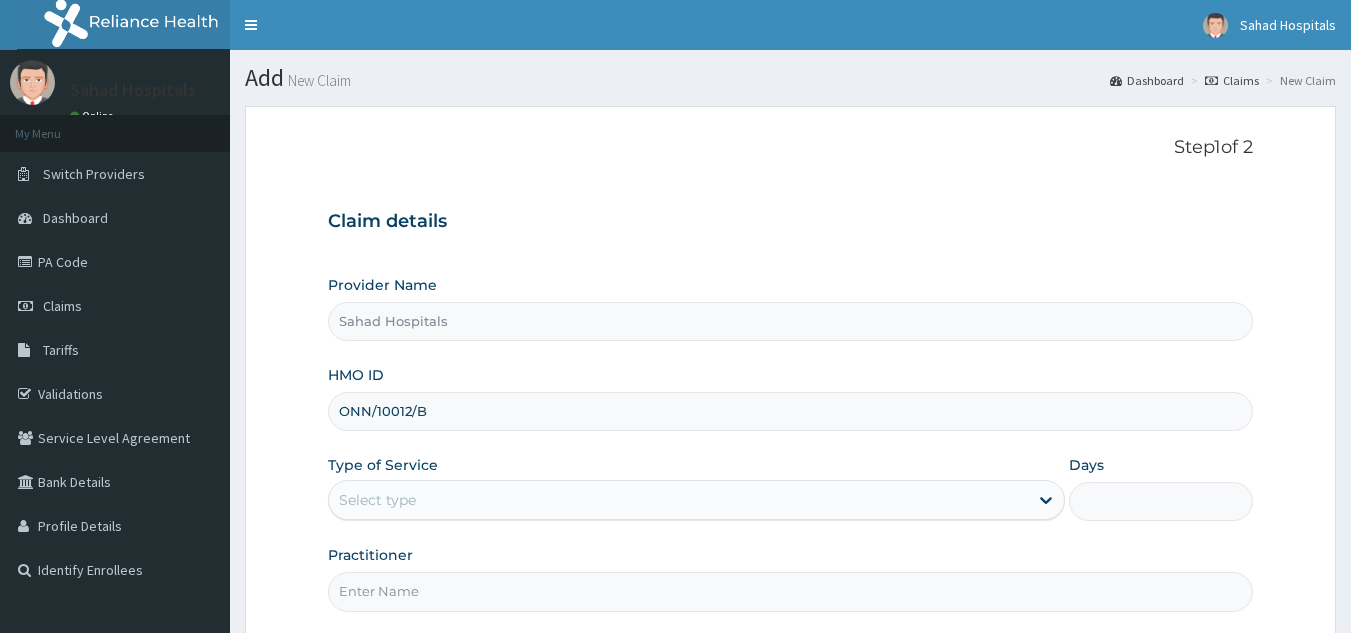 click on "Select type" at bounding box center [678, 500] 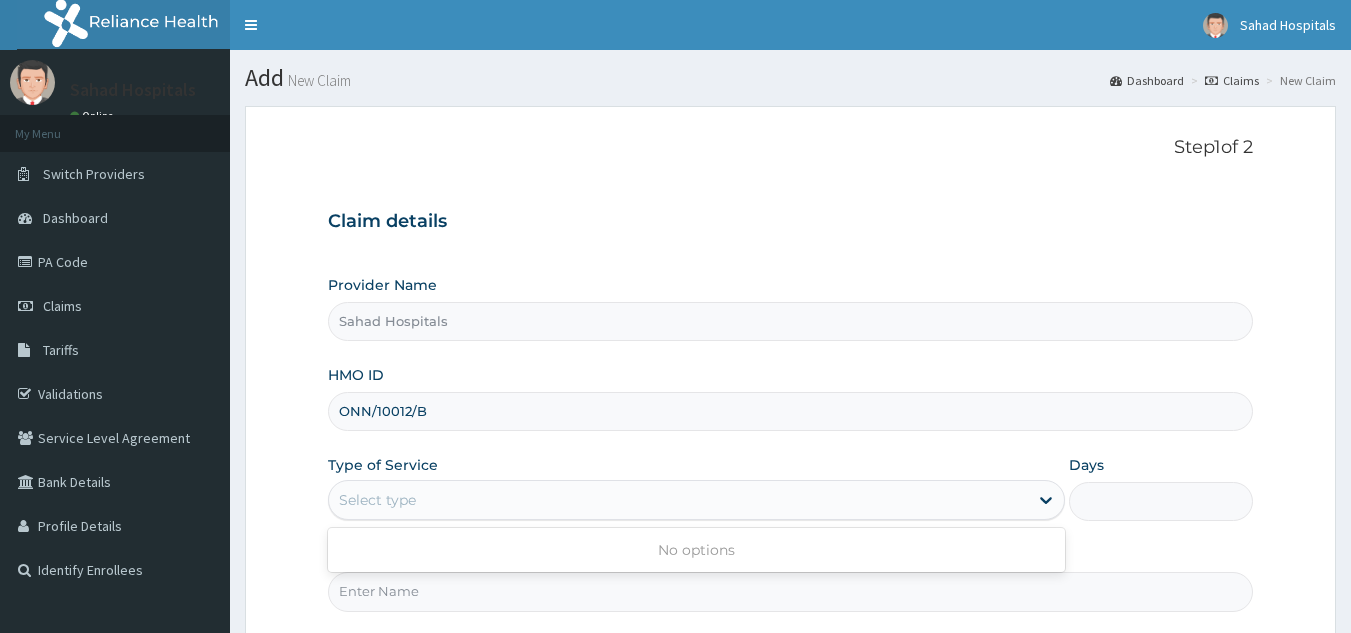 click on "Select type" at bounding box center (678, 500) 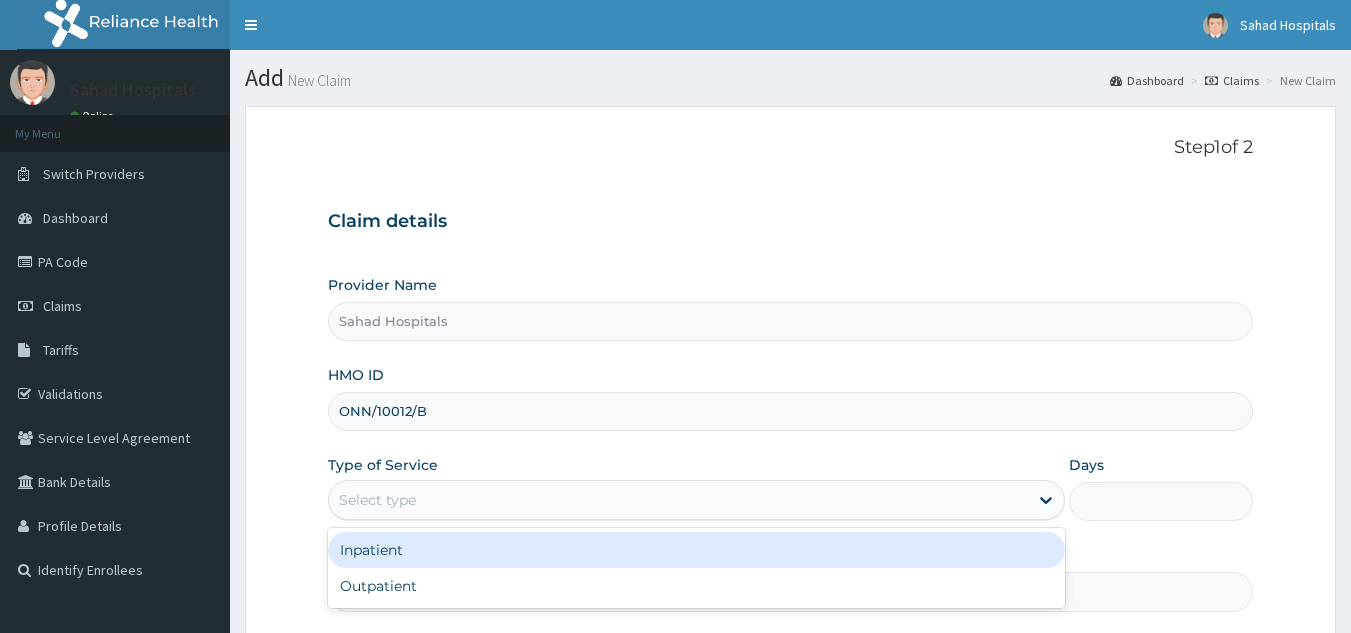 click on "Inpatient" at bounding box center [696, 550] 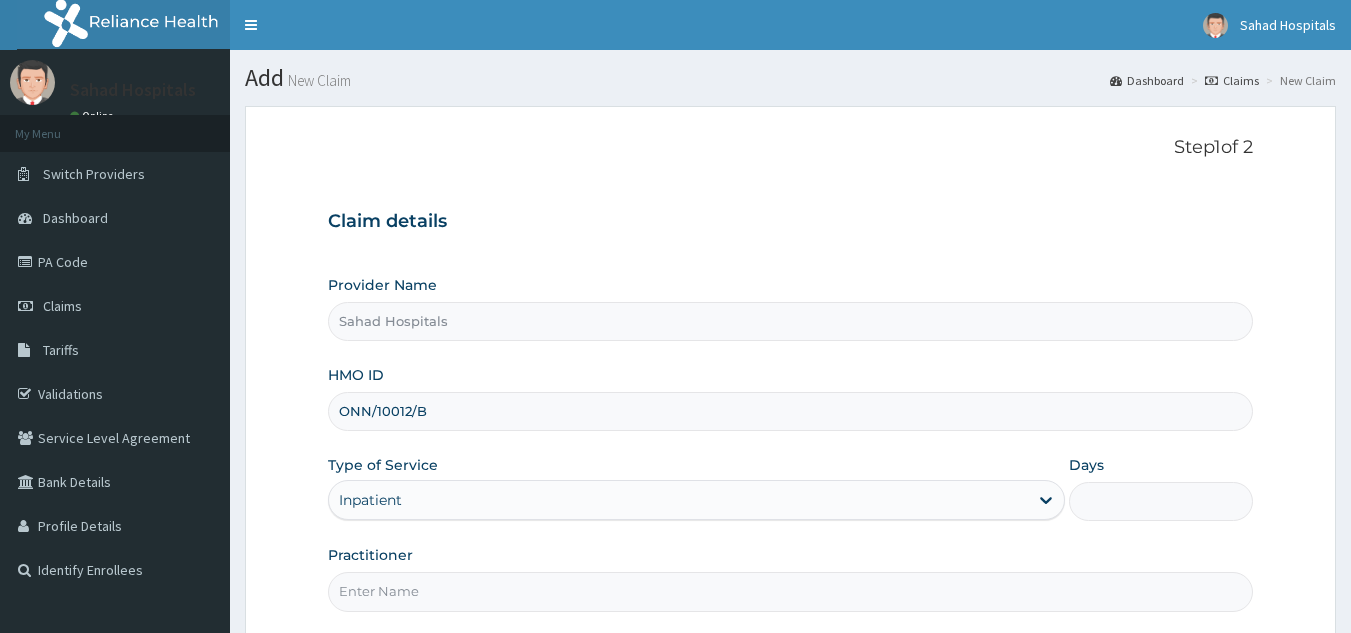 click on "Days" at bounding box center [1161, 501] 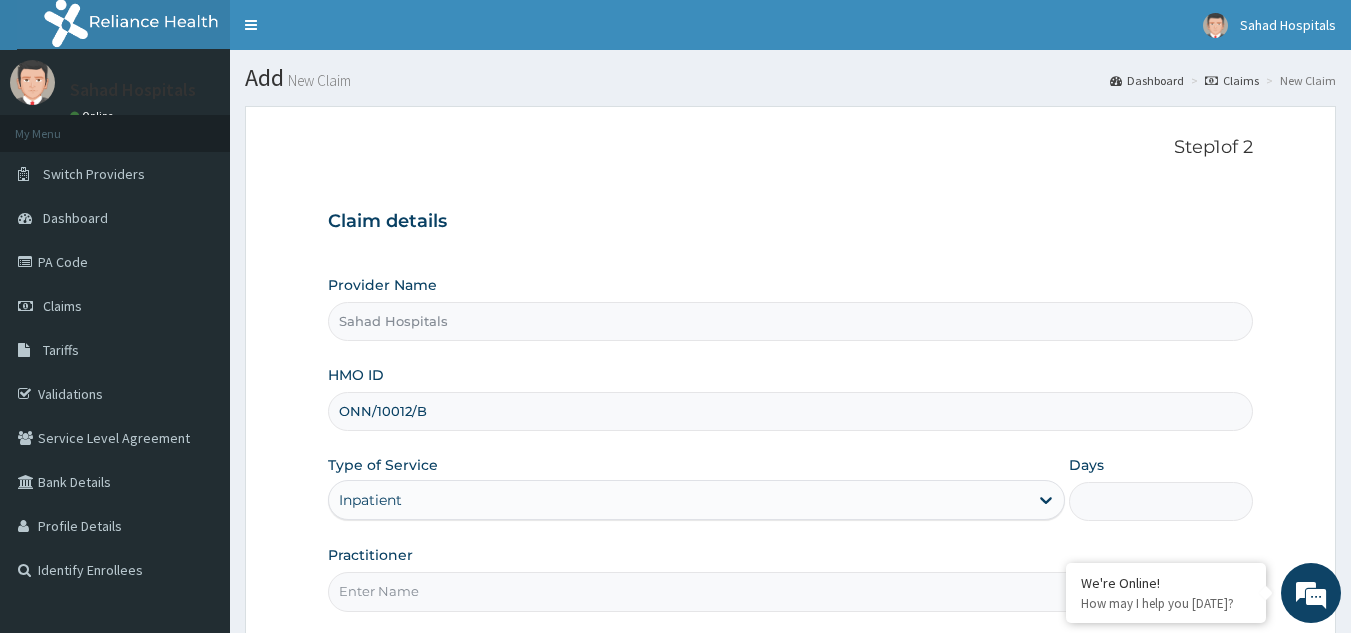 scroll, scrollTop: 0, scrollLeft: 0, axis: both 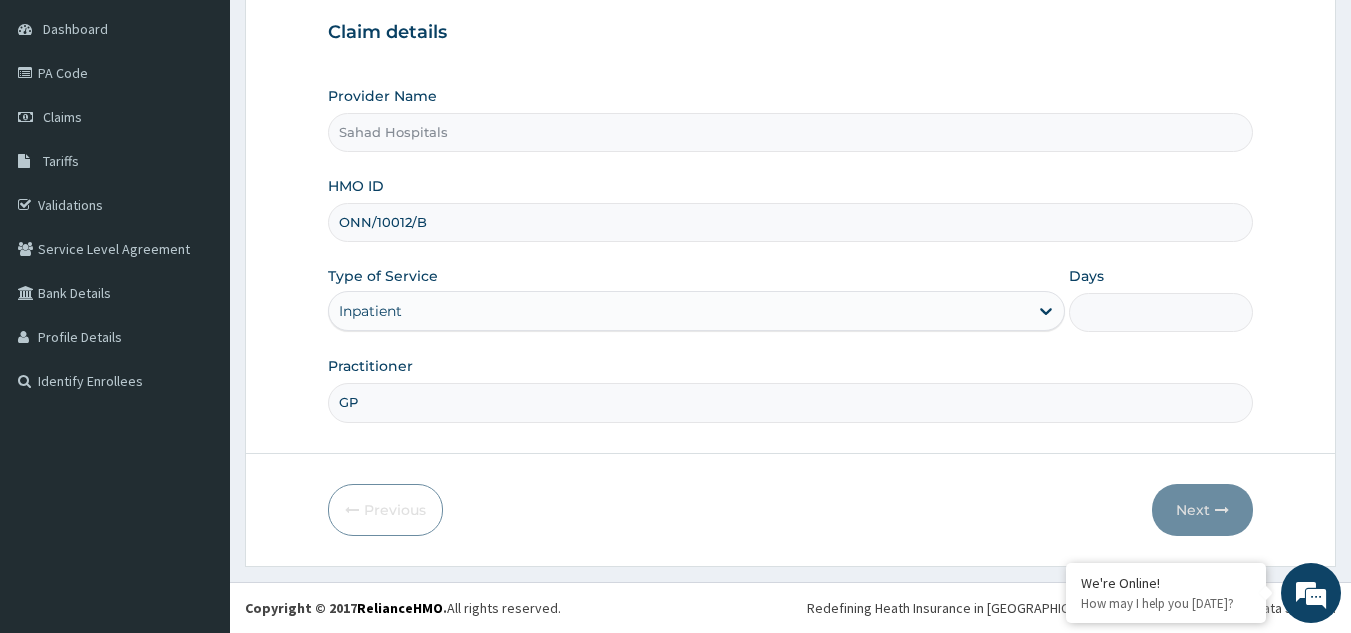type on "GP" 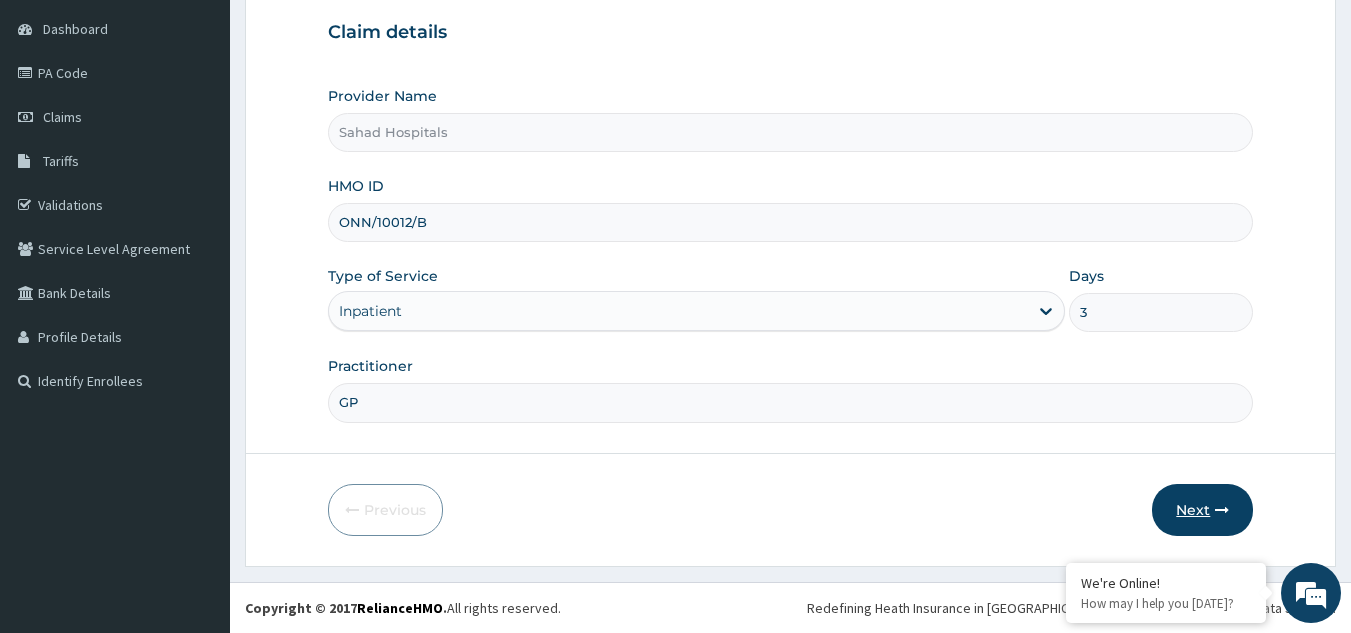 type on "3" 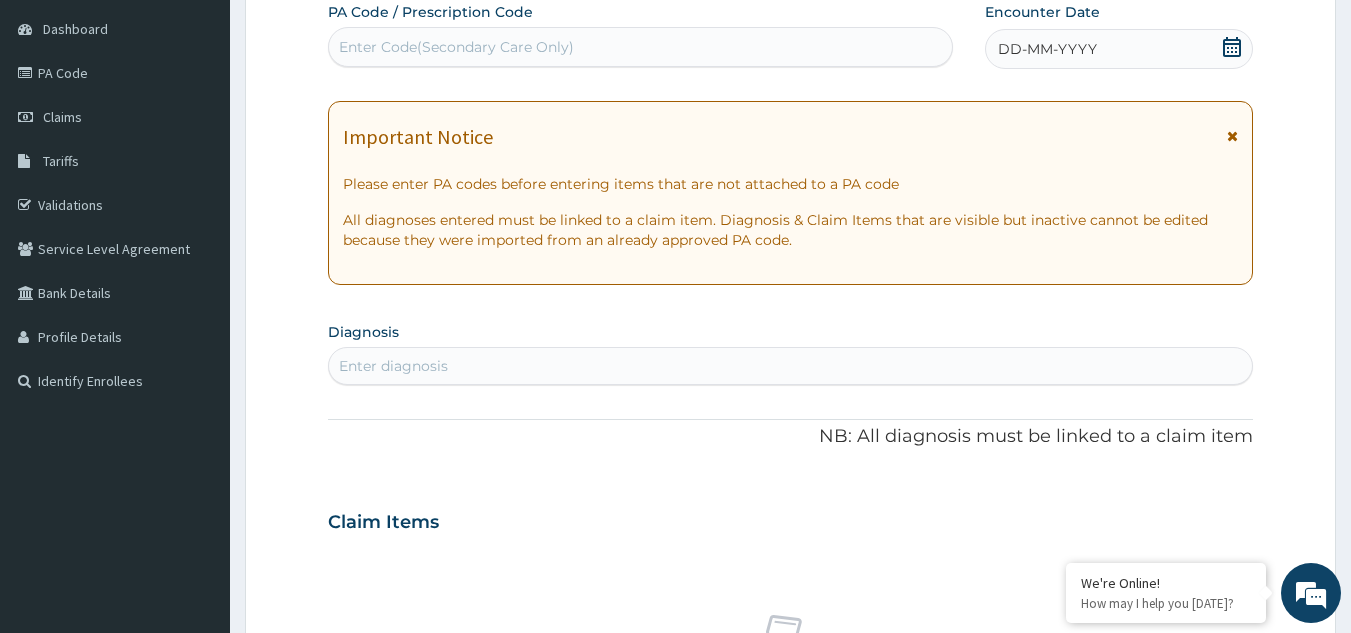 click on "Enter Code(Secondary Care Only)" at bounding box center [456, 47] 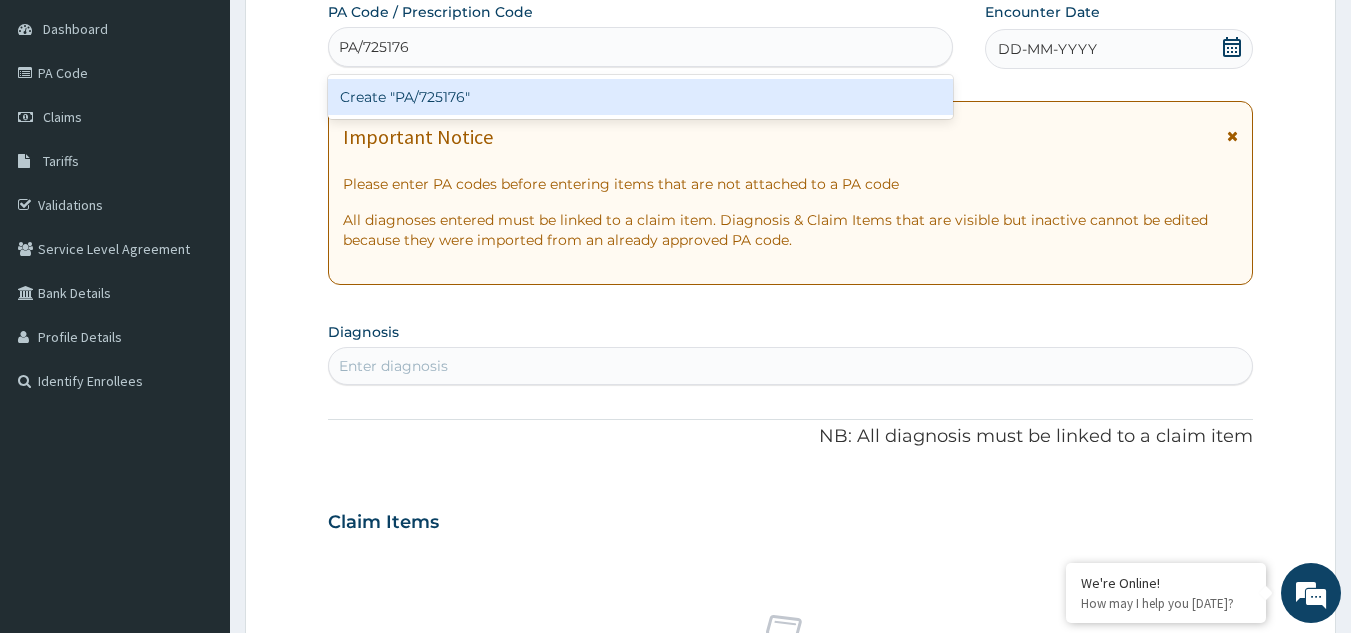 click on "Create "PA/725176"" at bounding box center [641, 97] 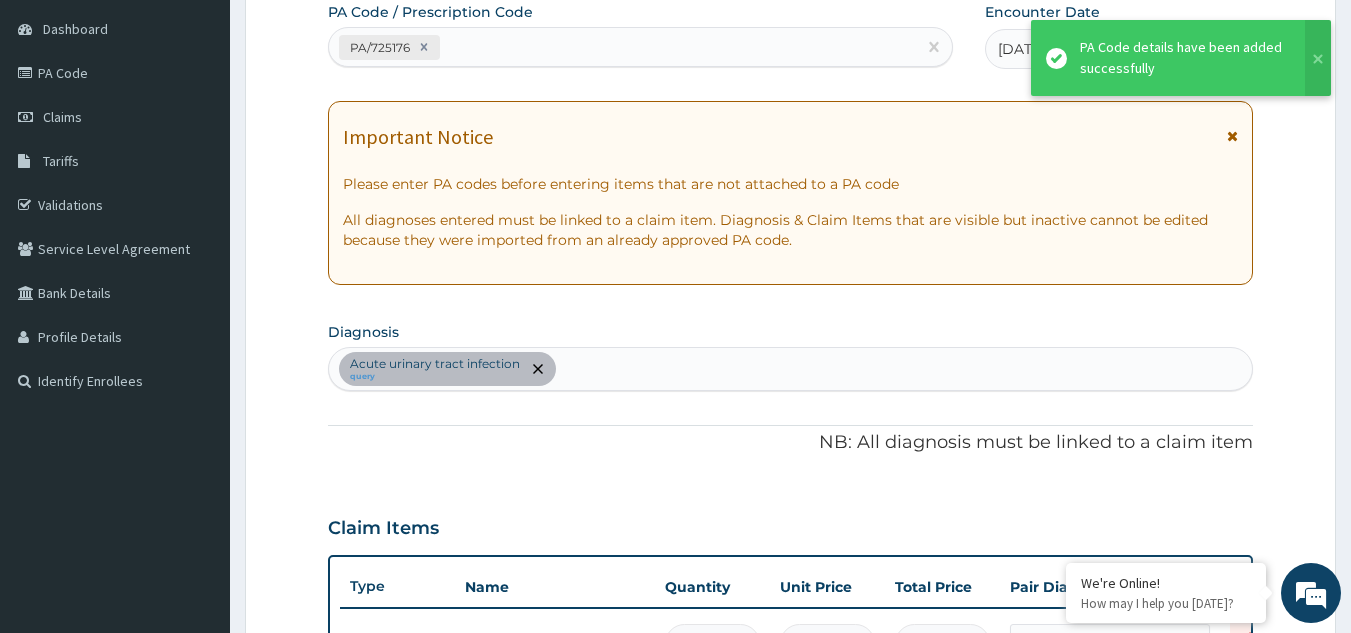 scroll, scrollTop: 219, scrollLeft: 0, axis: vertical 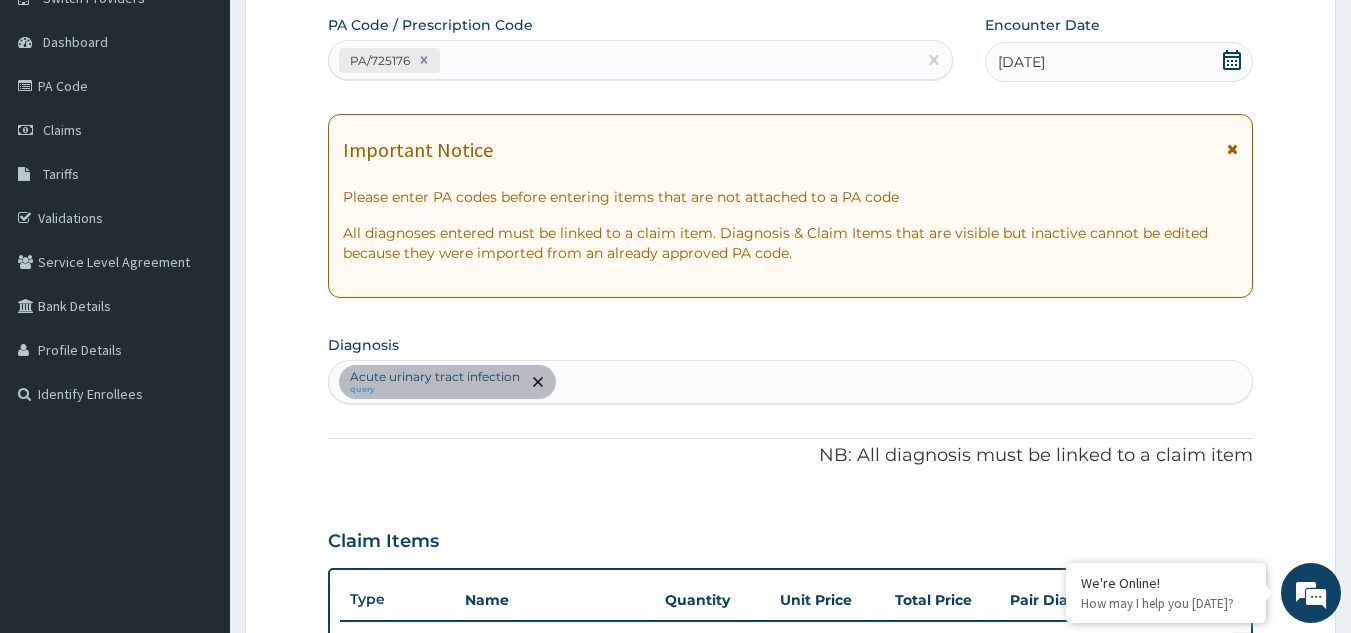 click on "Acute urinary tract infection query" at bounding box center (791, 382) 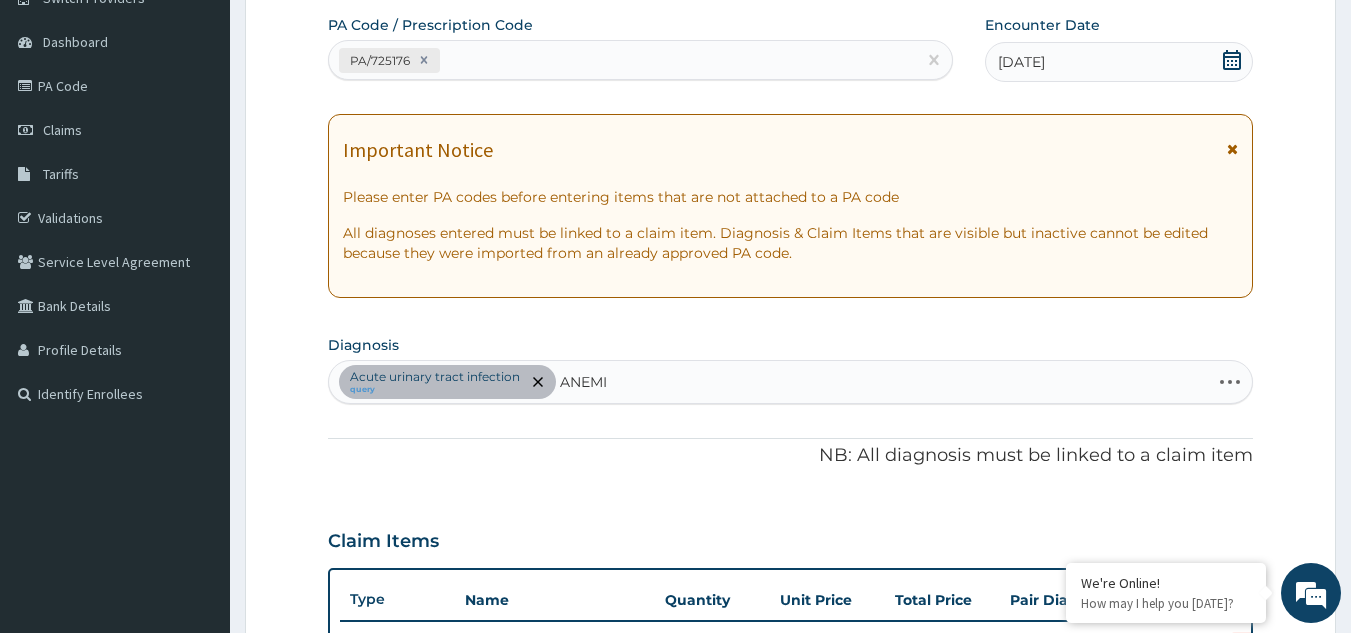 type on "ANEMIA" 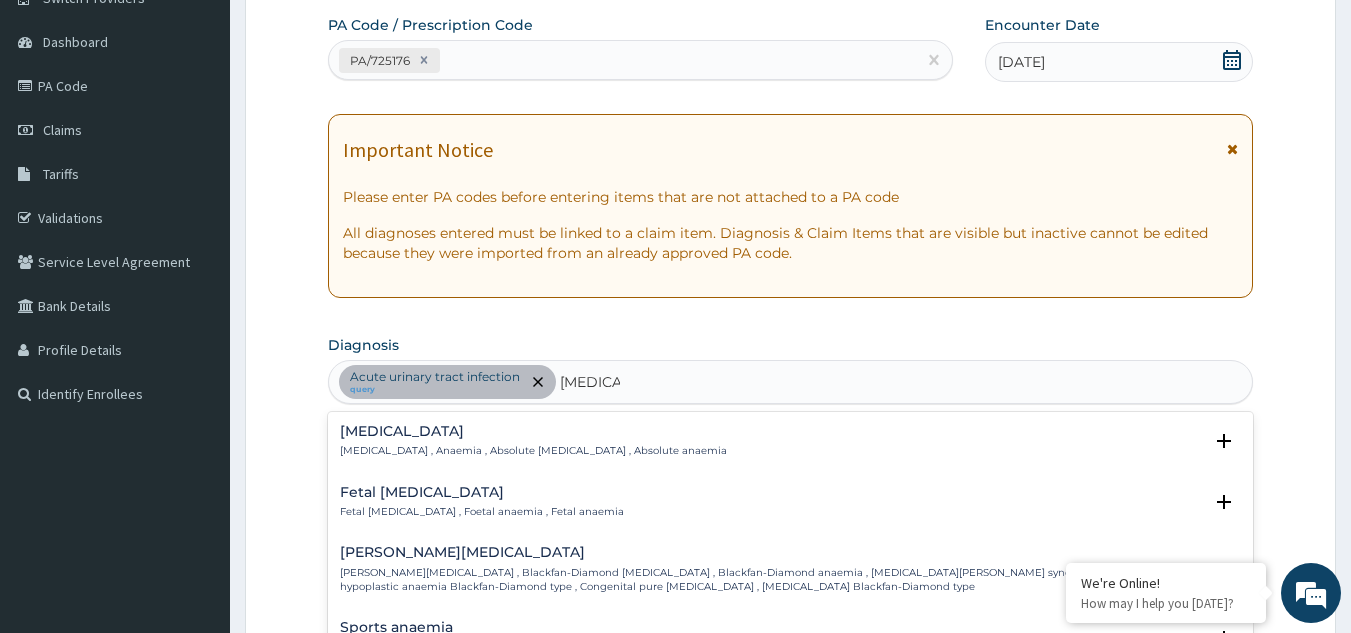 click on "Anemia , Anaemia , Absolute anemia , Absolute anaemia" at bounding box center [533, 451] 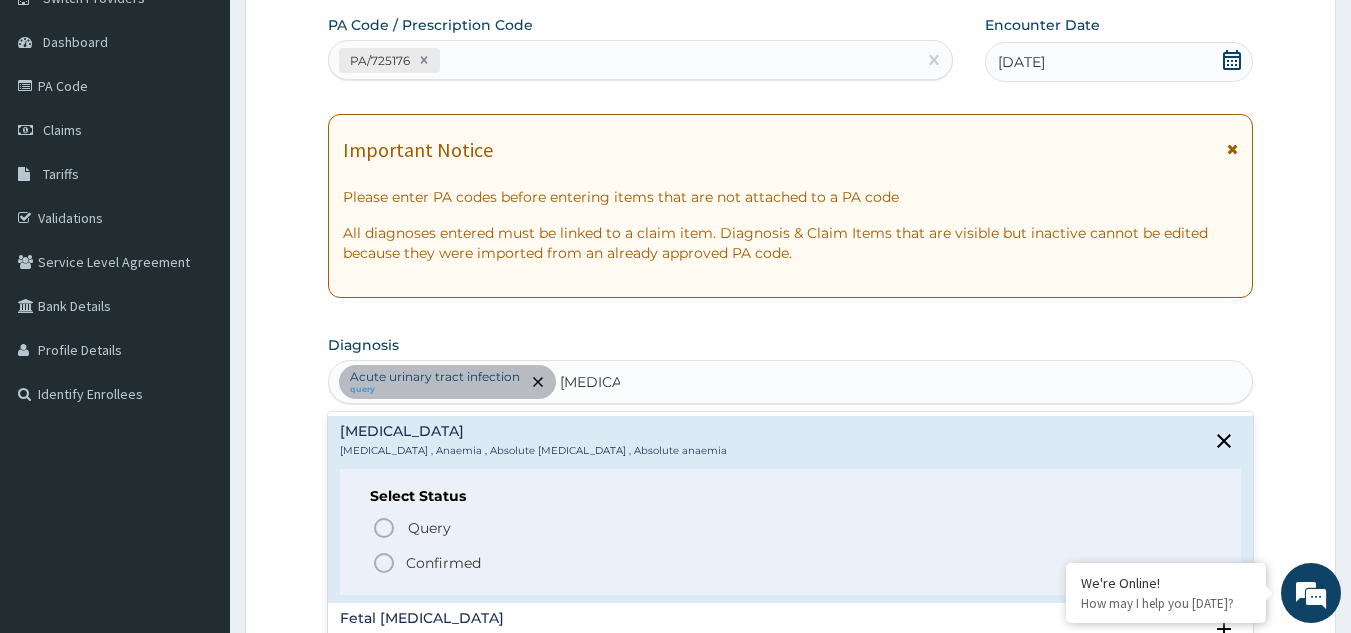 click 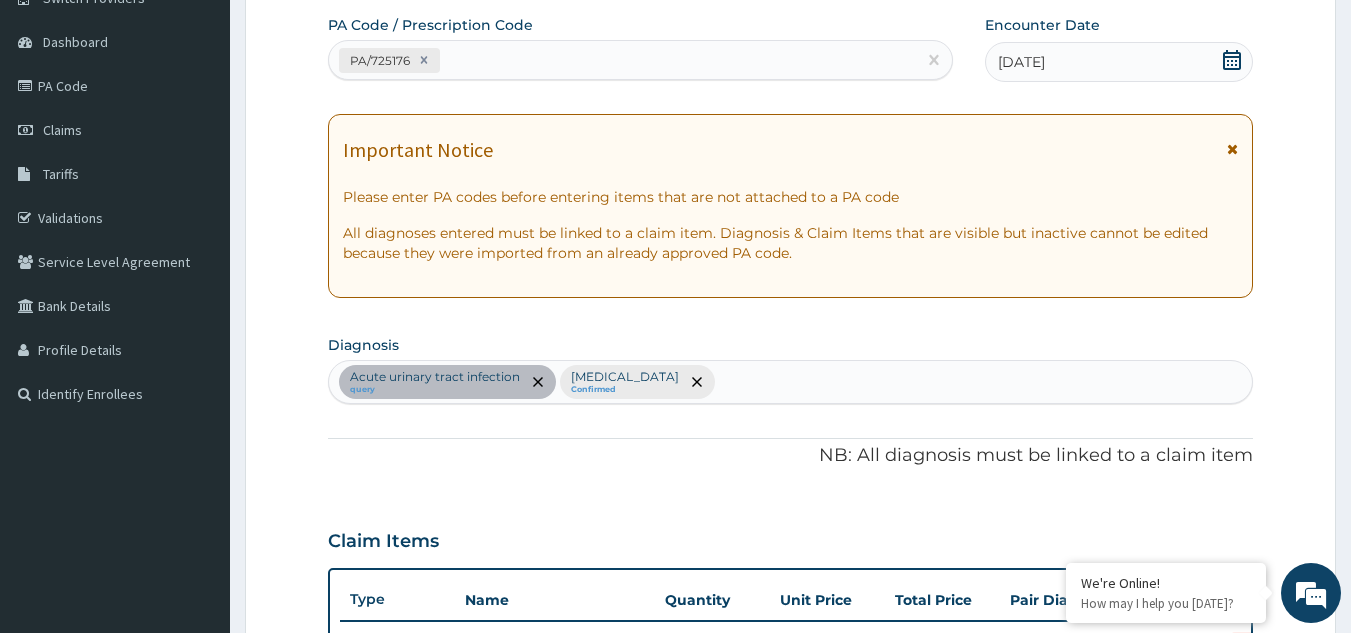 scroll, scrollTop: 729, scrollLeft: 0, axis: vertical 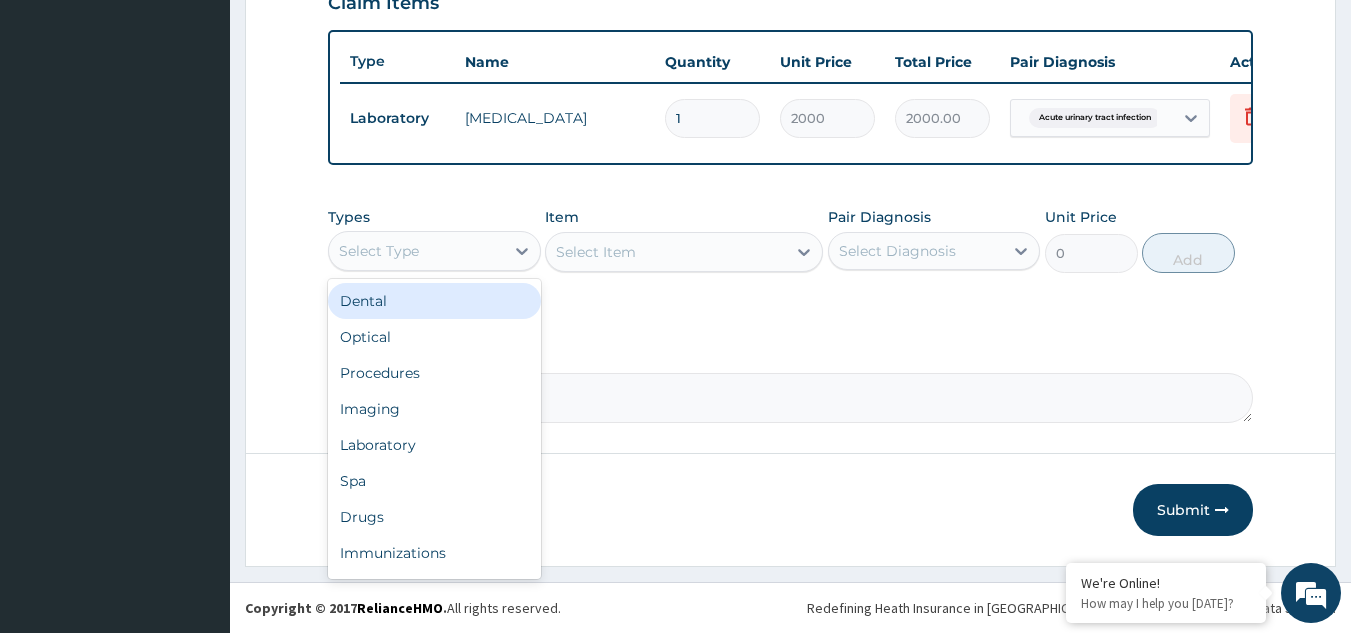 click on "Select Type" at bounding box center (416, 251) 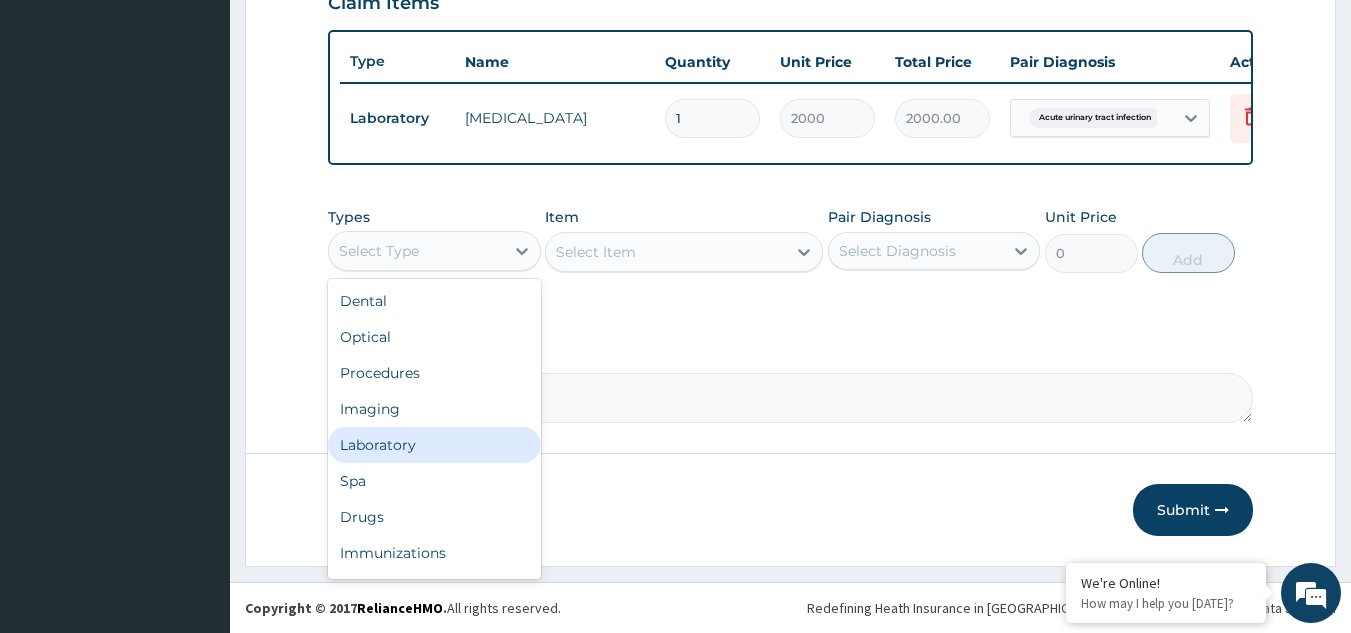 click on "Laboratory" at bounding box center [434, 445] 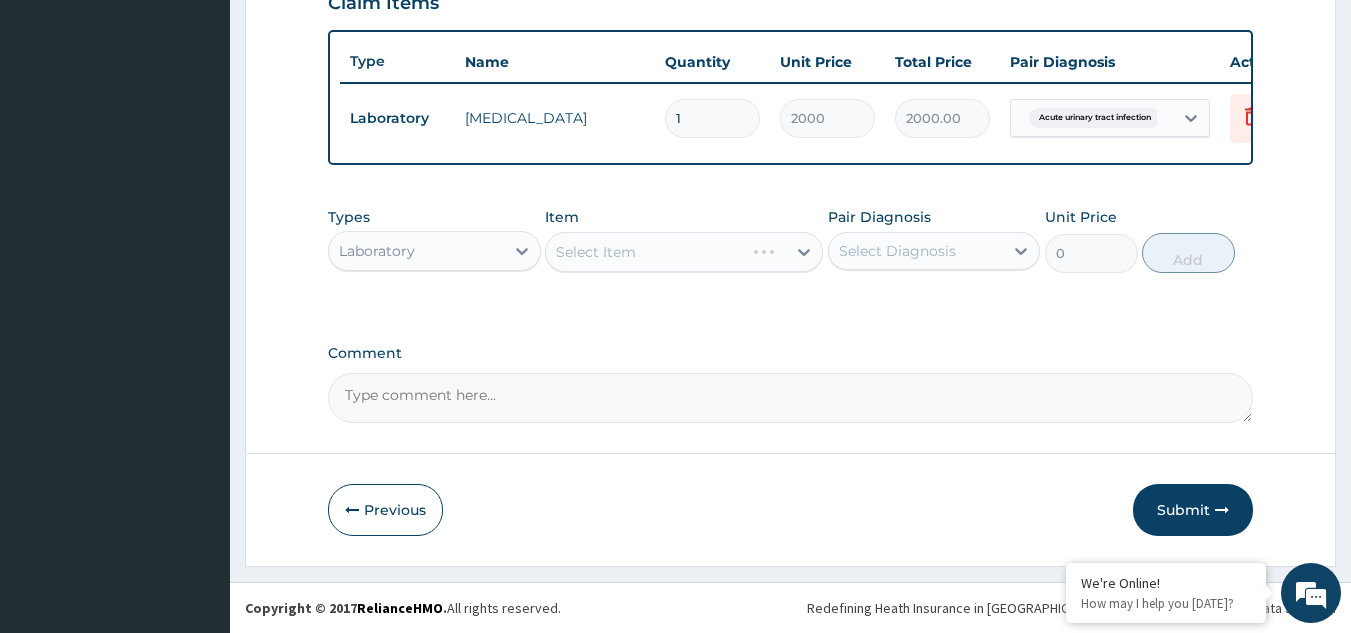 click on "Select Item" at bounding box center (684, 252) 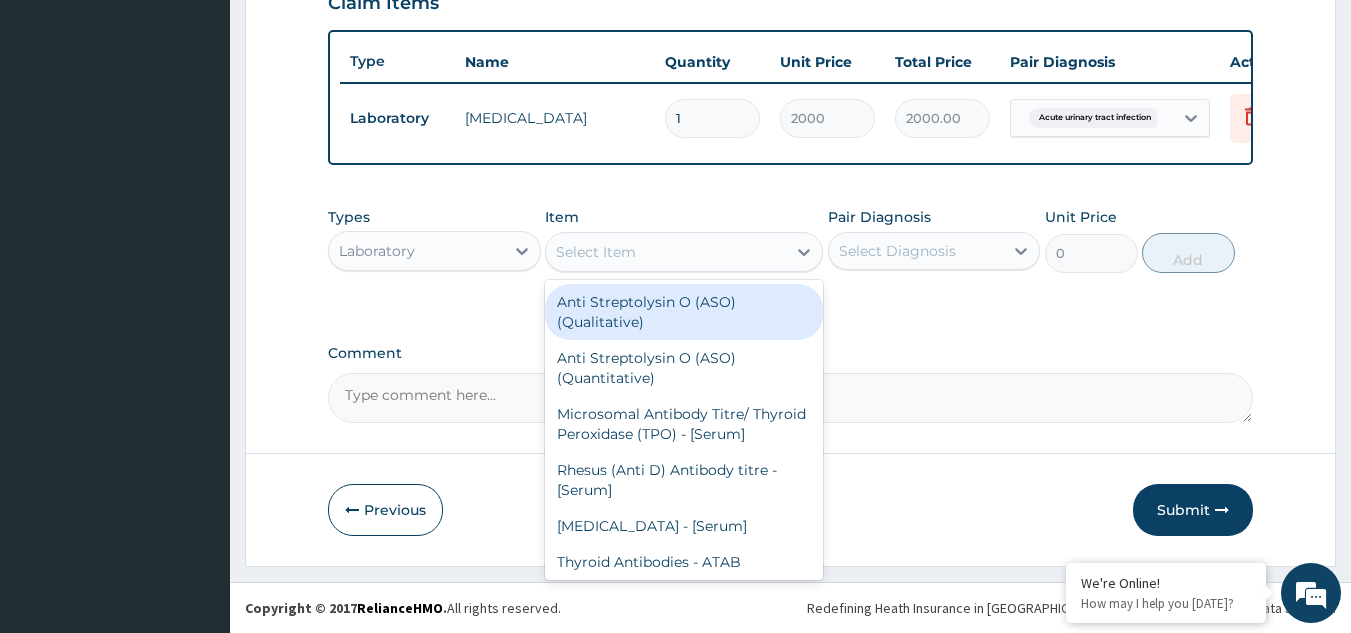 click on "Select Item" at bounding box center [666, 252] 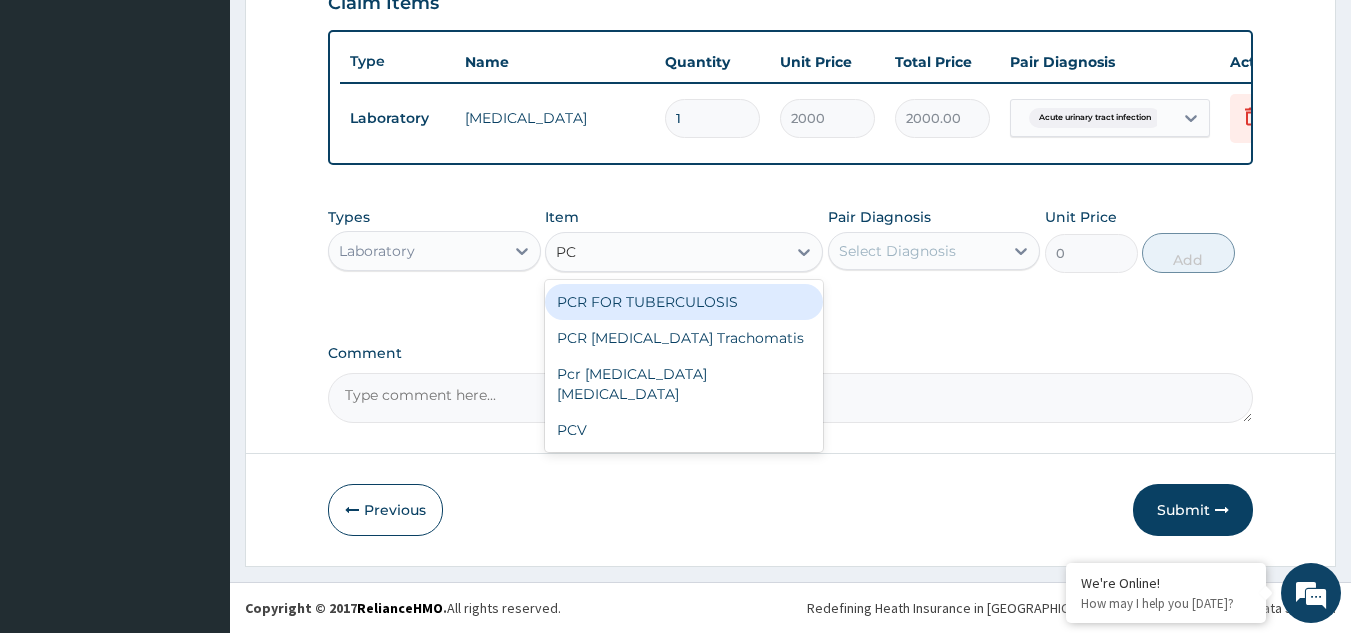 type on "PCV" 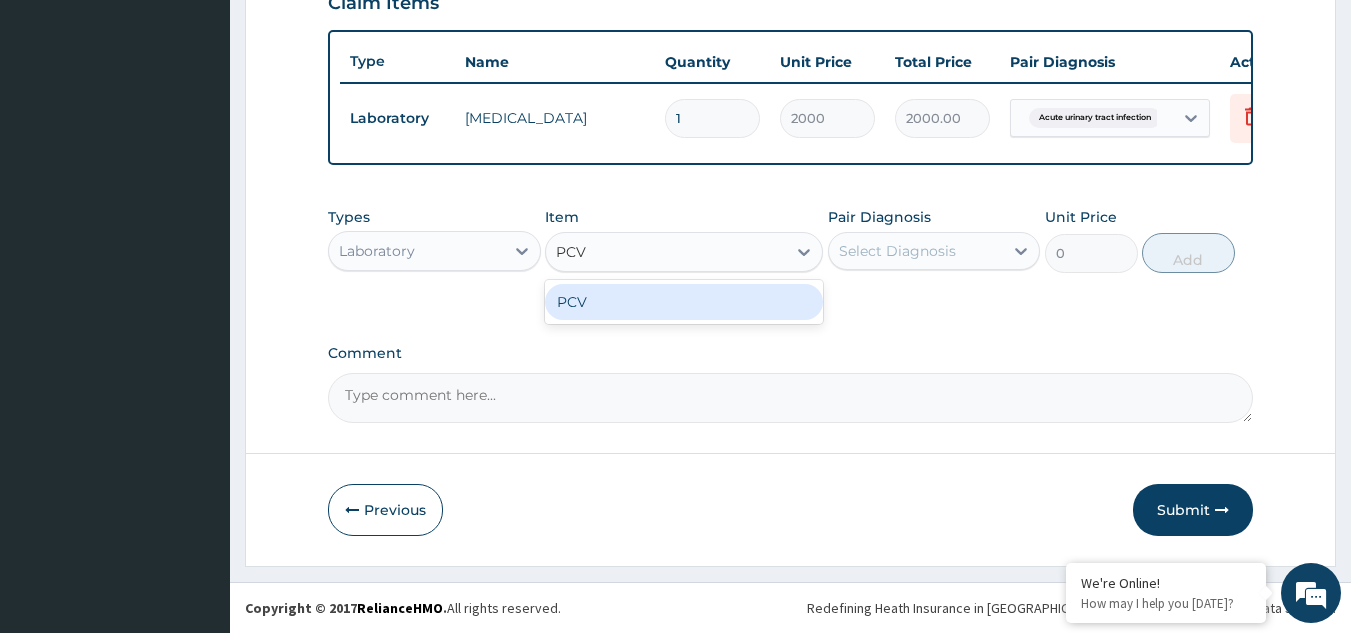 click on "PCV" at bounding box center (684, 302) 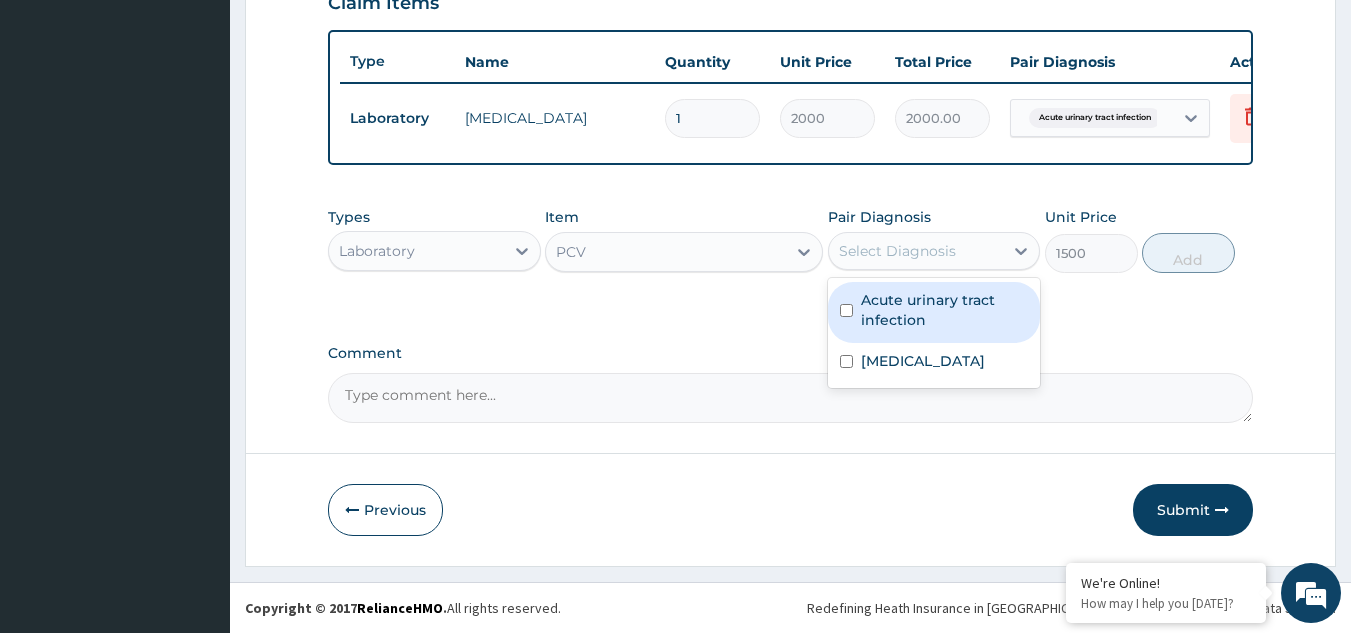 click on "Select Diagnosis" at bounding box center (897, 251) 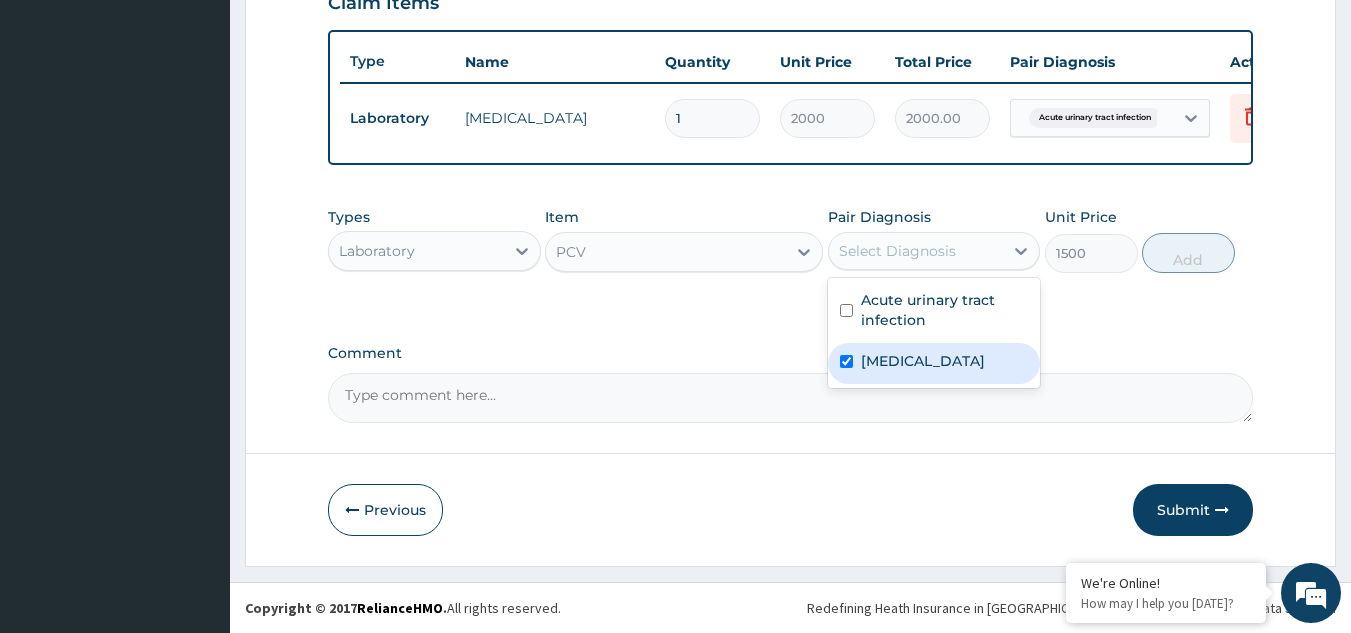checkbox on "true" 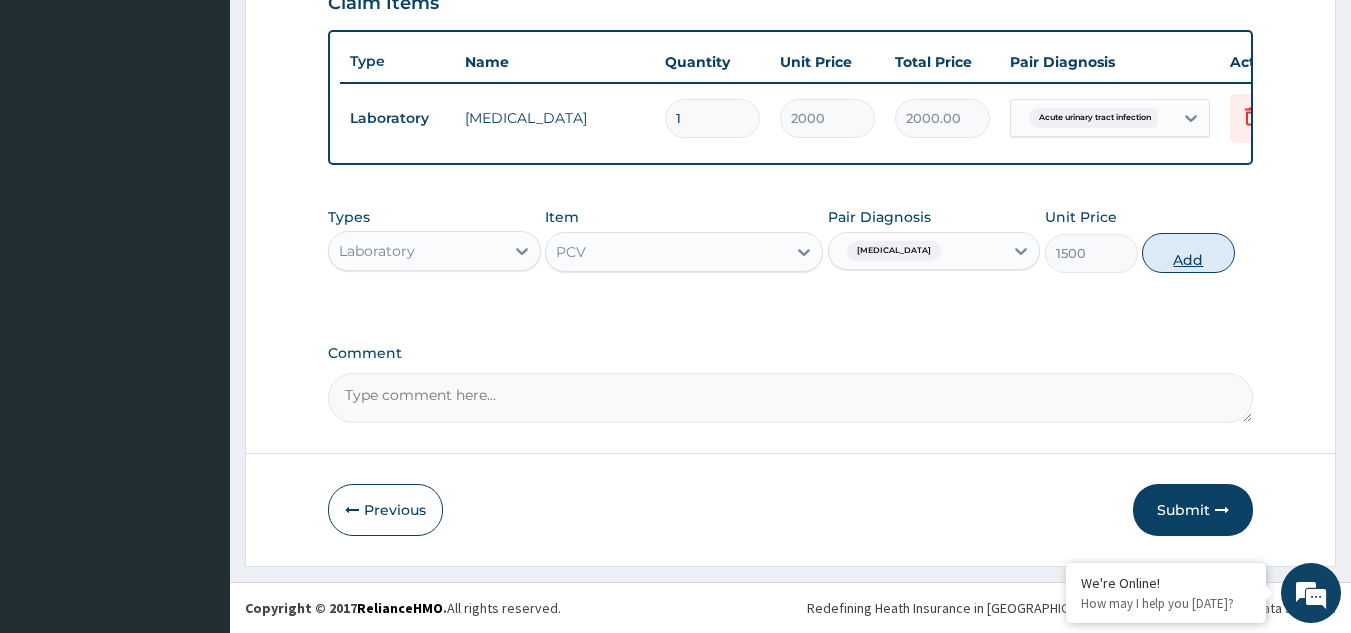 click on "Add" at bounding box center [1188, 253] 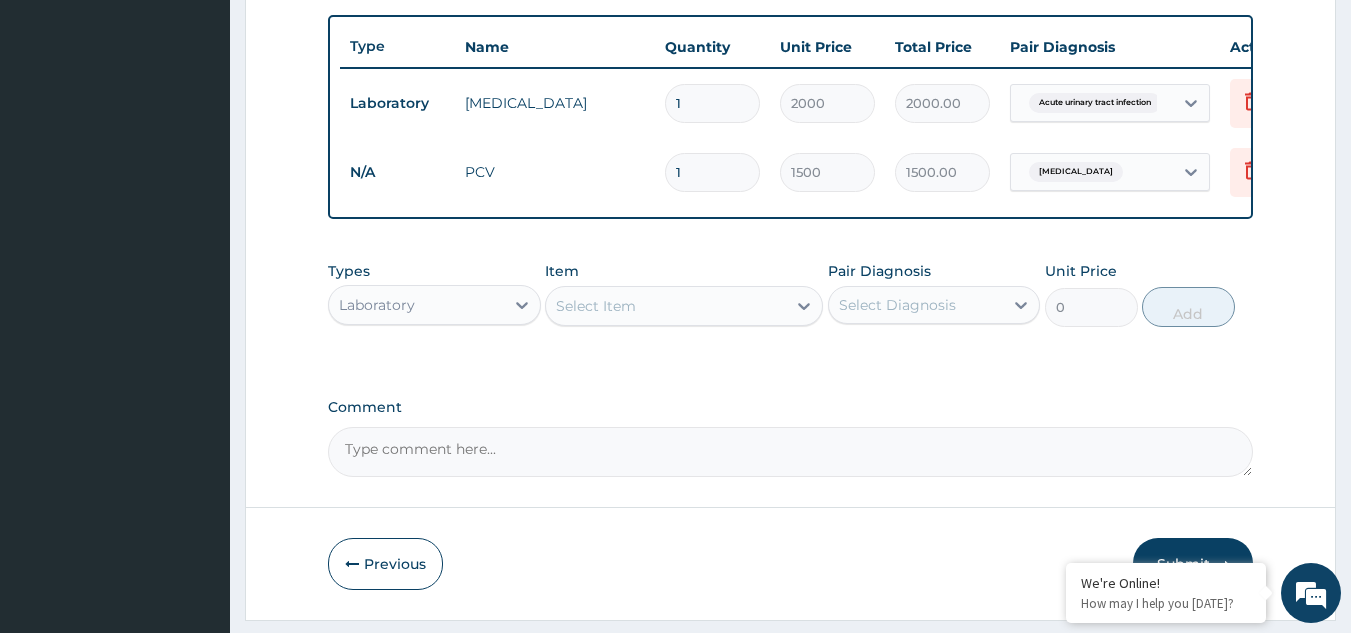 scroll, scrollTop: 176, scrollLeft: 0, axis: vertical 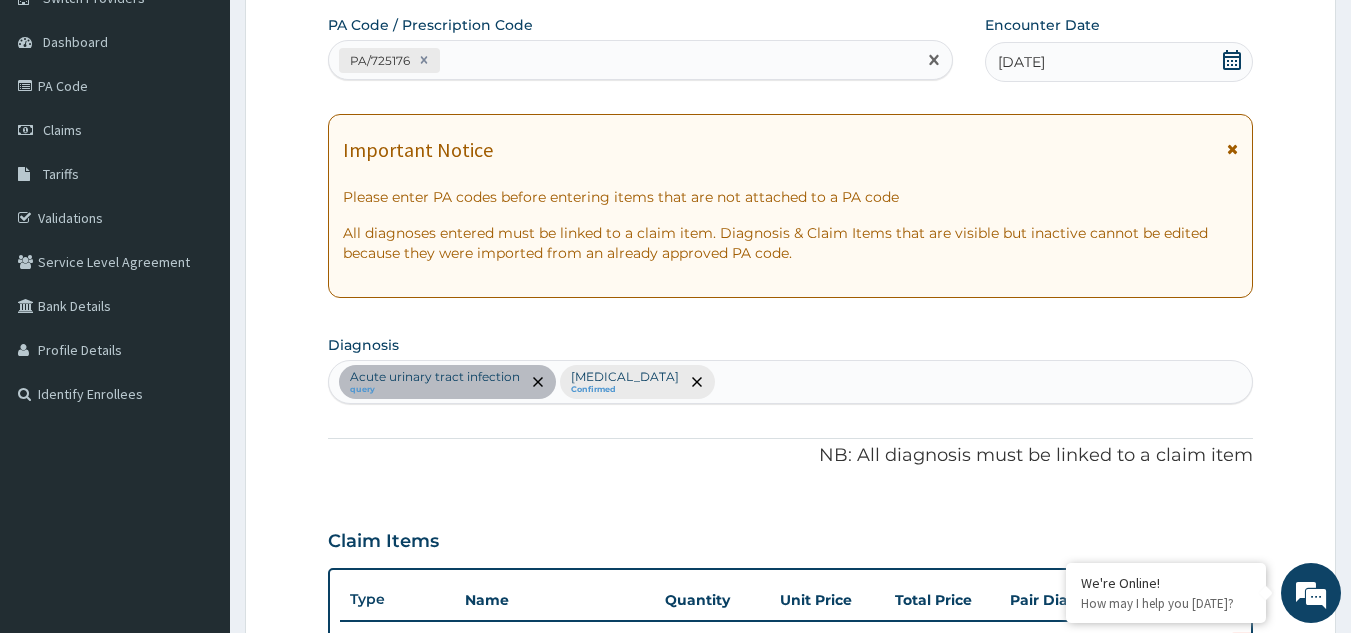 click on "PA/725176" at bounding box center [623, 60] 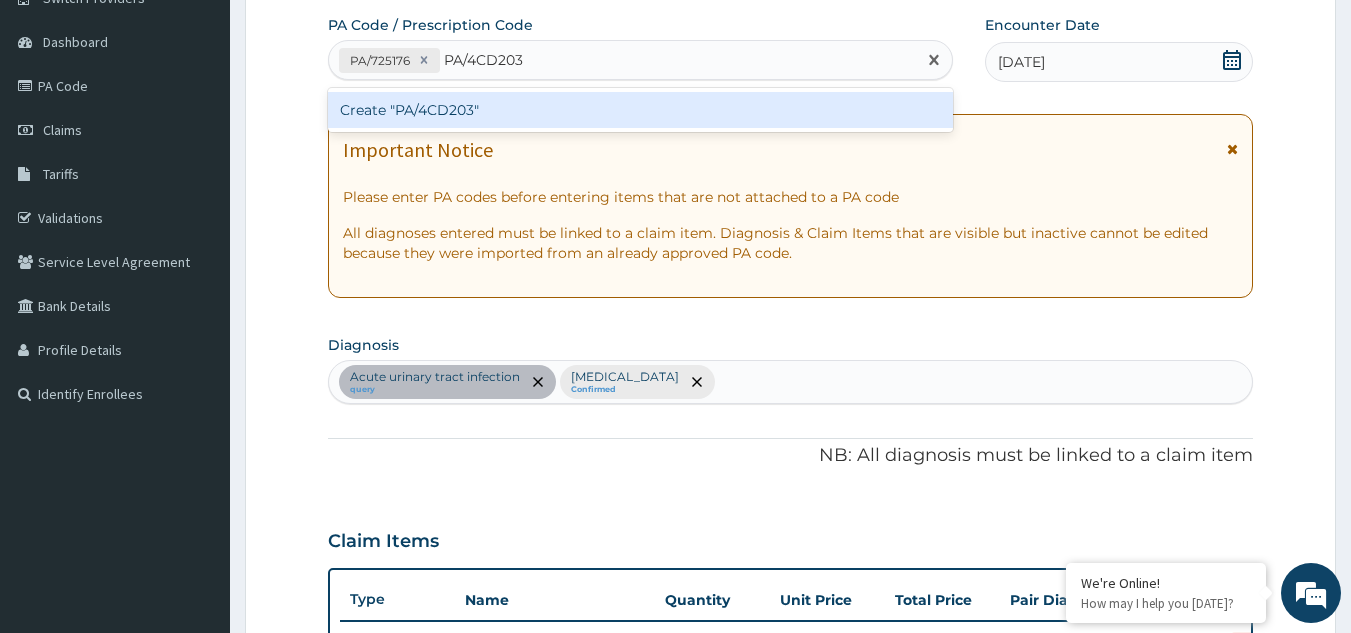 click on "PA/4CD203" at bounding box center (484, 60) 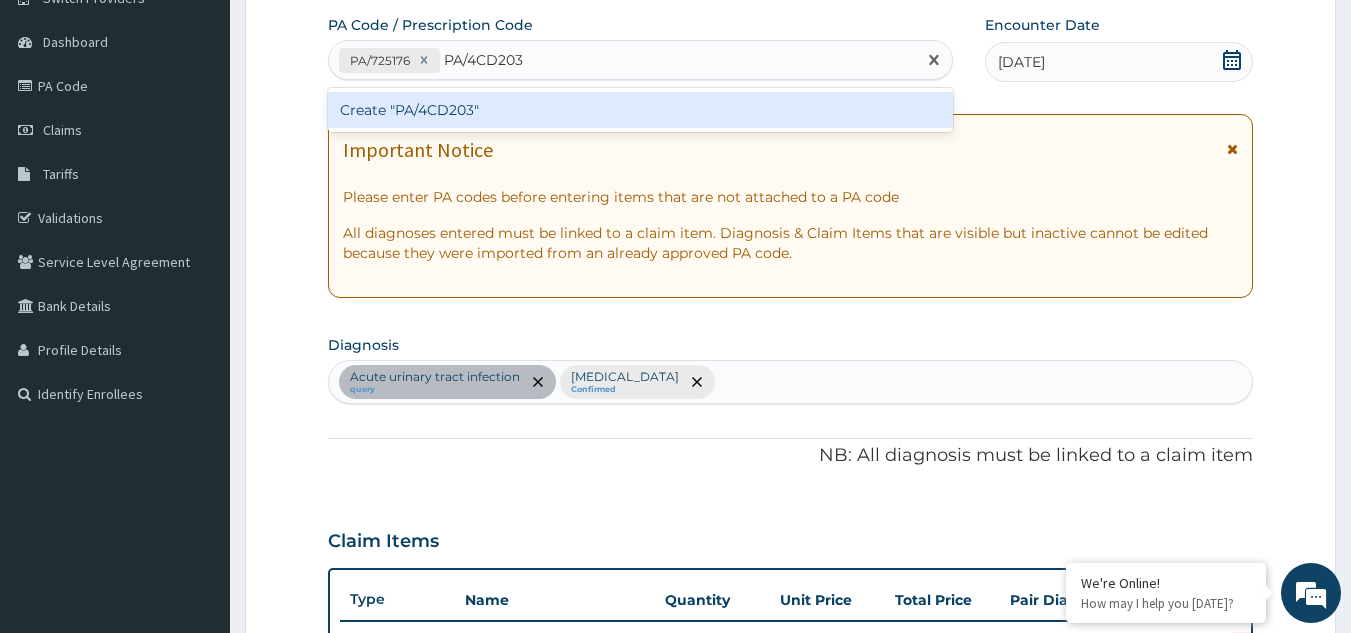 click on "Create "PA/4CD203"" at bounding box center (641, 110) 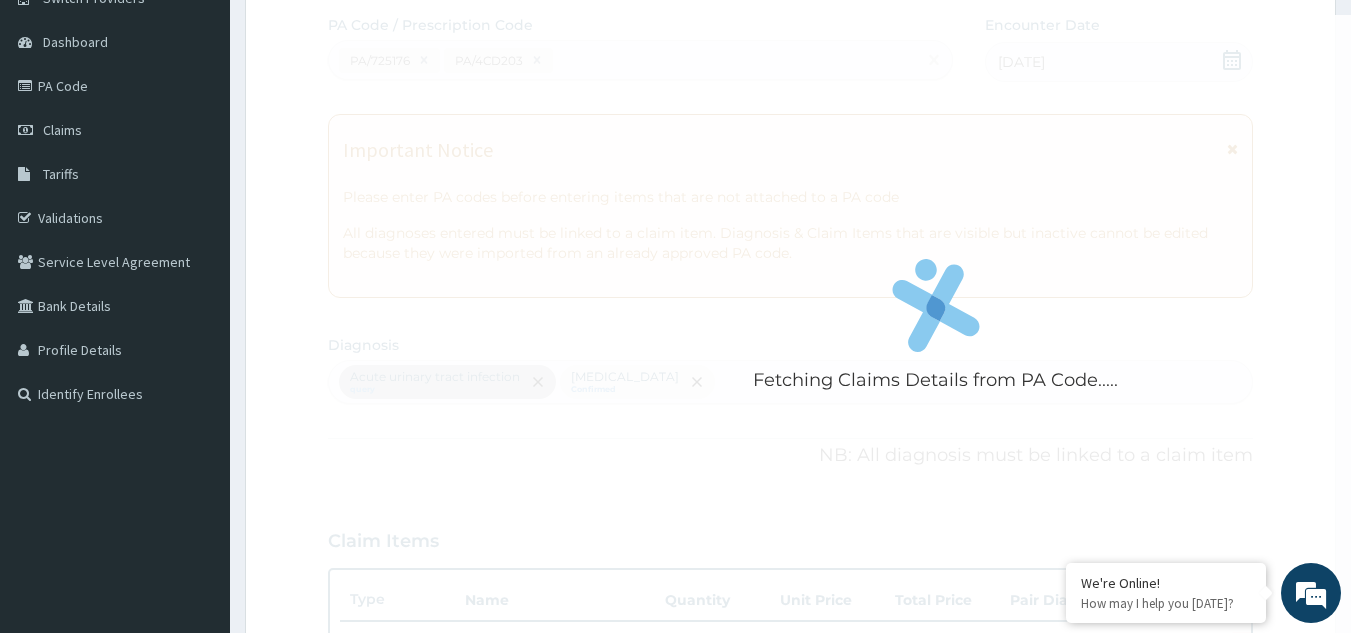 click on "Fetching Claims Details from PA Code....." at bounding box center [936, 331] 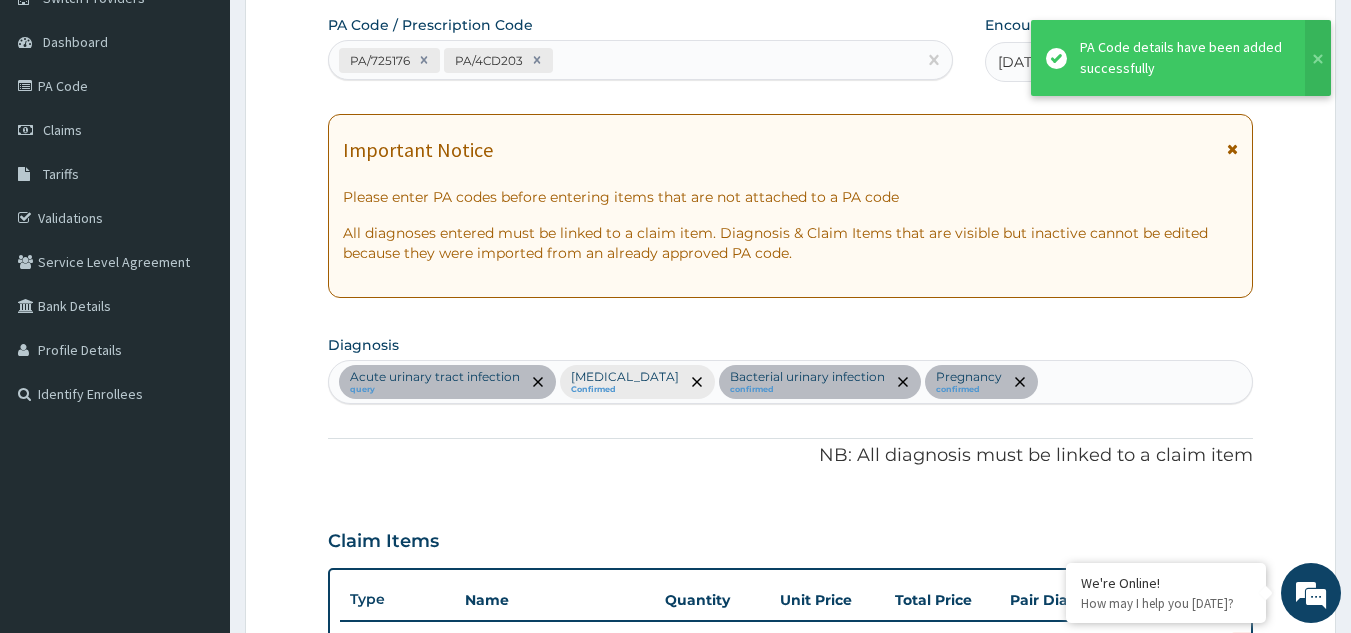 scroll, scrollTop: 723, scrollLeft: 0, axis: vertical 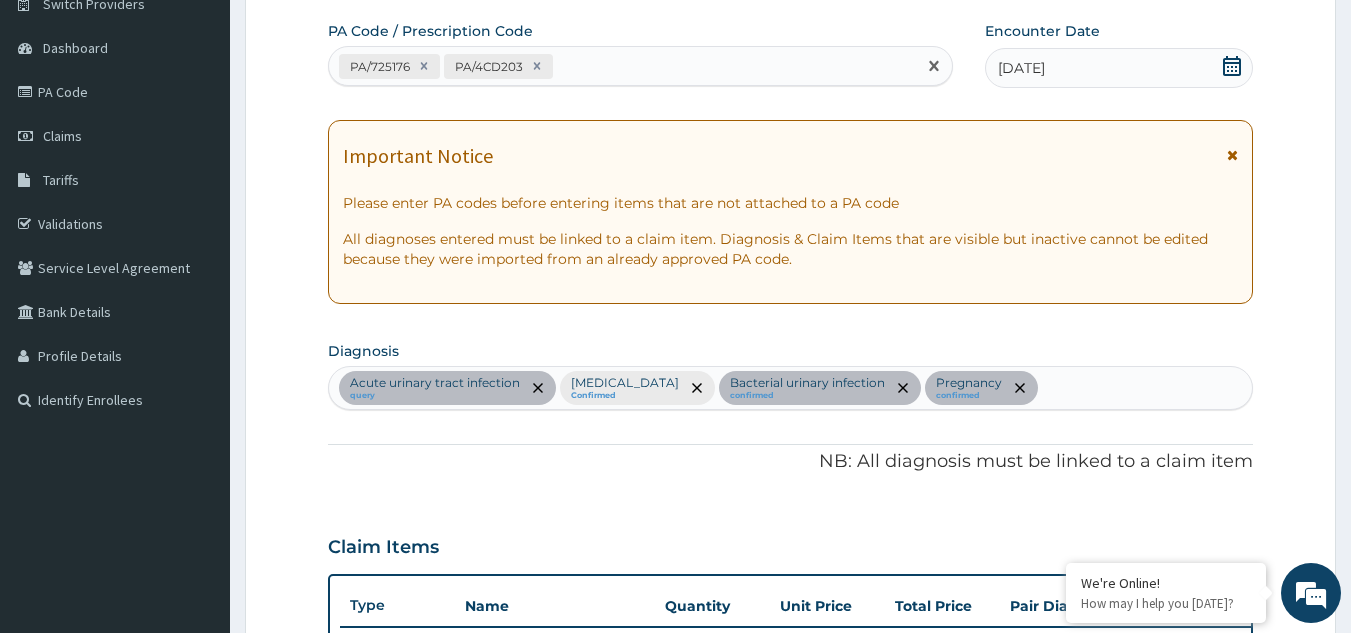click on "PA/725176 PA/4CD203" at bounding box center (623, 66) 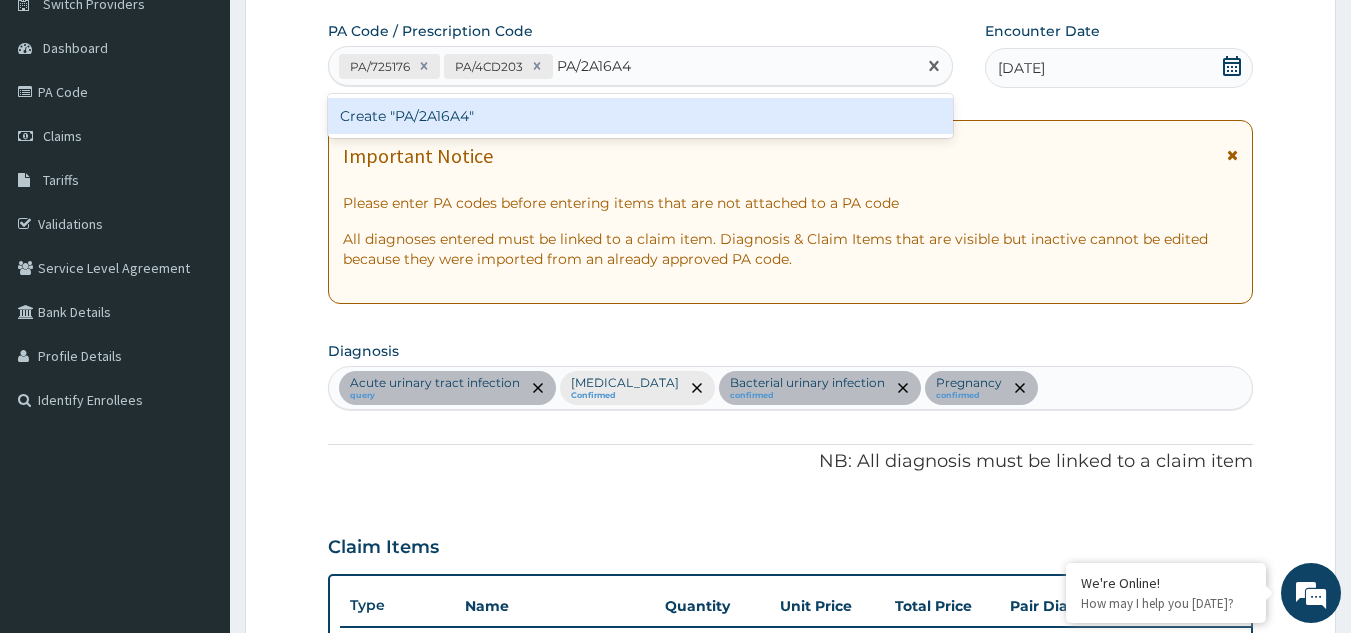click on "Create "PA/2A16A4"" at bounding box center [641, 116] 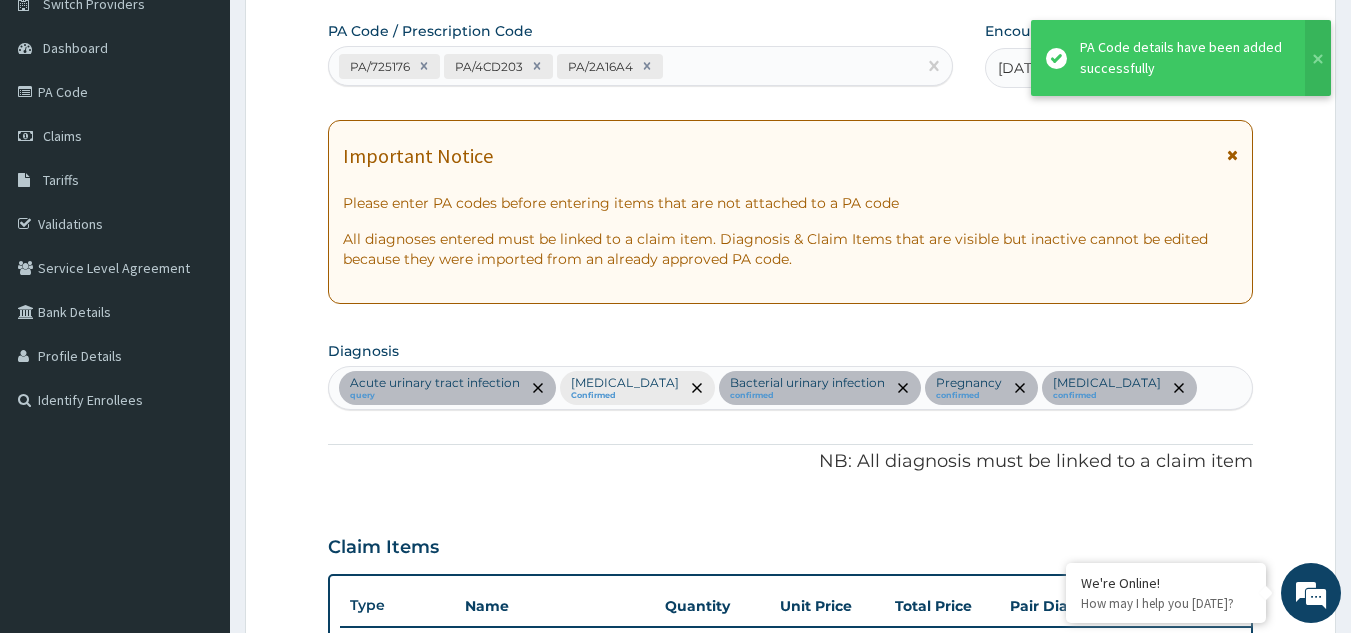 scroll, scrollTop: 792, scrollLeft: 0, axis: vertical 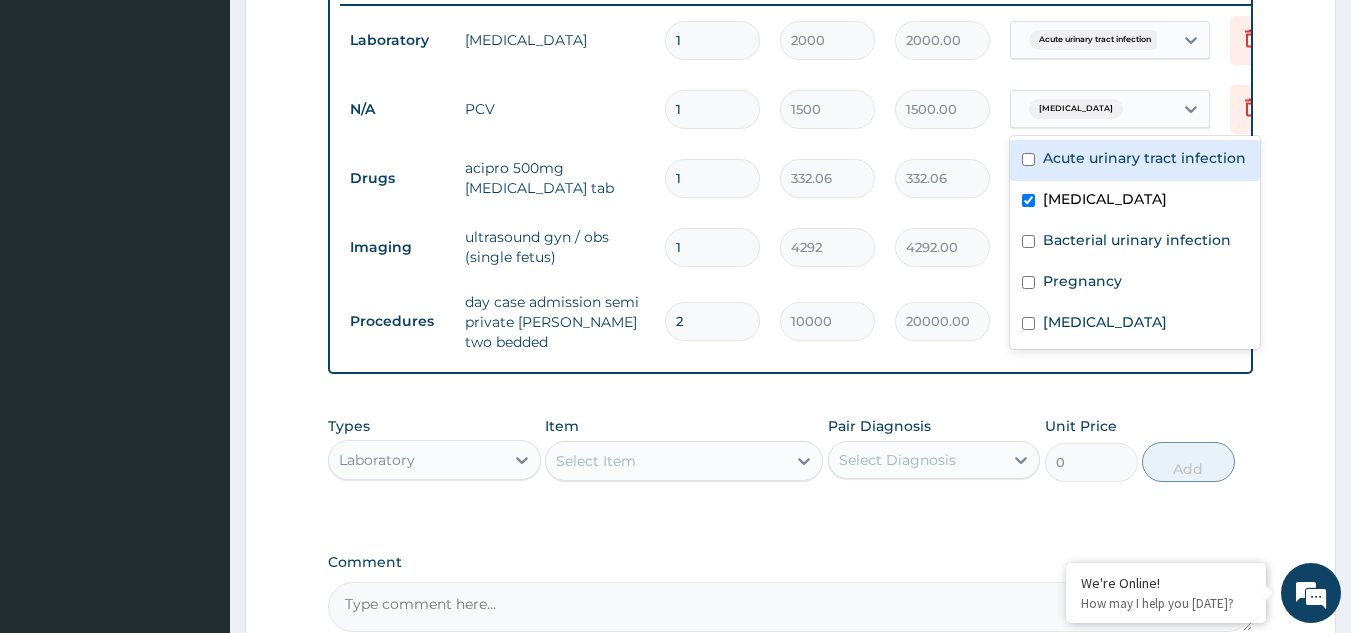 click on "[MEDICAL_DATA]" at bounding box center (1076, 109) 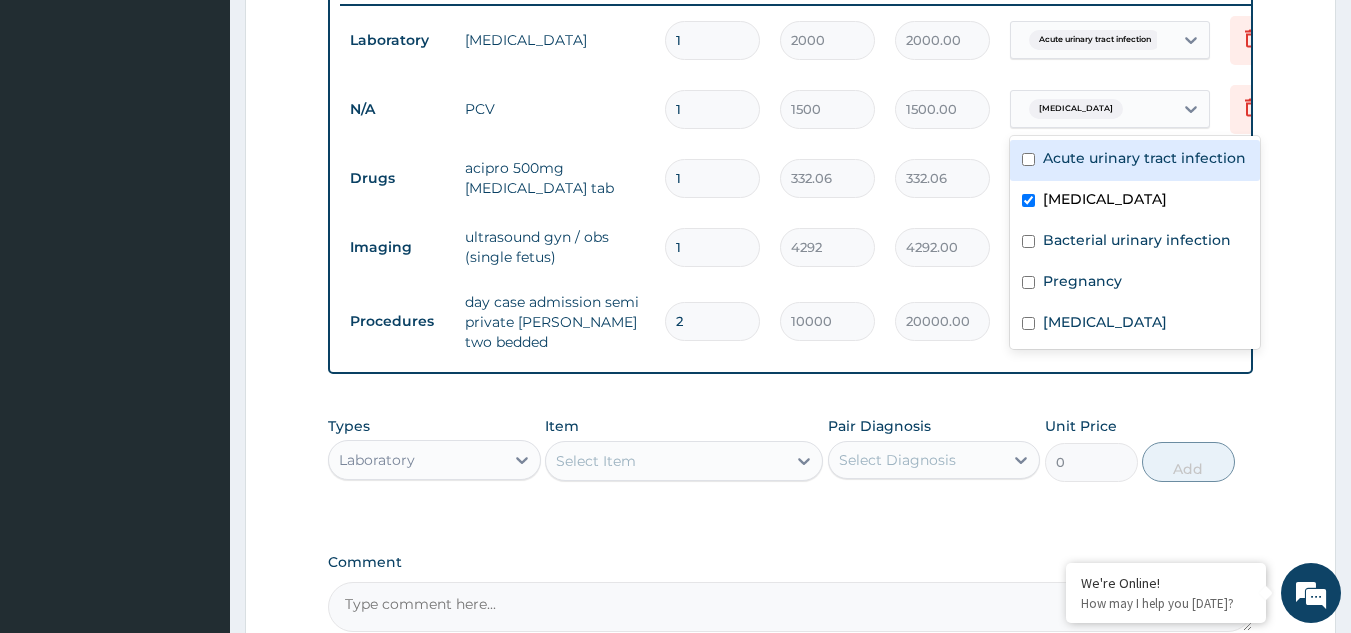 click on "Step  2  of 2 PA Code / Prescription Code PA/725176 PA/4CD203 PA/2A16A4 Encounter Date 09-05-2025 Important Notice Please enter PA codes before entering items that are not attached to a PA code   All diagnoses entered must be linked to a claim item. Diagnosis & Claim Items that are visible but inactive cannot be edited because they were imported from an already approved PA code. Diagnosis Acute urinary tract infection query Anemia Confirmed Bacterial urinary infection confirmed Pregnancy confirmed Vaginal delivery confirmed NB: All diagnosis must be linked to a claim item Claim Items Type Name Quantity Unit Price Total Price Pair Diagnosis Actions Laboratory urinalysis 1 2000 2000.00 Acute urinary tract infection Delete N/A PCV 1 1500 1500.00 option Acute urinary tract infection focused, 1 of 5. 5 results available. Use Up and Down to choose options, press Enter to select the currently focused option, press Escape to exit the menu, press Tab to select the option and exit the menu. Anemia Delete Drugs 1 332.06" at bounding box center [790, 44] 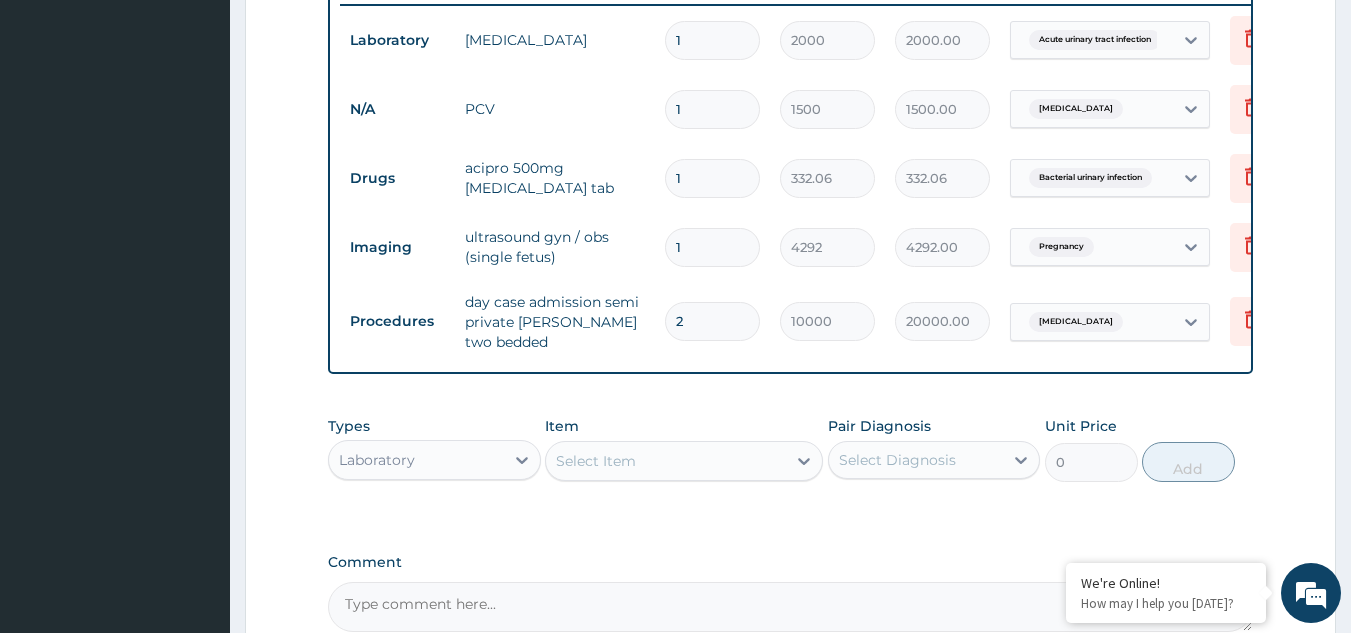 scroll, scrollTop: 239, scrollLeft: 0, axis: vertical 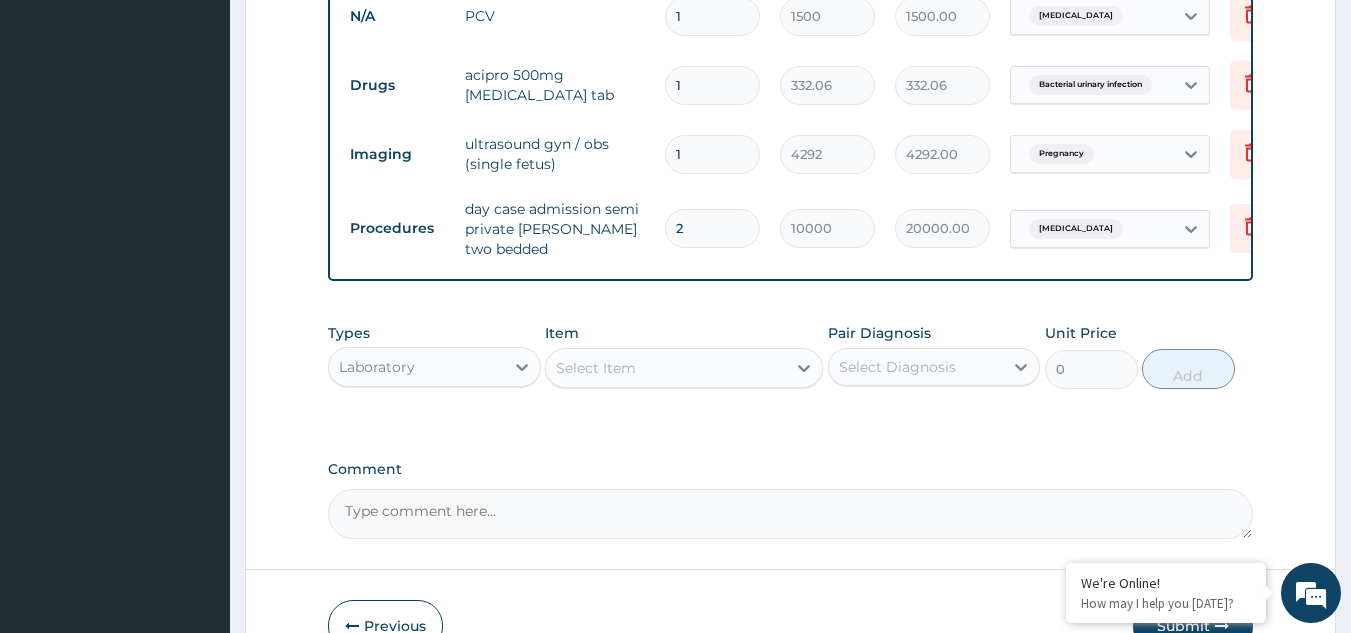 click on "Select Item" at bounding box center (596, 368) 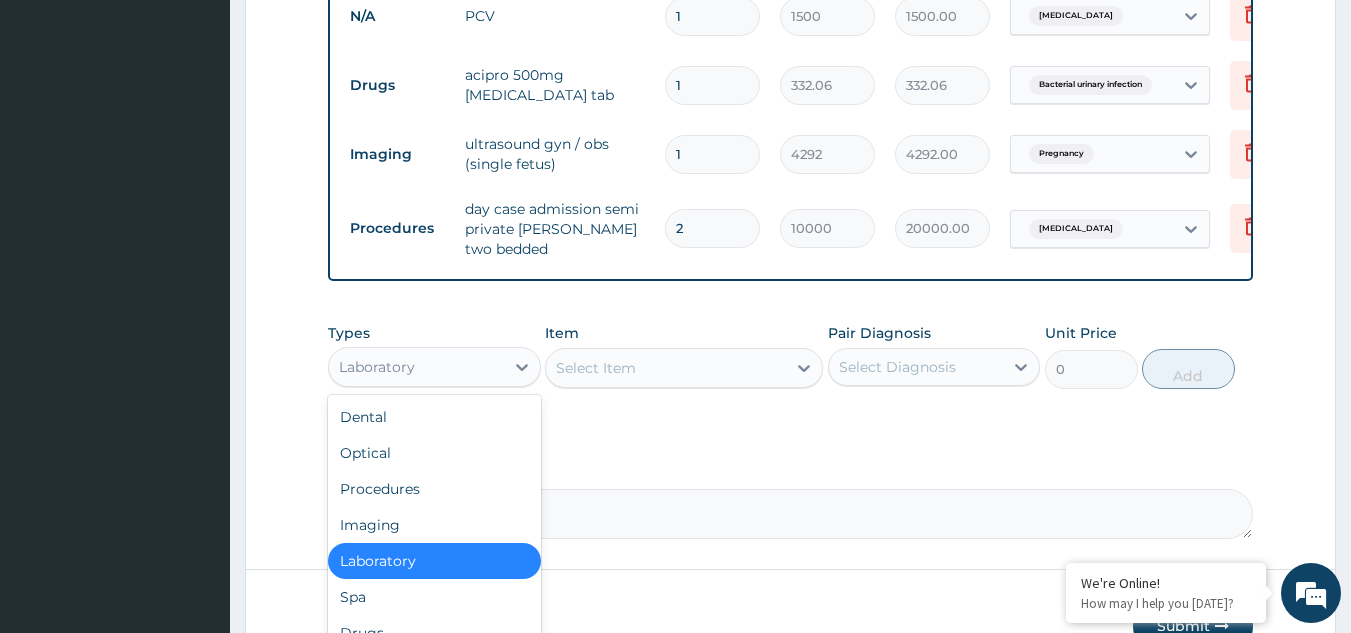 click on "Laboratory" at bounding box center (416, 367) 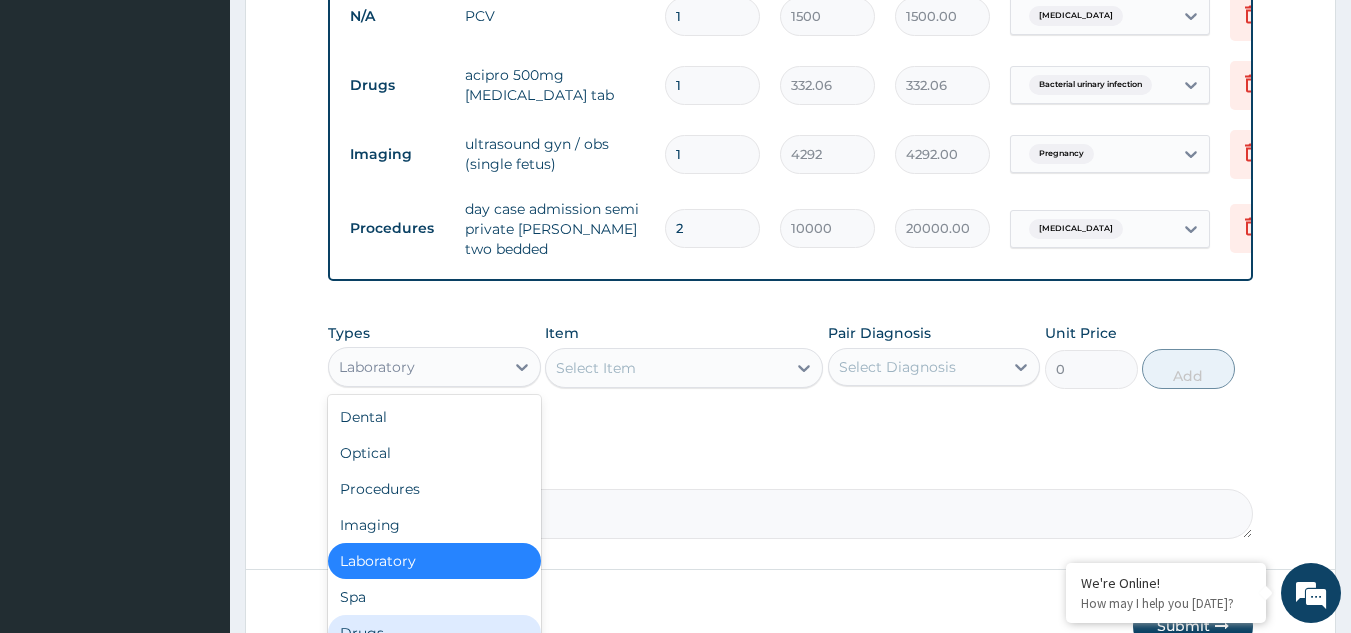 scroll, scrollTop: 4, scrollLeft: 0, axis: vertical 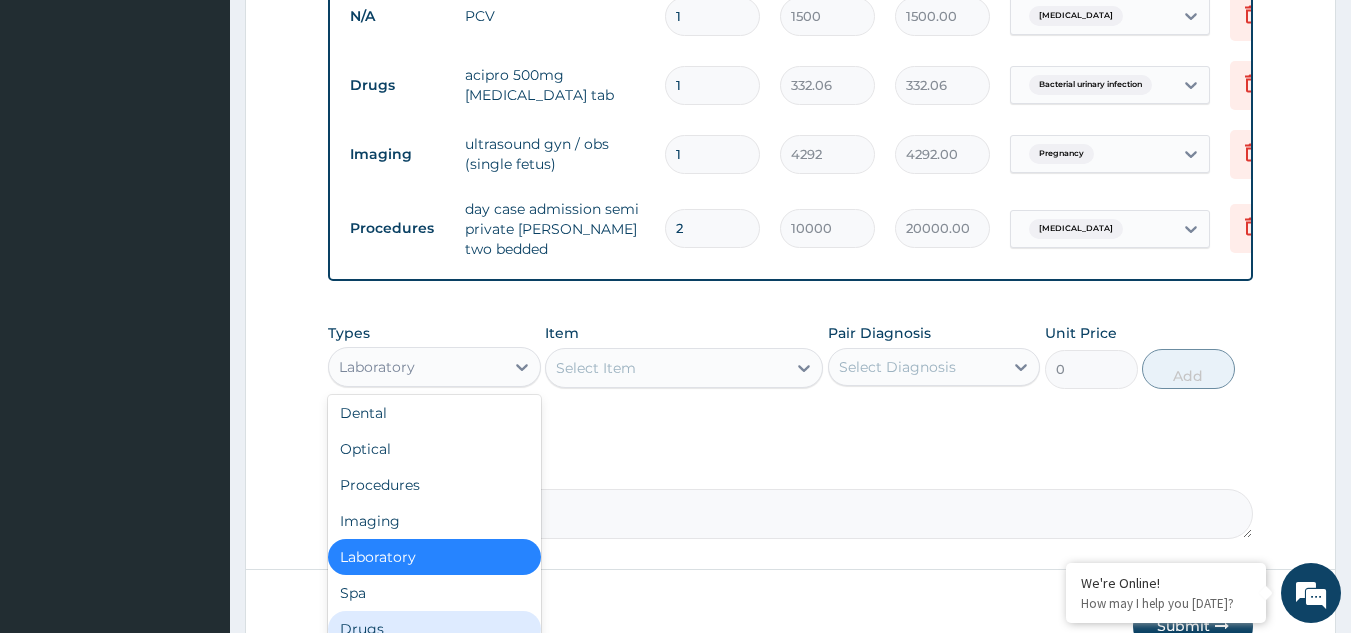 click on "Drugs" at bounding box center (434, 629) 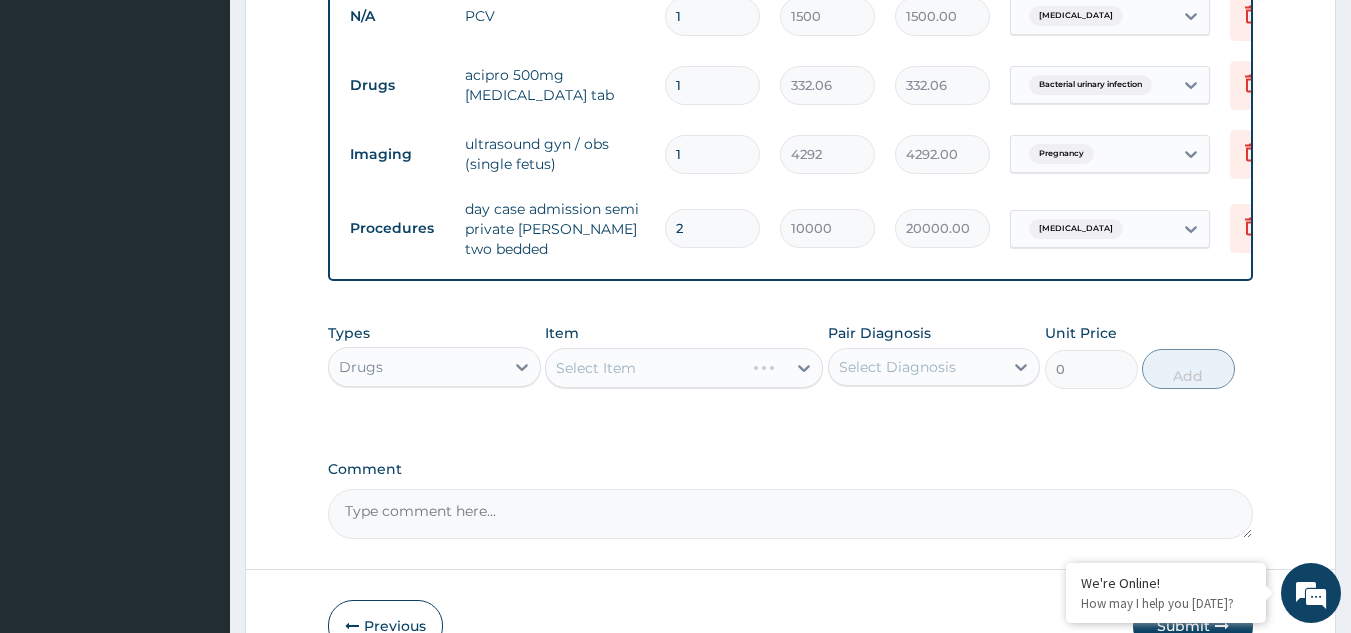 click on "Select Item" at bounding box center [684, 368] 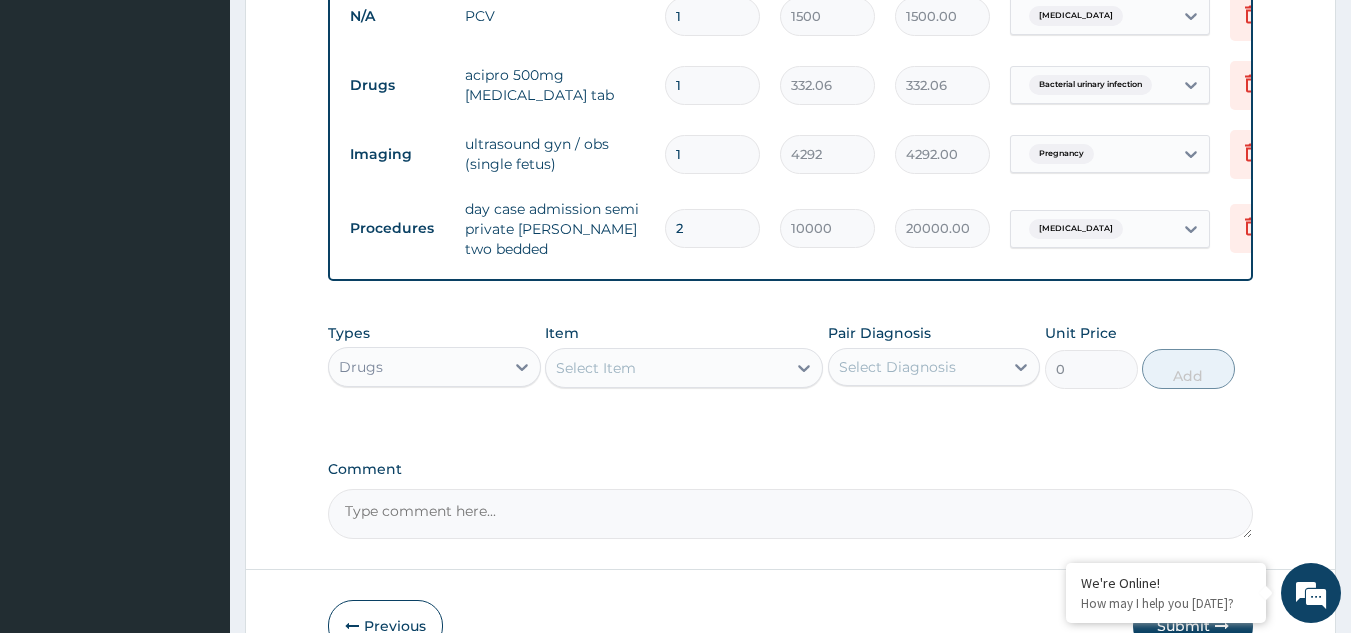 click on "Select Item" at bounding box center (666, 368) 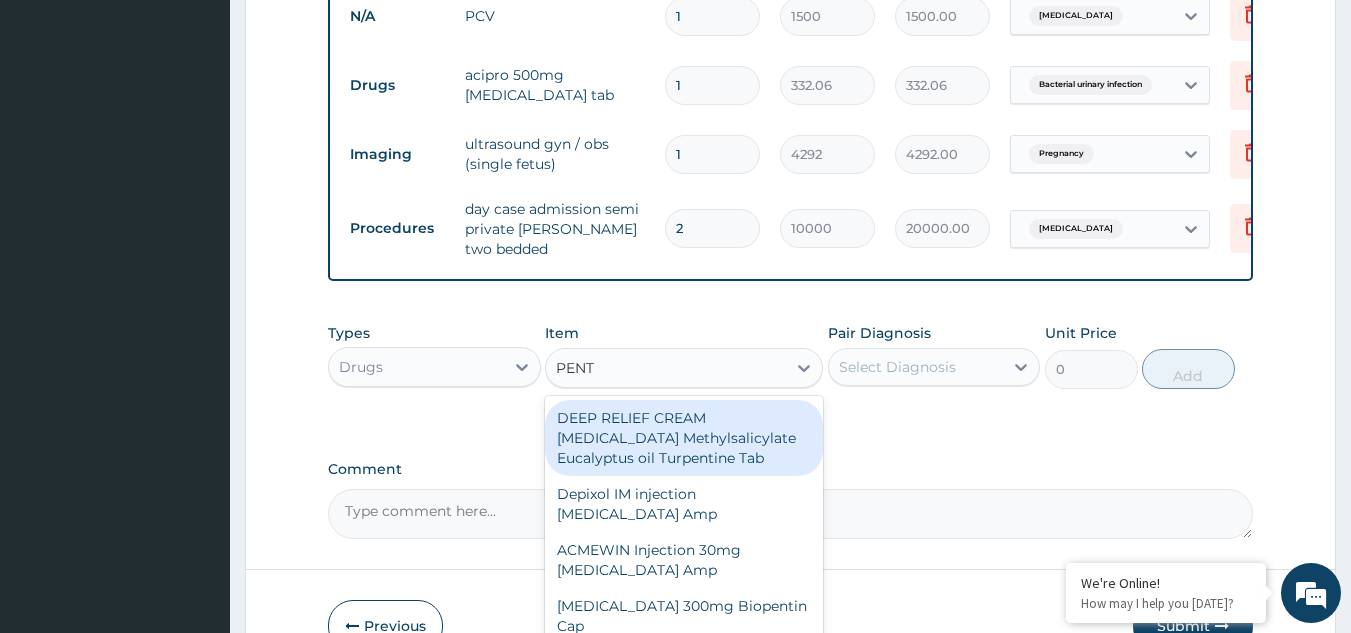 type on "PENTA" 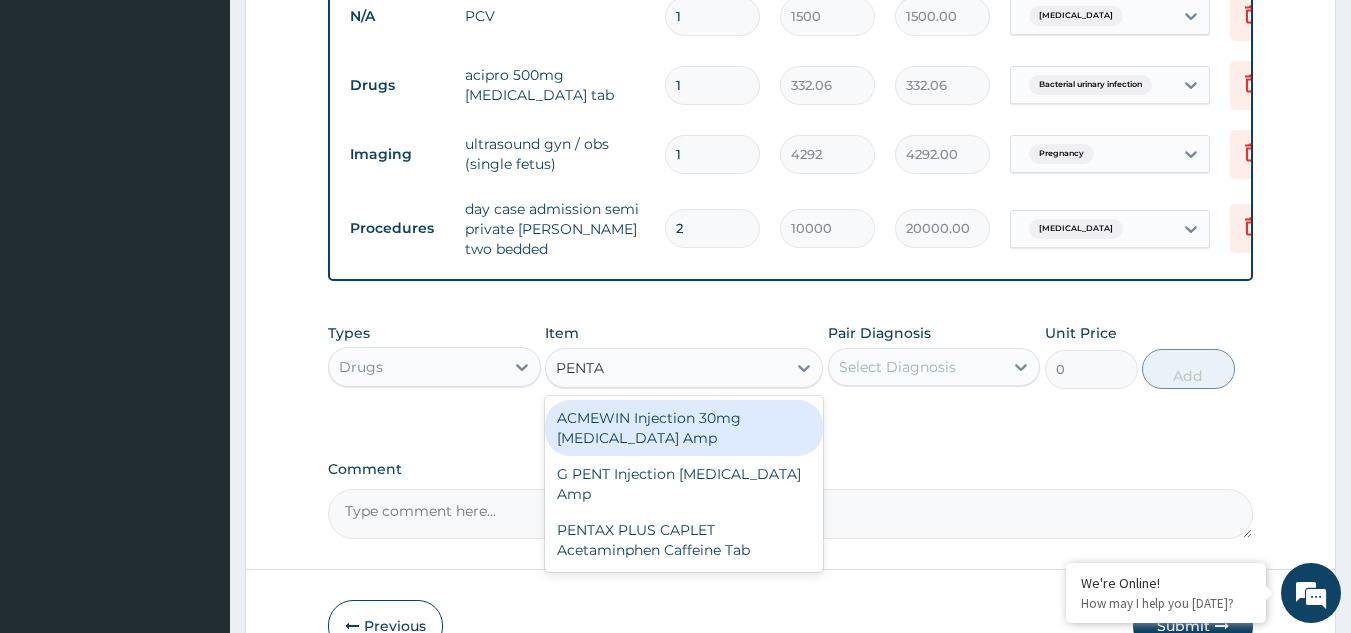 click on "ACMEWIN Injection 30mg Pentazocine Amp" at bounding box center (684, 428) 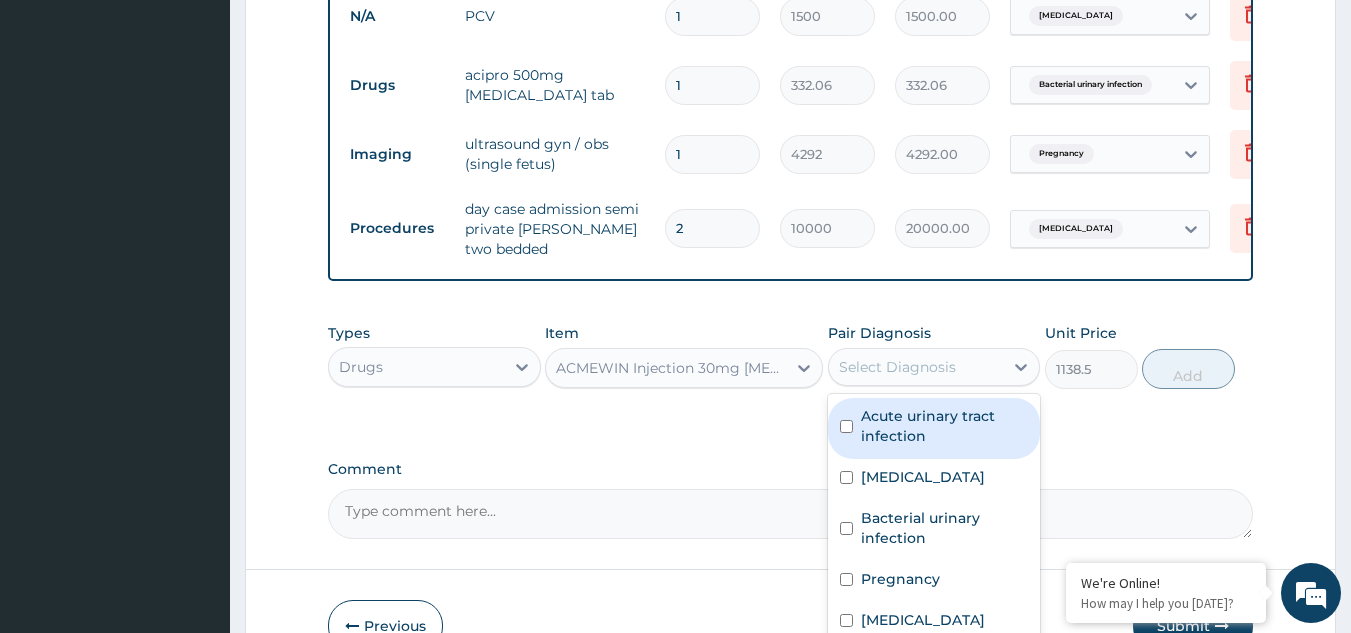 click on "Select Diagnosis" at bounding box center [897, 367] 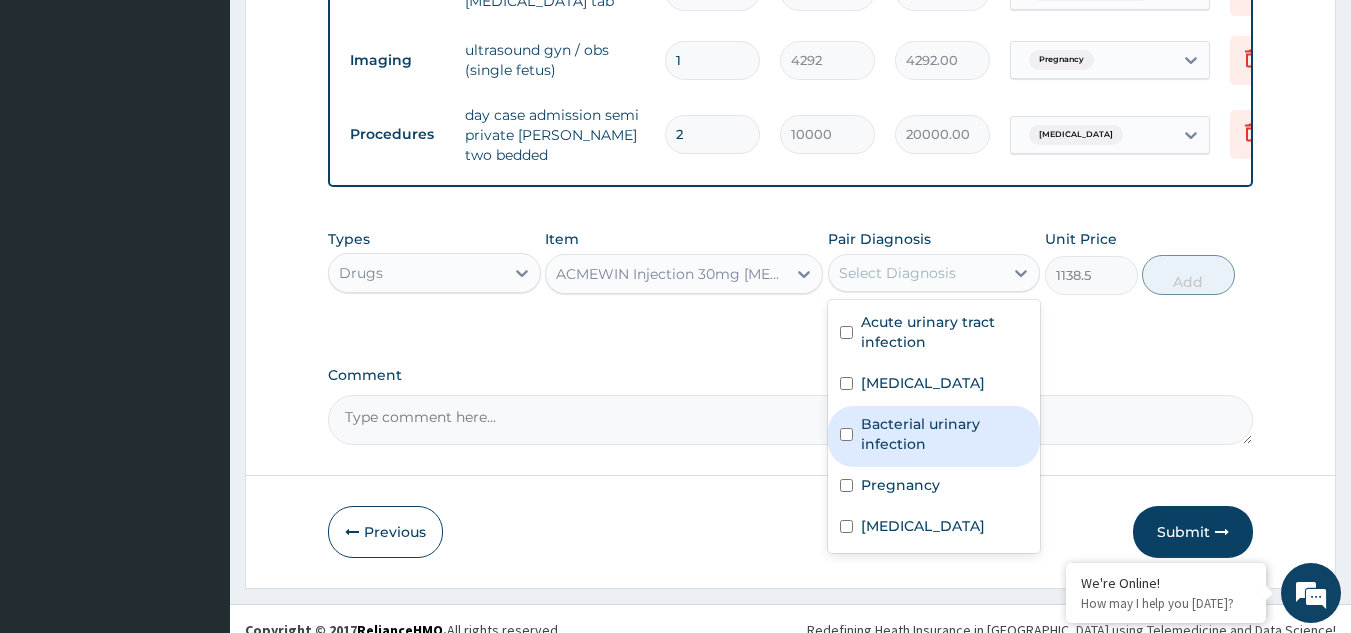 scroll, scrollTop: 1005, scrollLeft: 0, axis: vertical 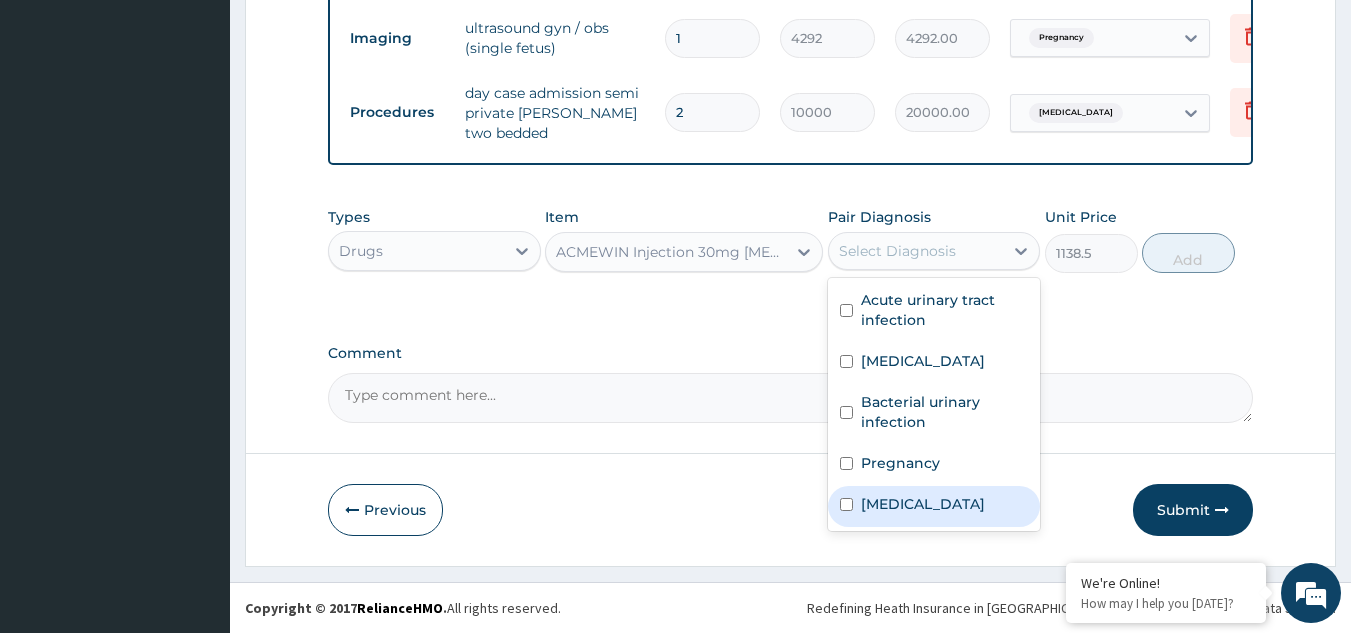 click on "Vaginal delivery" at bounding box center (934, 506) 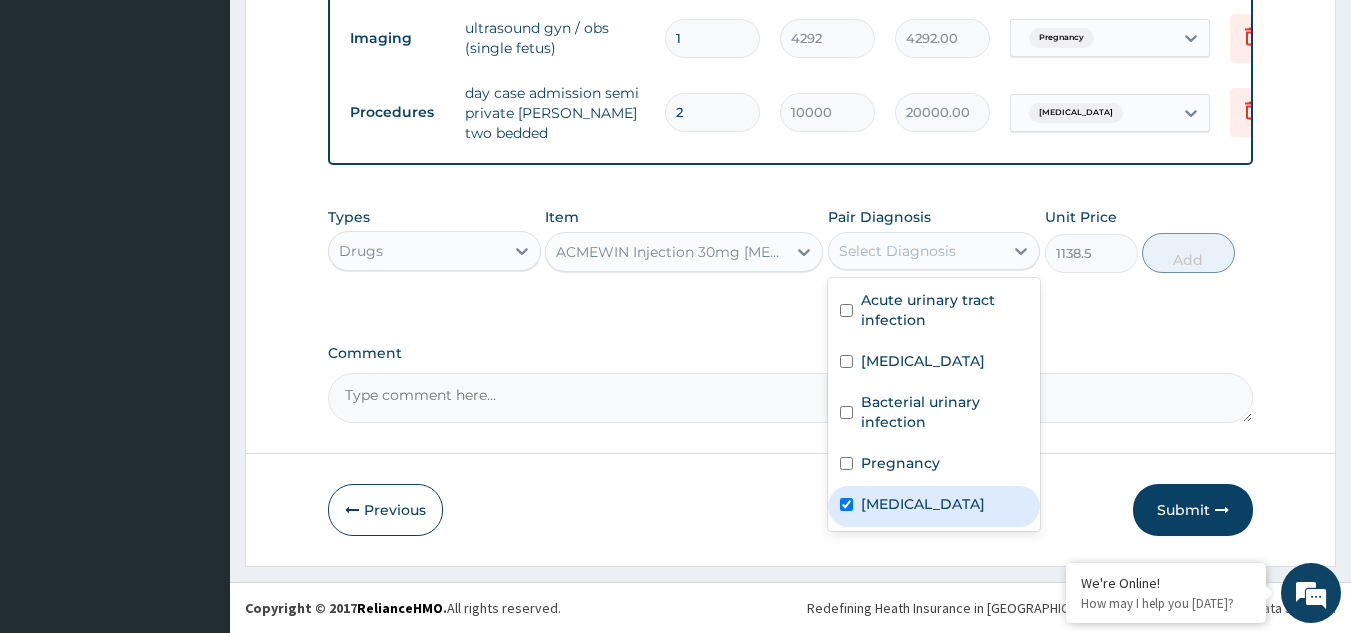 checkbox on "true" 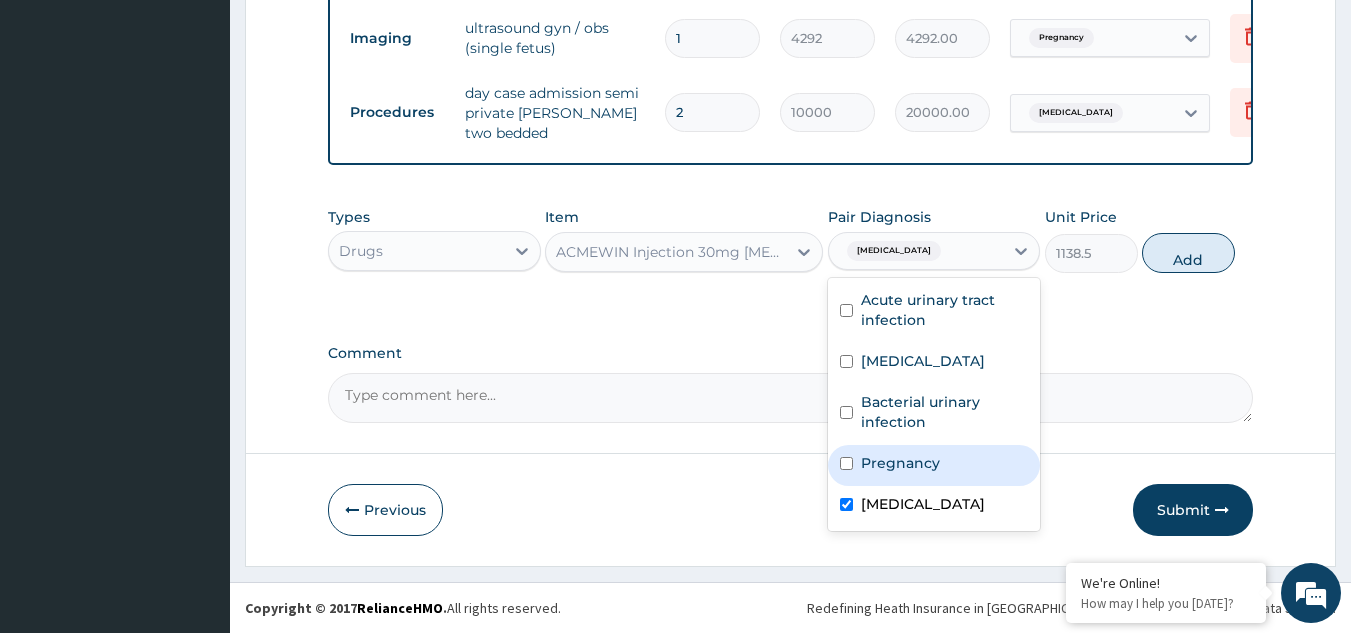 click on "Pregnancy" at bounding box center (934, 465) 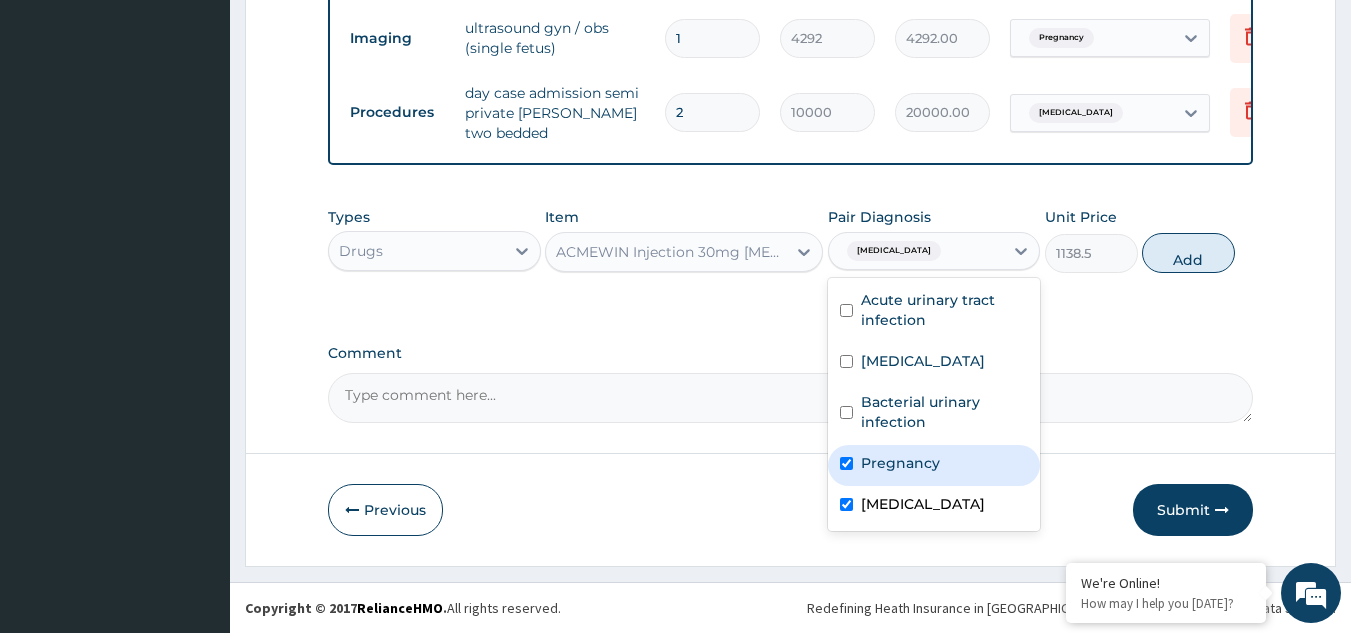 checkbox on "true" 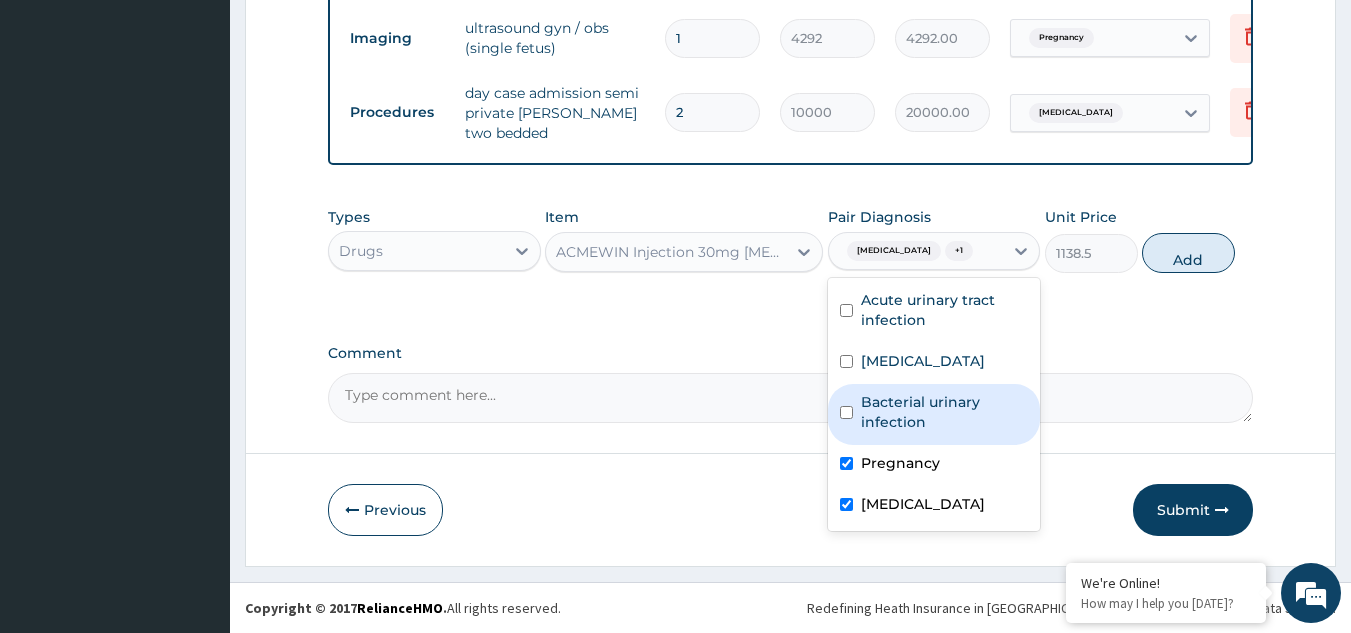 click on "Bacterial urinary infection" at bounding box center (934, 414) 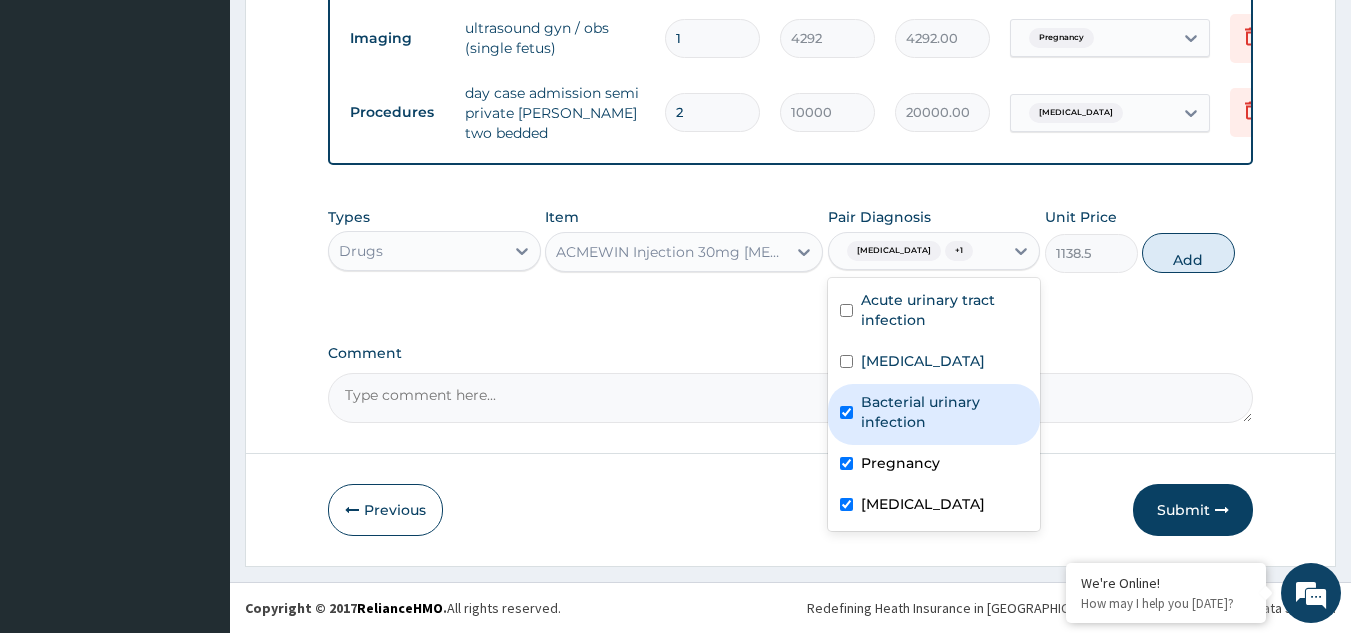 checkbox on "true" 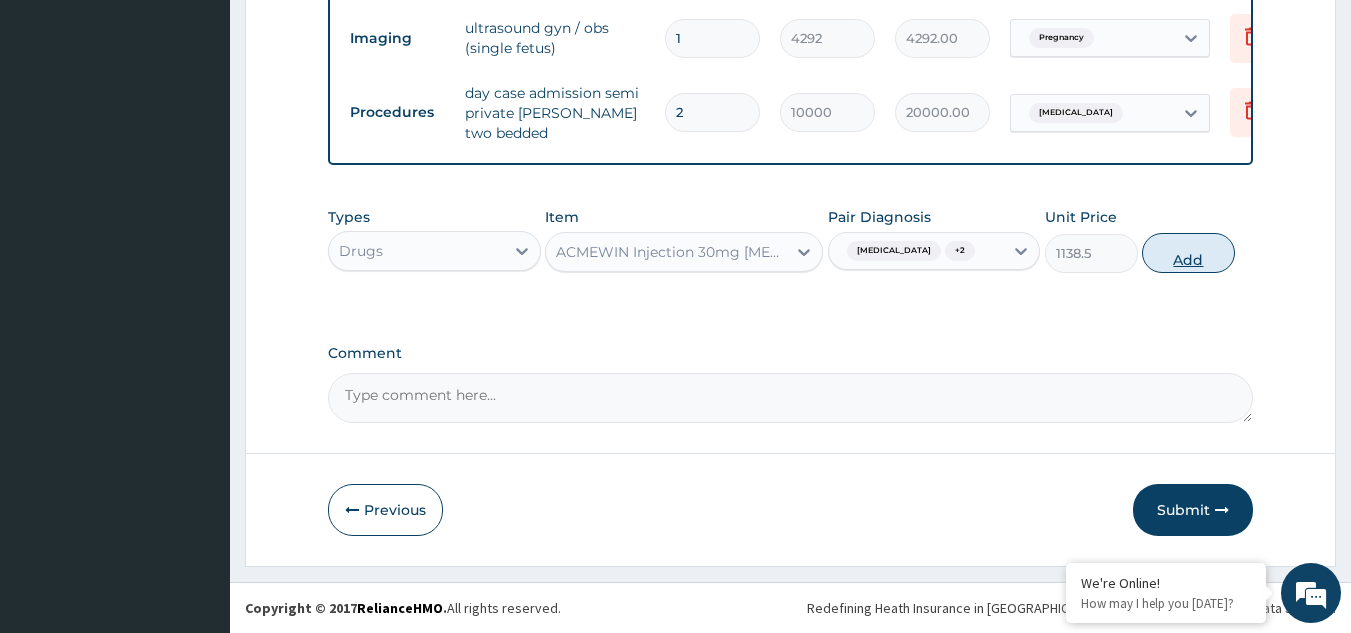 click on "Add" at bounding box center (1188, 253) 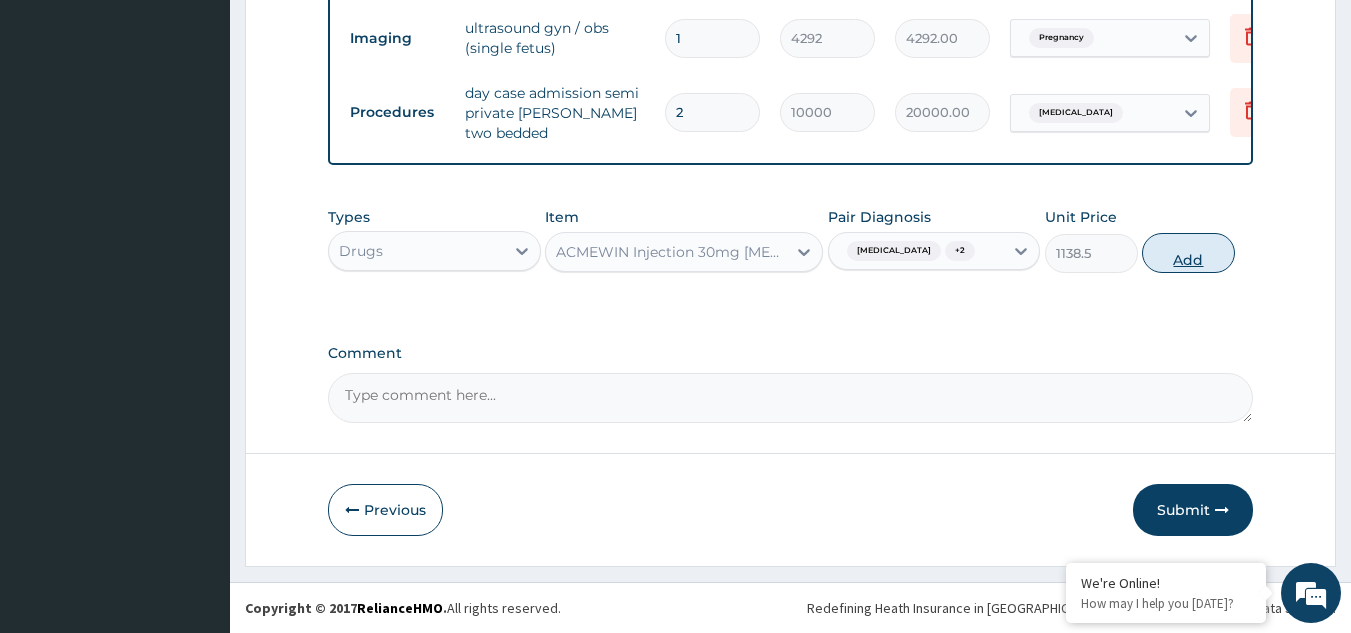 type on "0" 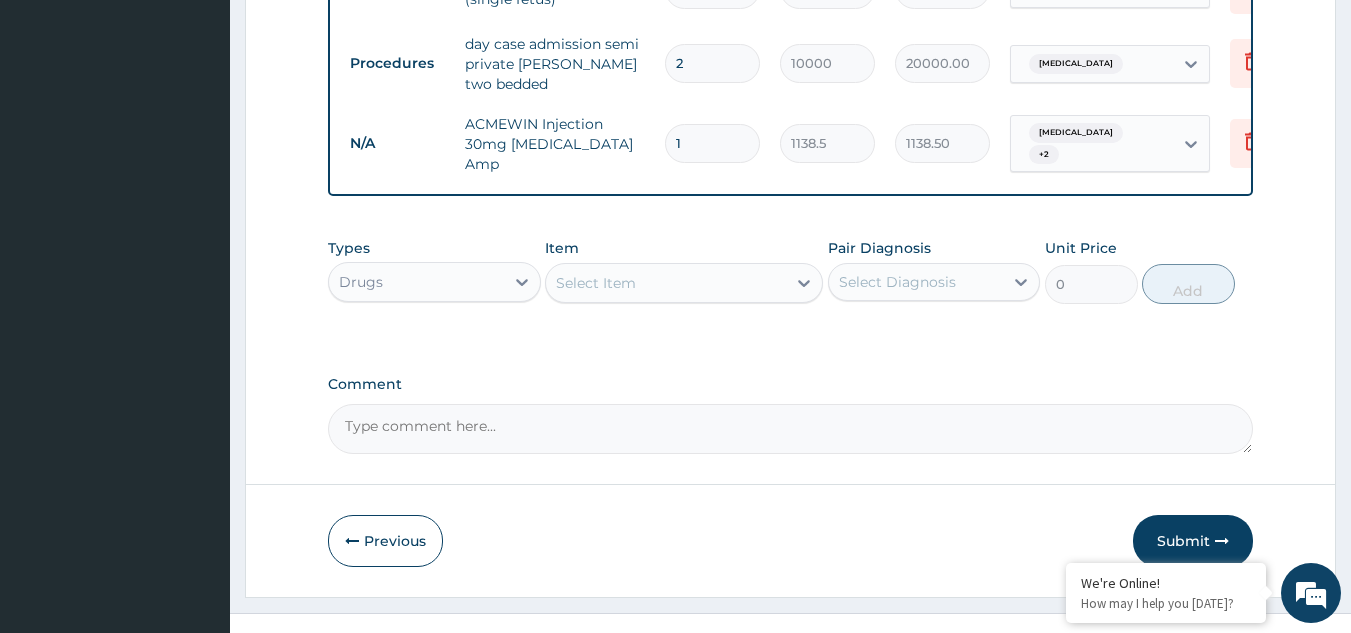scroll, scrollTop: 1074, scrollLeft: 0, axis: vertical 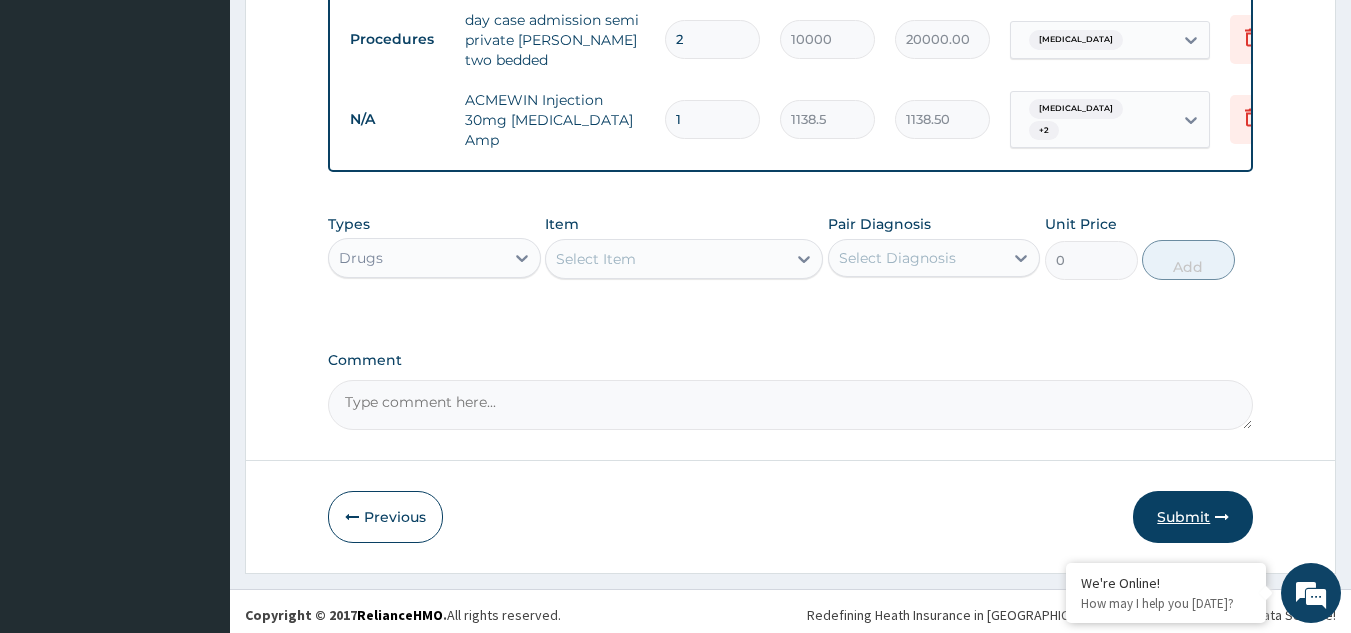 click on "Submit" at bounding box center (1193, 517) 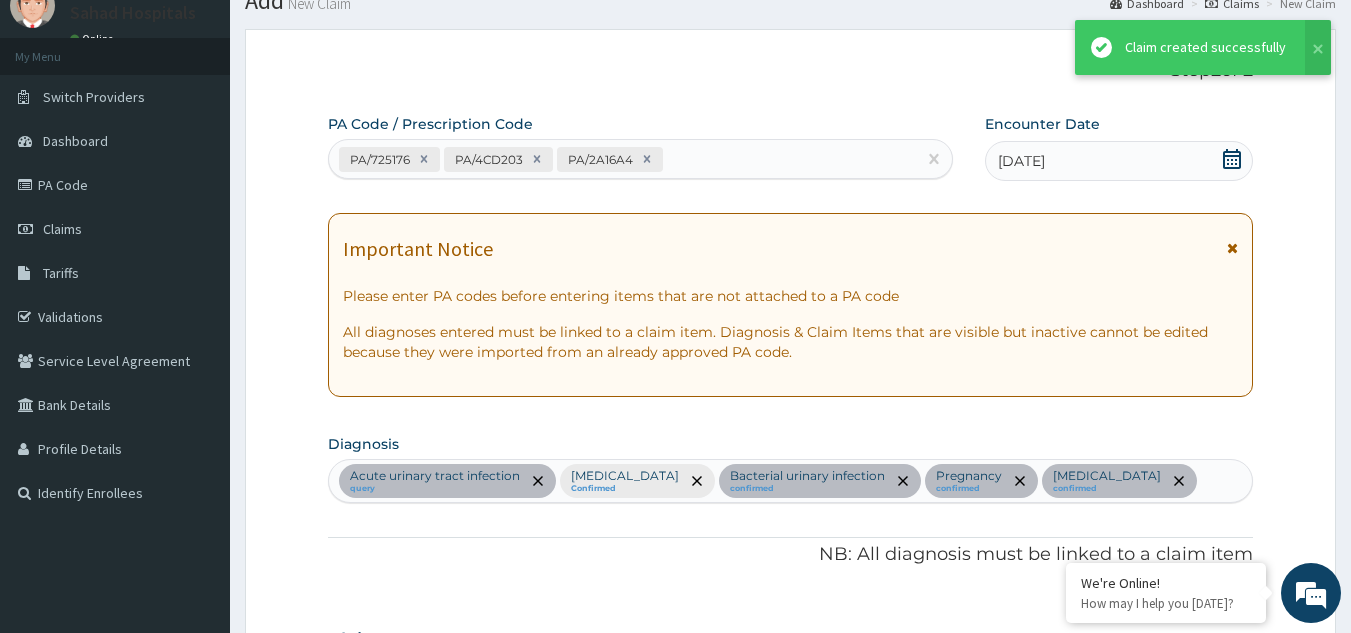 scroll, scrollTop: 1074, scrollLeft: 0, axis: vertical 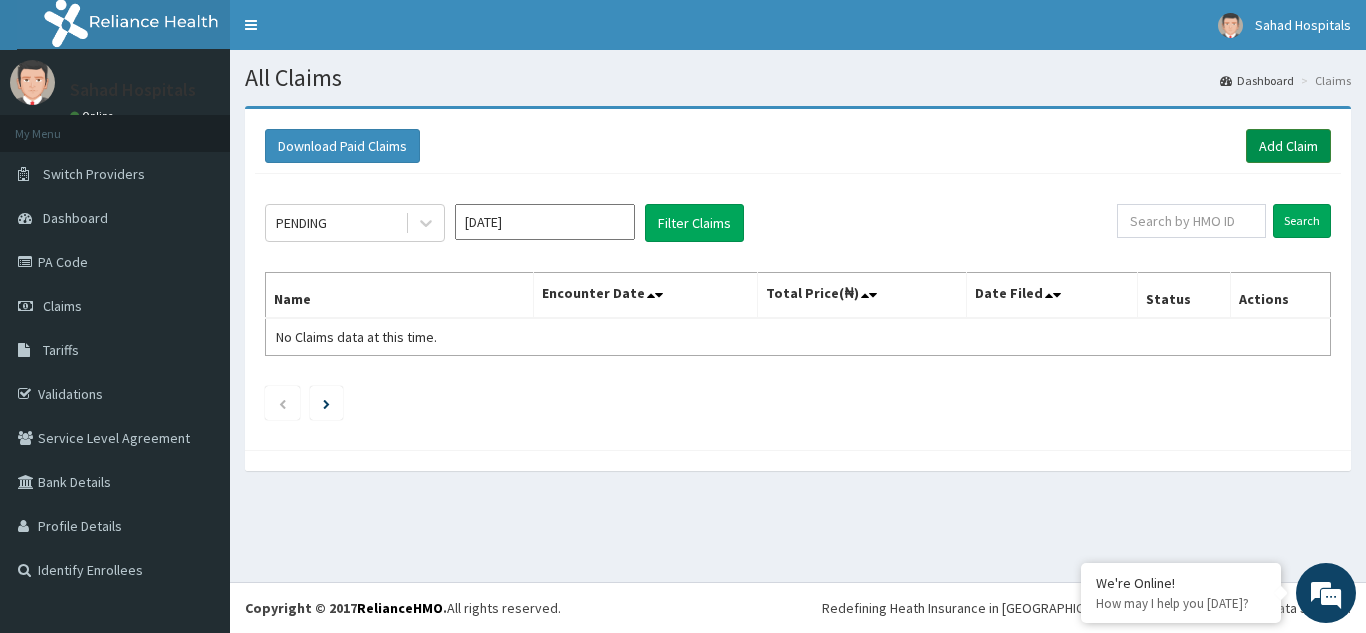 click on "Add Claim" at bounding box center [1288, 146] 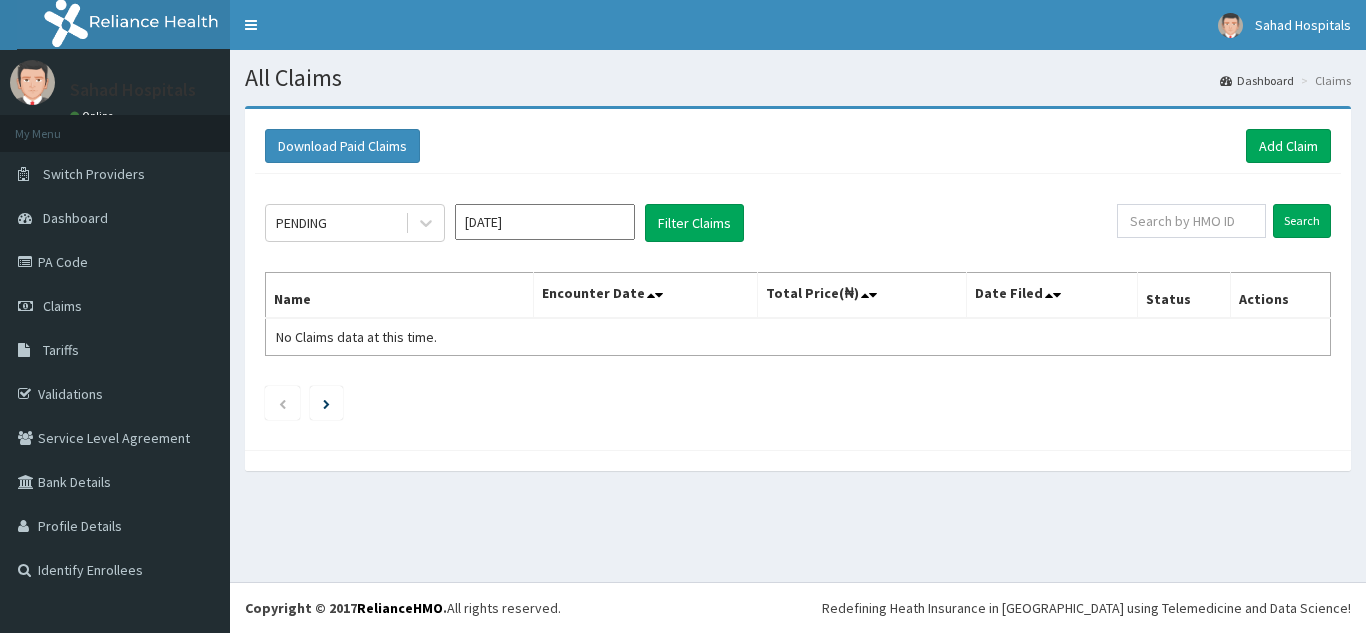 scroll, scrollTop: 0, scrollLeft: 0, axis: both 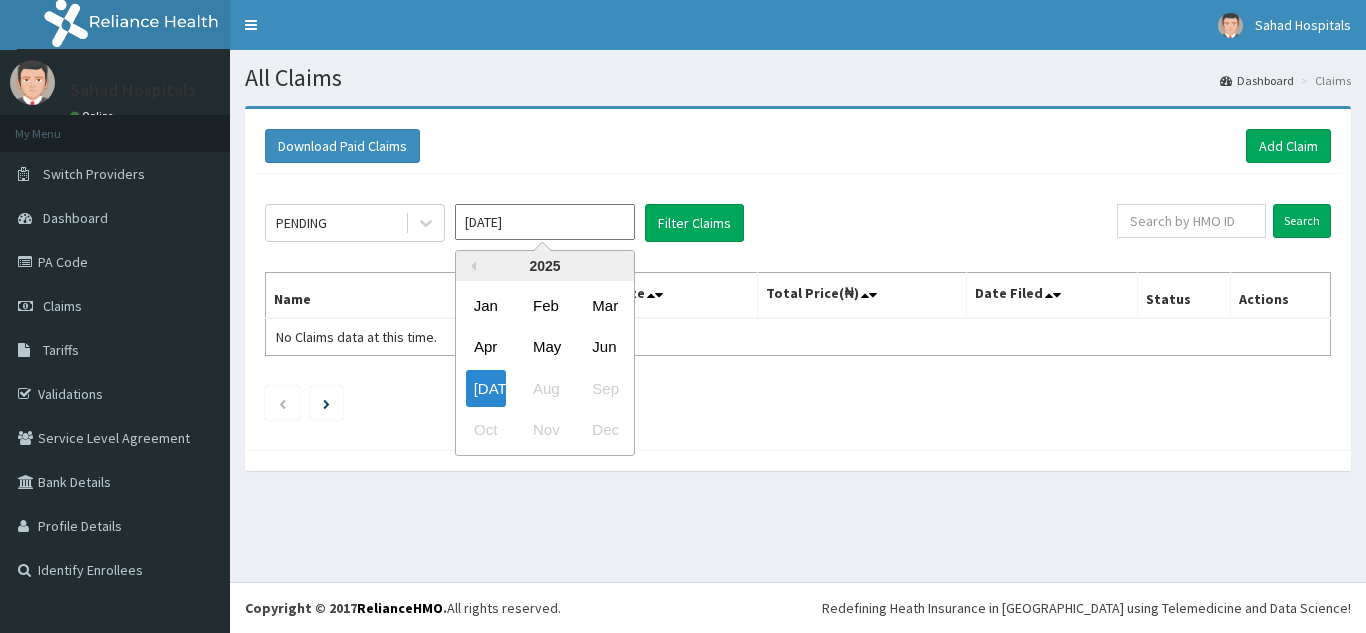 click on "[DATE]" at bounding box center (545, 222) 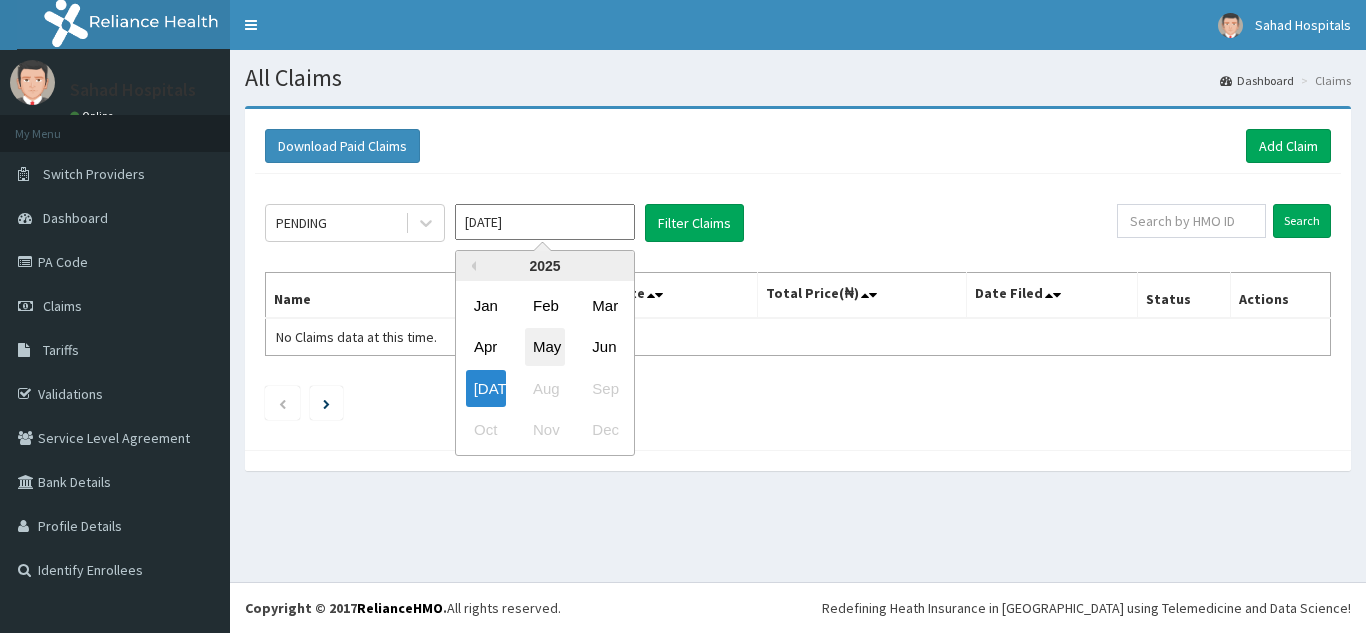 click on "May" at bounding box center (545, 347) 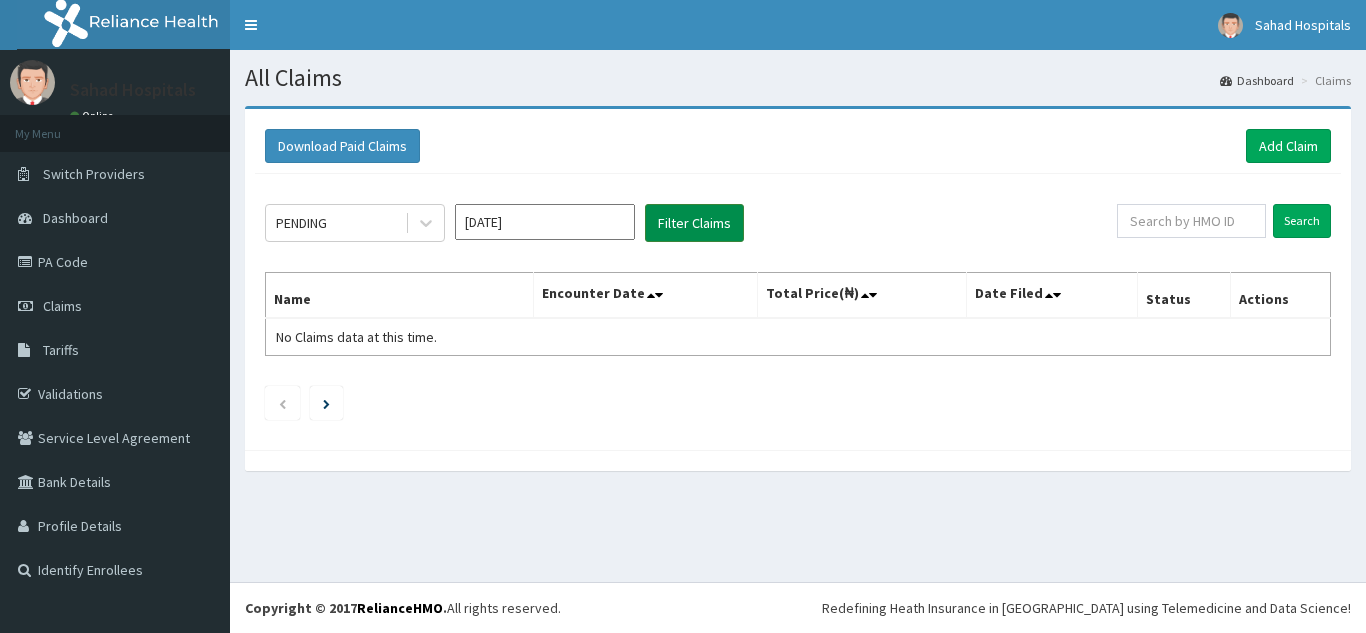 click on "Filter Claims" at bounding box center [694, 223] 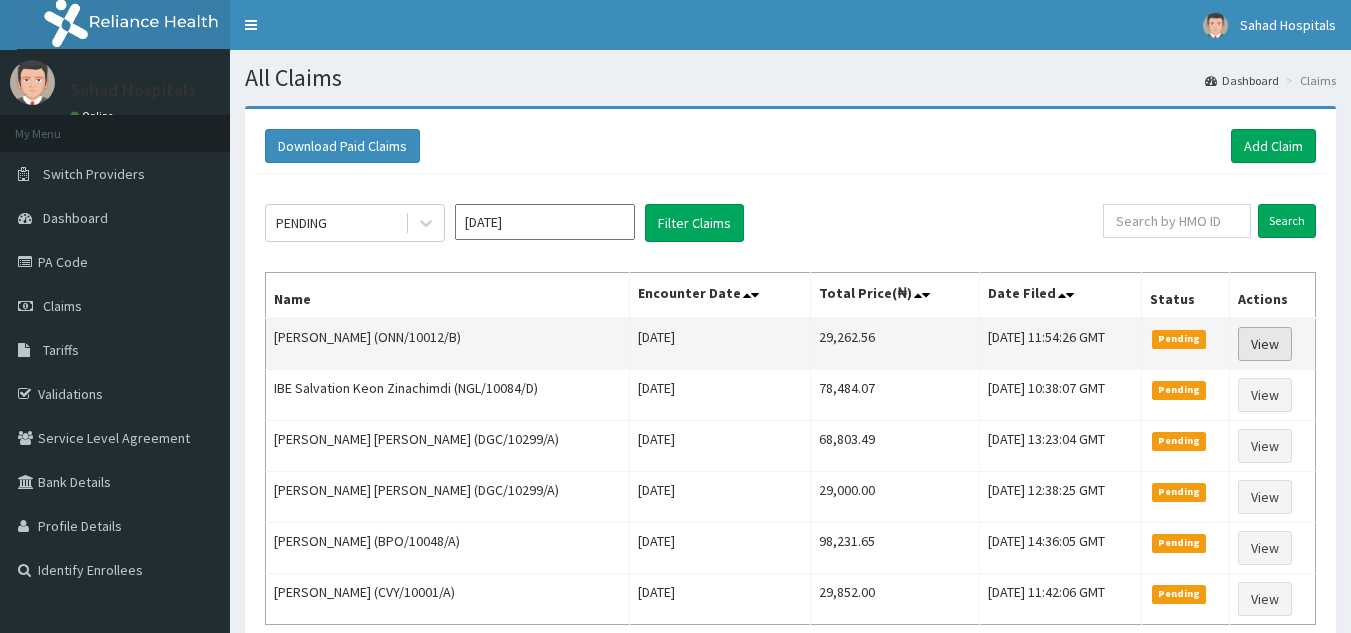 click on "View" at bounding box center (1265, 344) 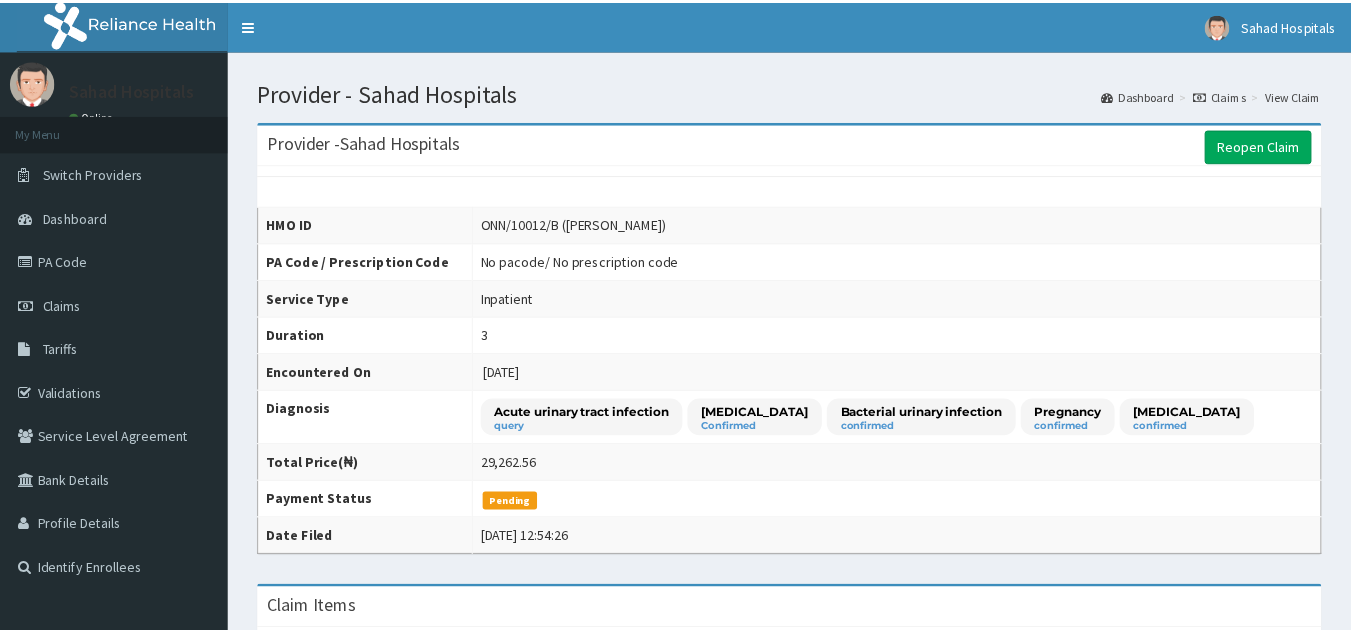 scroll, scrollTop: 0, scrollLeft: 0, axis: both 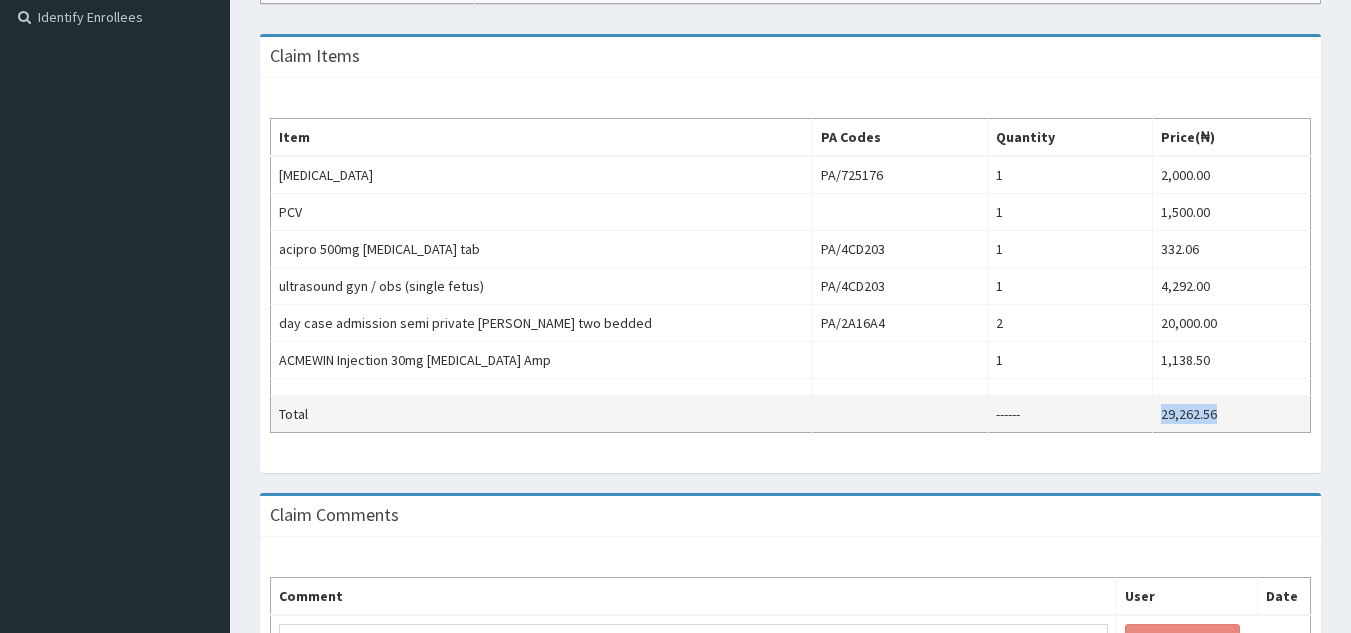drag, startPoint x: 1223, startPoint y: 414, endPoint x: 1160, endPoint y: 423, distance: 63.63961 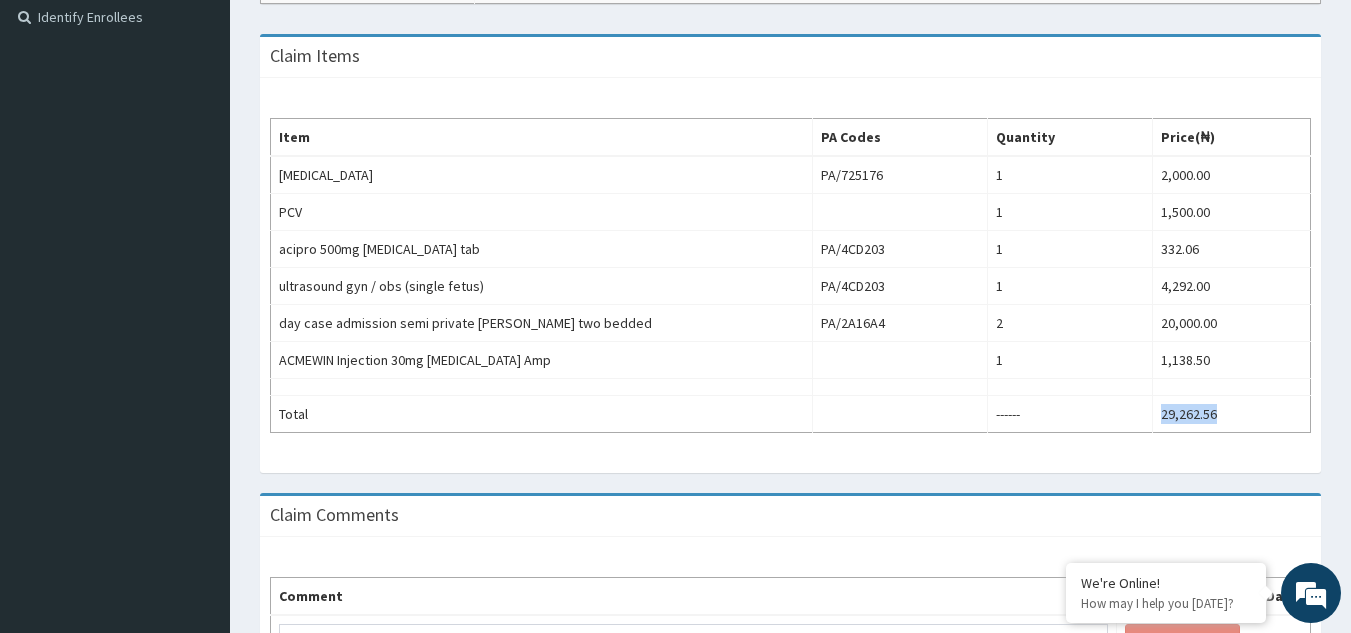 scroll, scrollTop: 0, scrollLeft: 0, axis: both 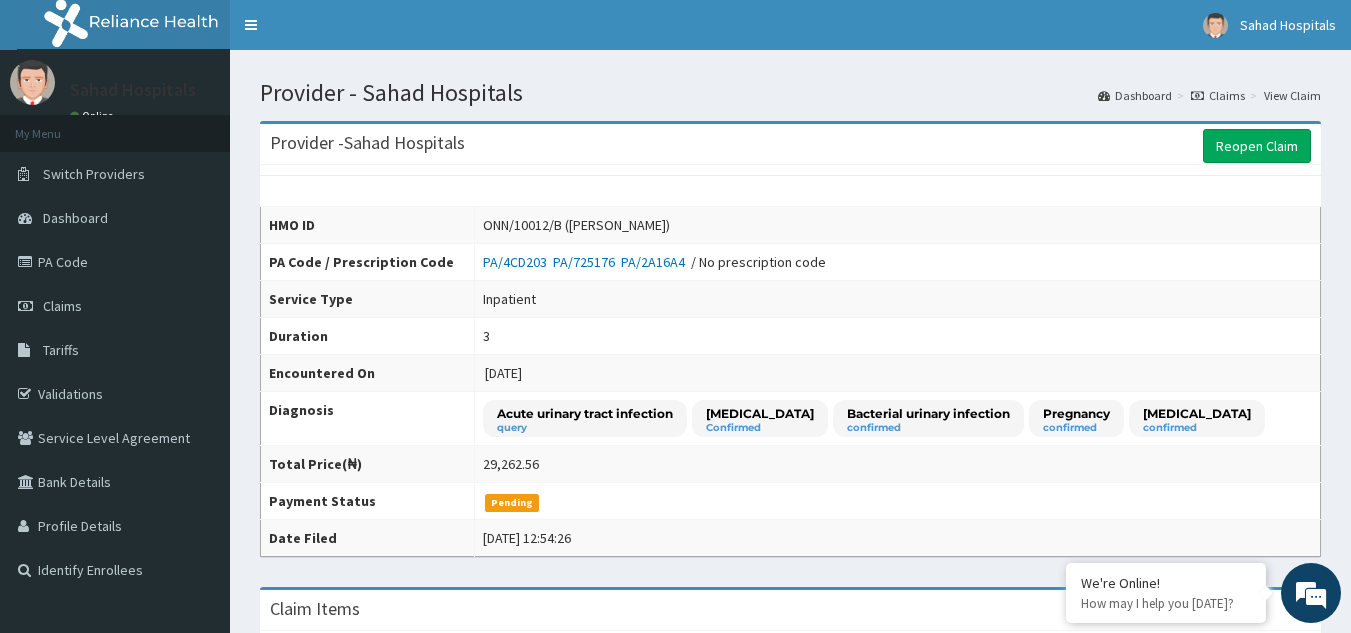 click on "ONN/10012/B (Victoria Ikwoyi)" at bounding box center [576, 225] 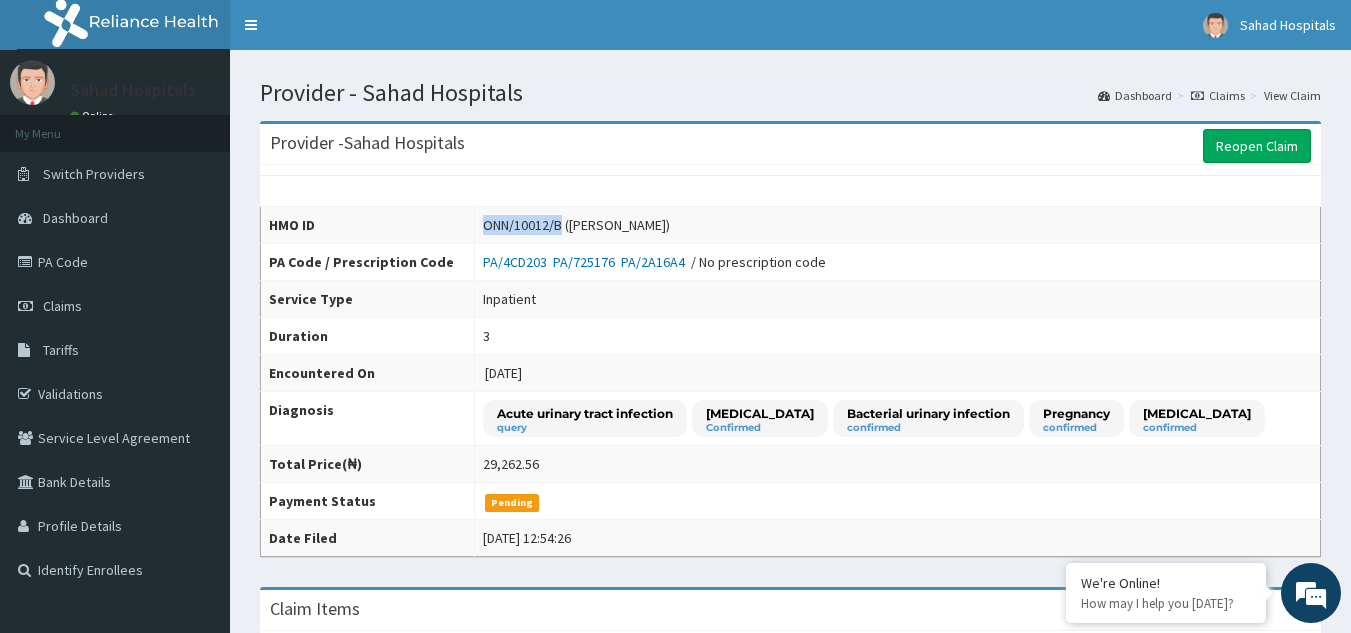 drag, startPoint x: 559, startPoint y: 224, endPoint x: 476, endPoint y: 229, distance: 83.15047 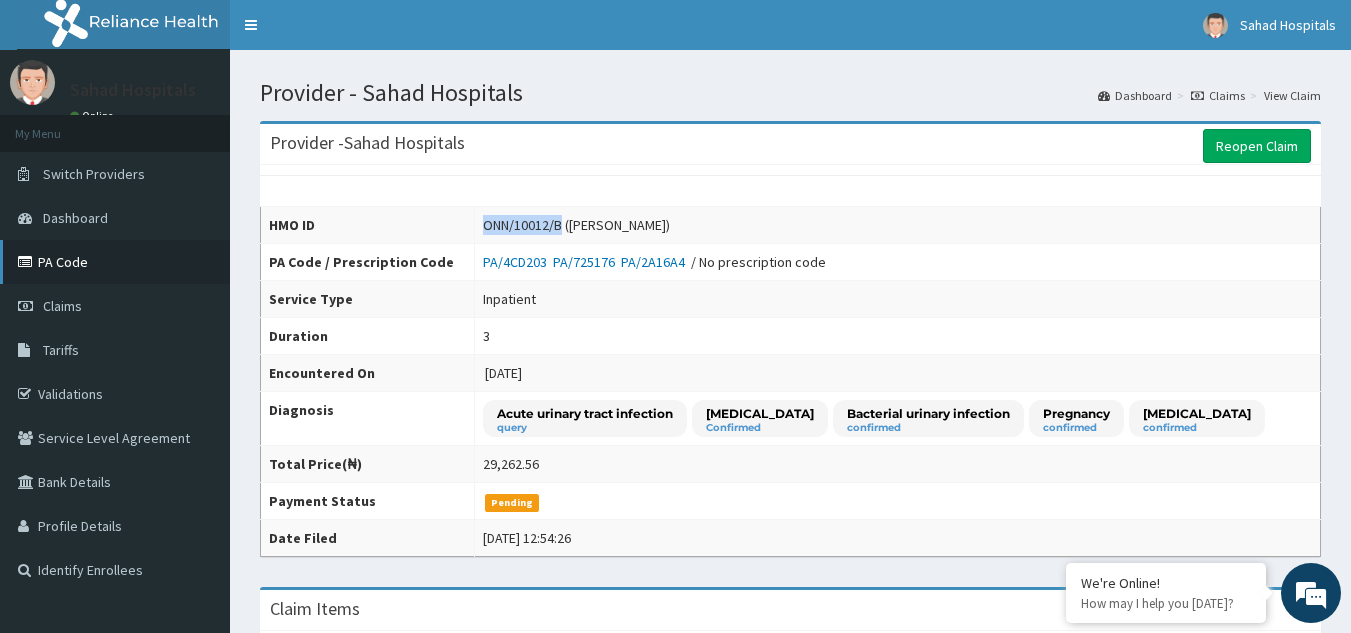 click on "PA Code" at bounding box center (115, 262) 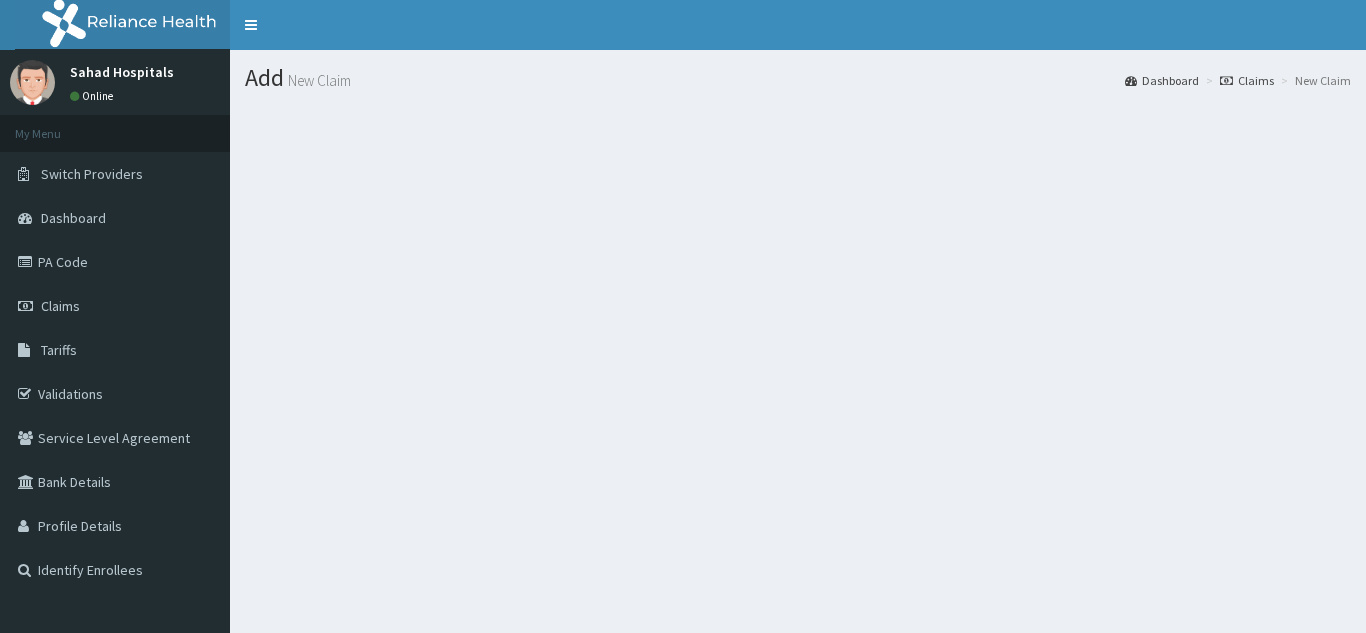 scroll, scrollTop: 0, scrollLeft: 0, axis: both 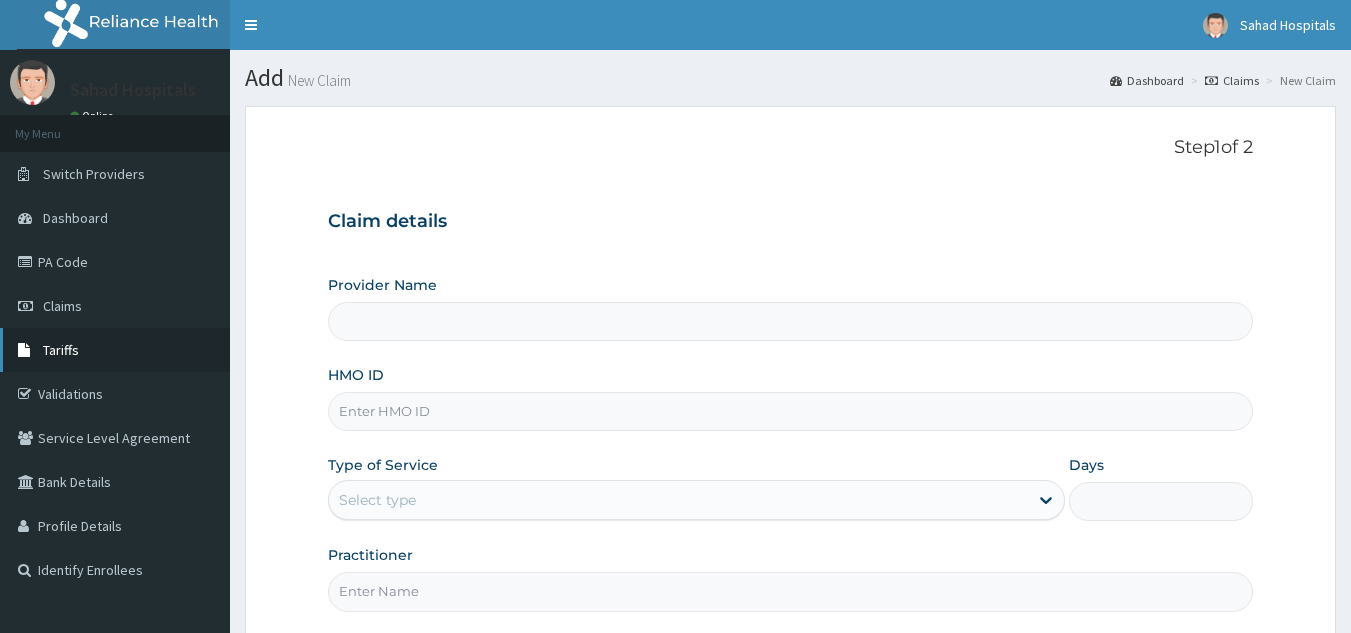 type on "Sahad Hospitals" 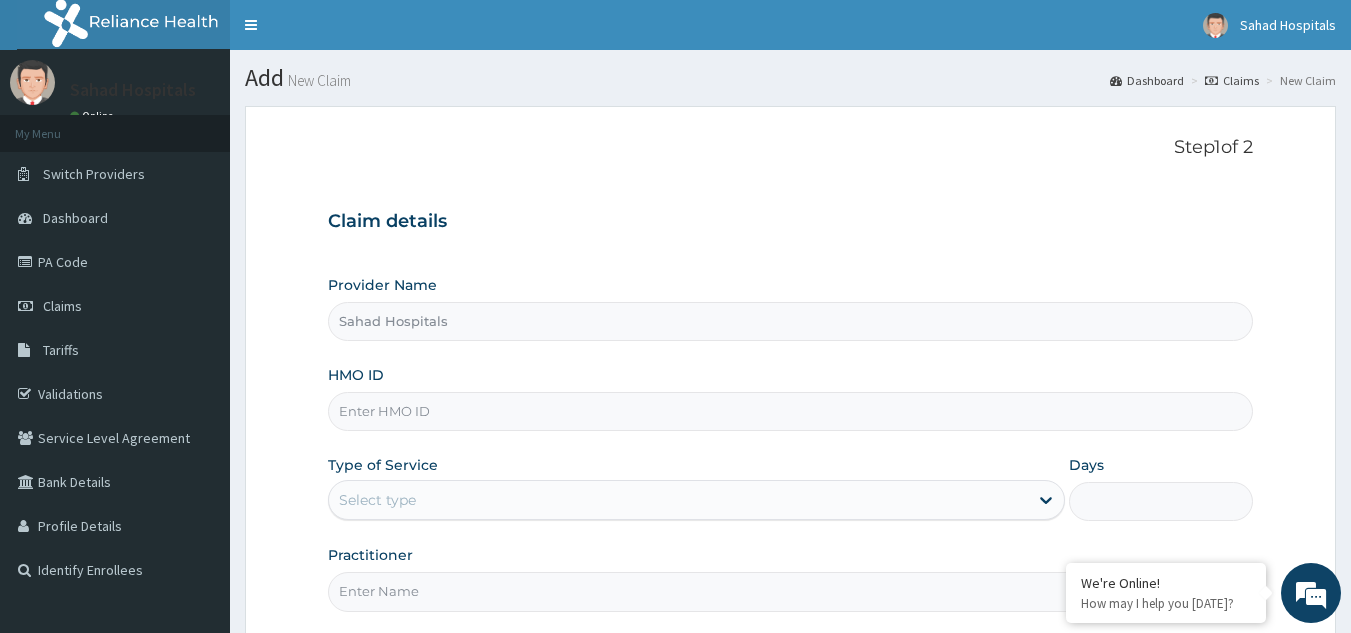 click on "HMO ID" at bounding box center [791, 411] 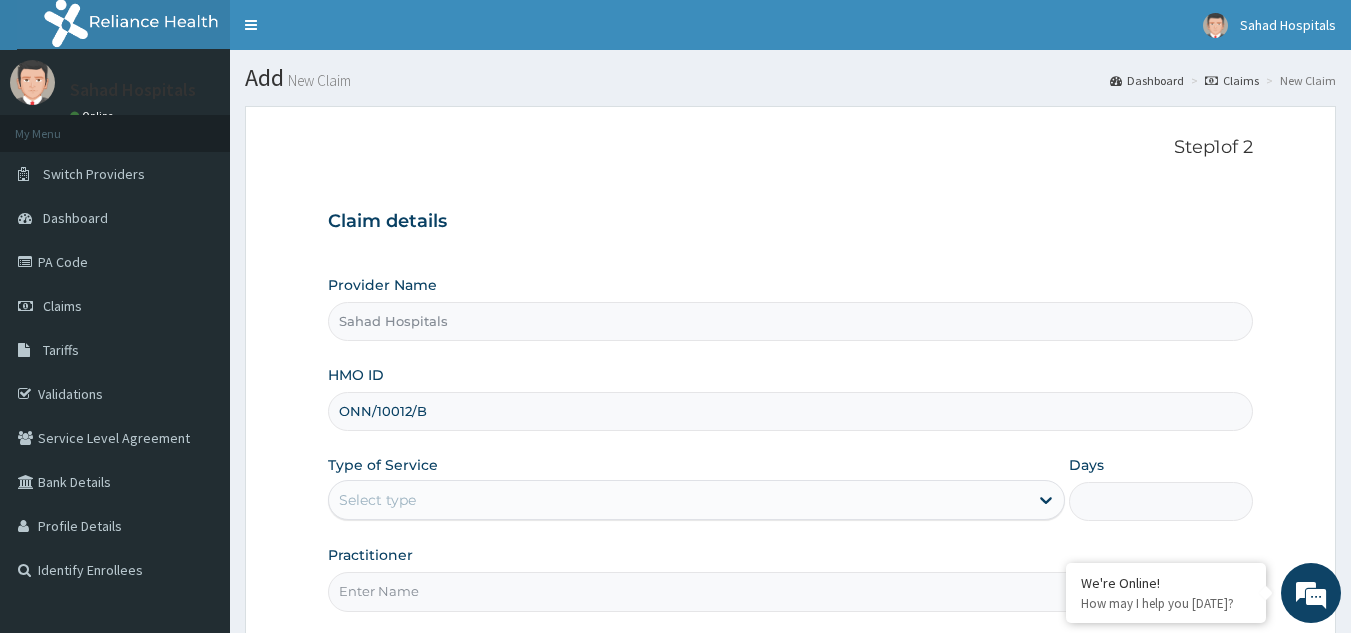 type on "ONN/10012/B" 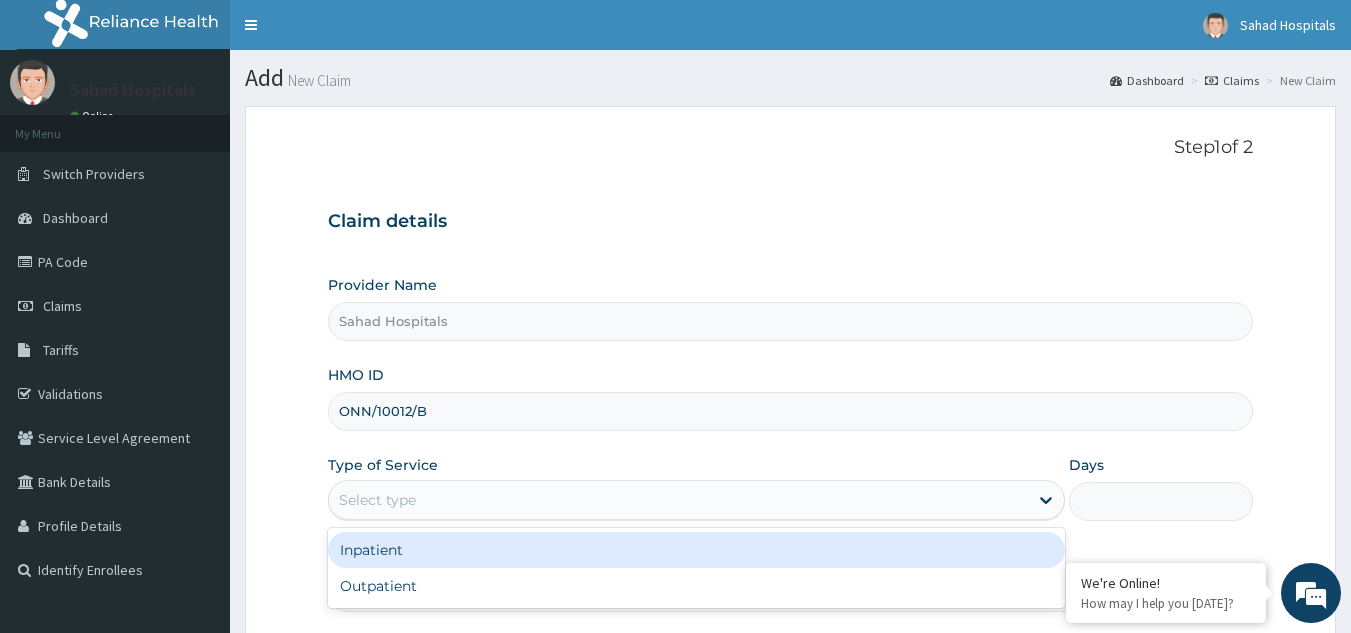 click on "Select type" at bounding box center (377, 500) 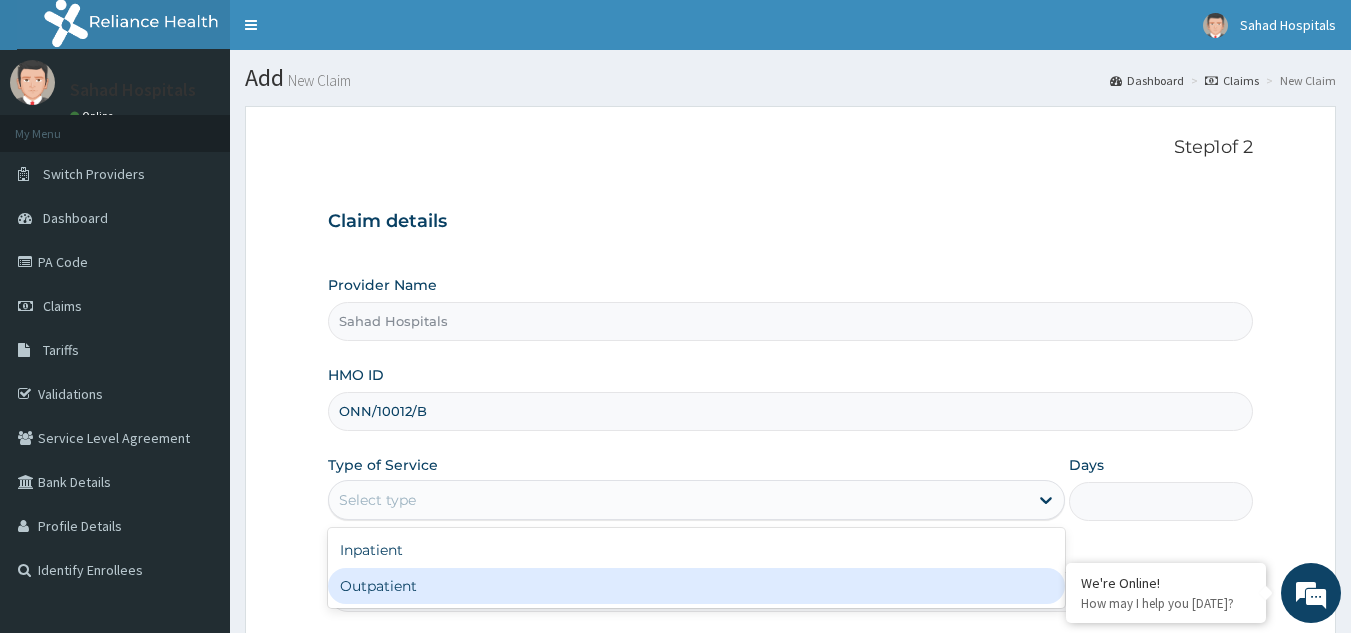 click on "Outpatient" at bounding box center (696, 586) 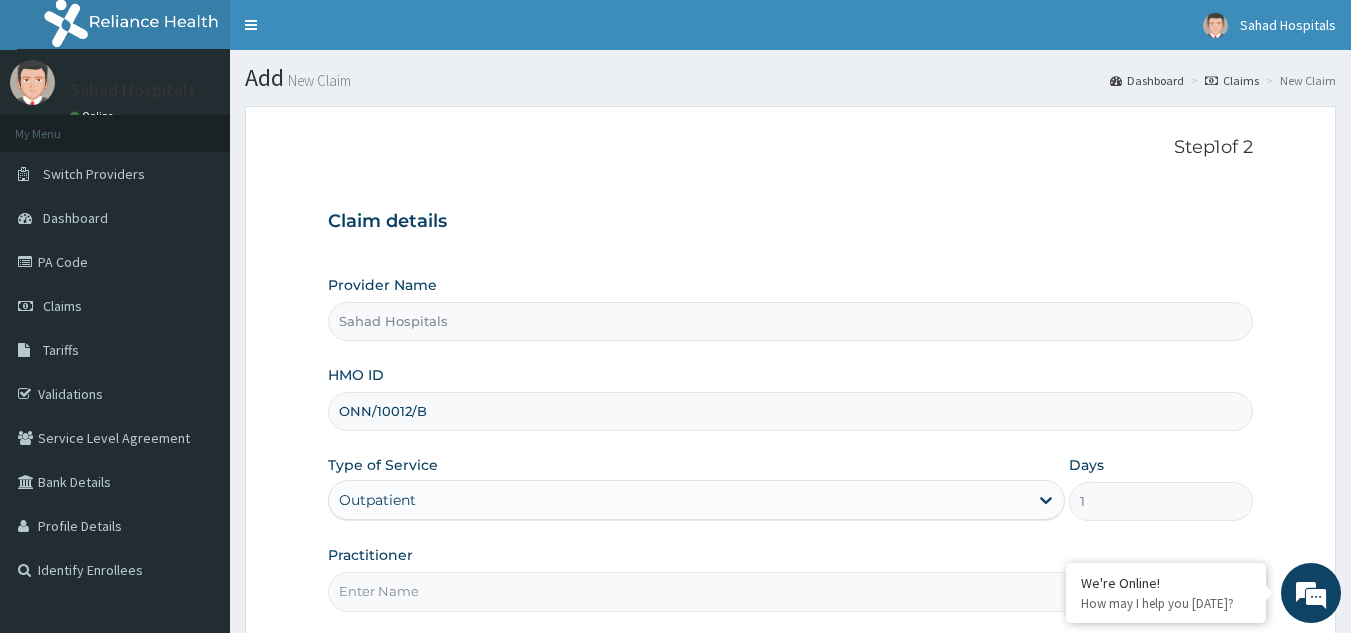 scroll, scrollTop: 0, scrollLeft: 0, axis: both 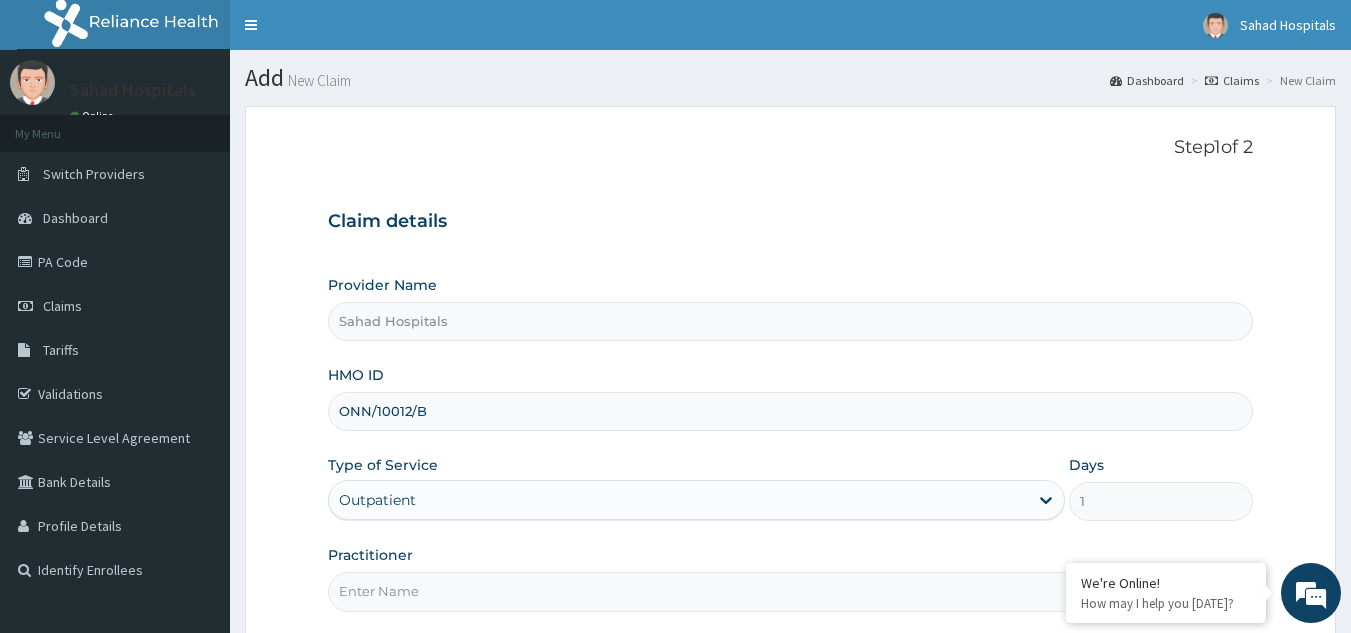 click on "Outpatient" at bounding box center [678, 500] 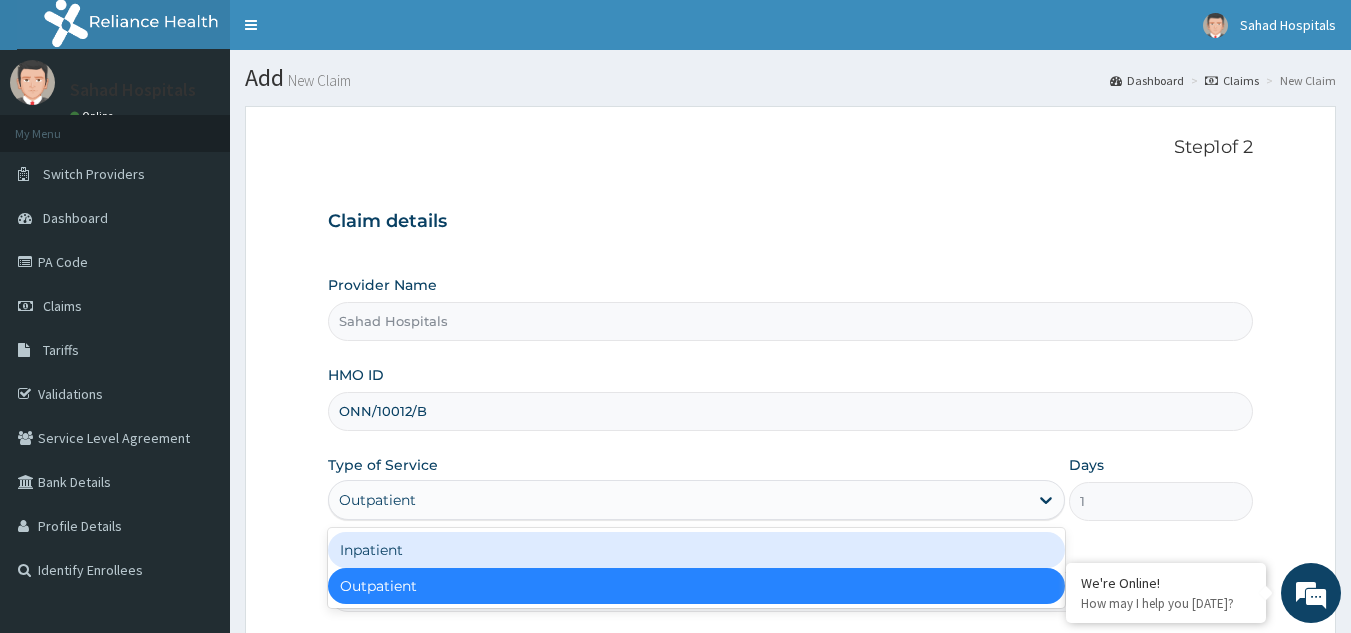 click on "Inpatient" at bounding box center (696, 550) 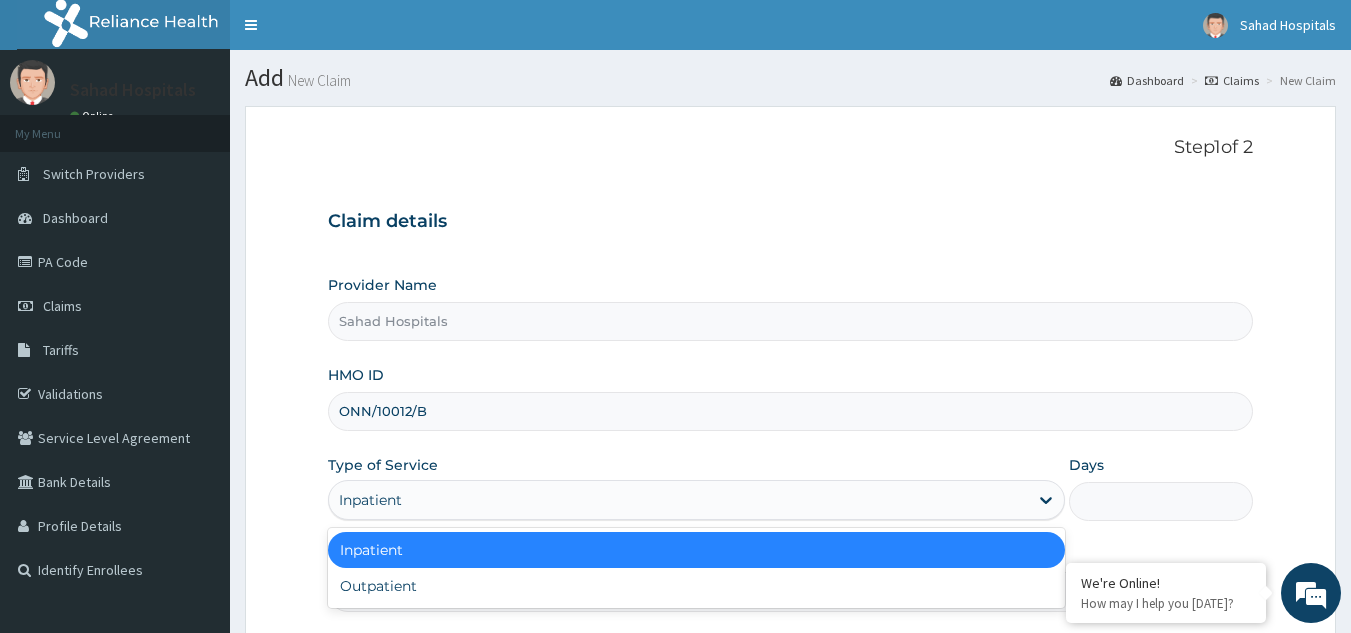 click on "Inpatient" at bounding box center (370, 500) 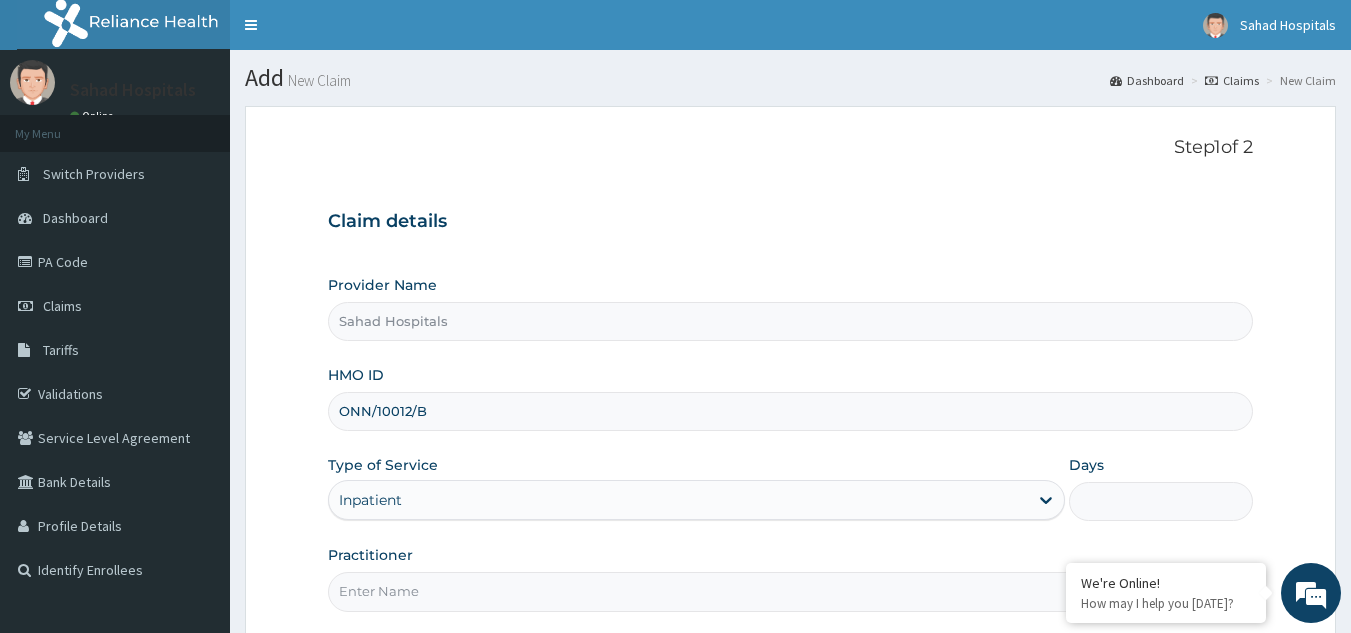 click on "Step  1  of 2 Claim details Provider Name [GEOGRAPHIC_DATA] HMO ID ONN/10012/B Type of Service Inpatient Days Practitioner     Previous   Next" at bounding box center (790, 431) 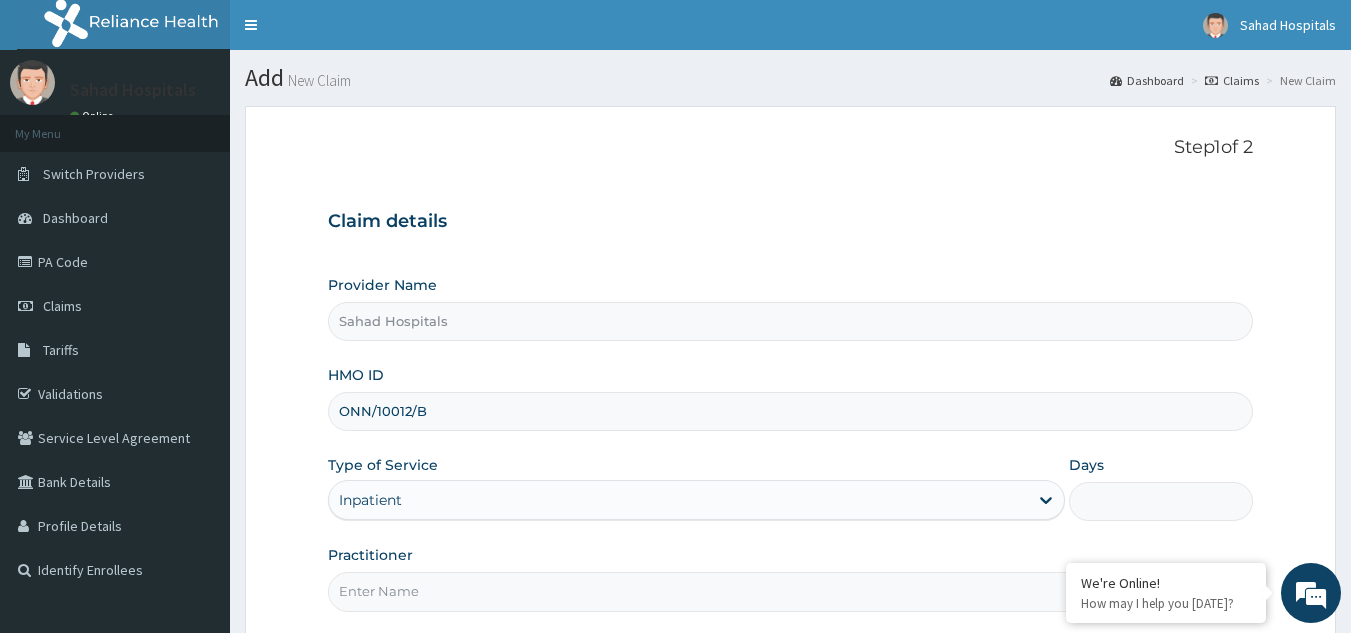 click on "Practitioner" at bounding box center (791, 591) 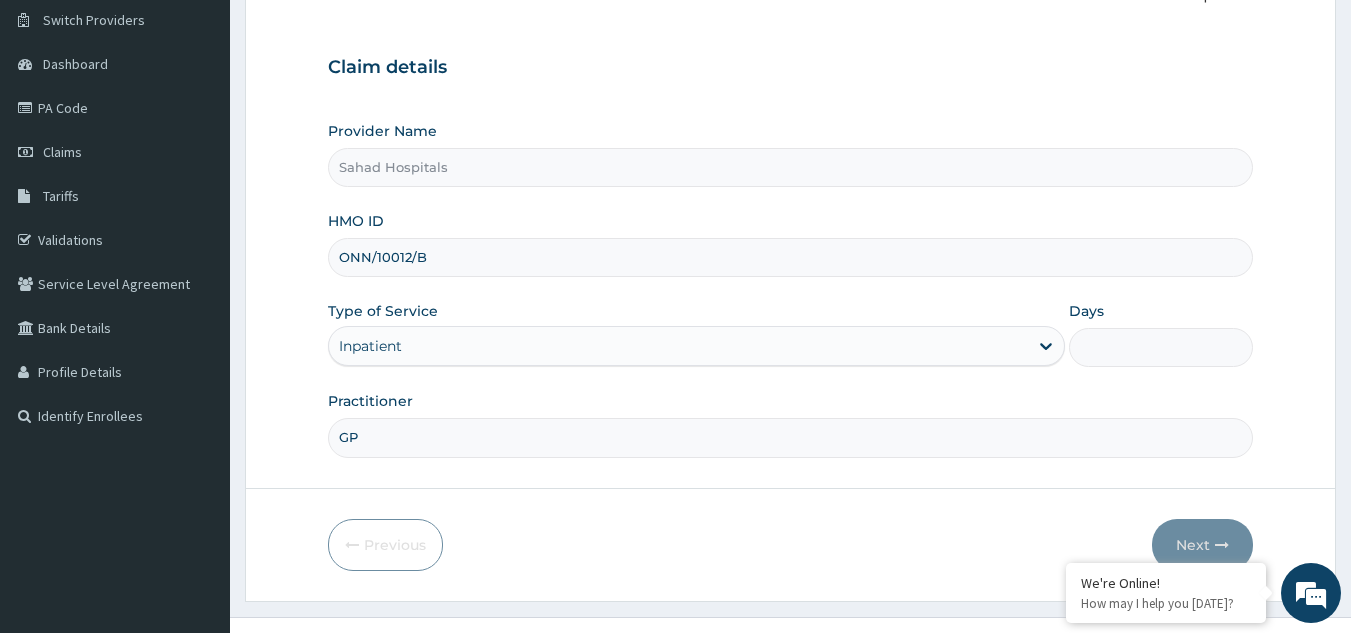 scroll, scrollTop: 189, scrollLeft: 0, axis: vertical 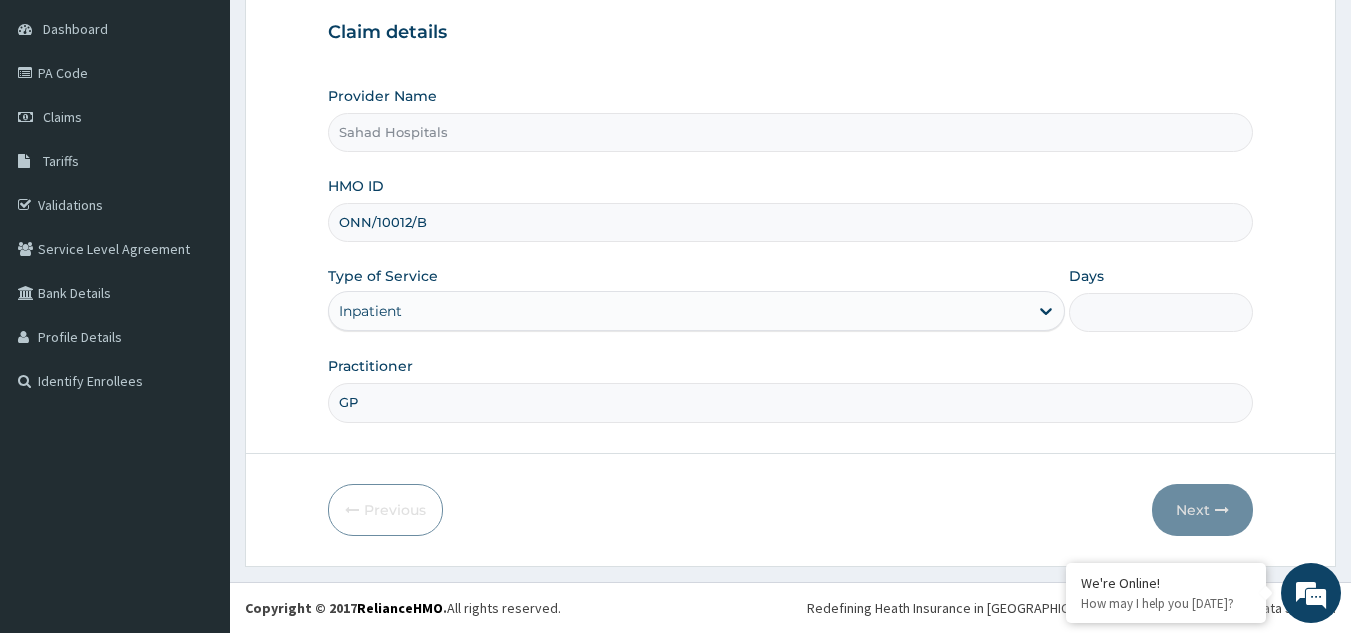 type on "GP" 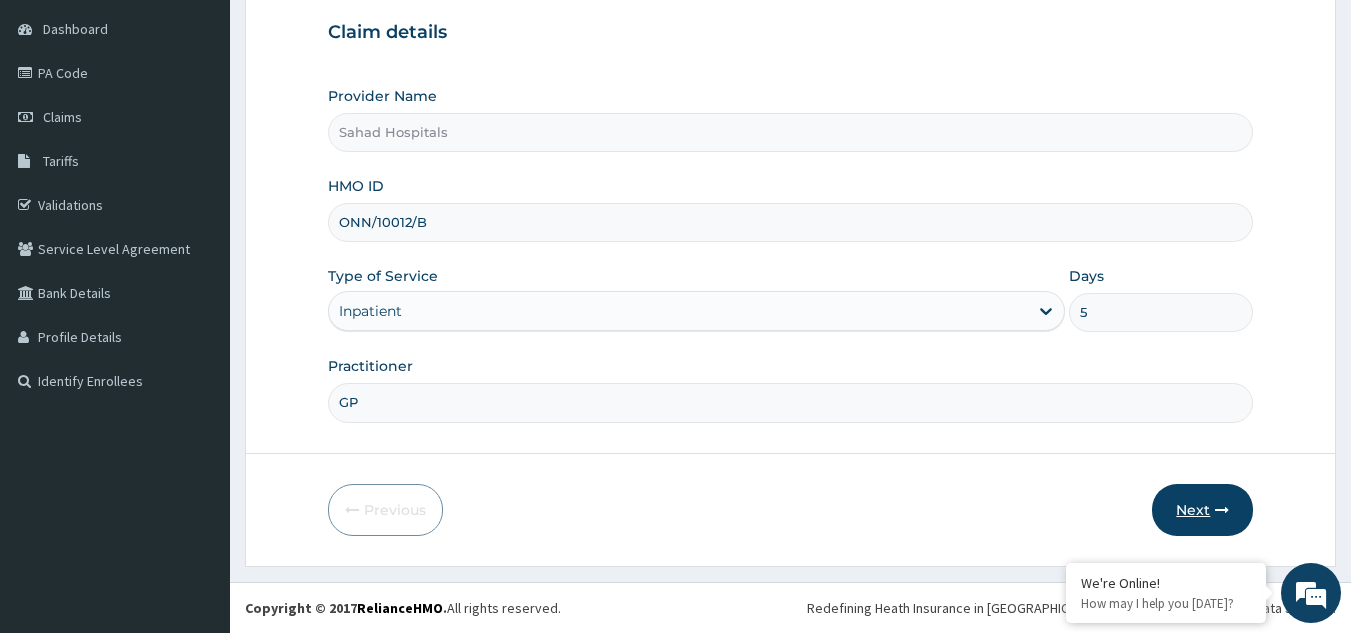 type on "5" 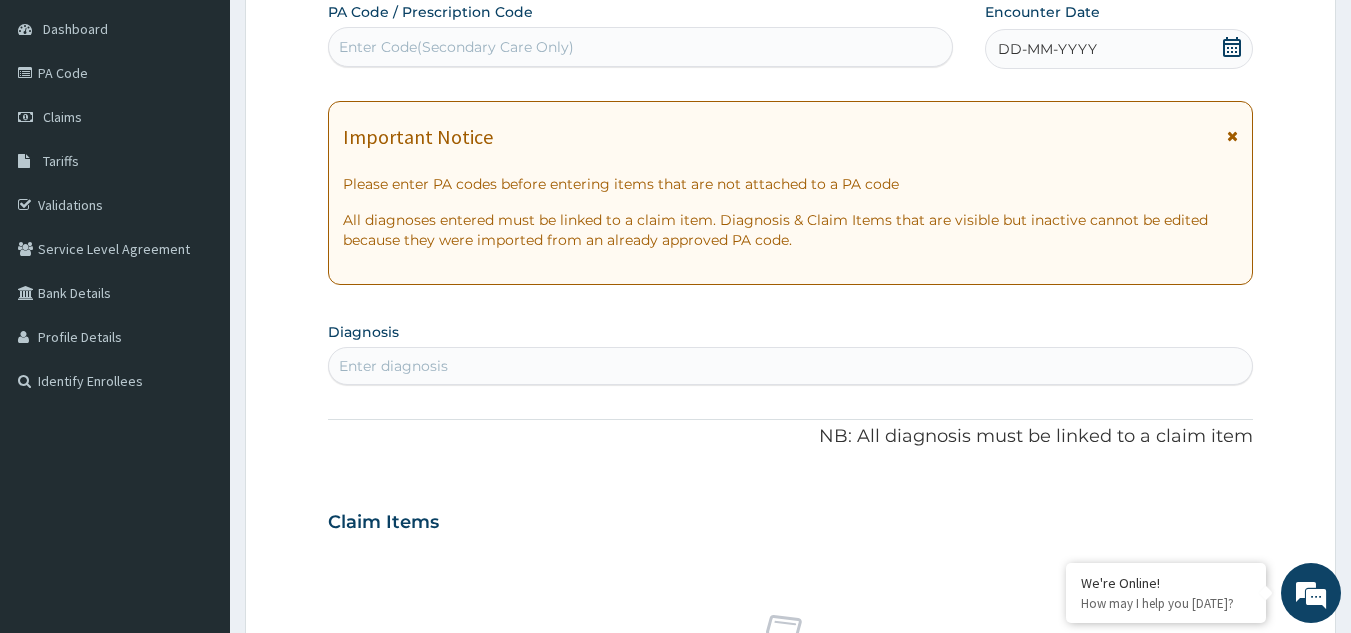 click on "Enter Code(Secondary Care Only)" at bounding box center [456, 47] 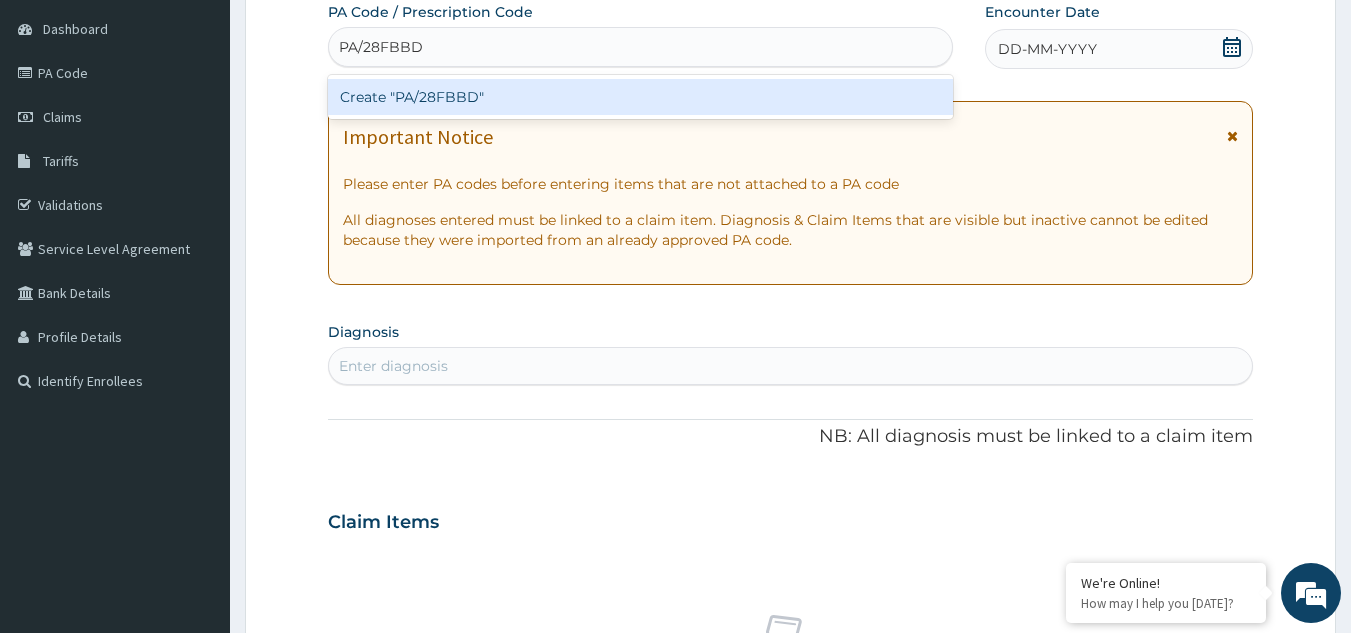 click on "Create "PA/28FBBD"" at bounding box center (641, 97) 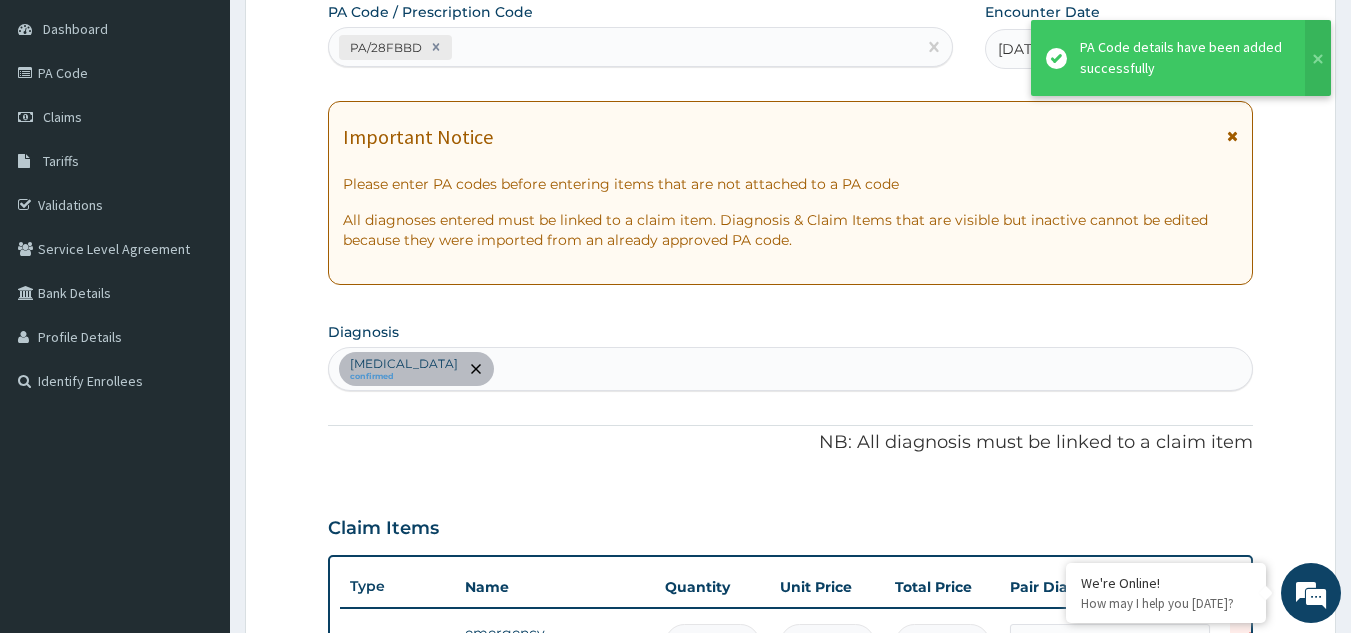 scroll, scrollTop: 219, scrollLeft: 0, axis: vertical 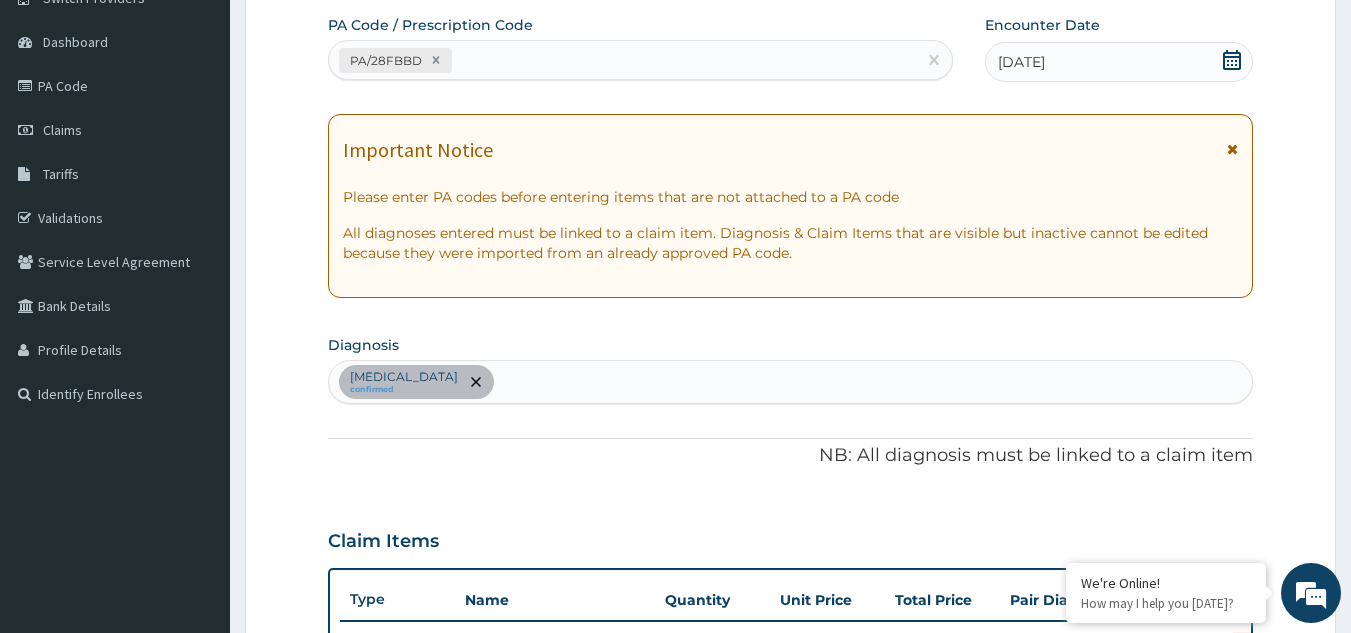 click on "PA/28FBBD" at bounding box center (623, 60) 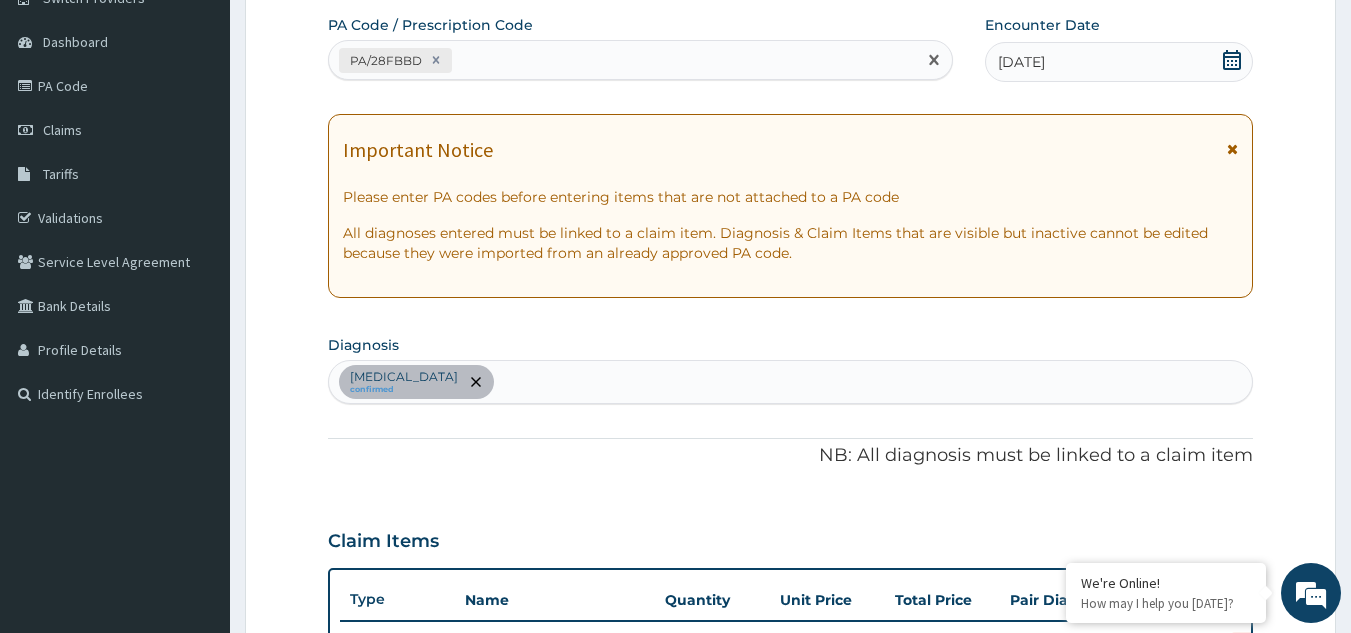 paste on "PA/67E5AC" 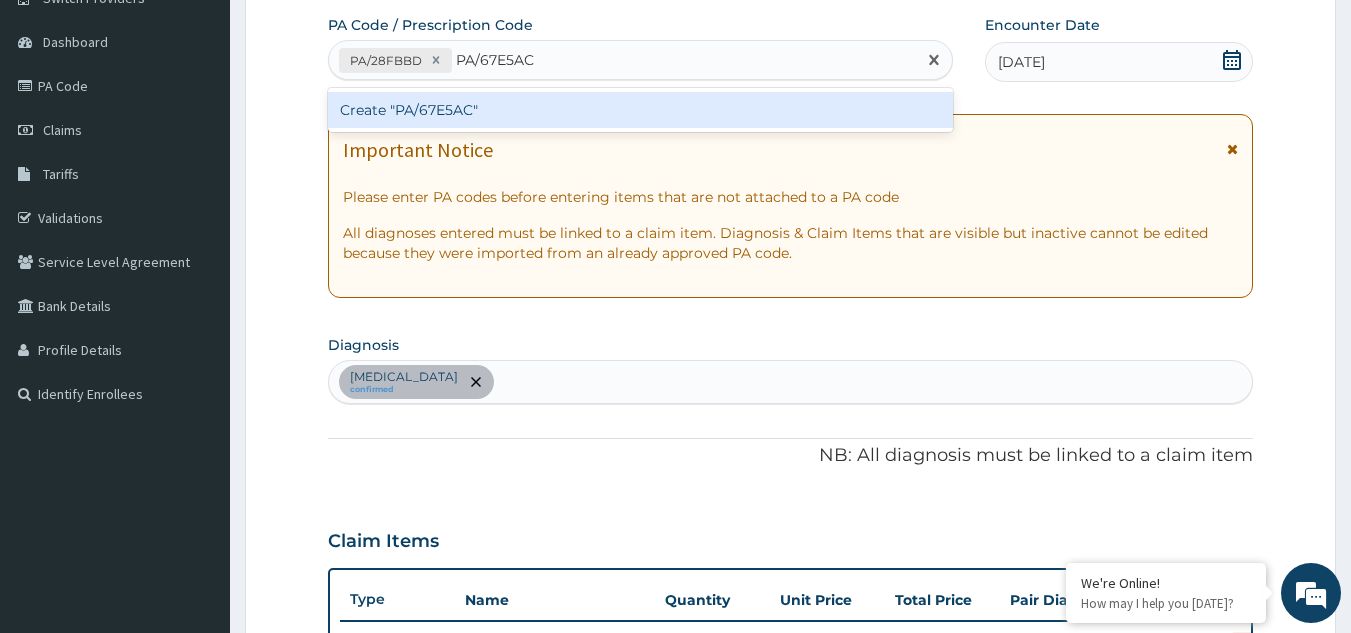 click on "Create "PA/67E5AC"" at bounding box center (641, 110) 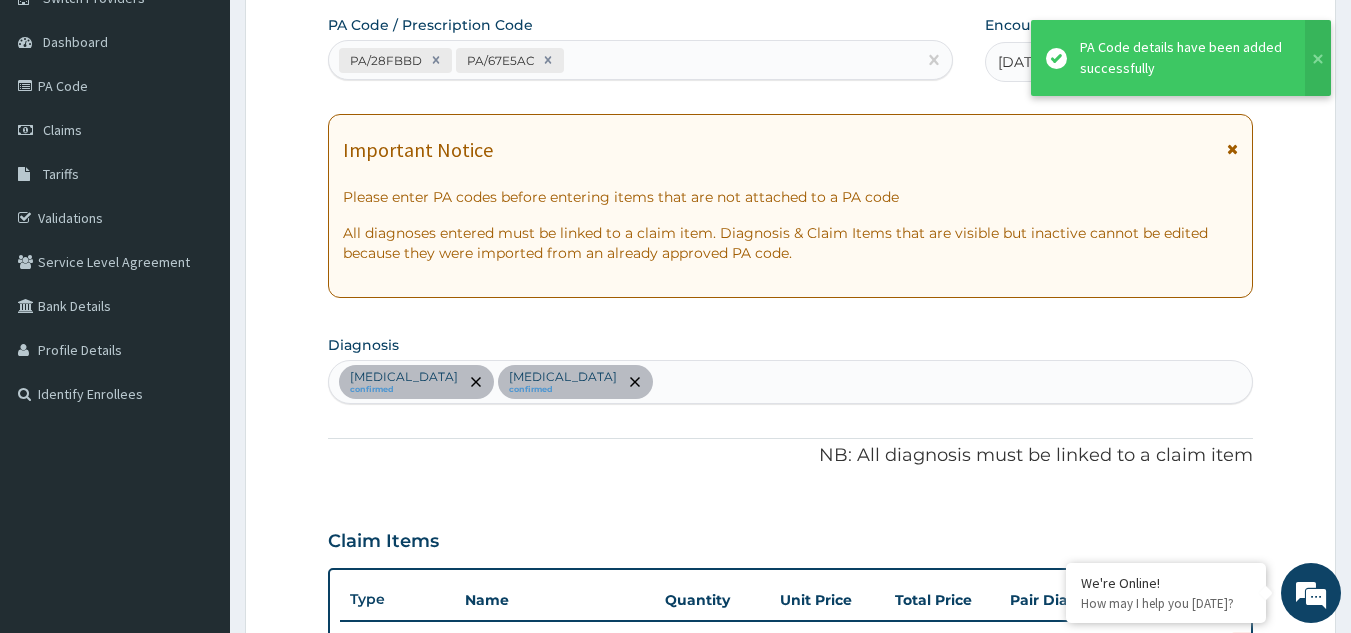 scroll, scrollTop: 585, scrollLeft: 0, axis: vertical 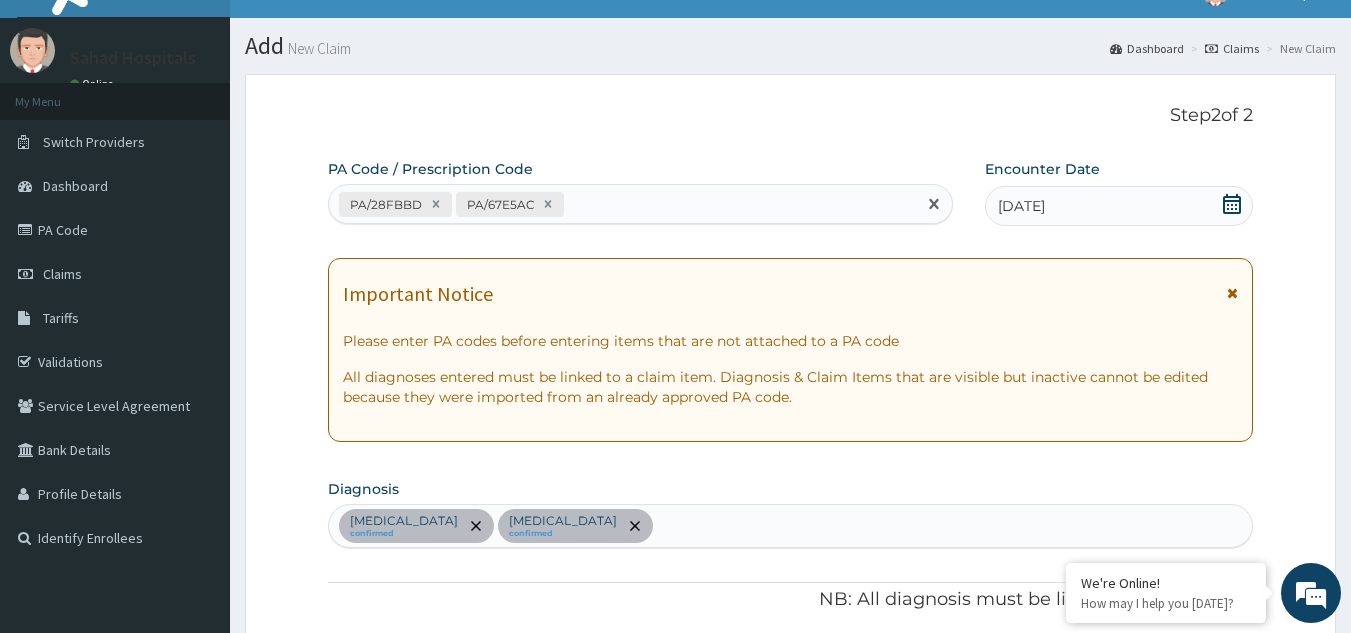 click on "PA/28FBBD PA/67E5AC" at bounding box center [623, 204] 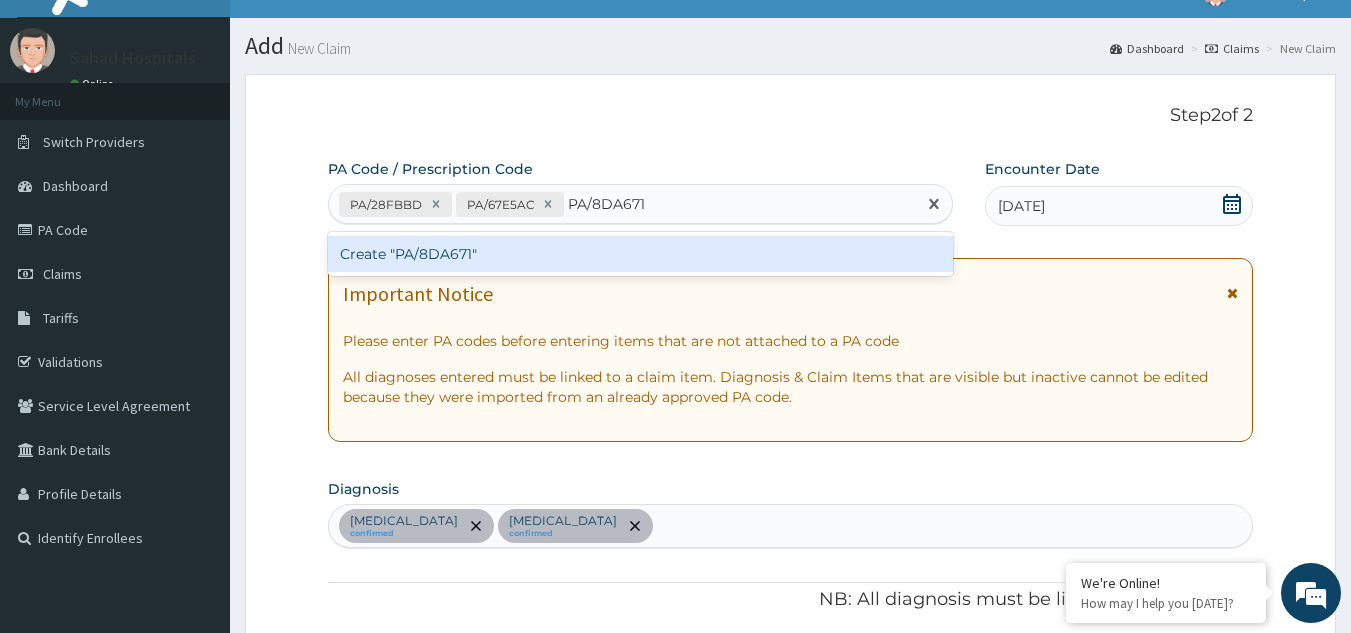 click on "Create "PA/8DA671"" at bounding box center [641, 254] 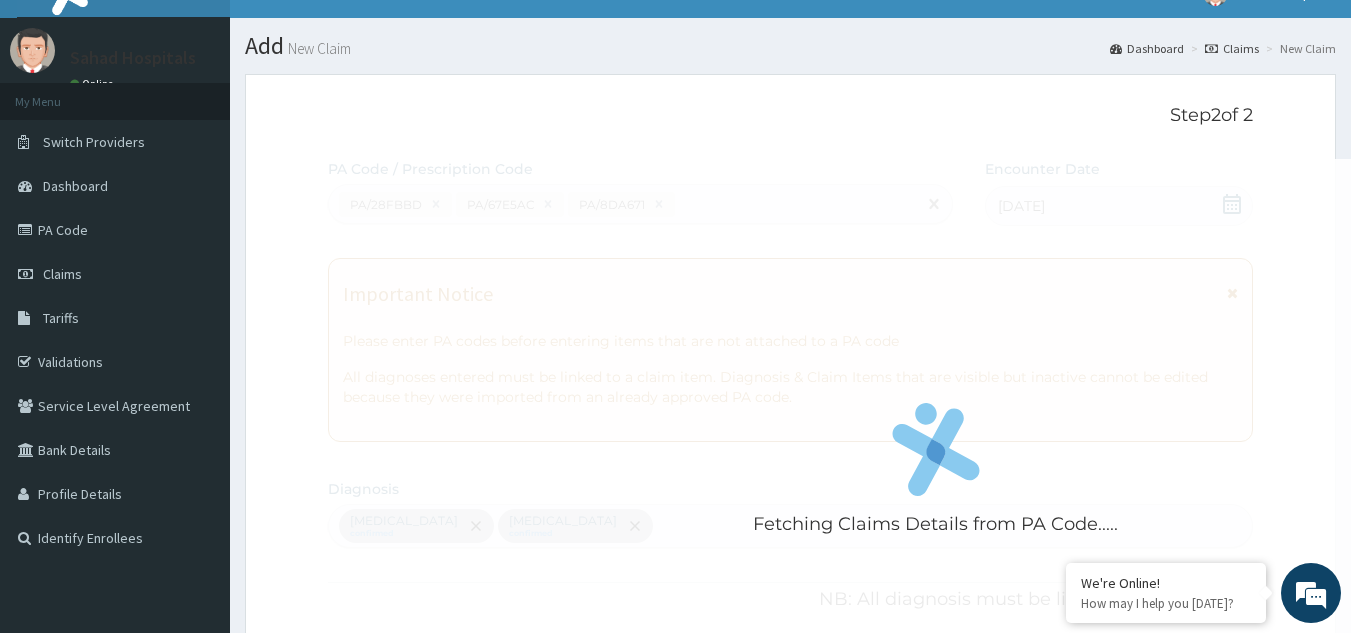 scroll, scrollTop: 728, scrollLeft: 0, axis: vertical 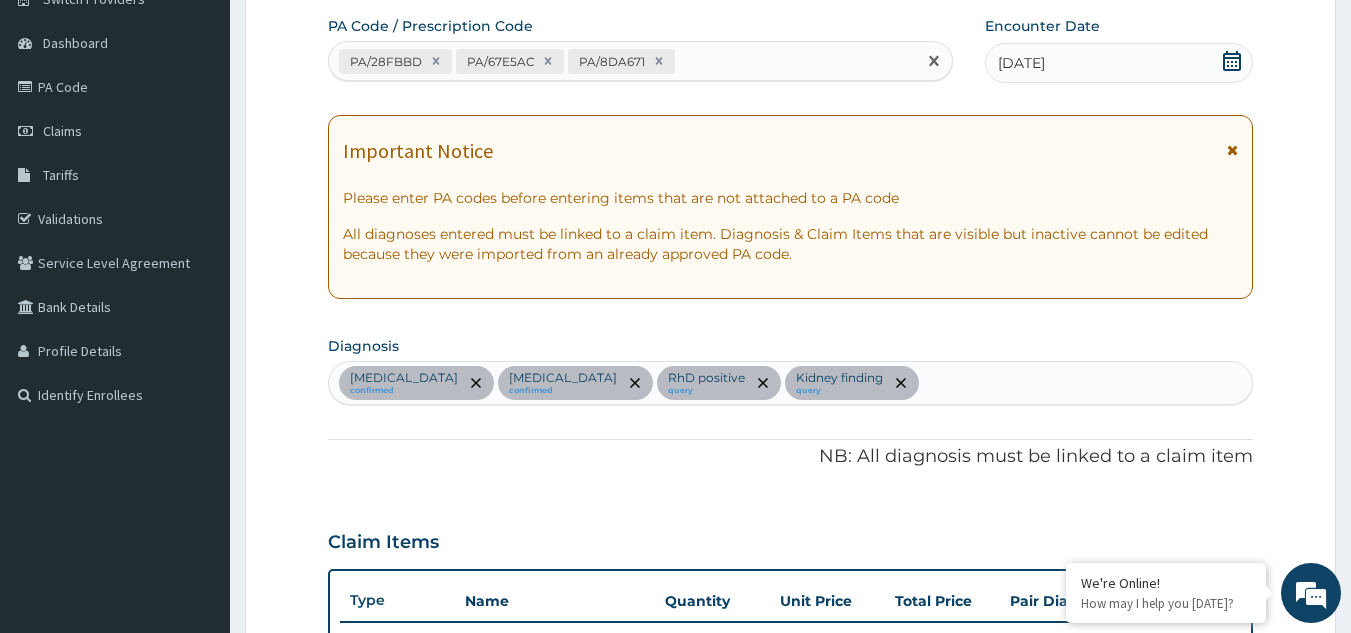 click on "PA/28FBBD PA/67E5AC PA/8DA671" at bounding box center [623, 61] 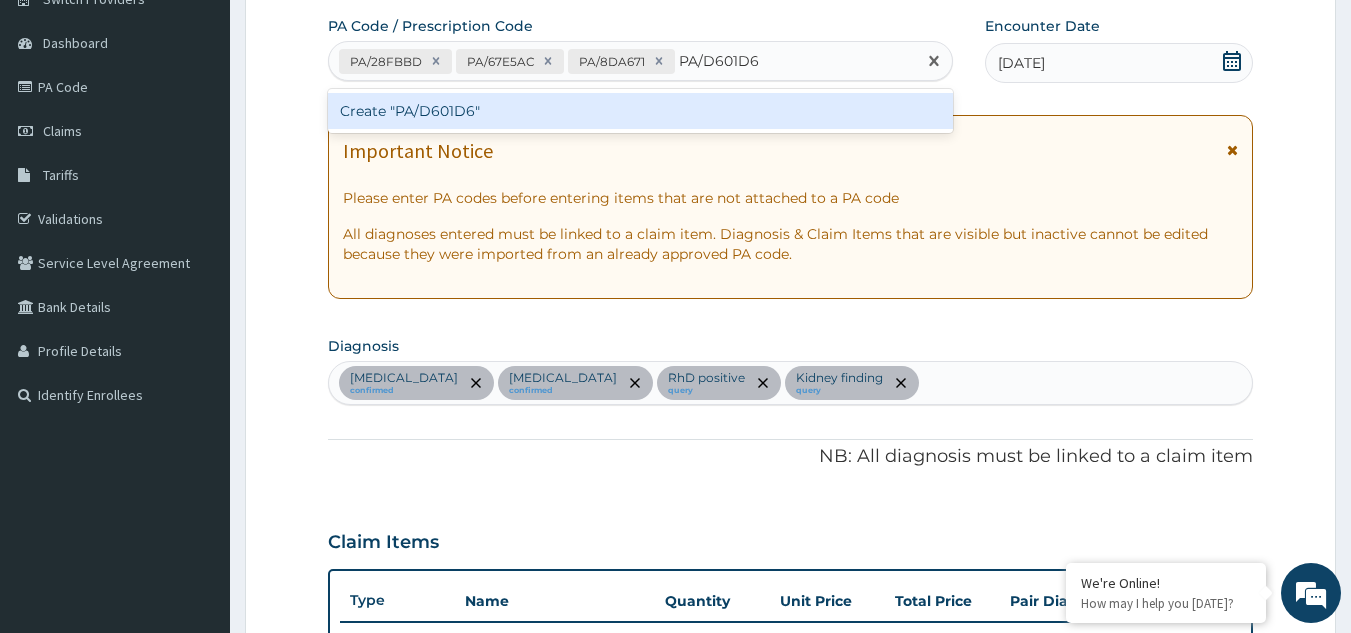 click on "Create "PA/D601D6"" at bounding box center (641, 111) 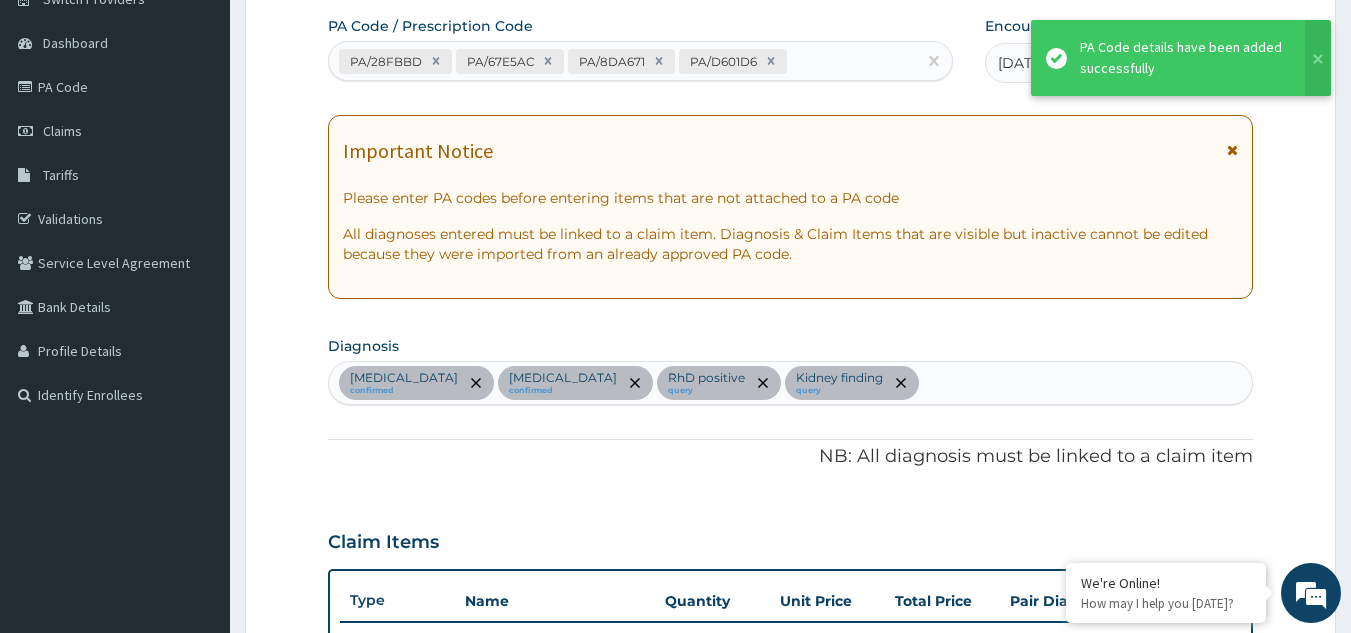 scroll, scrollTop: 803, scrollLeft: 0, axis: vertical 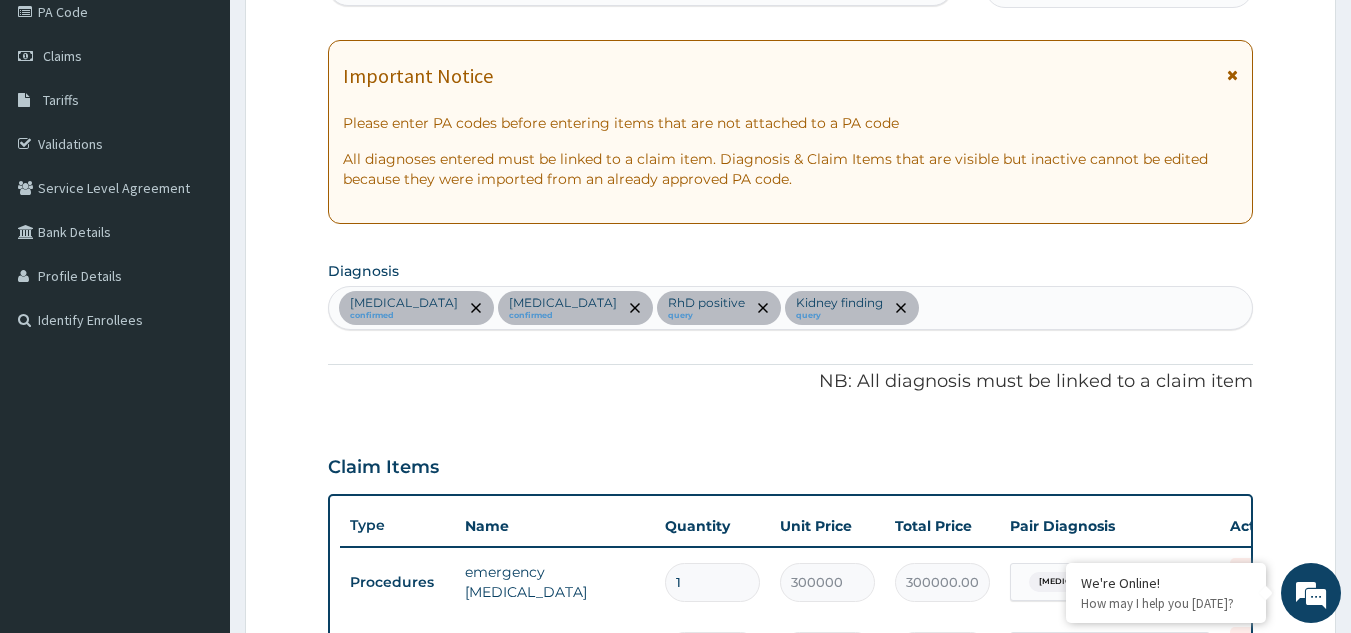 click on "Obstructed labor confirmed Anemia confirmed RhD positive query Kidney finding query" at bounding box center (791, 308) 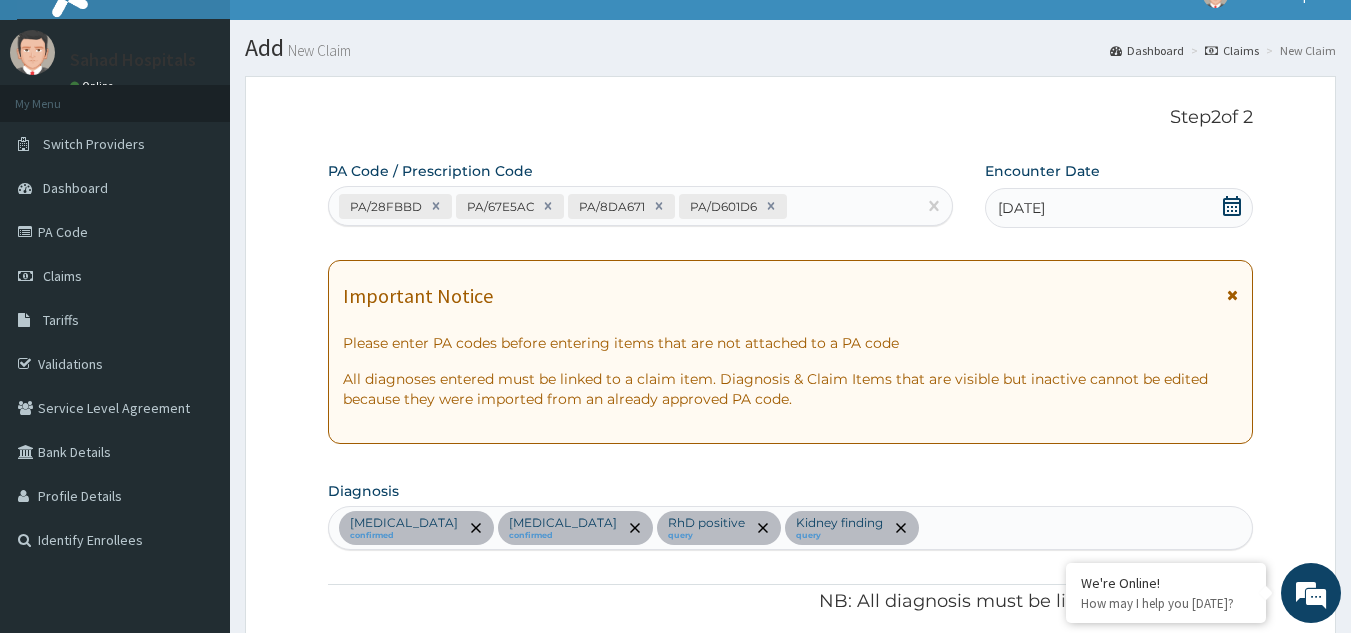 scroll, scrollTop: 0, scrollLeft: 0, axis: both 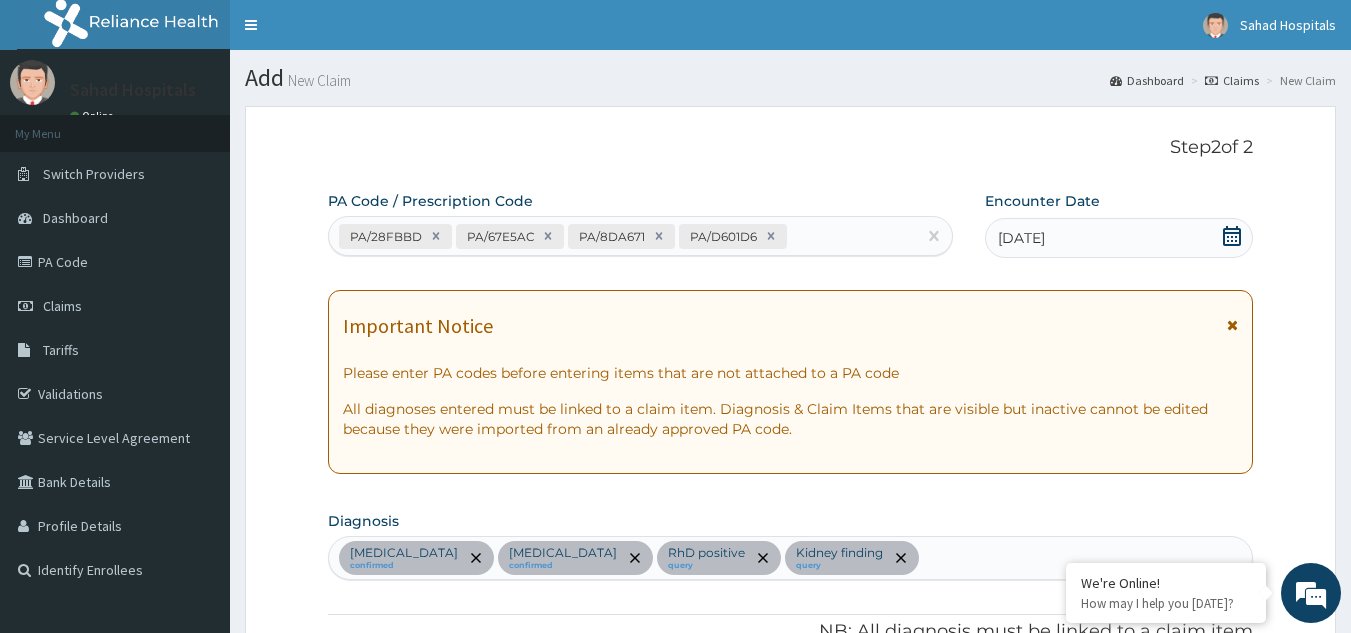 click on "PA Code / Prescription Code PA/28FBBD PA/67E5AC PA/8DA671 PA/D601D6" at bounding box center [641, 224] 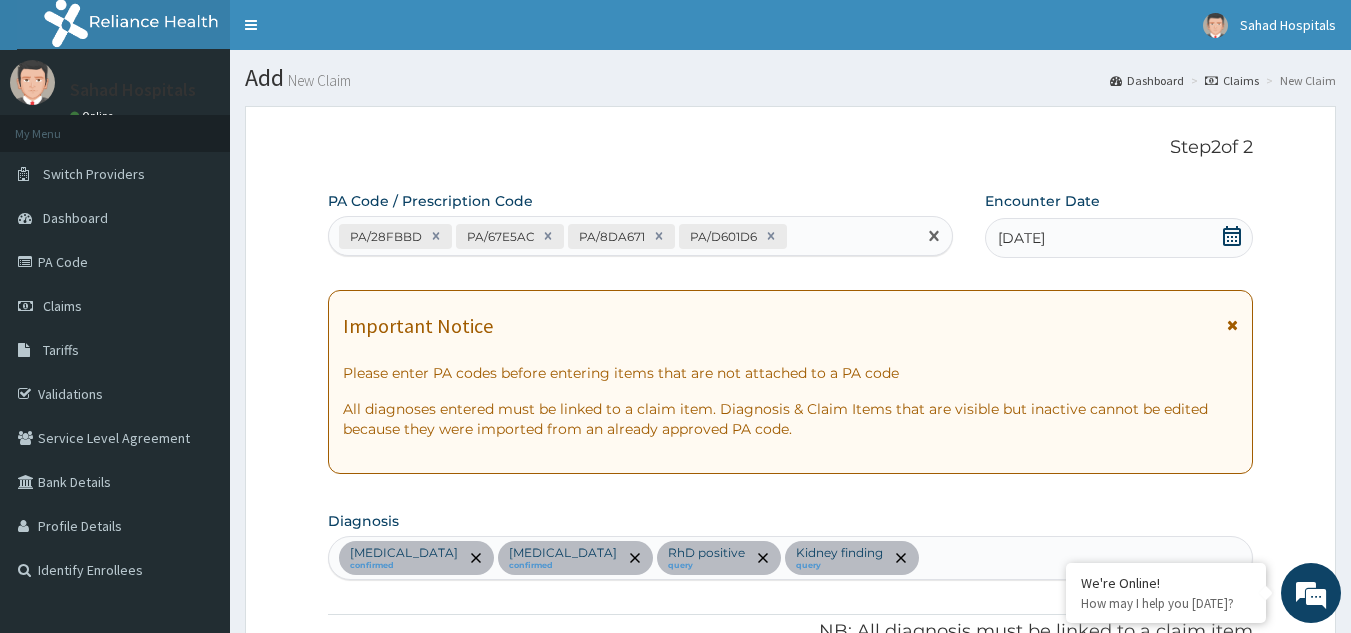 paste on "PA/A5FB72" 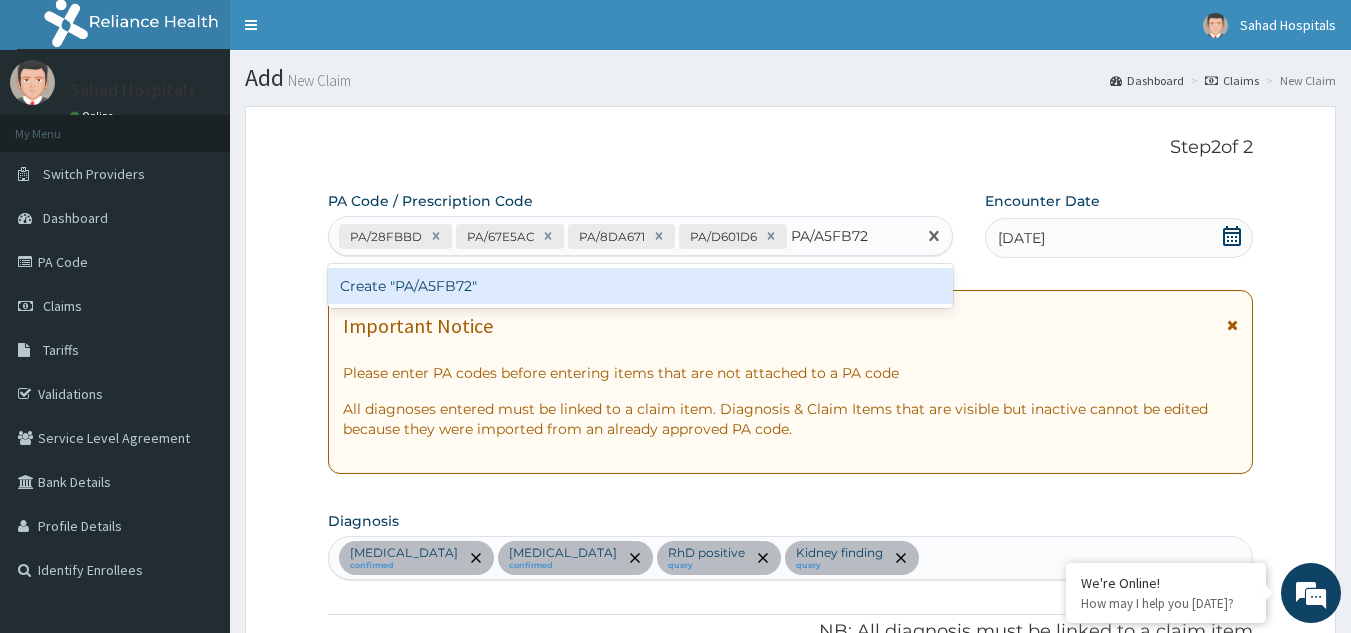 click on "Create "PA/A5FB72"" at bounding box center (641, 286) 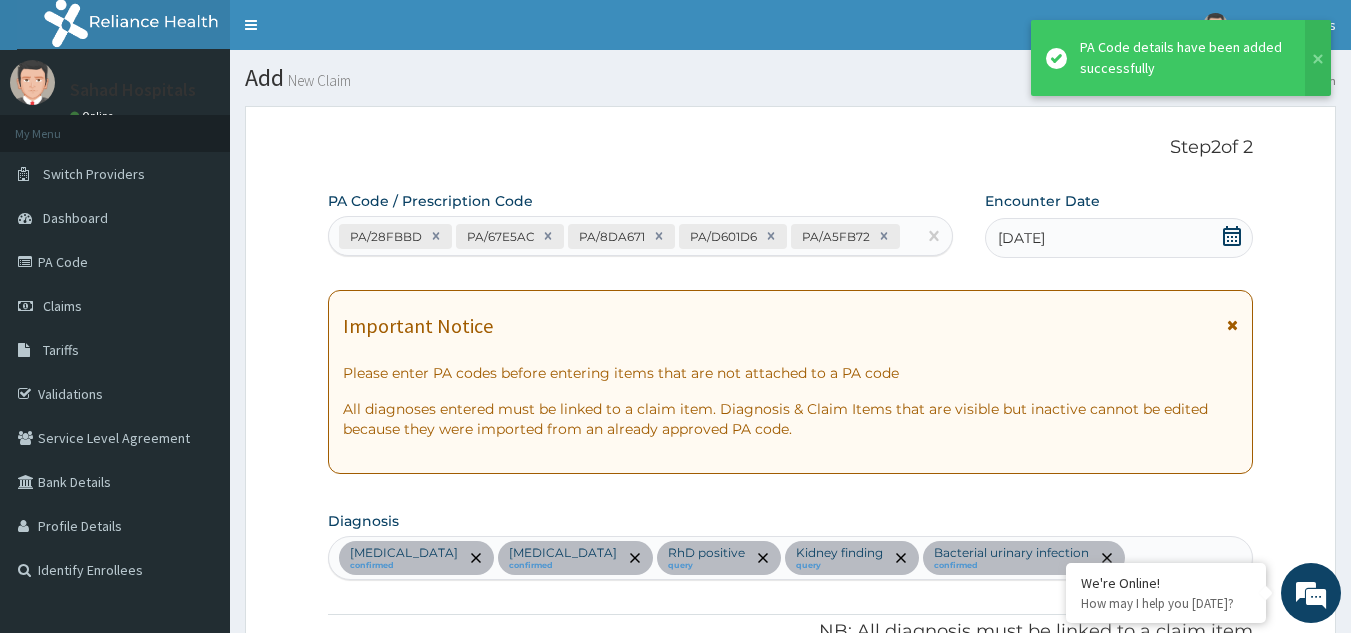 scroll, scrollTop: 941, scrollLeft: 0, axis: vertical 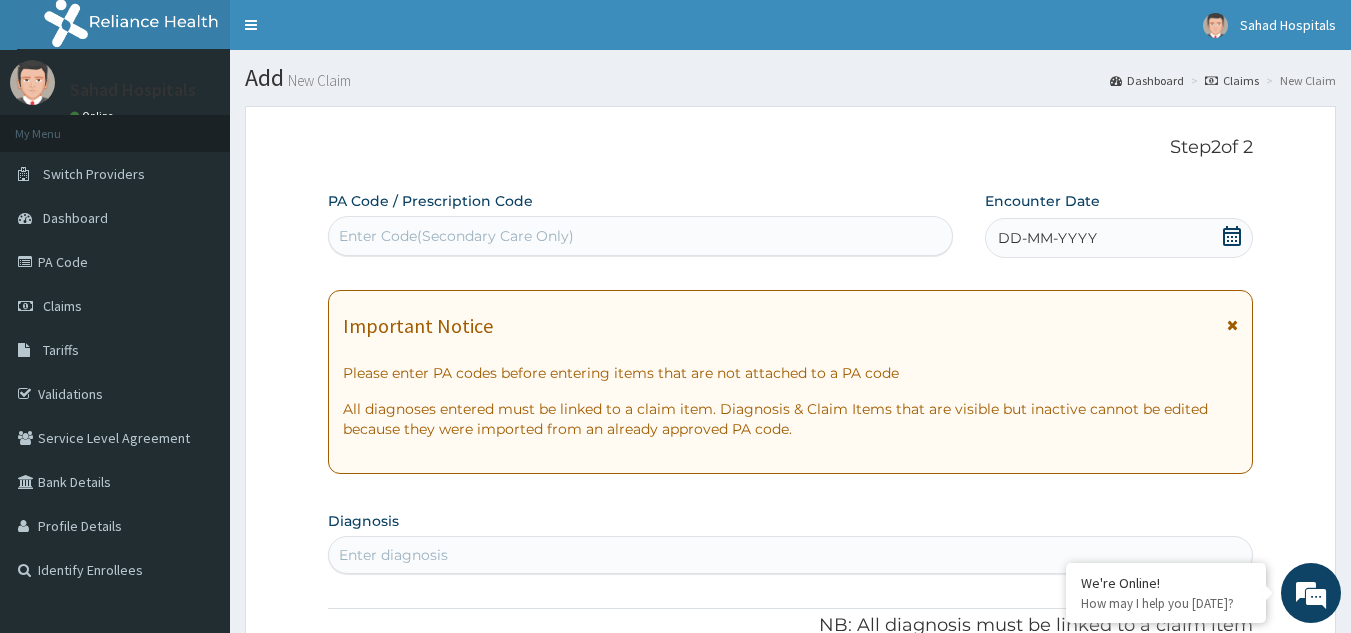 click on "Enter Code(Secondary Care Only)" at bounding box center (456, 236) 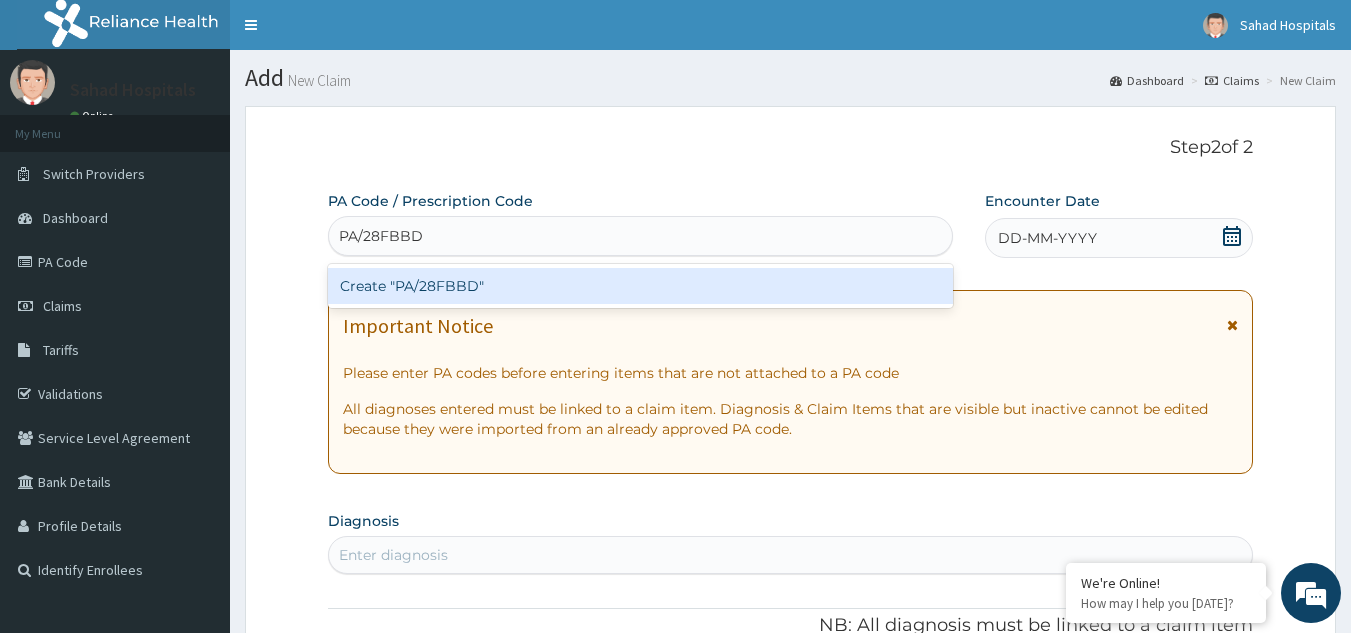 click on "Create "PA/28FBBD"" at bounding box center (641, 286) 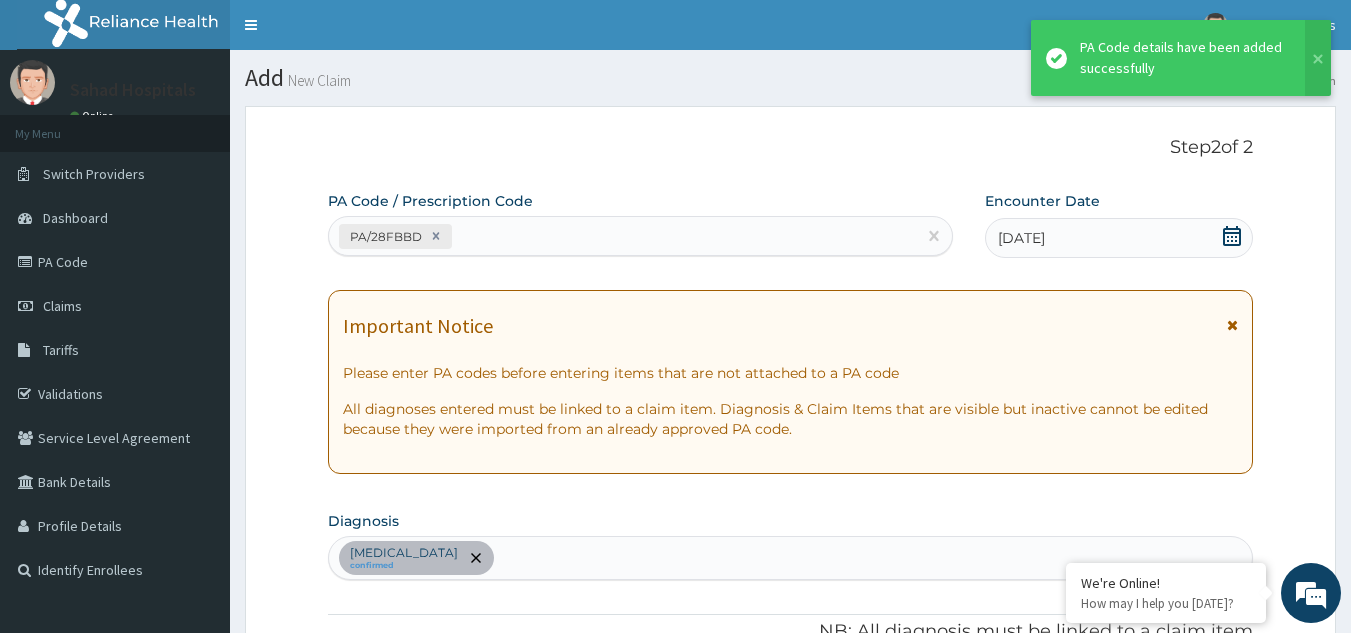 scroll, scrollTop: 516, scrollLeft: 0, axis: vertical 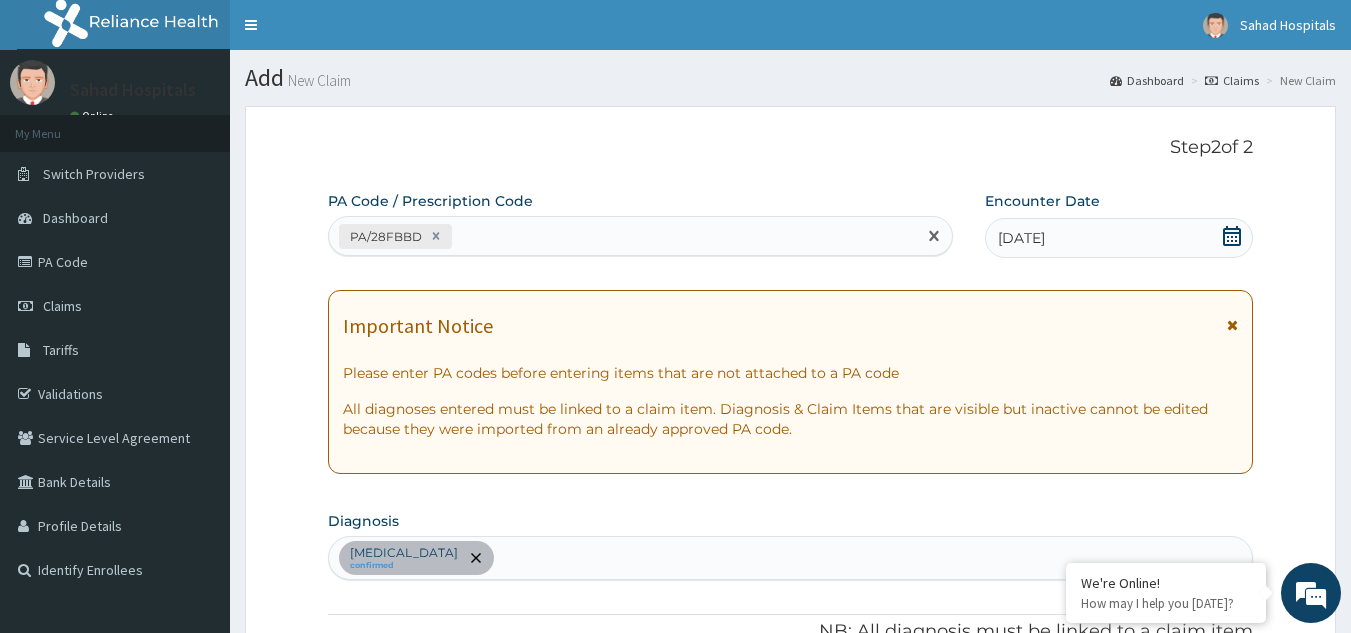 click on "PA/28FBBD" at bounding box center [623, 236] 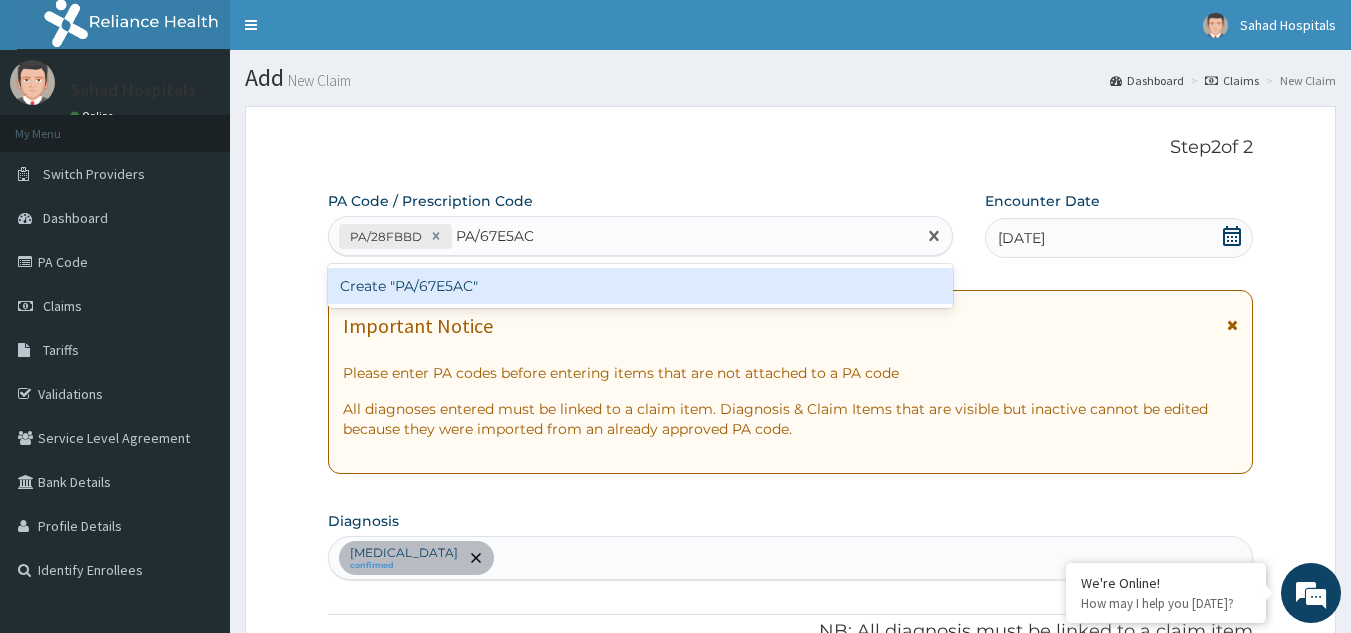 click on "Create "PA/67E5AC"" at bounding box center [641, 286] 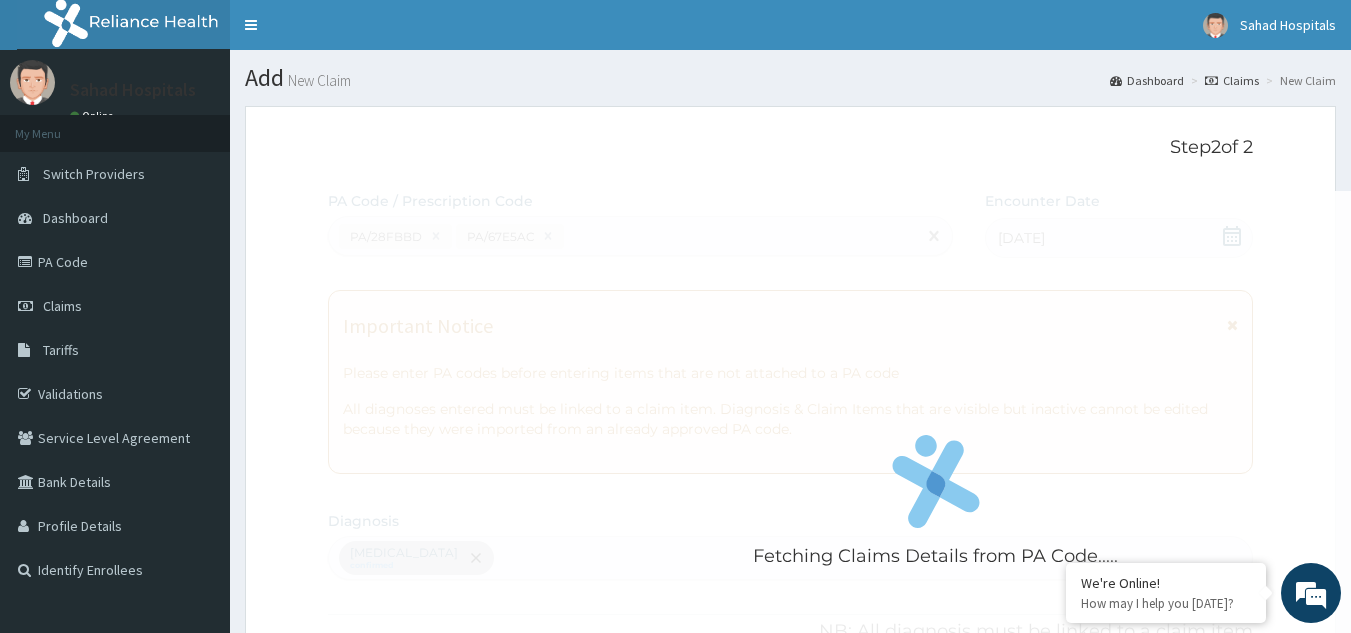 scroll, scrollTop: 585, scrollLeft: 0, axis: vertical 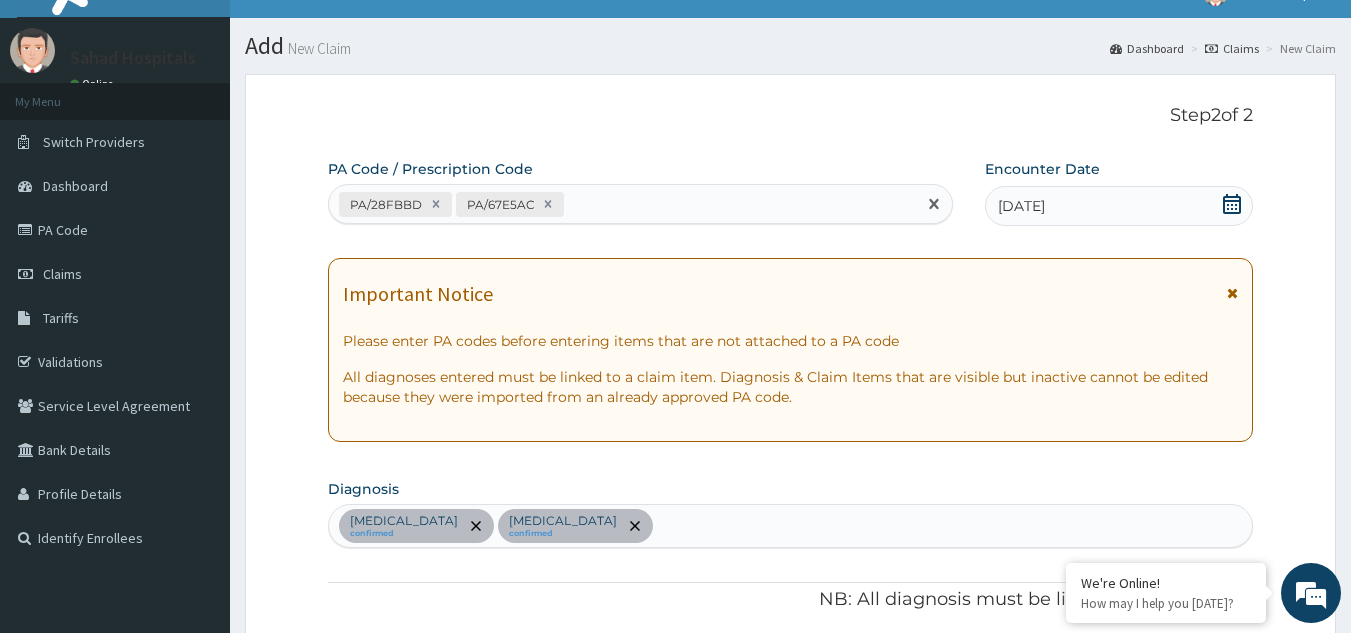 click on "PA/28FBBD PA/67E5AC" at bounding box center [623, 204] 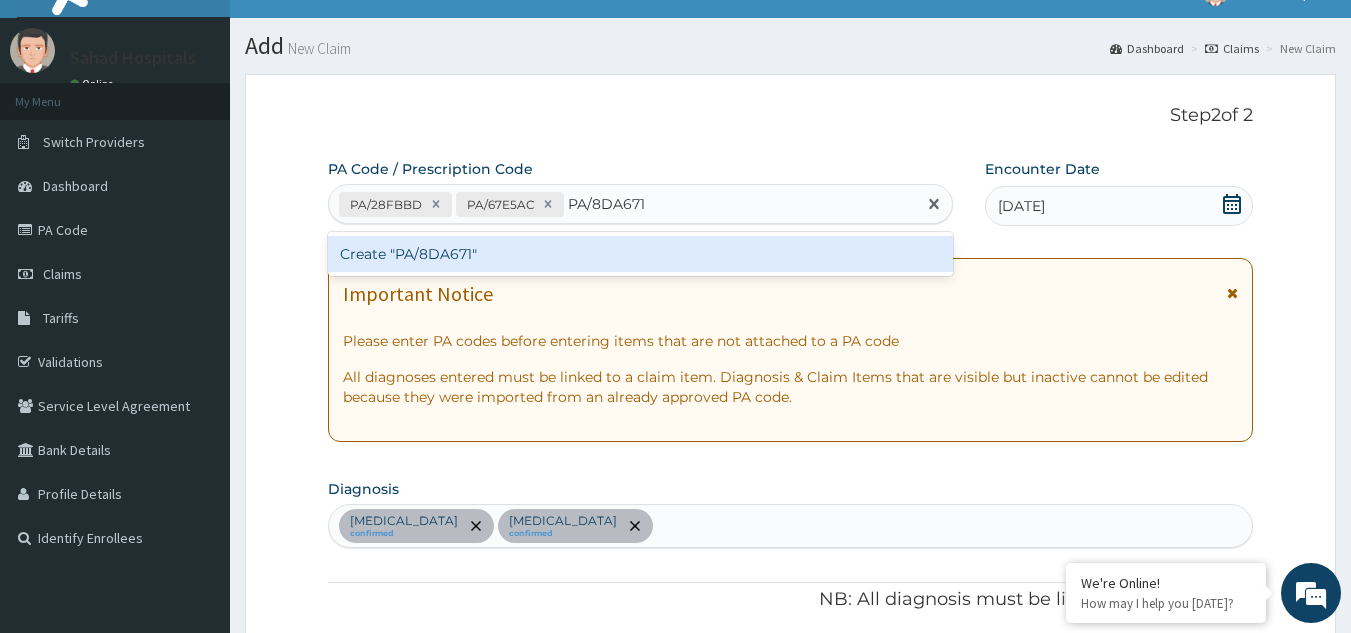 click on "Create "PA/8DA671"" at bounding box center (641, 254) 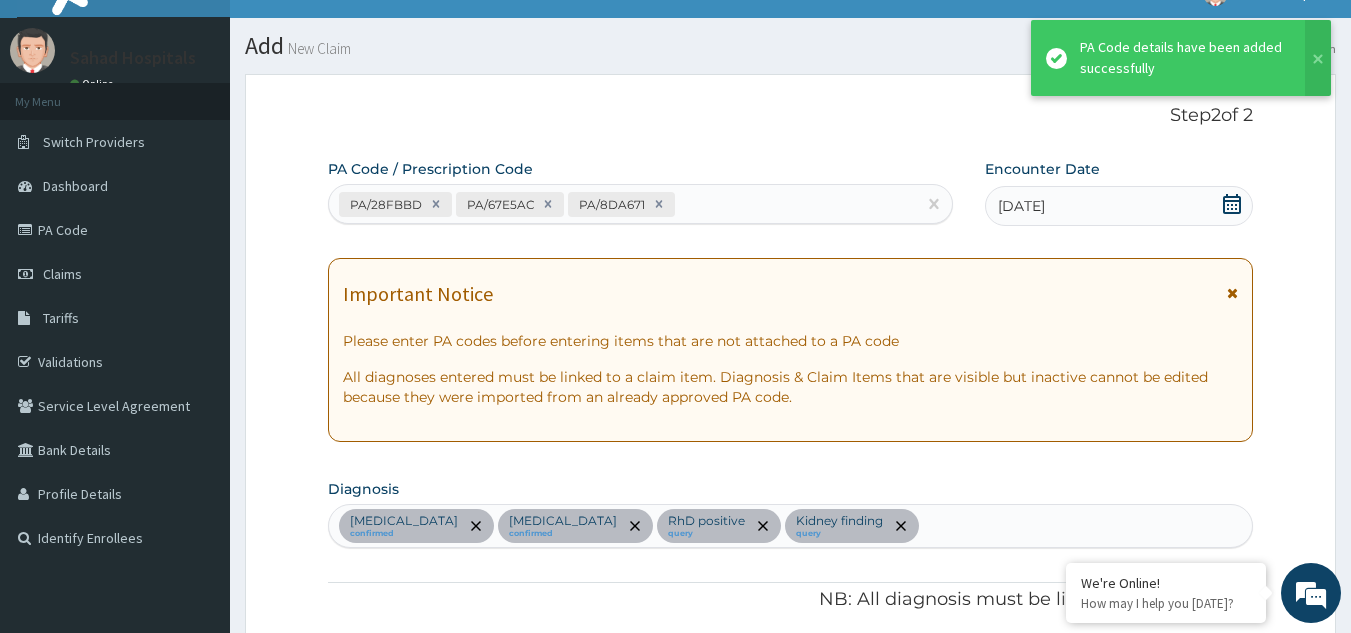 scroll, scrollTop: 728, scrollLeft: 0, axis: vertical 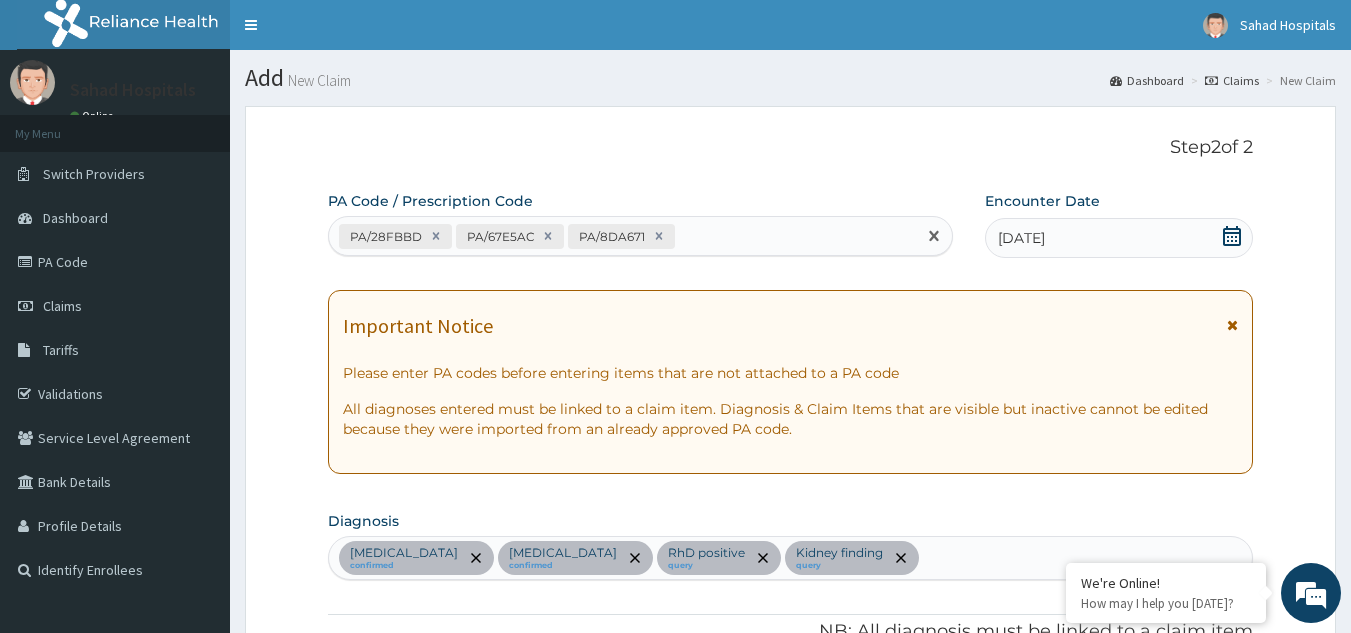 click on "PA/28FBBD PA/67E5AC PA/8DA671" at bounding box center (623, 236) 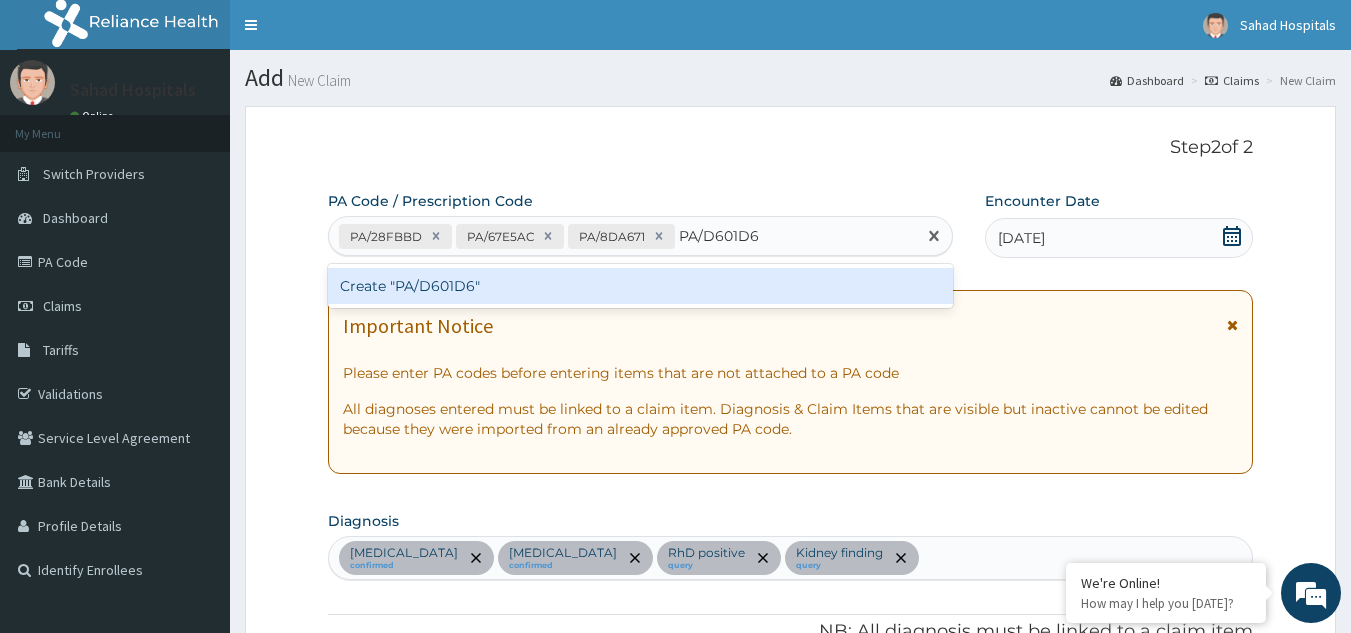 click on "Create "PA/D601D6"" at bounding box center (641, 286) 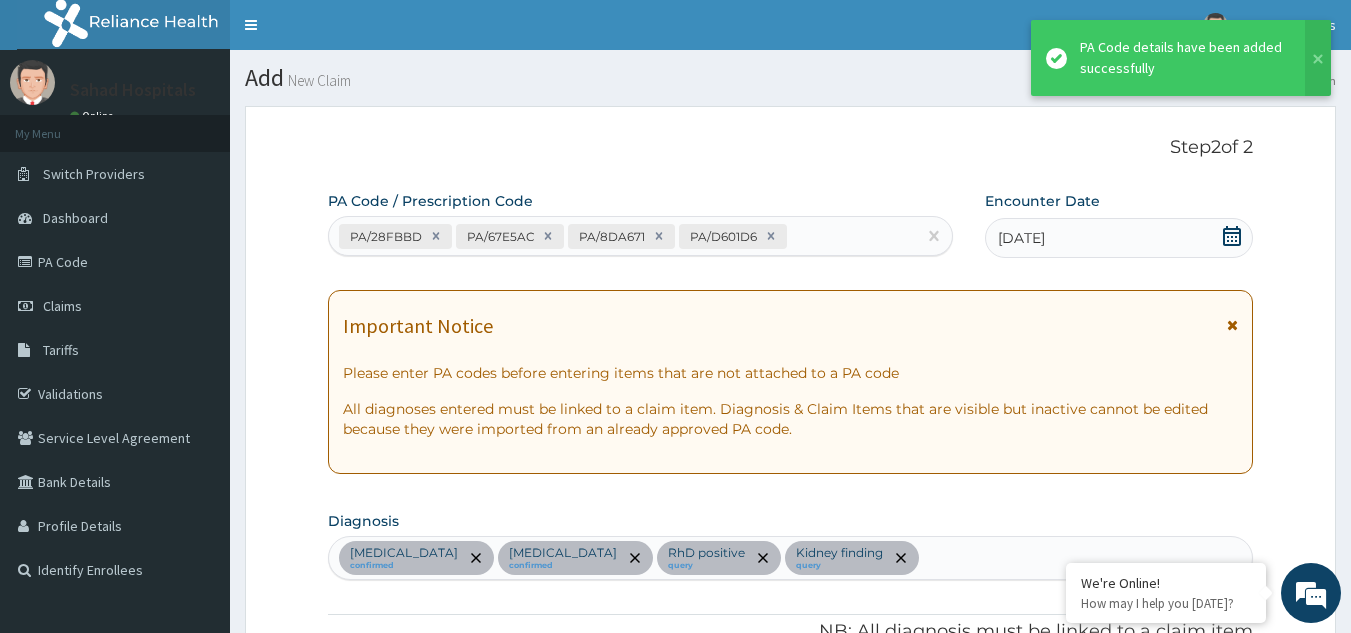 scroll, scrollTop: 803, scrollLeft: 0, axis: vertical 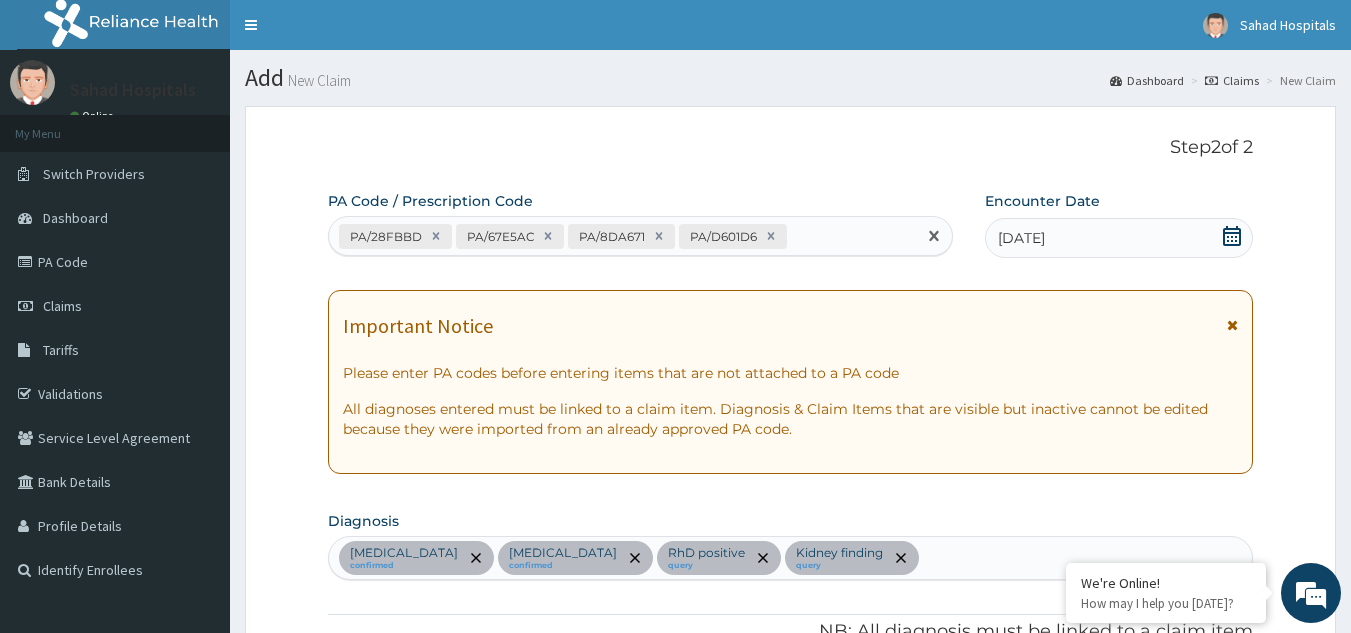 click on "PA/28FBBD PA/67E5AC PA/8DA671 PA/D601D6" at bounding box center (623, 236) 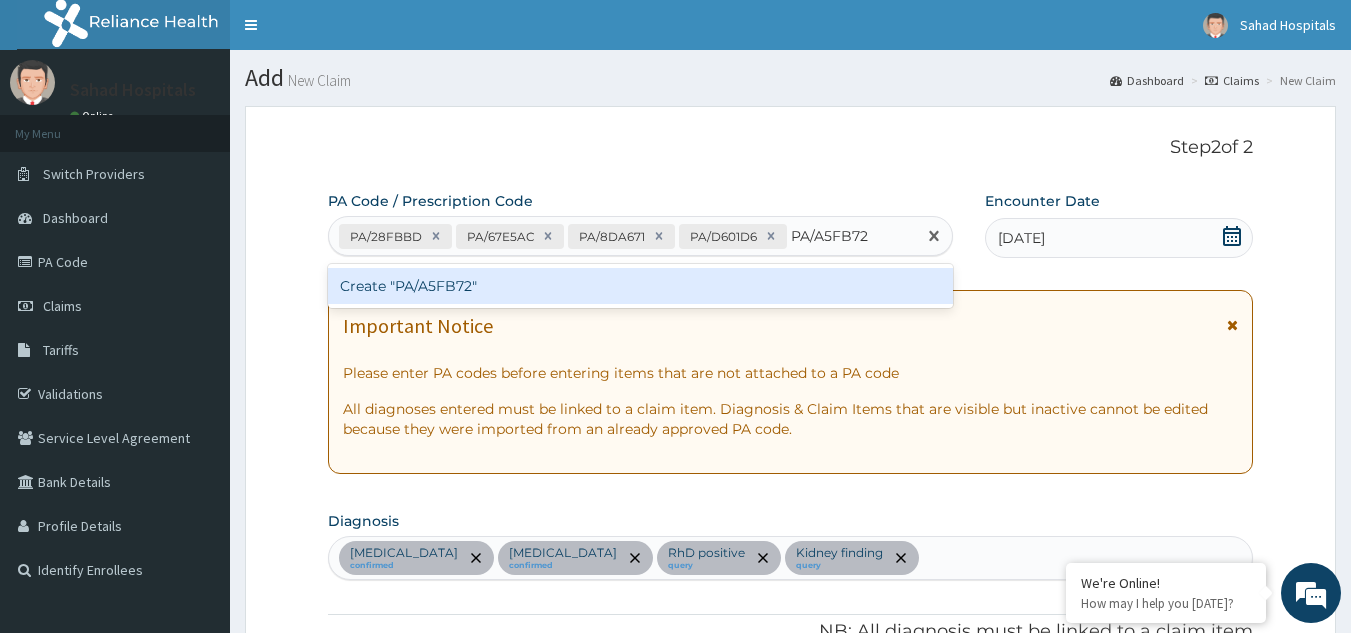 click on "Create "PA/A5FB72"" at bounding box center [641, 286] 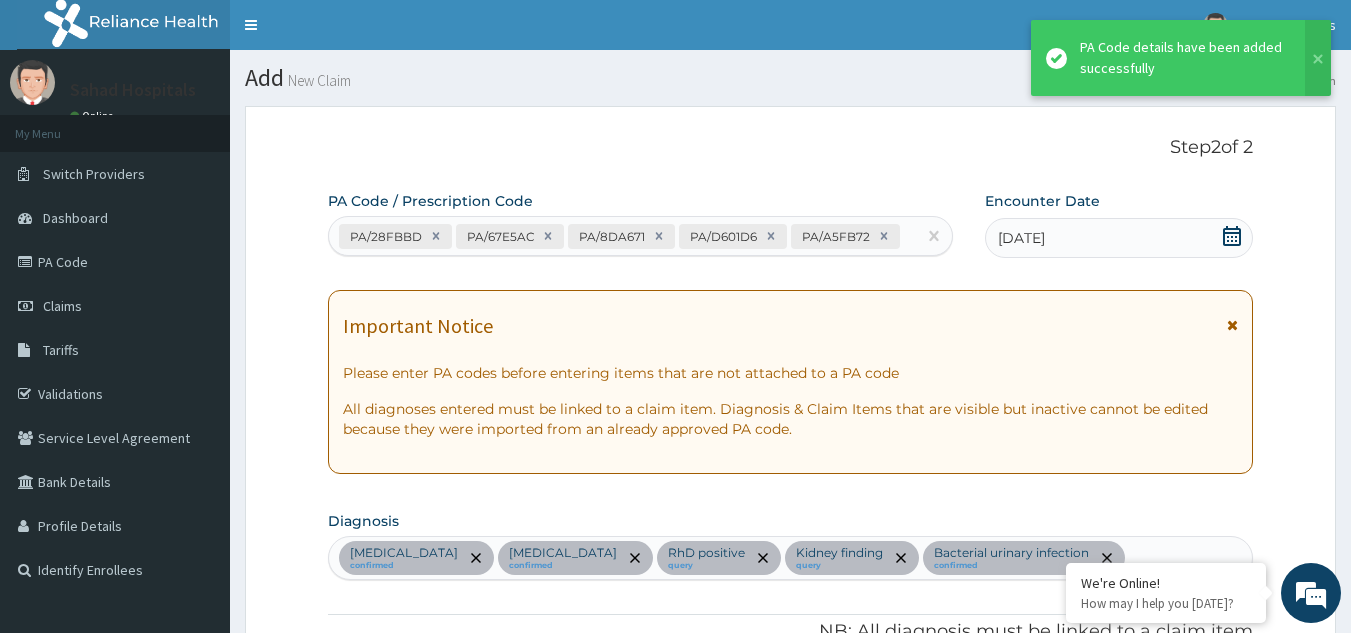 scroll, scrollTop: 941, scrollLeft: 0, axis: vertical 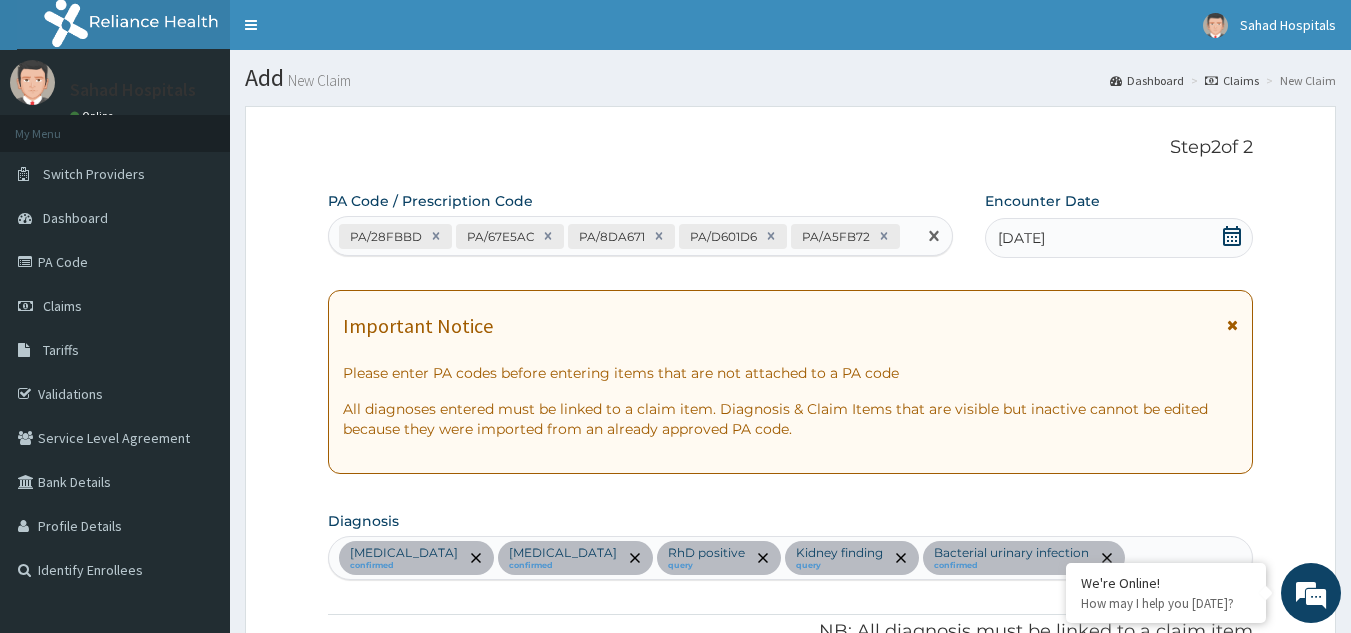 click on "PA/28FBBD PA/67E5AC PA/8DA671 PA/D601D6 PA/A5FB72" at bounding box center [623, 236] 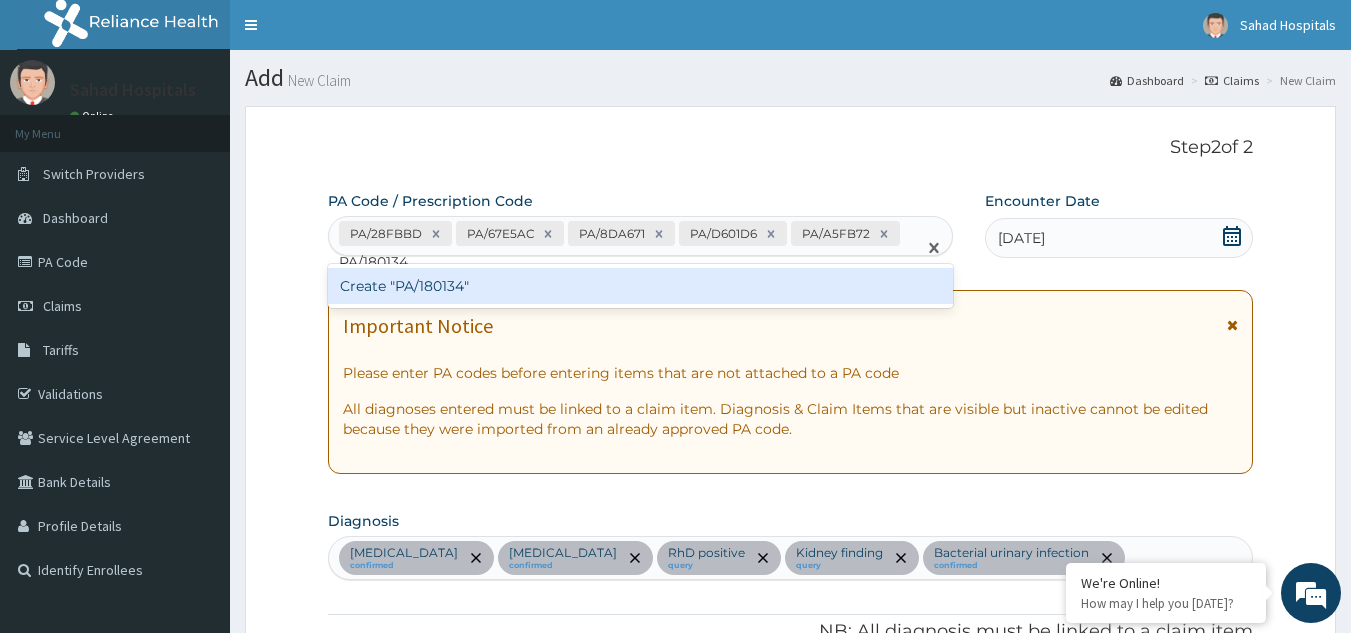 click on "Create "PA/180134"" at bounding box center (641, 286) 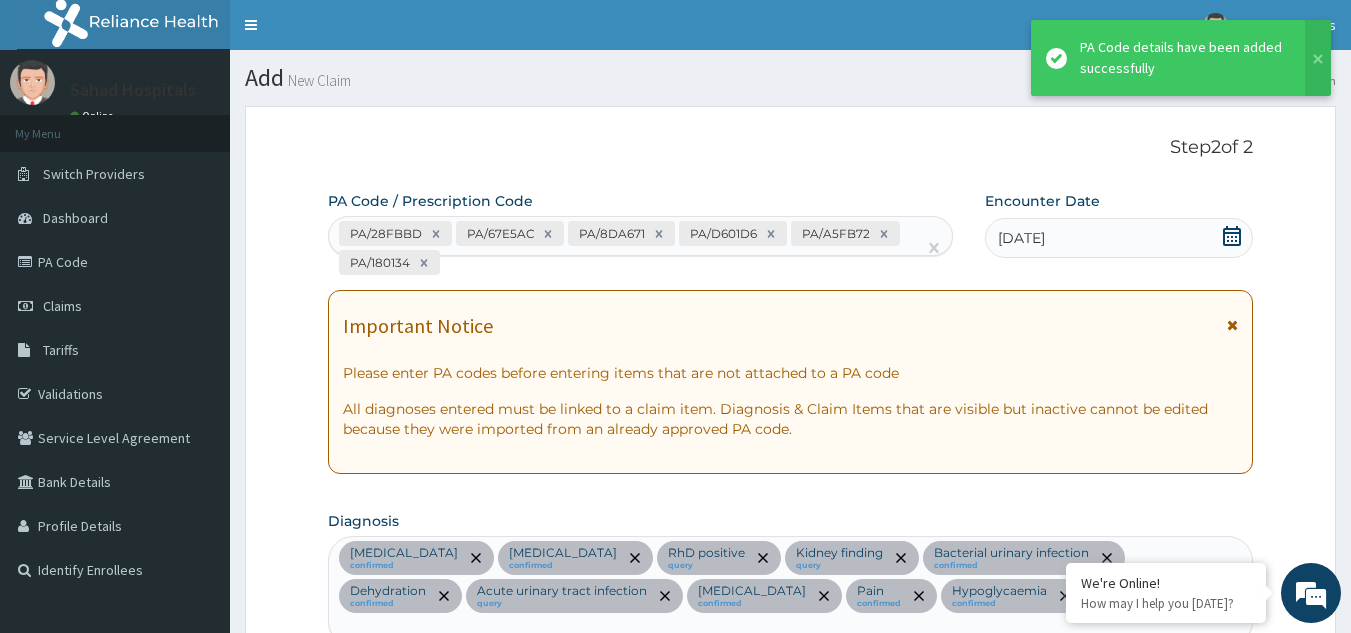 scroll, scrollTop: 1679, scrollLeft: 0, axis: vertical 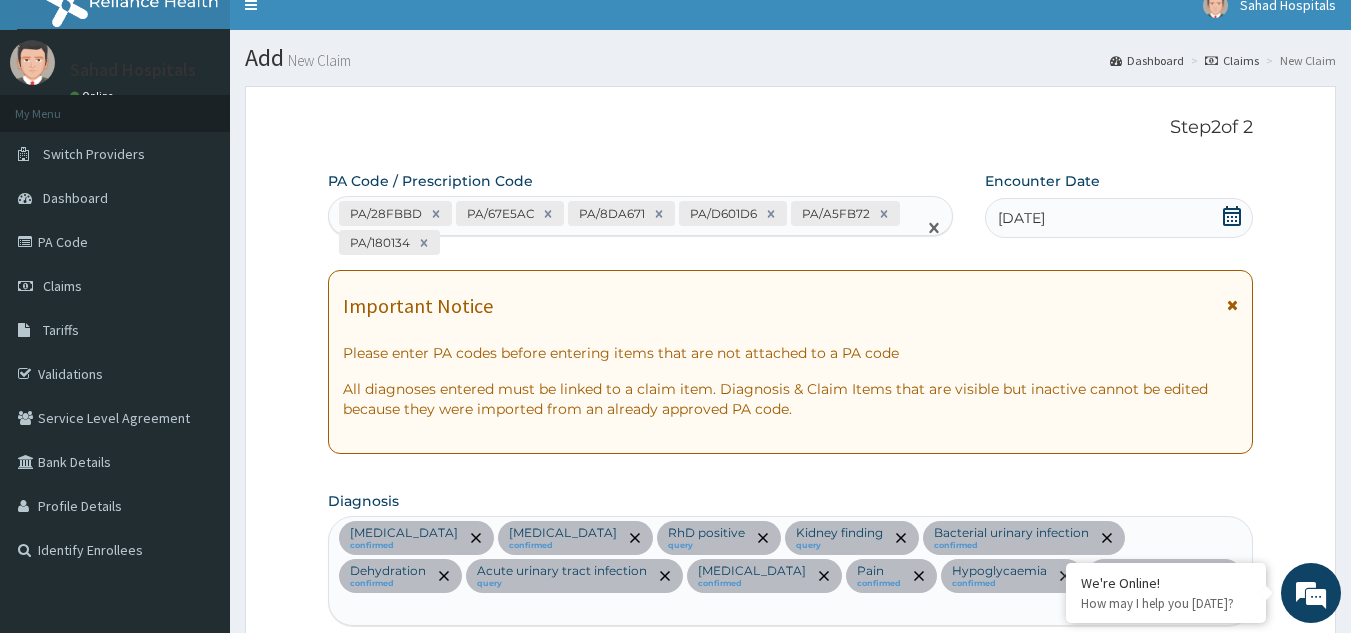 click on "PA/28FBBD PA/67E5AC PA/8DA671 PA/D601D6 PA/A5FB72 PA/180134" at bounding box center (623, 228) 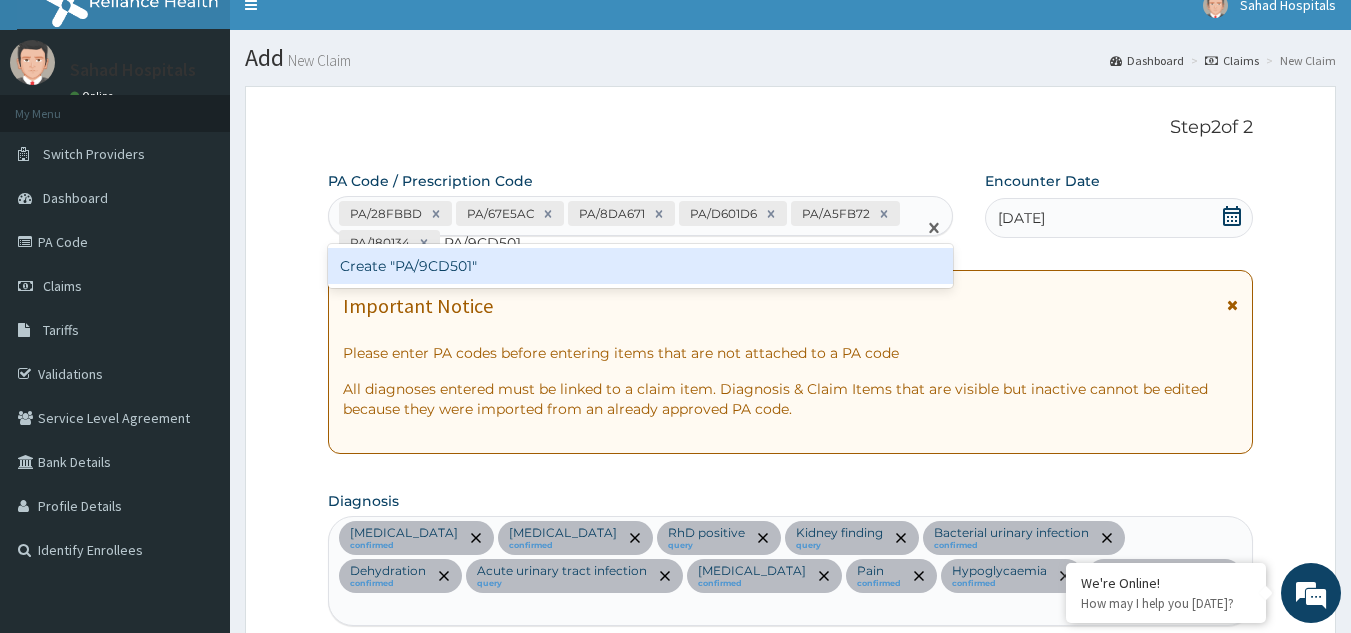 click on "Create "PA/9CD501"" at bounding box center (641, 266) 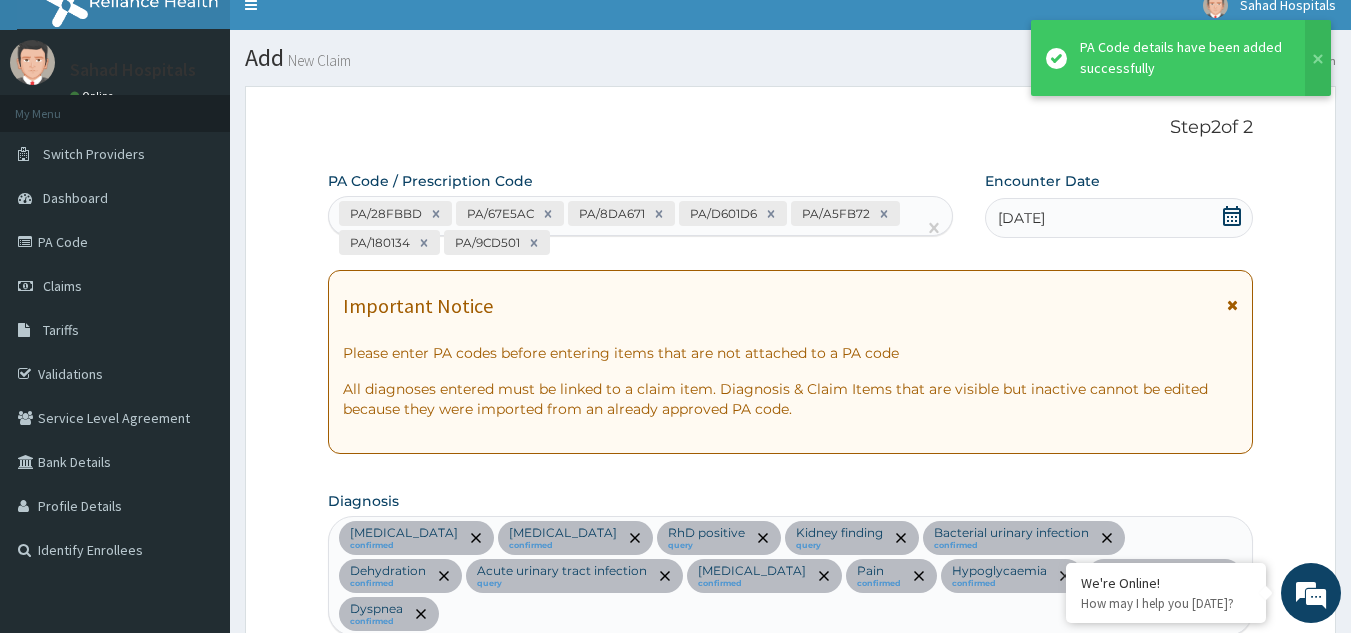 scroll, scrollTop: 1817, scrollLeft: 0, axis: vertical 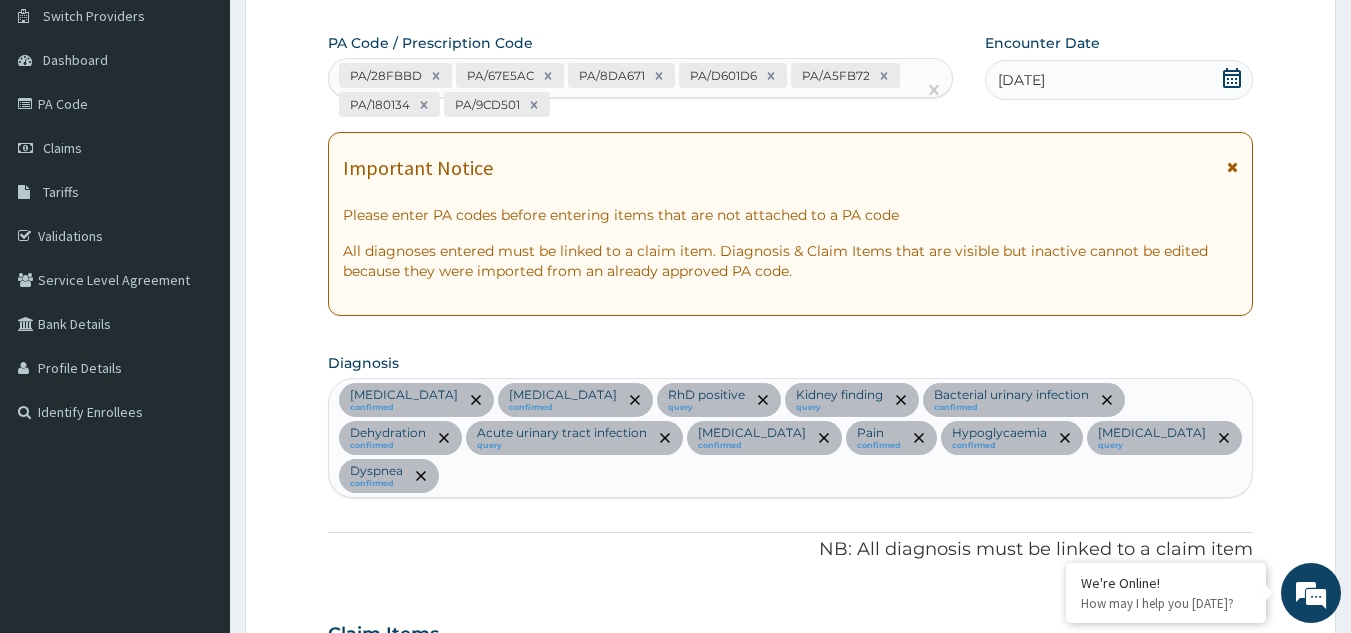 click on "PA/28FBBD PA/67E5AC PA/8DA671 PA/D601D6 PA/A5FB72 PA/180134 PA/9CD501" at bounding box center [623, 90] 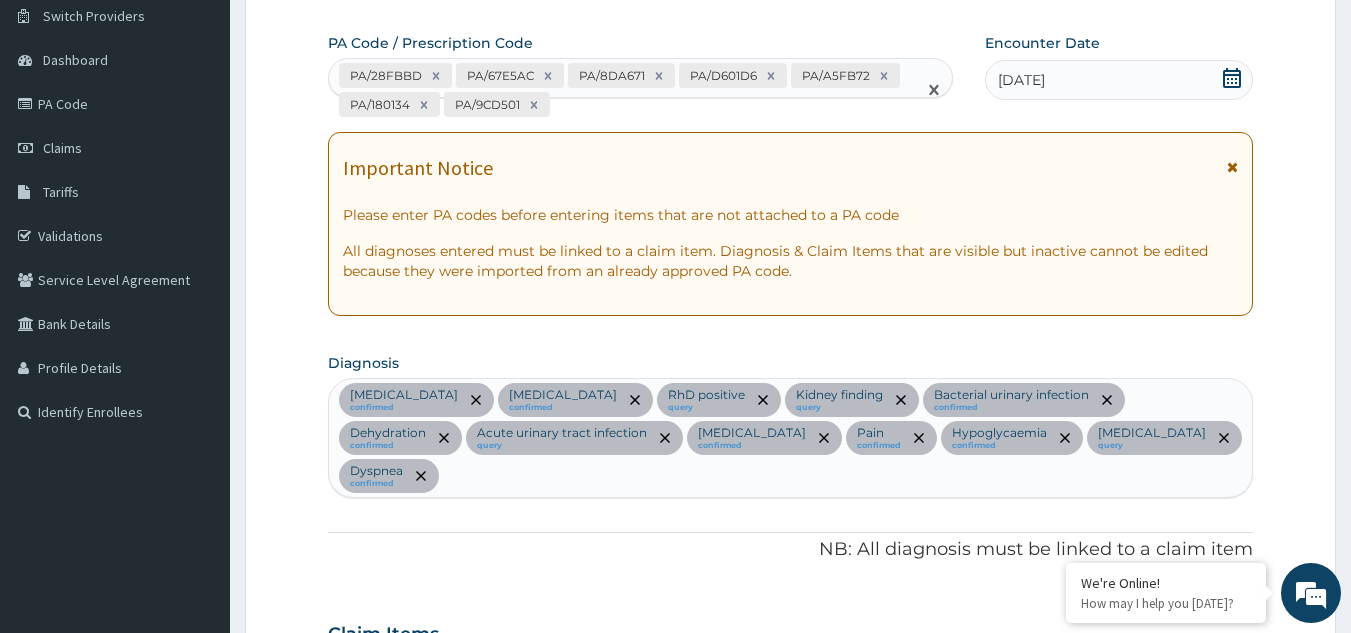 paste on "PA/F3192A" 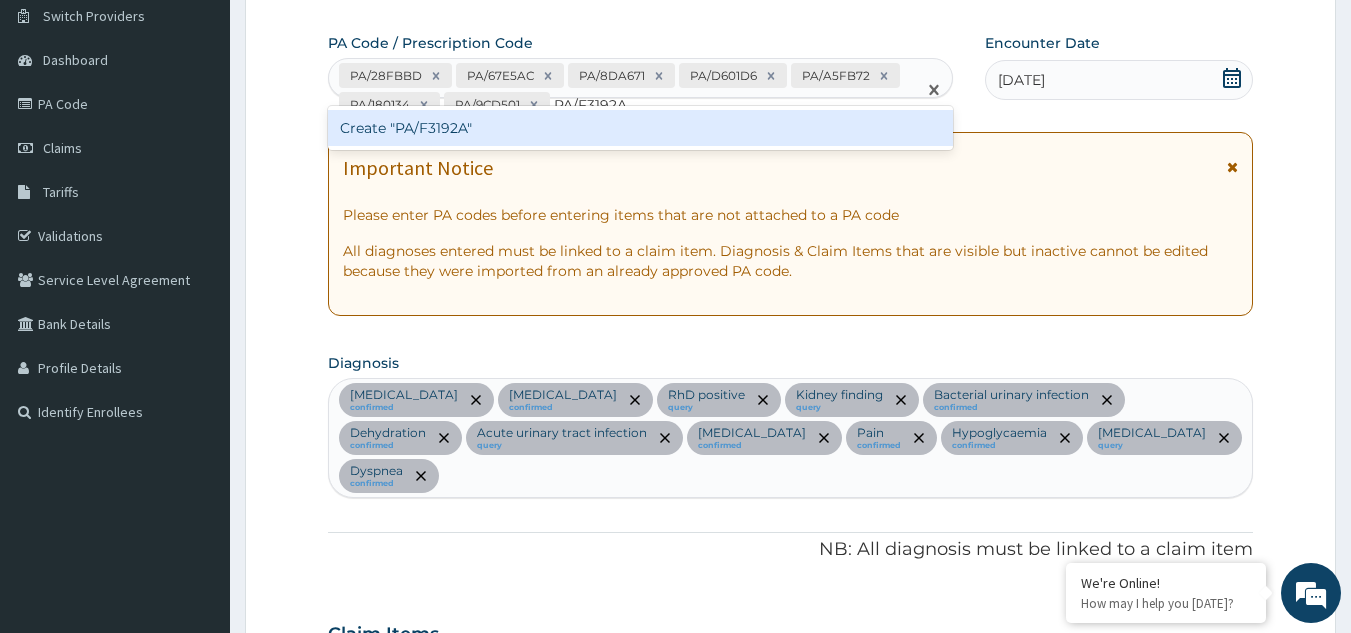 click on "Create "PA/F3192A"" at bounding box center (641, 128) 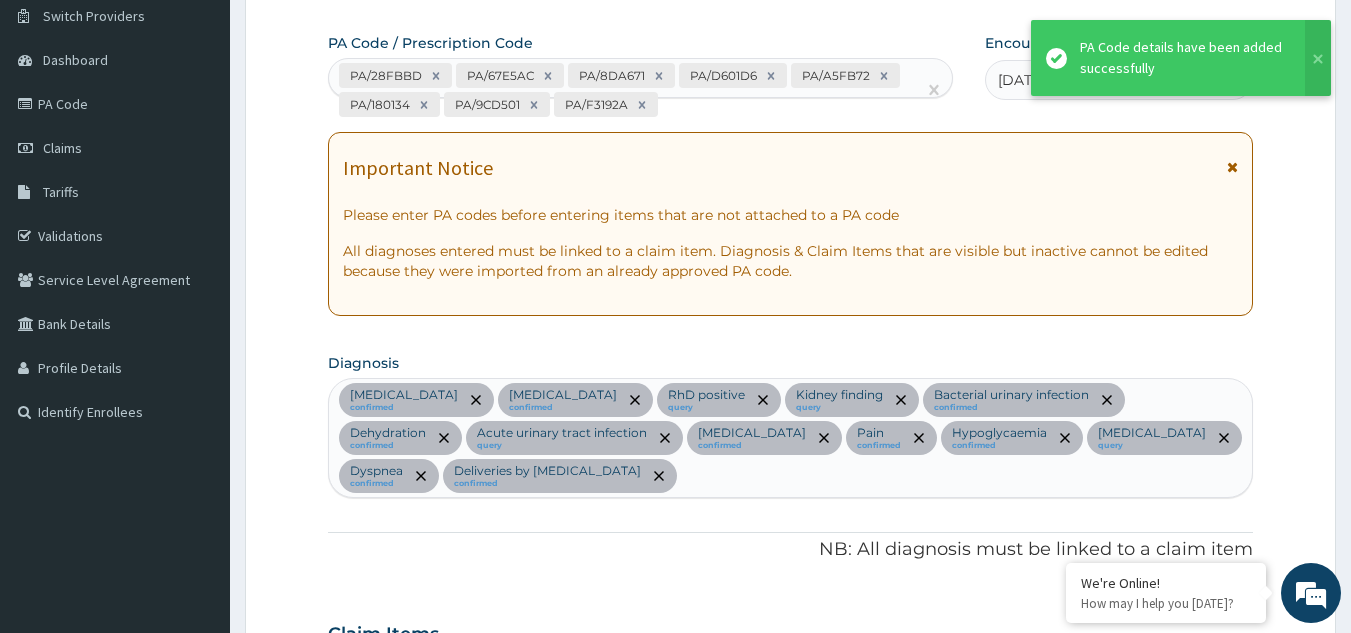 scroll, scrollTop: 2079, scrollLeft: 0, axis: vertical 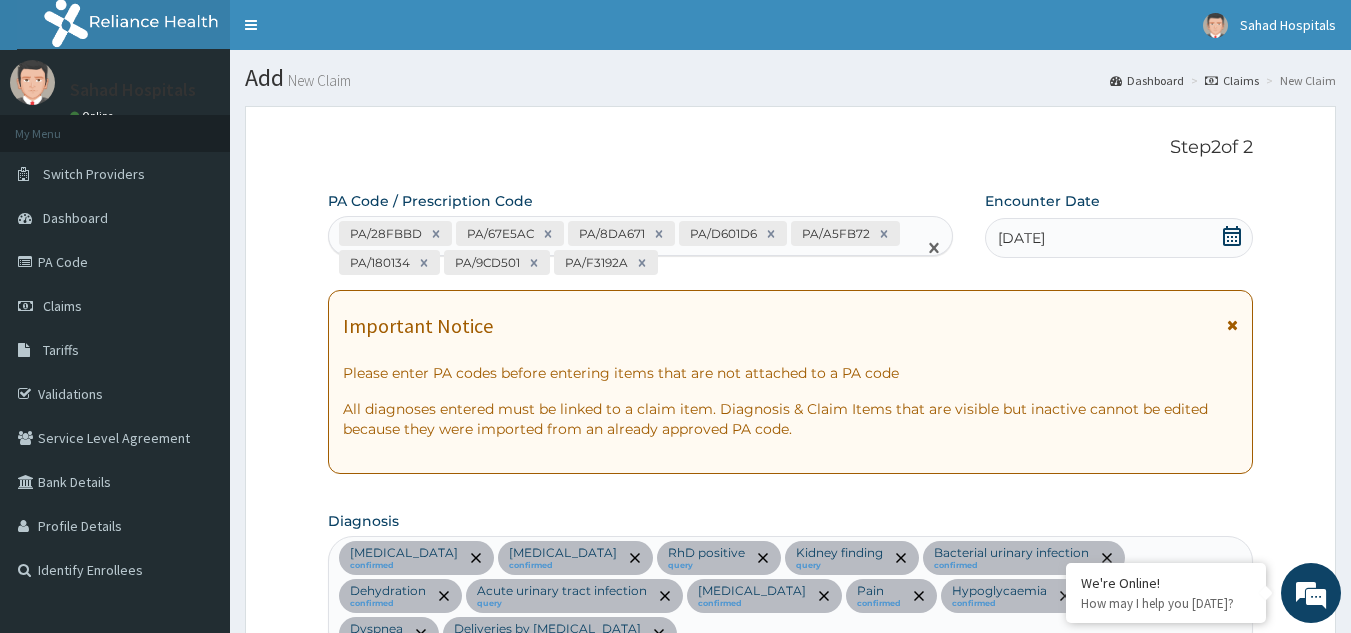 click on "PA/28FBBD PA/67E5AC PA/8DA671 PA/D601D6 PA/A5FB72 PA/180134 PA/9CD501 PA/F3192A" at bounding box center [623, 248] 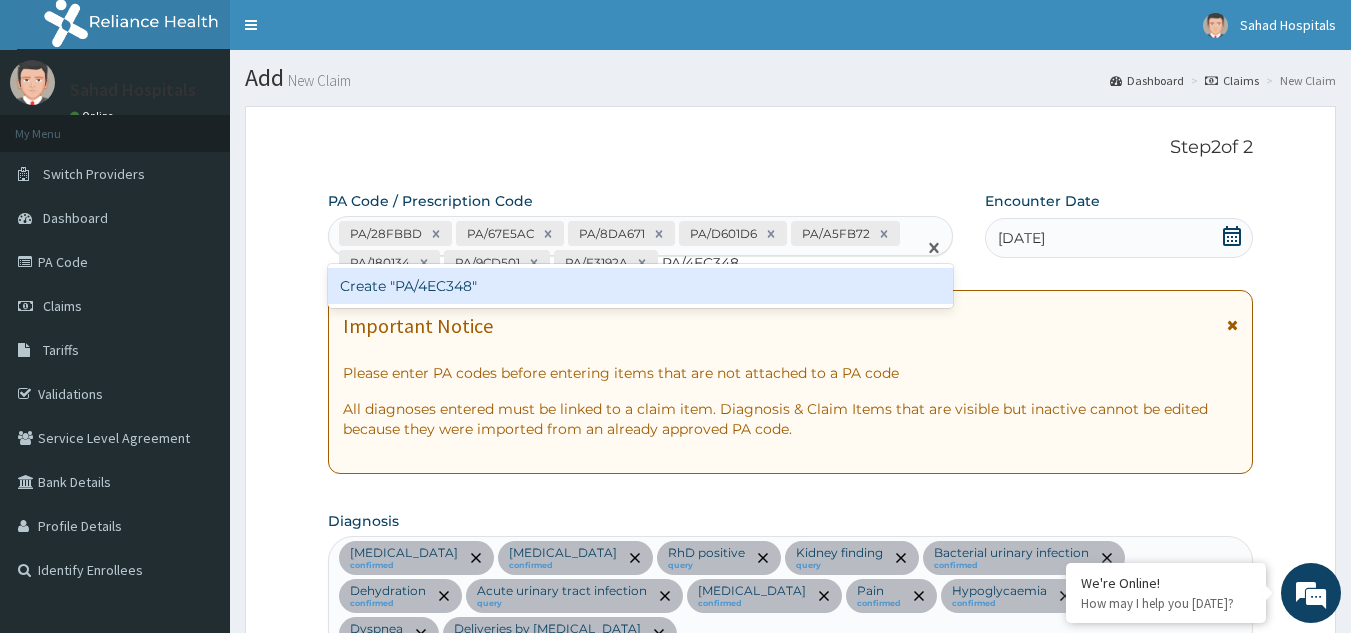 click on "Create "PA/4EC348"" at bounding box center [641, 286] 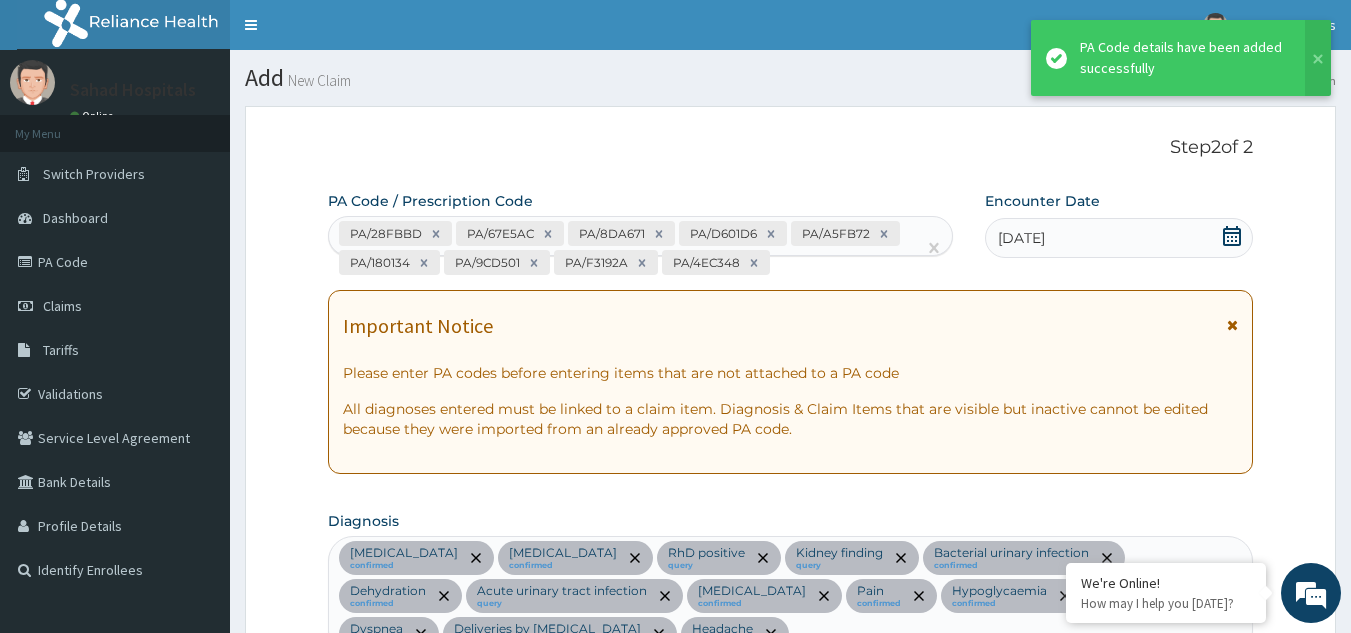 scroll, scrollTop: 2159, scrollLeft: 0, axis: vertical 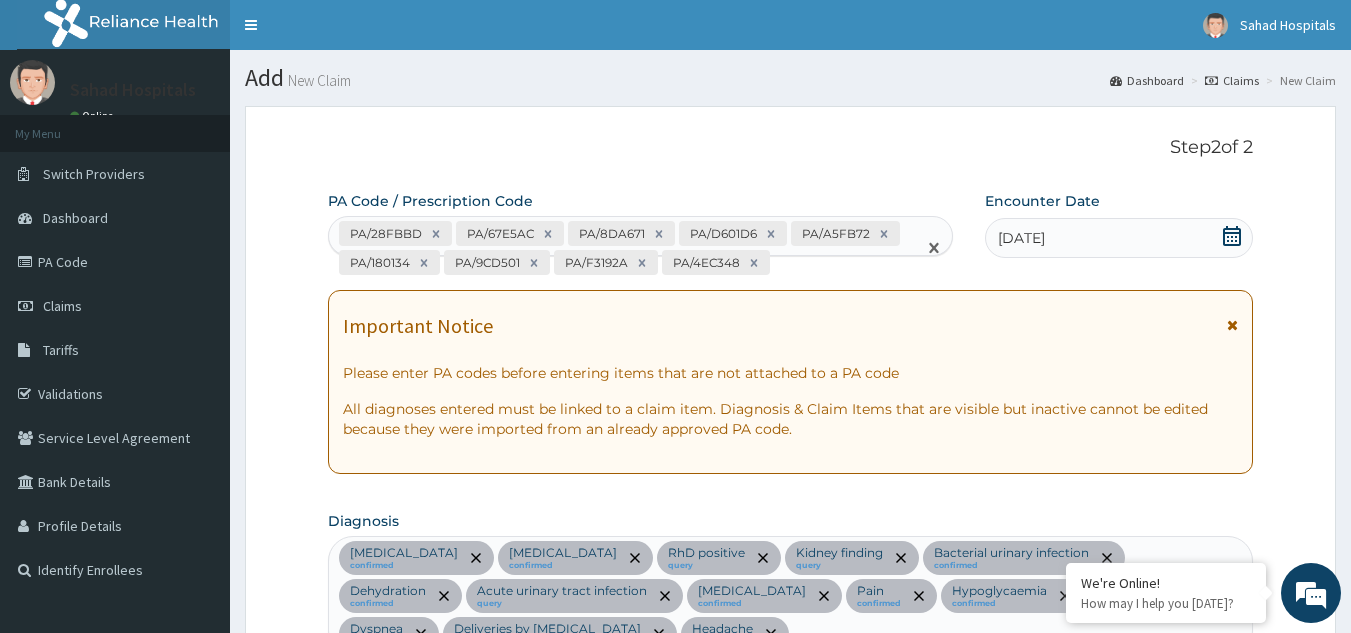 click on "PA/28FBBD PA/67E5AC PA/8DA671 PA/D601D6 PA/A5FB72 PA/180134 PA/9CD501 PA/F3192A PA/4EC348" at bounding box center (623, 248) 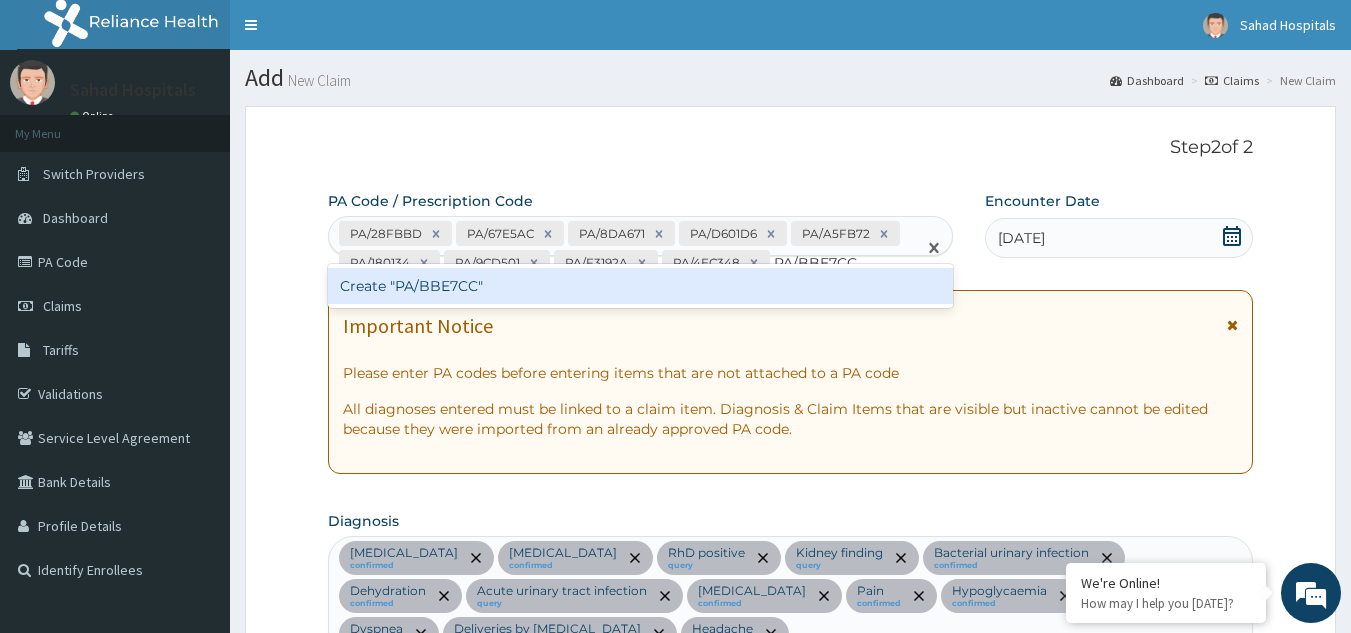 click on "Create "PA/BBE7CC"" at bounding box center [641, 286] 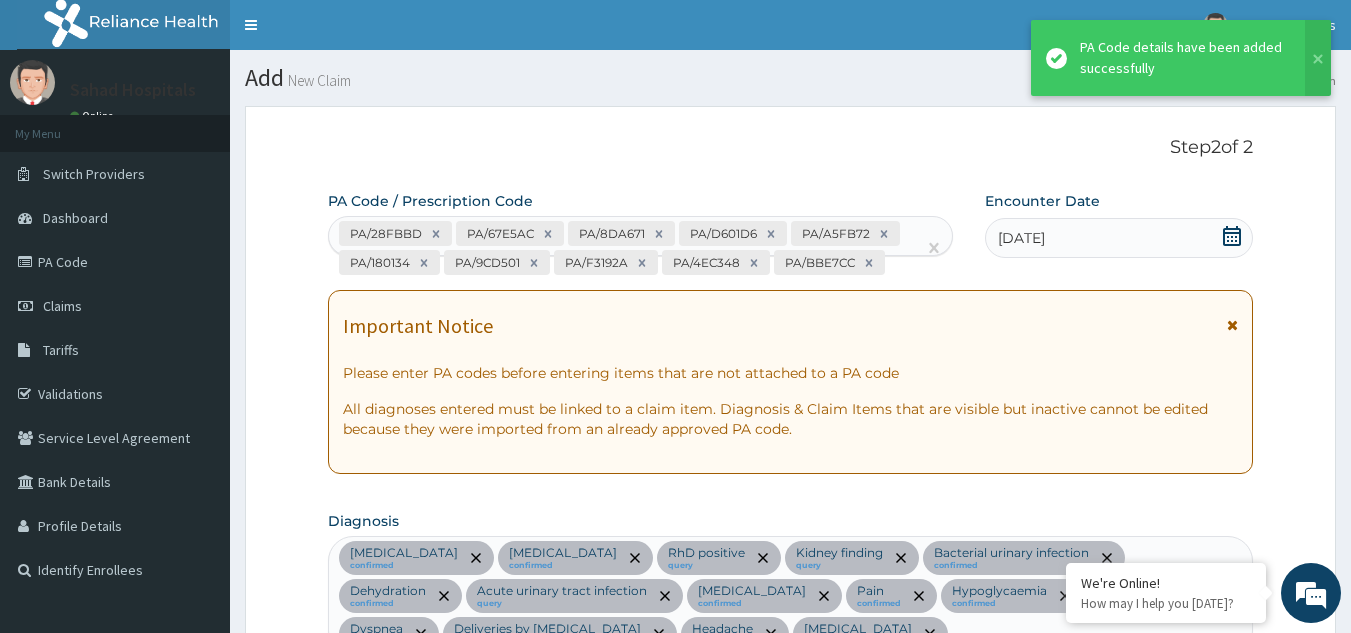 scroll, scrollTop: 2595, scrollLeft: 0, axis: vertical 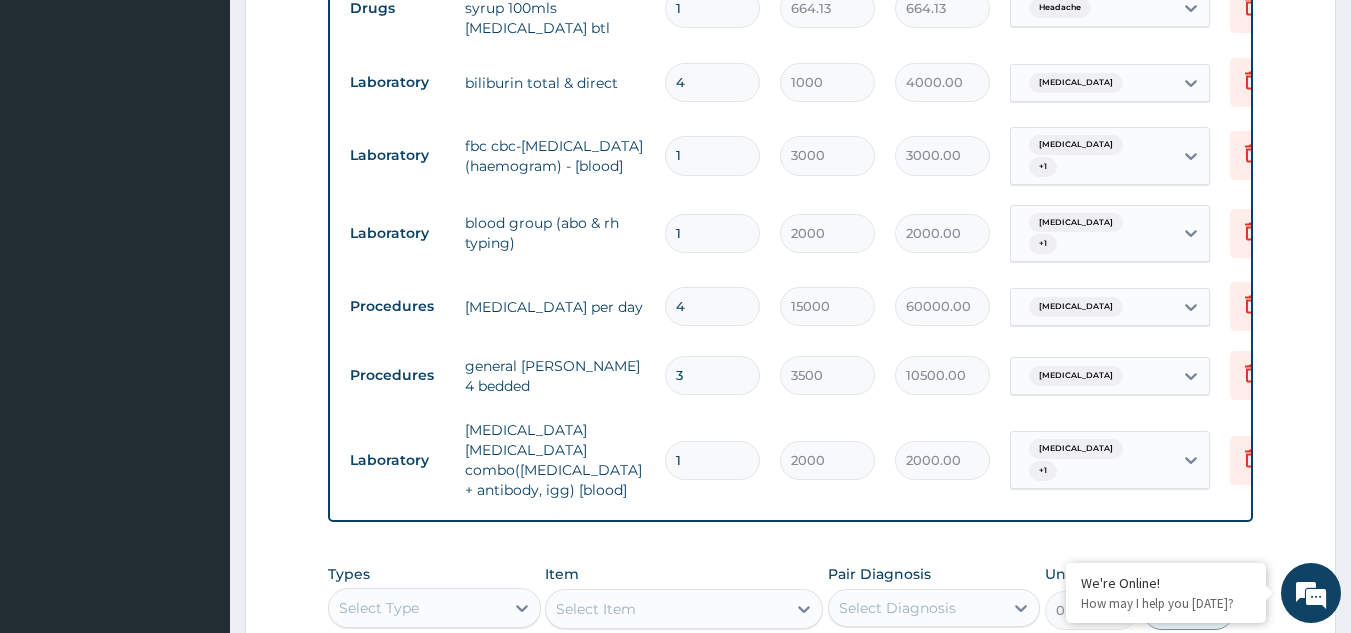 click on "Select Type" at bounding box center [416, 608] 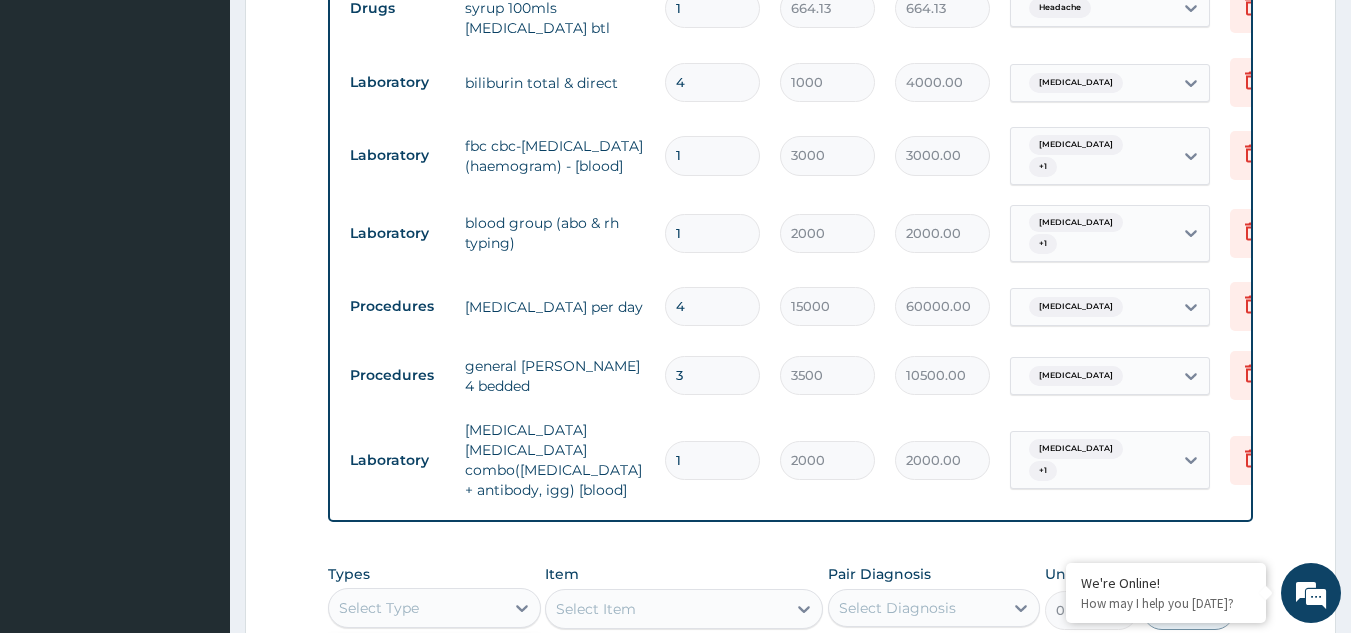 scroll, scrollTop: 2813, scrollLeft: 0, axis: vertical 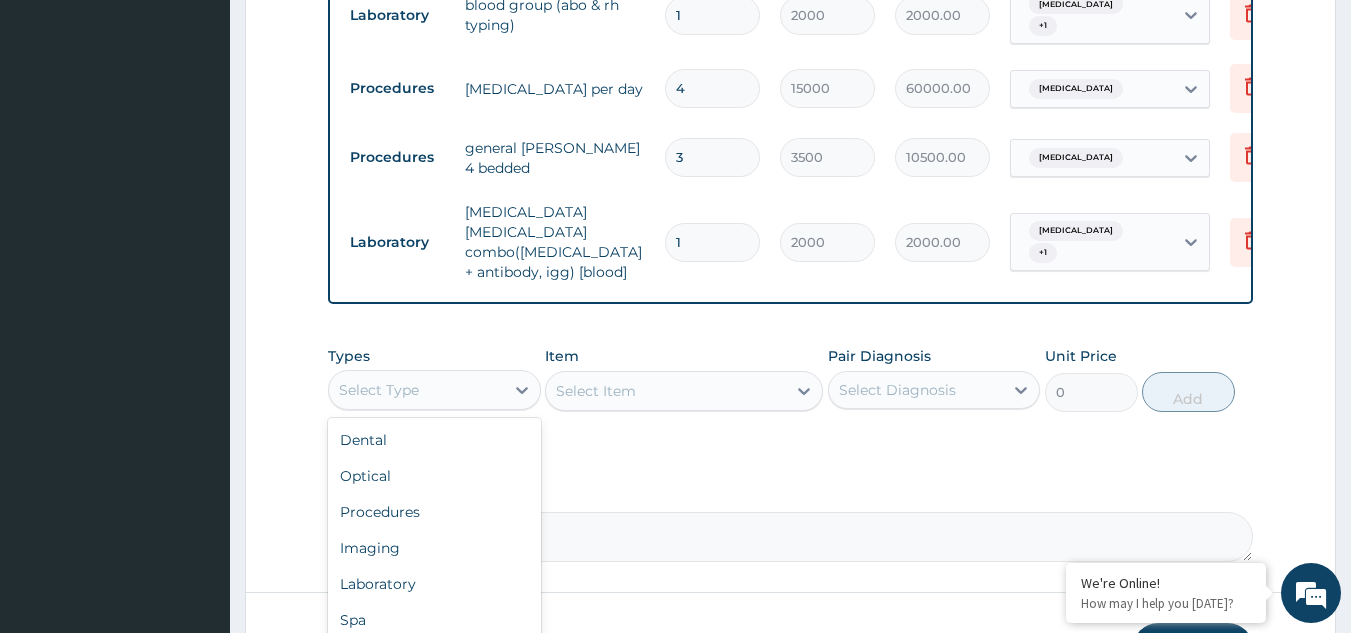 click on "Drugs" at bounding box center (434, 656) 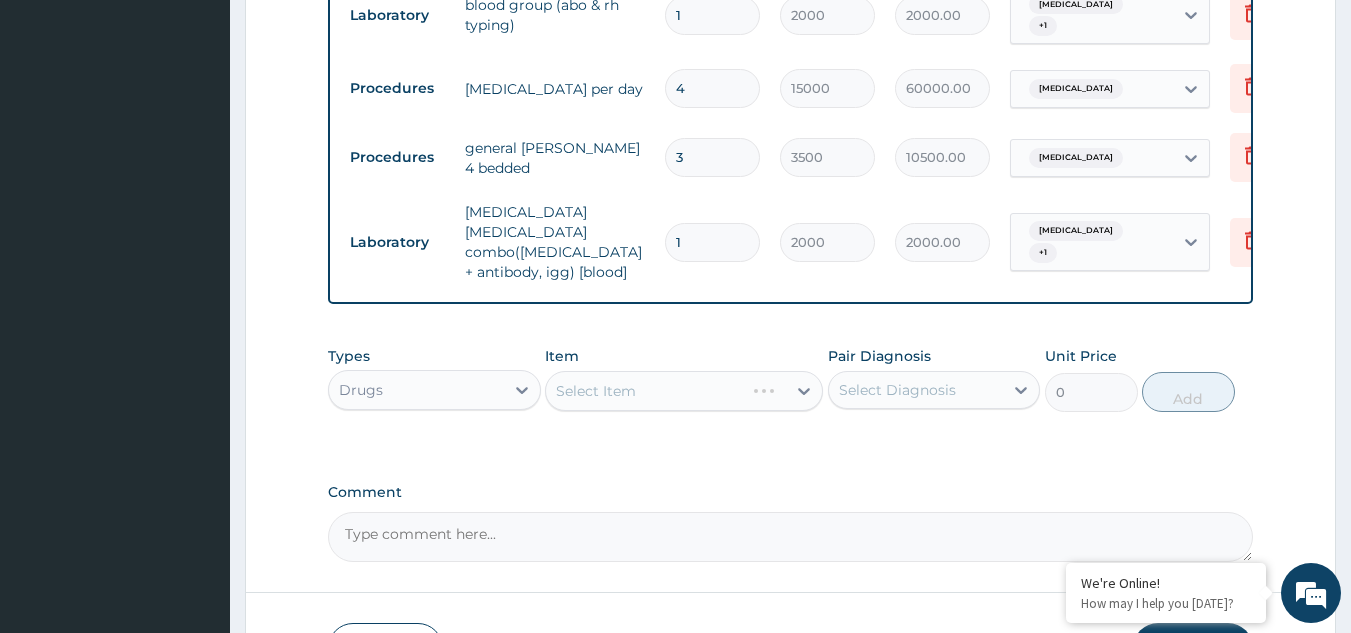 scroll, scrollTop: 2260, scrollLeft: 0, axis: vertical 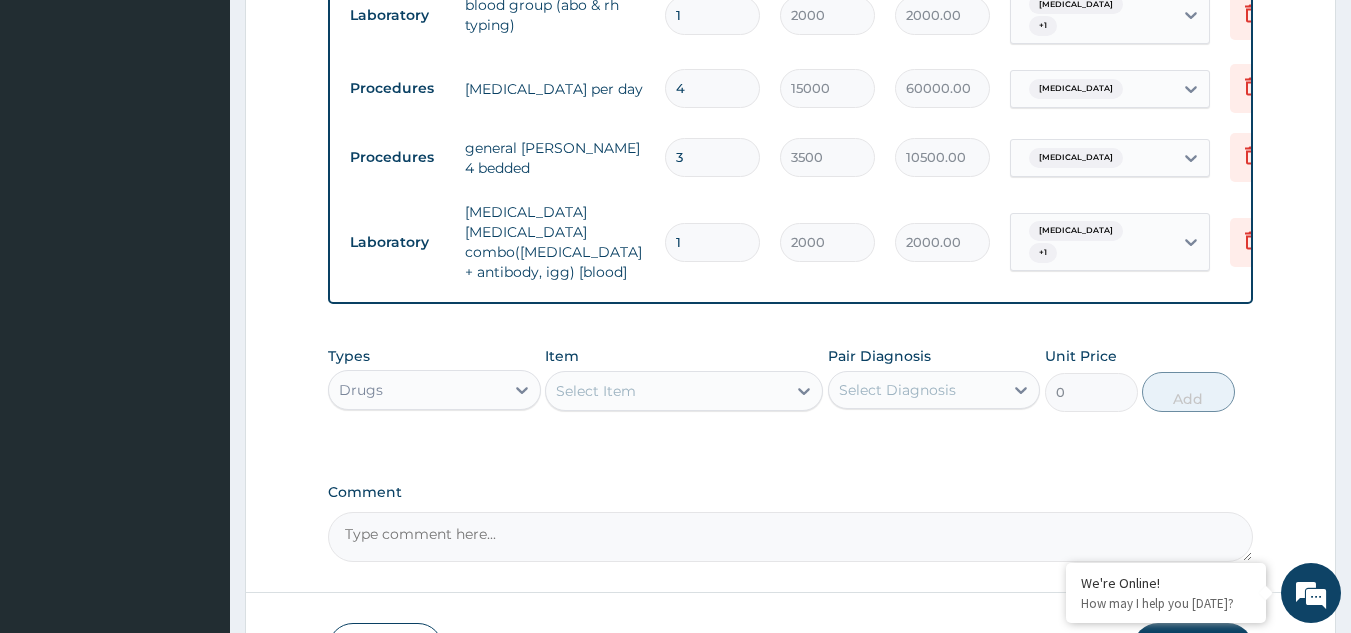 click on "Select Item" at bounding box center (596, 391) 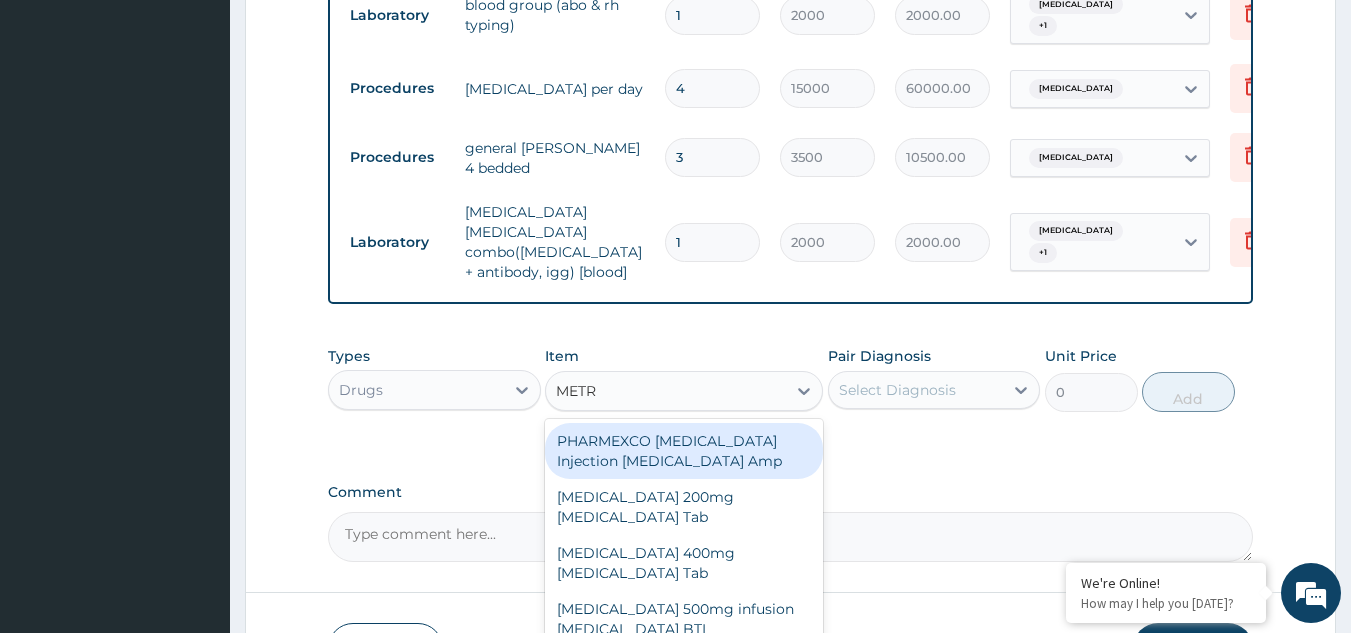 type on "METRO" 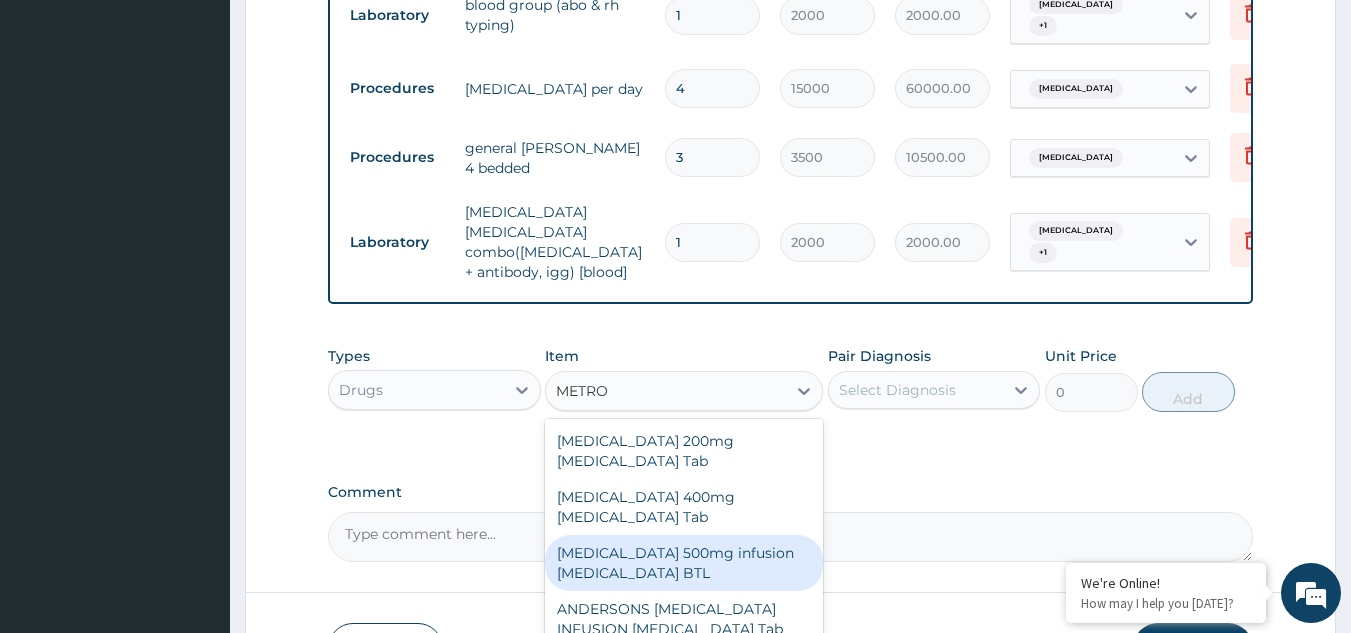 click on "Flagyl 500mg infusion Metronidazole BTL" at bounding box center [684, 563] 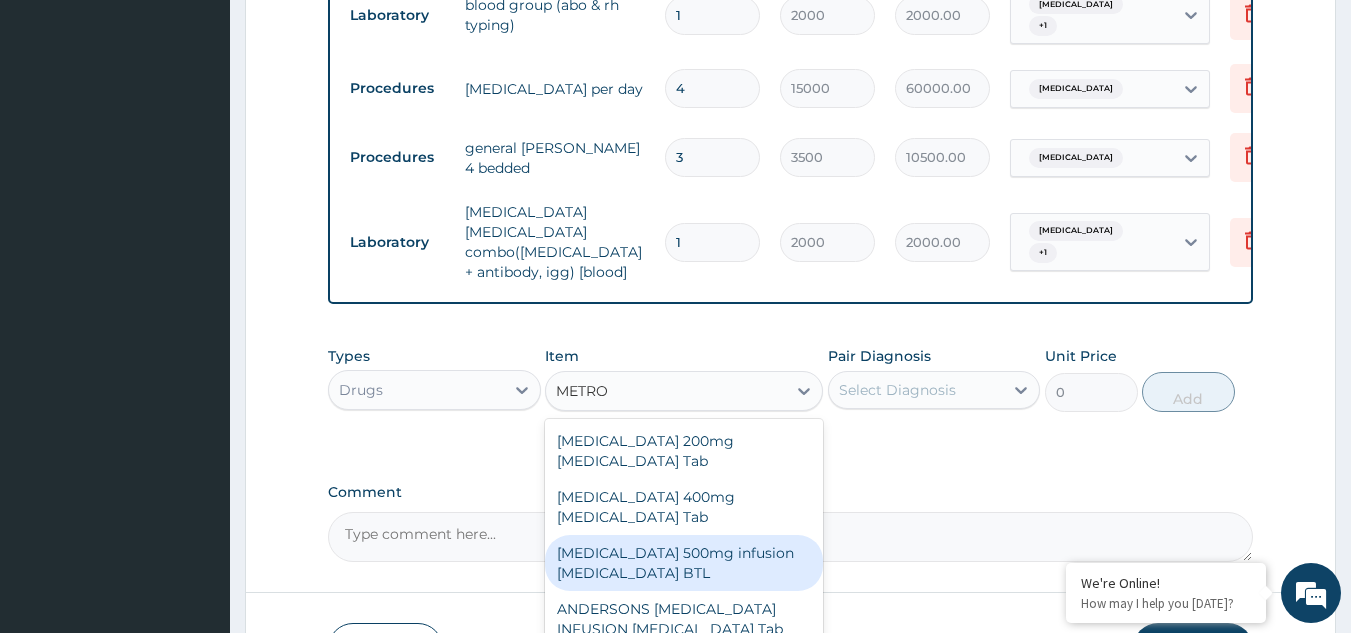 type 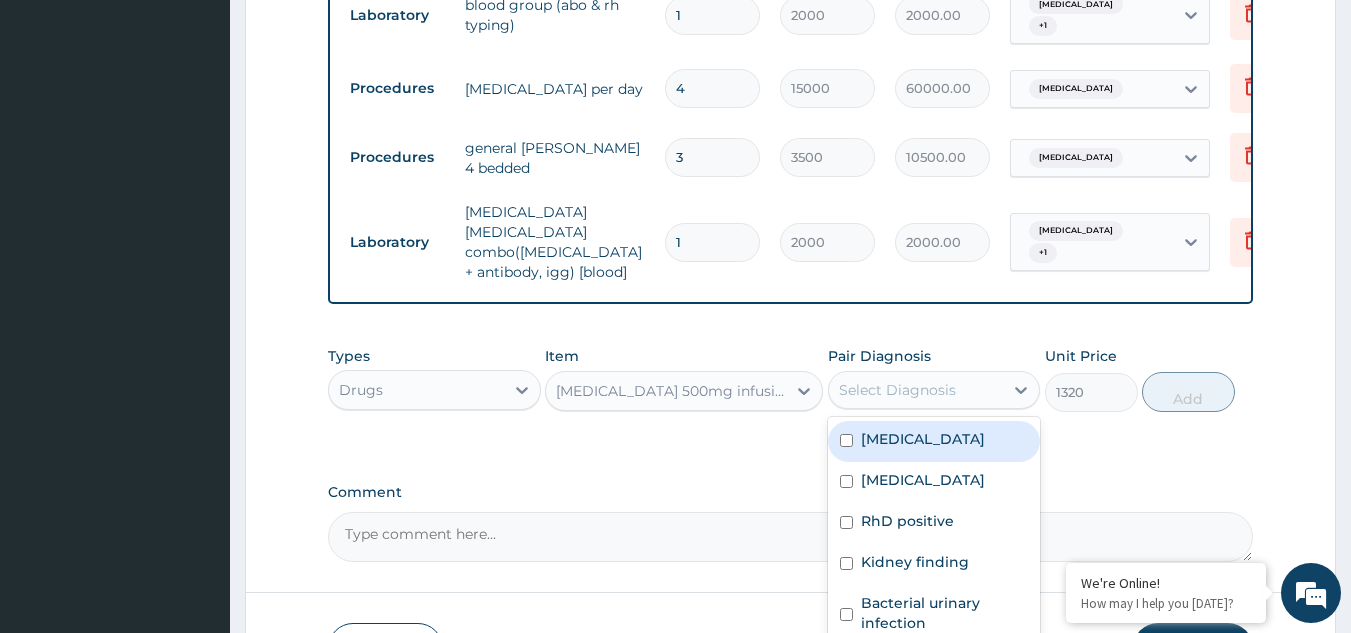 click on "Select Diagnosis" at bounding box center [897, 390] 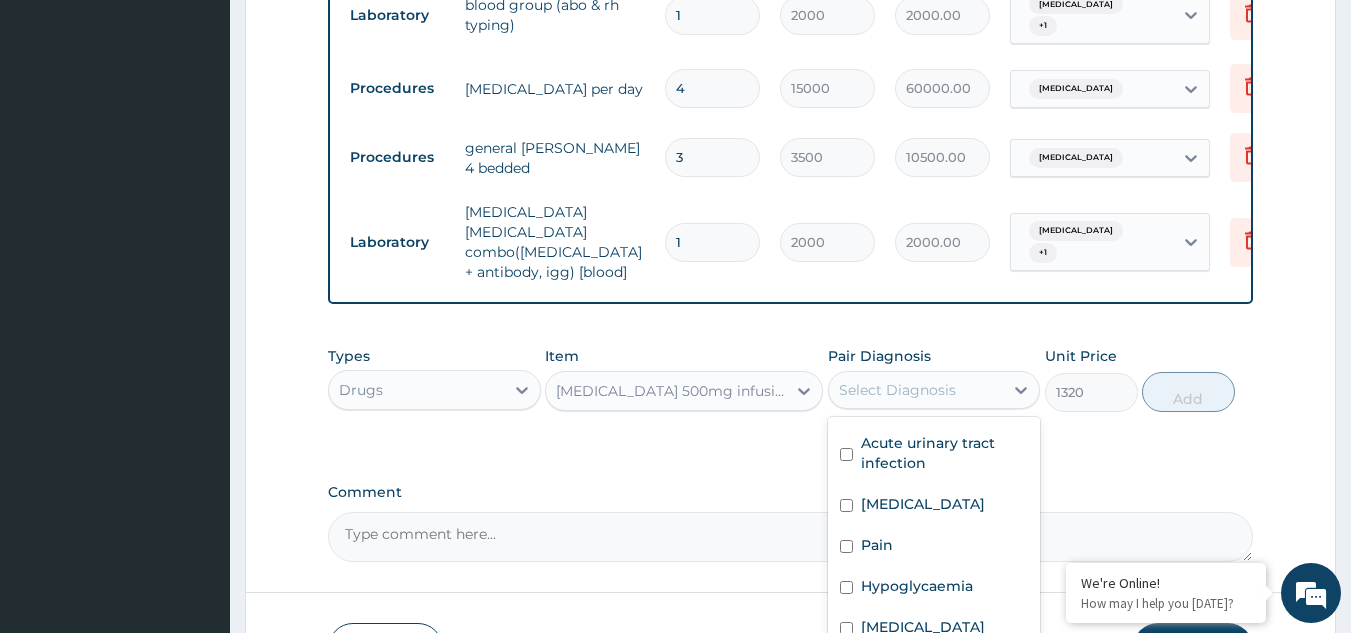 scroll, scrollTop: 423, scrollLeft: 0, axis: vertical 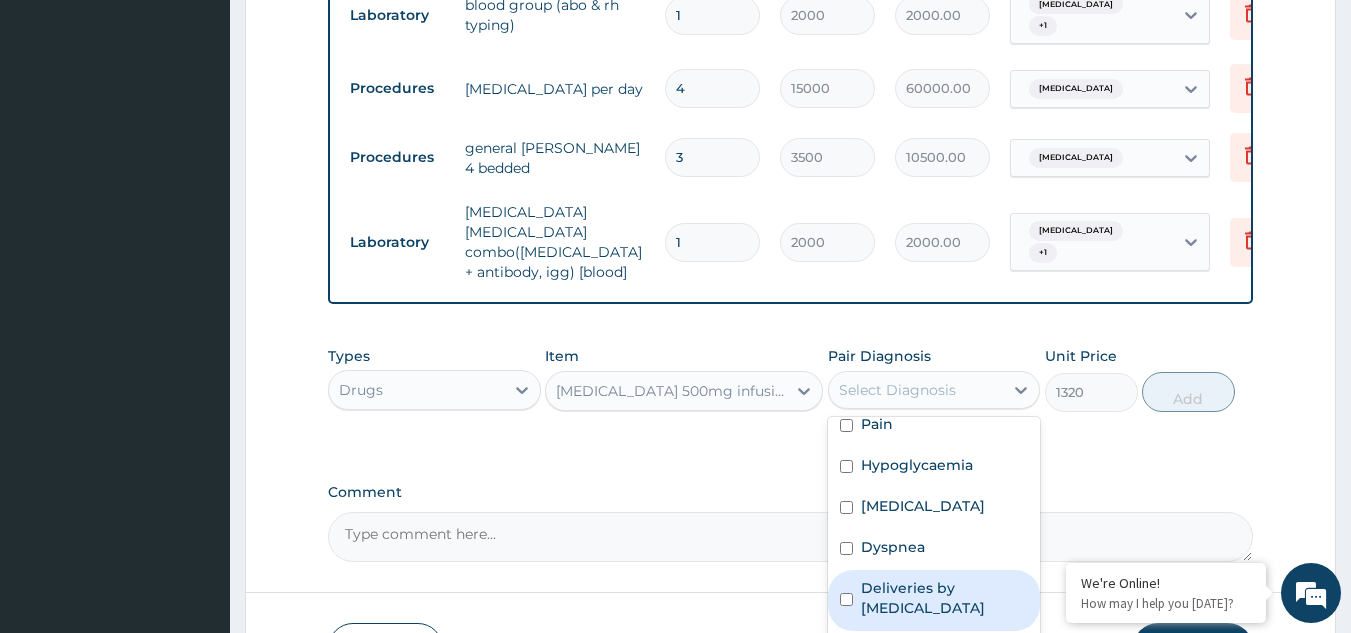 click at bounding box center [846, 599] 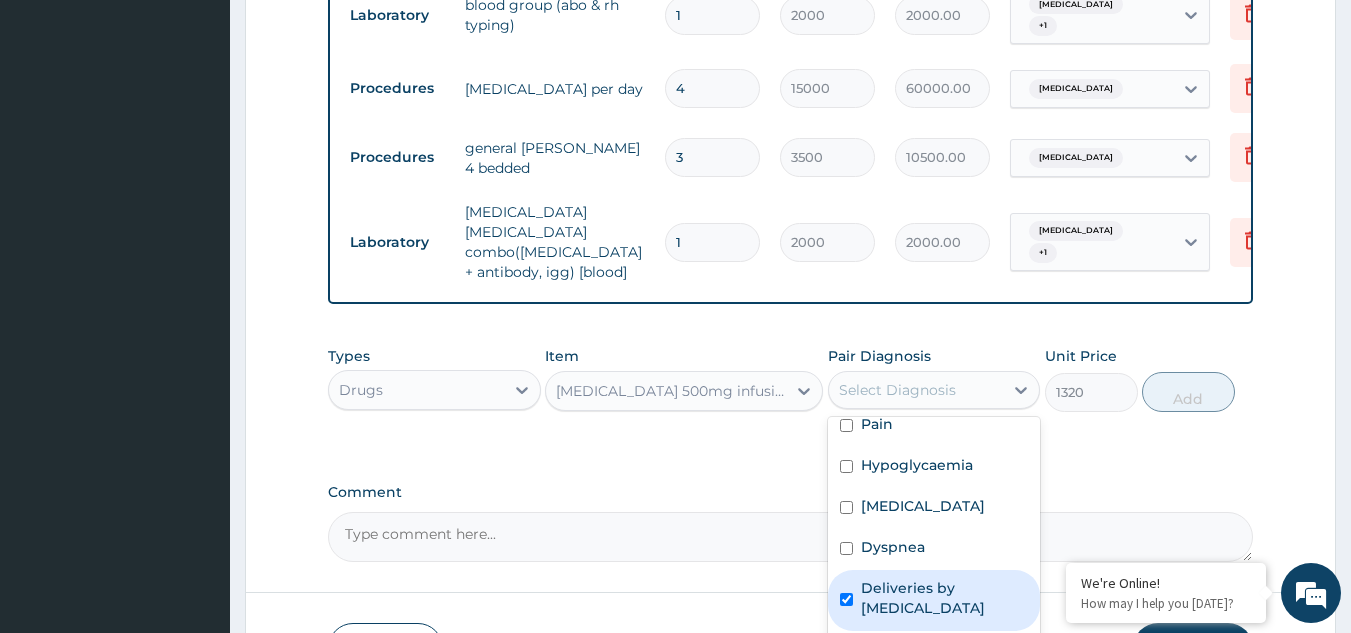 checkbox on "true" 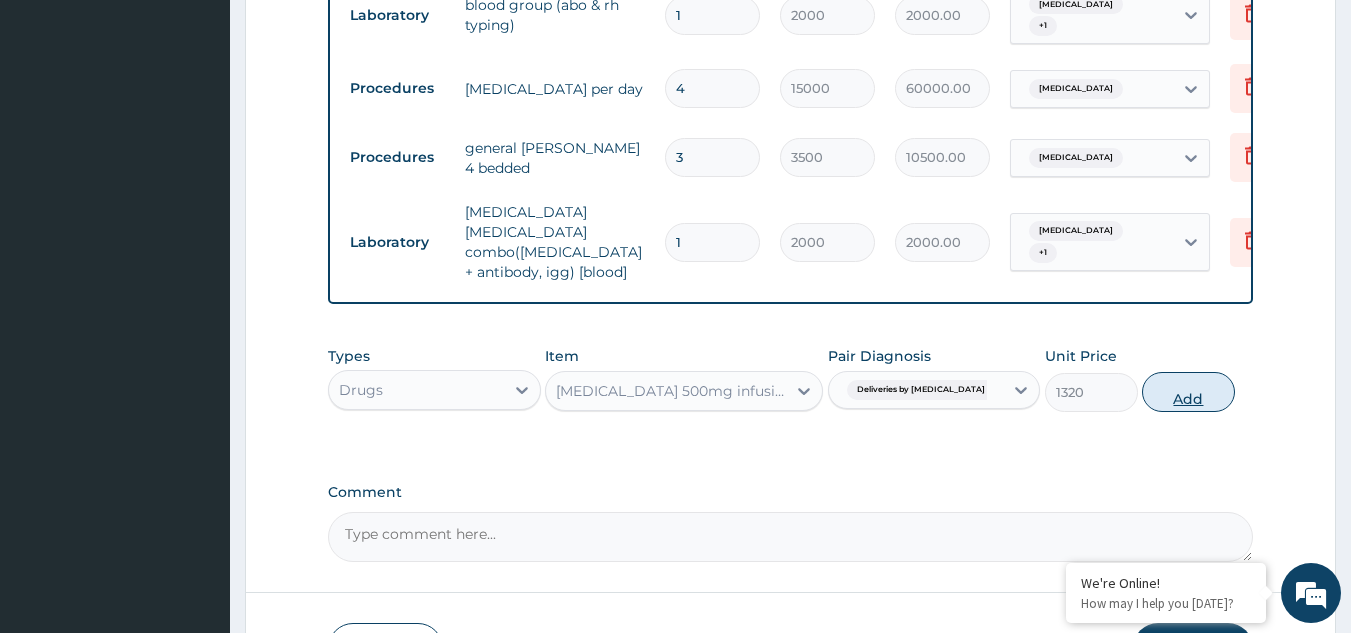 click on "Add" at bounding box center (1188, 392) 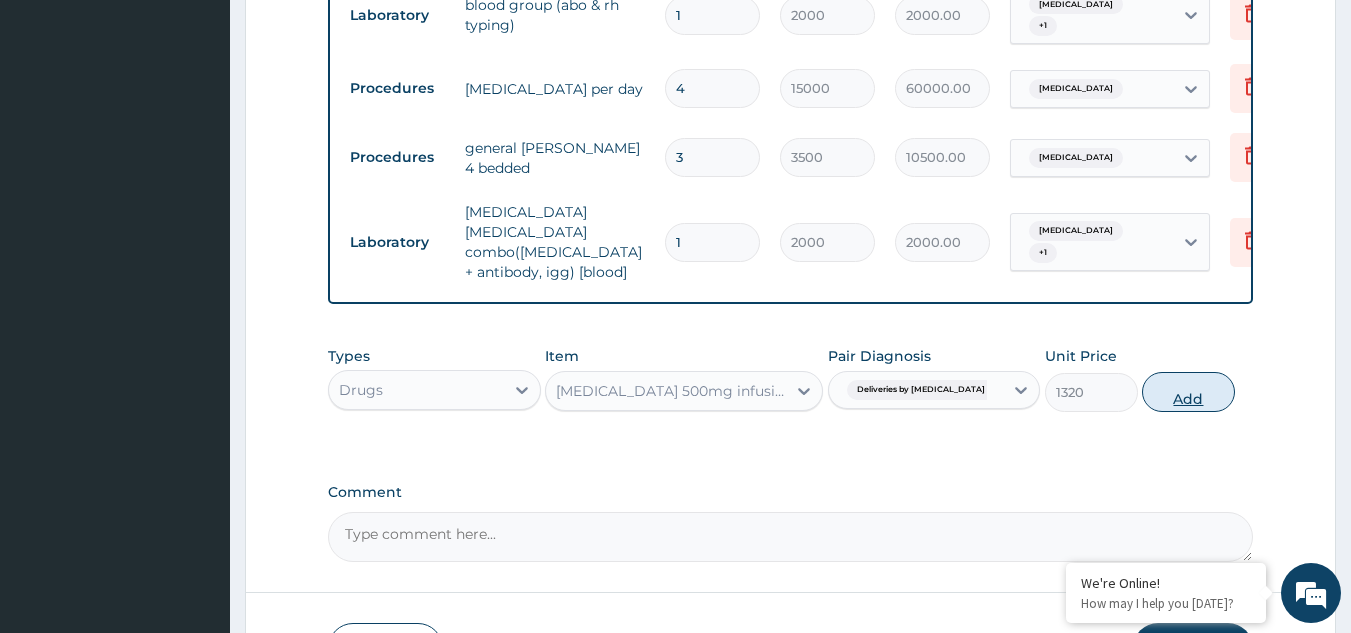 type on "0" 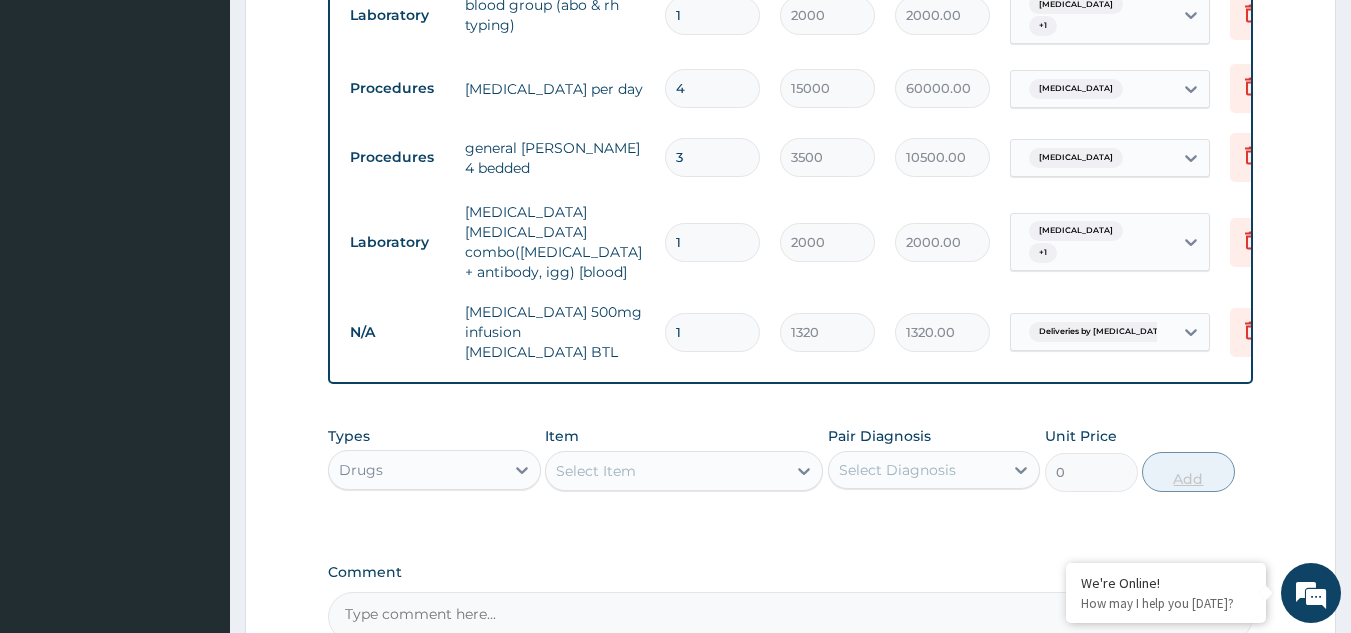 type 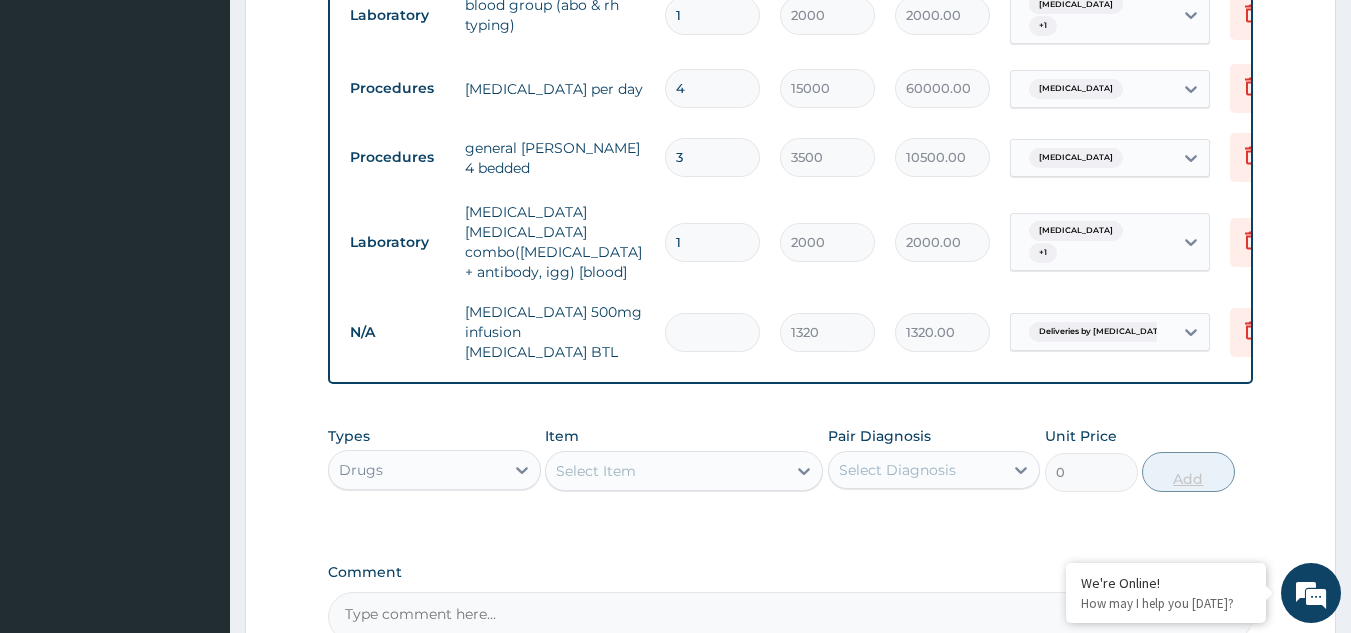 type on "0.00" 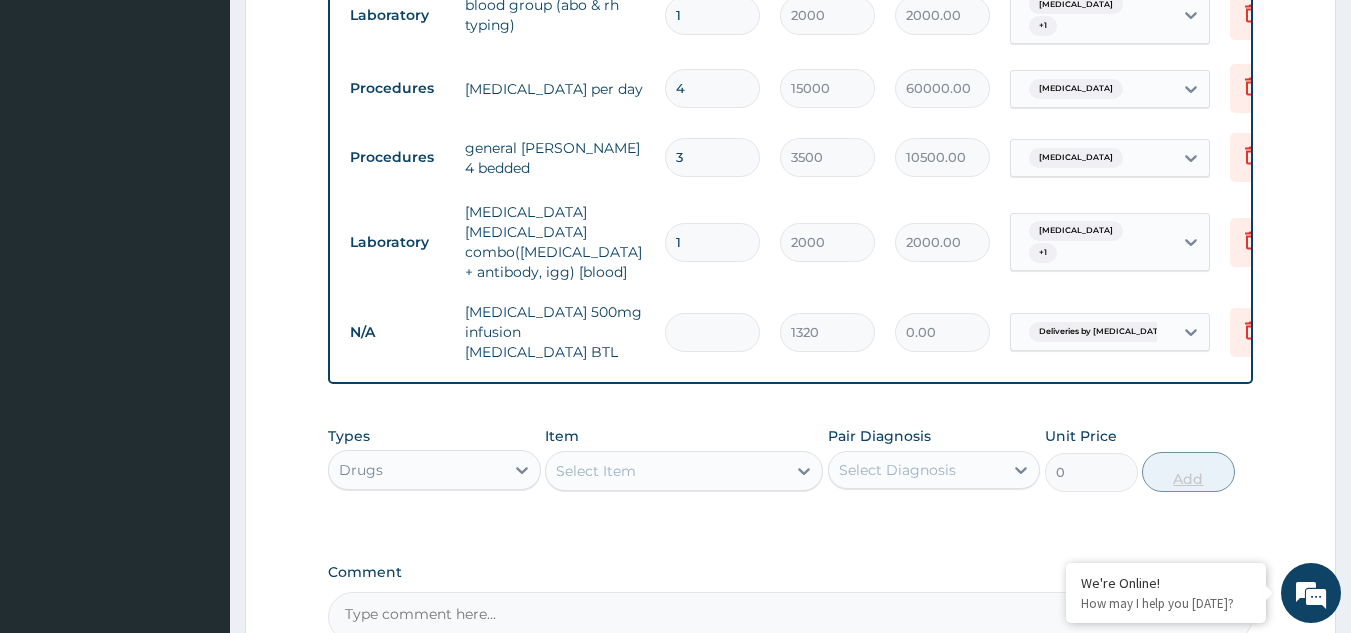 type on "5" 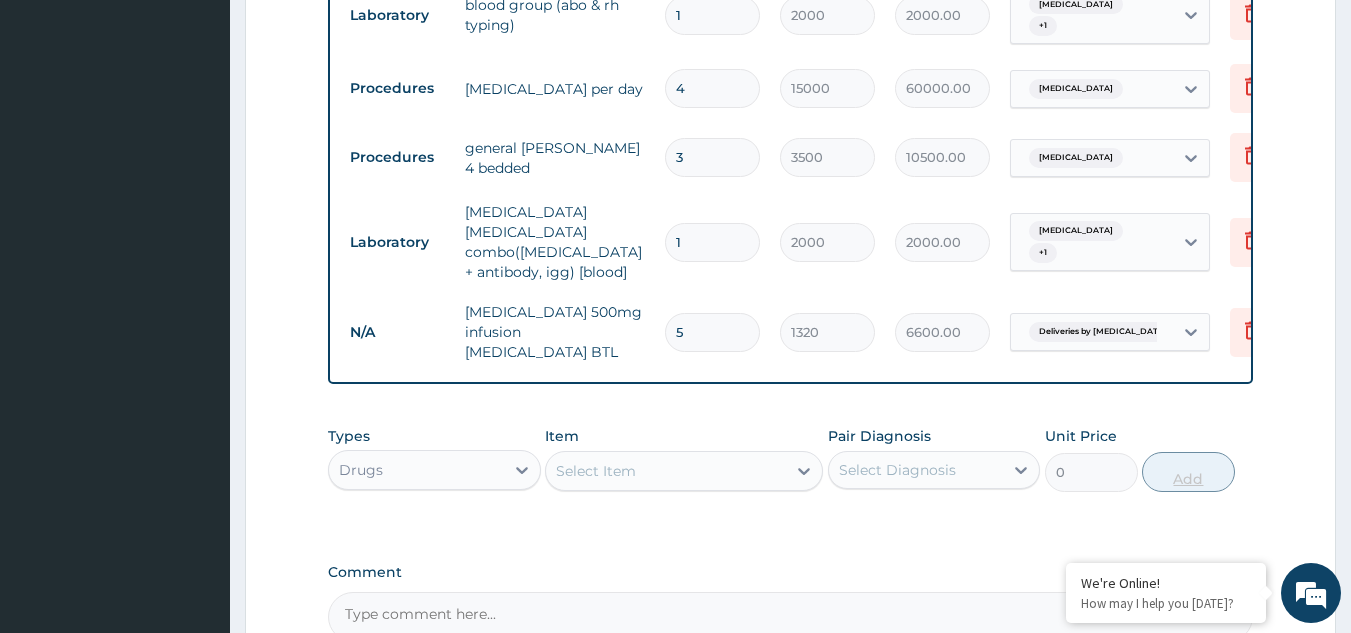 type 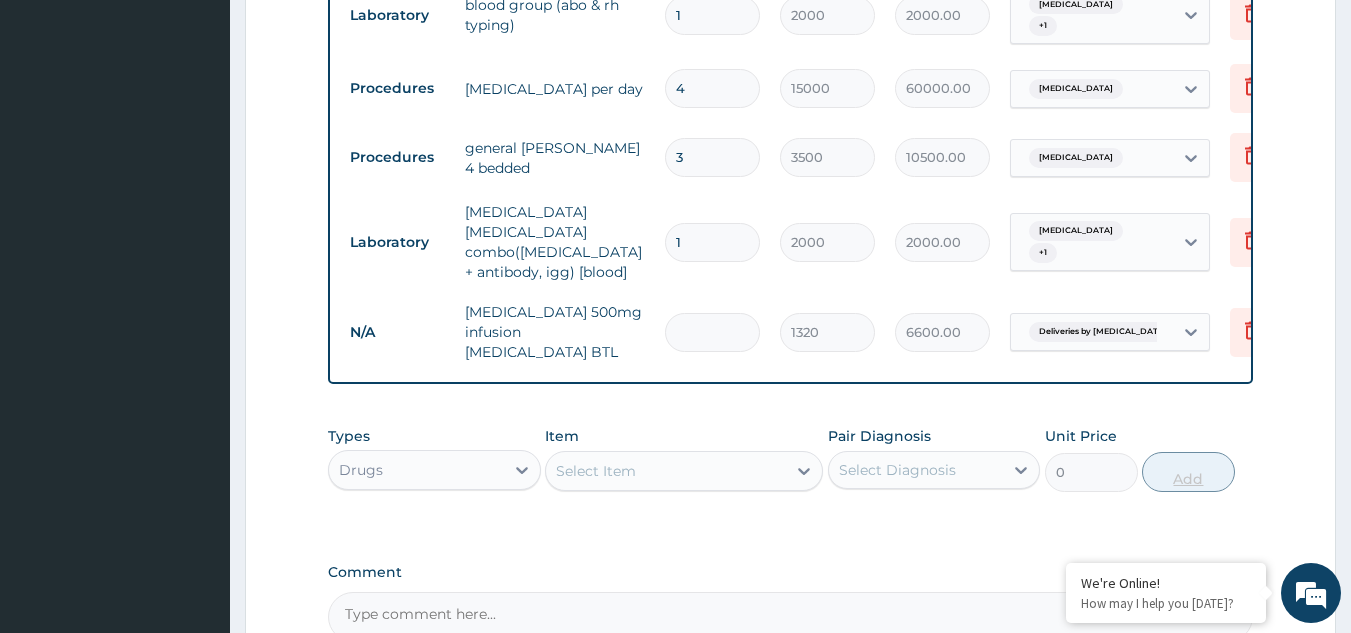 type on "0.00" 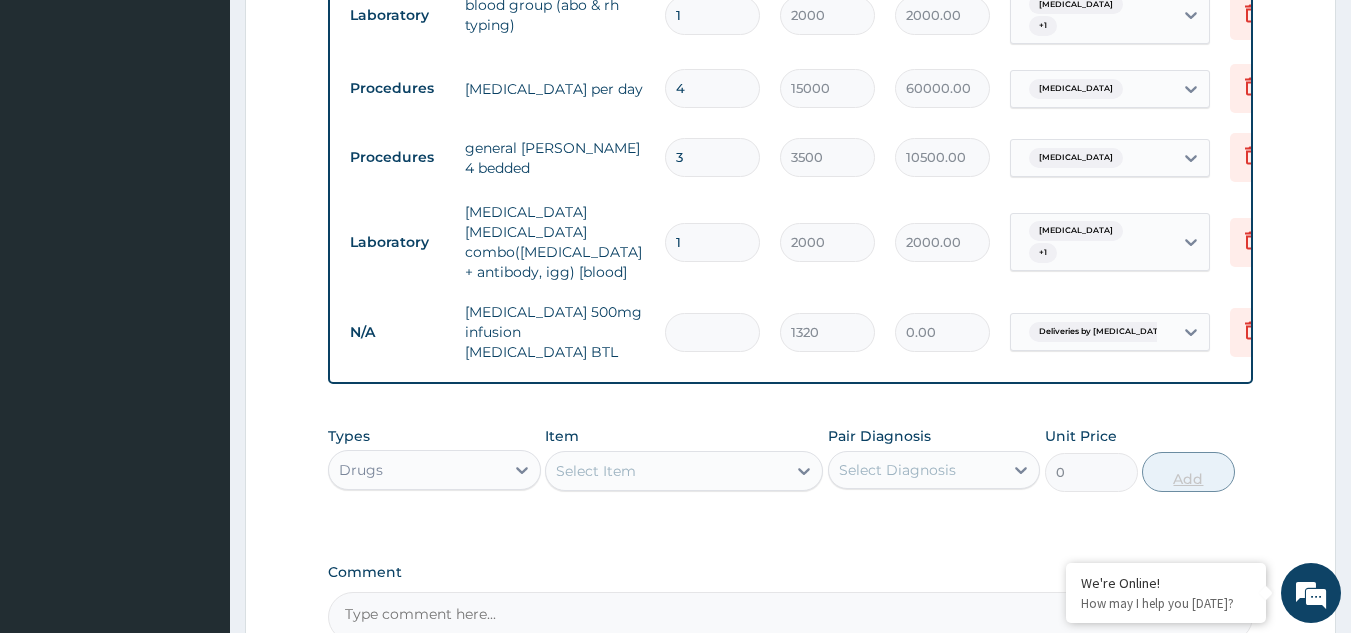 type on "4" 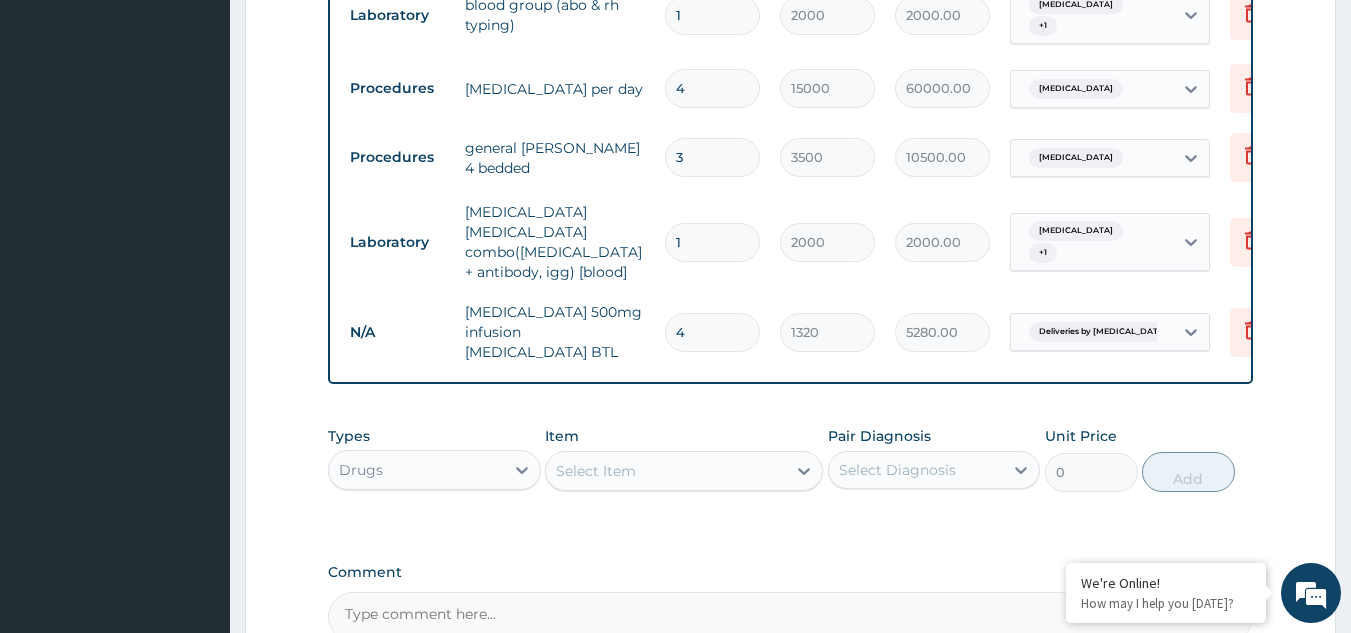 type on "4" 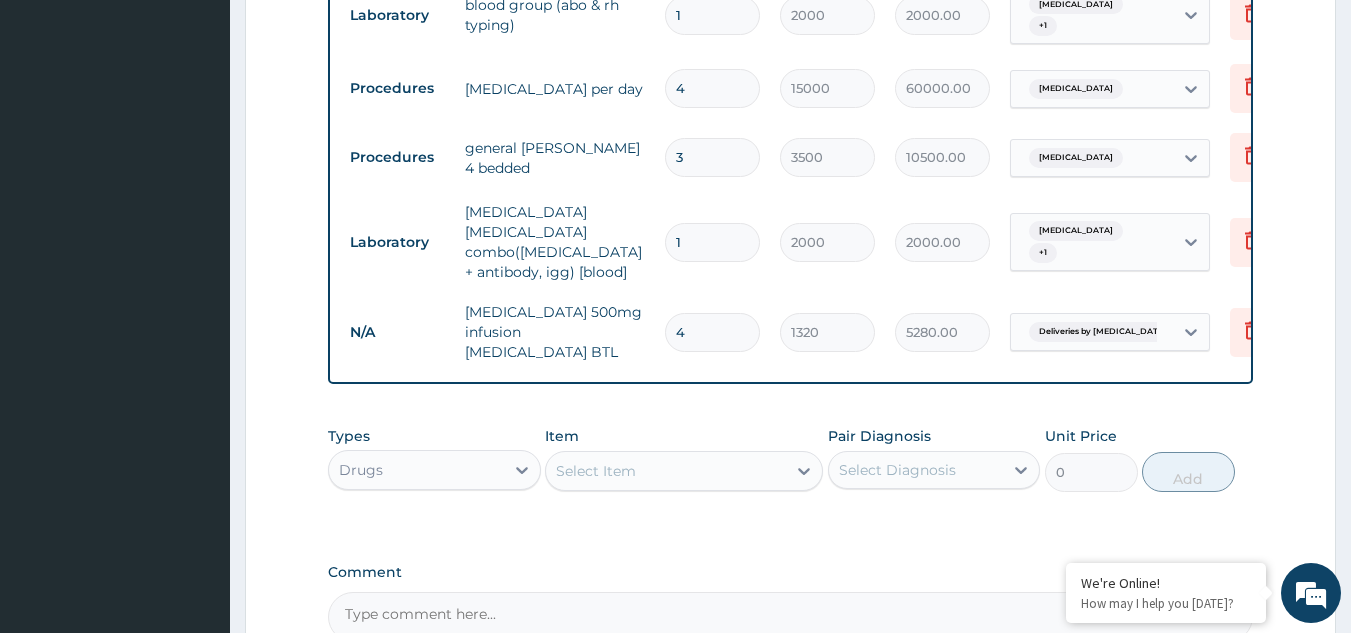 click on "Select Item" at bounding box center [666, 471] 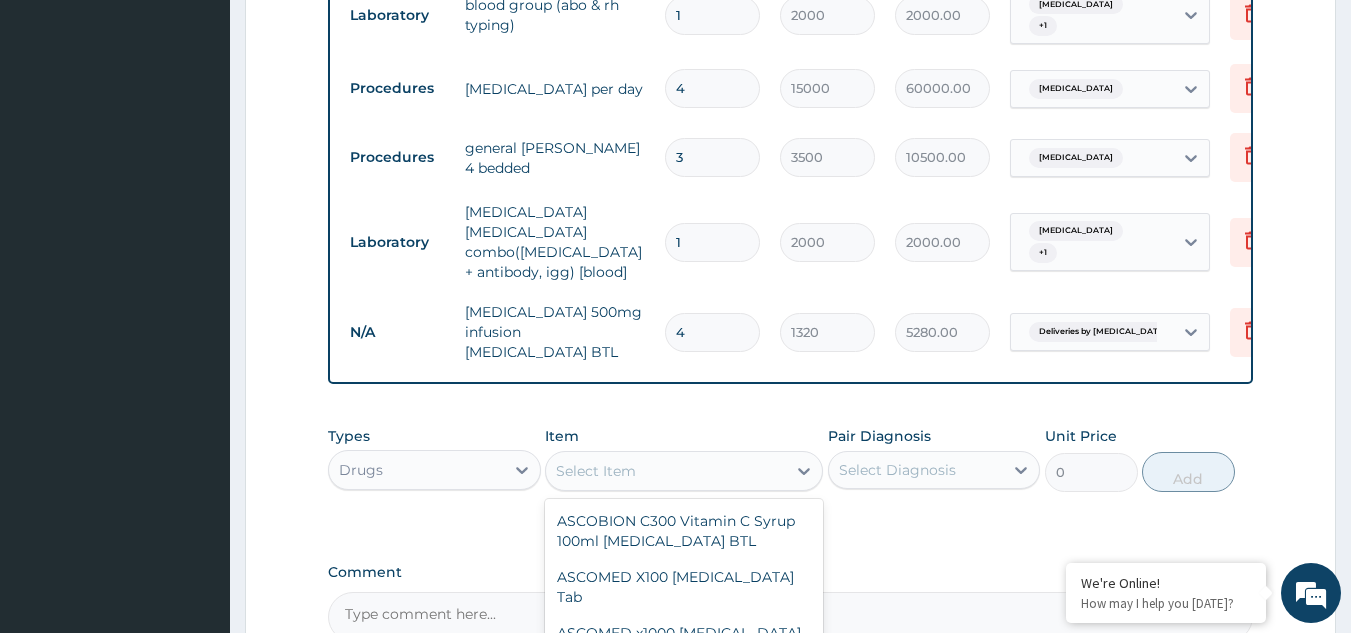 scroll, scrollTop: 90408, scrollLeft: 0, axis: vertical 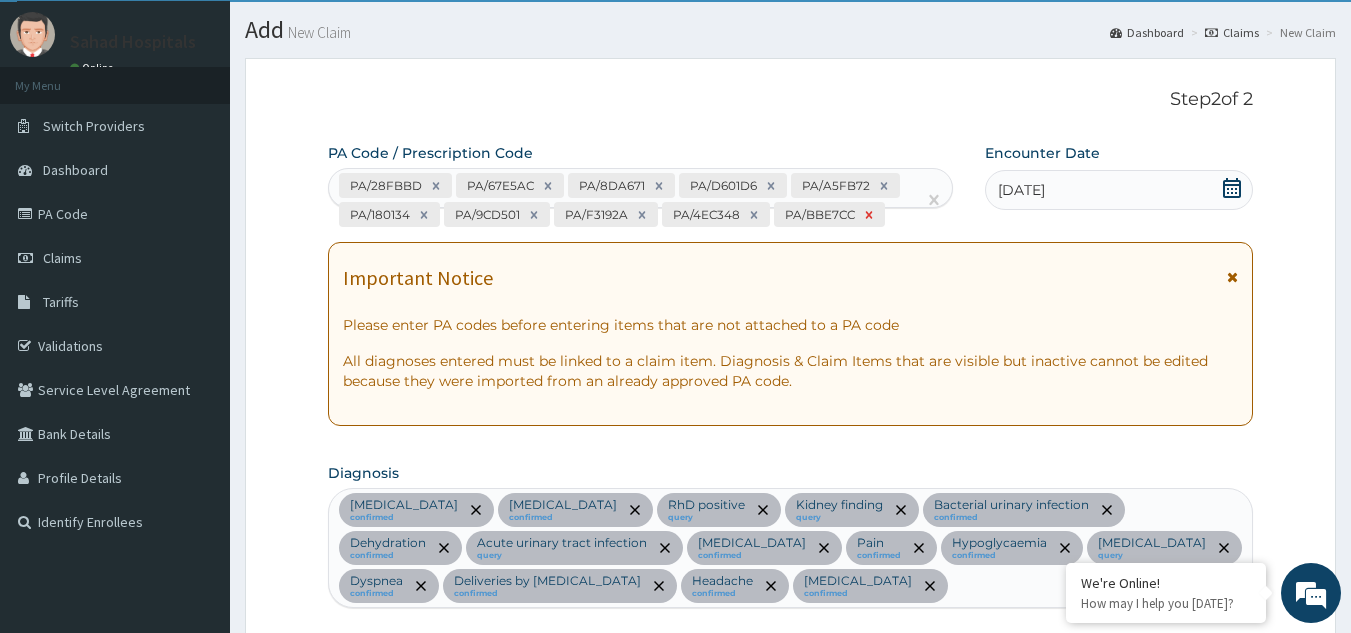click 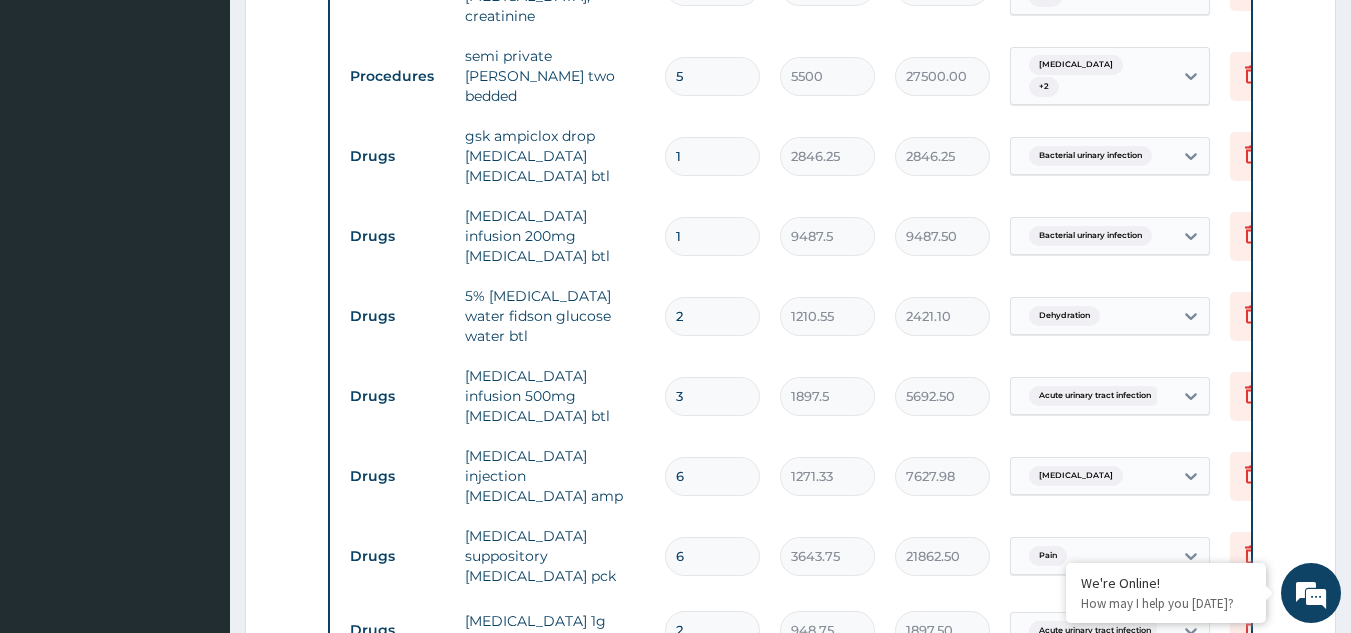 scroll, scrollTop: 591, scrollLeft: 0, axis: vertical 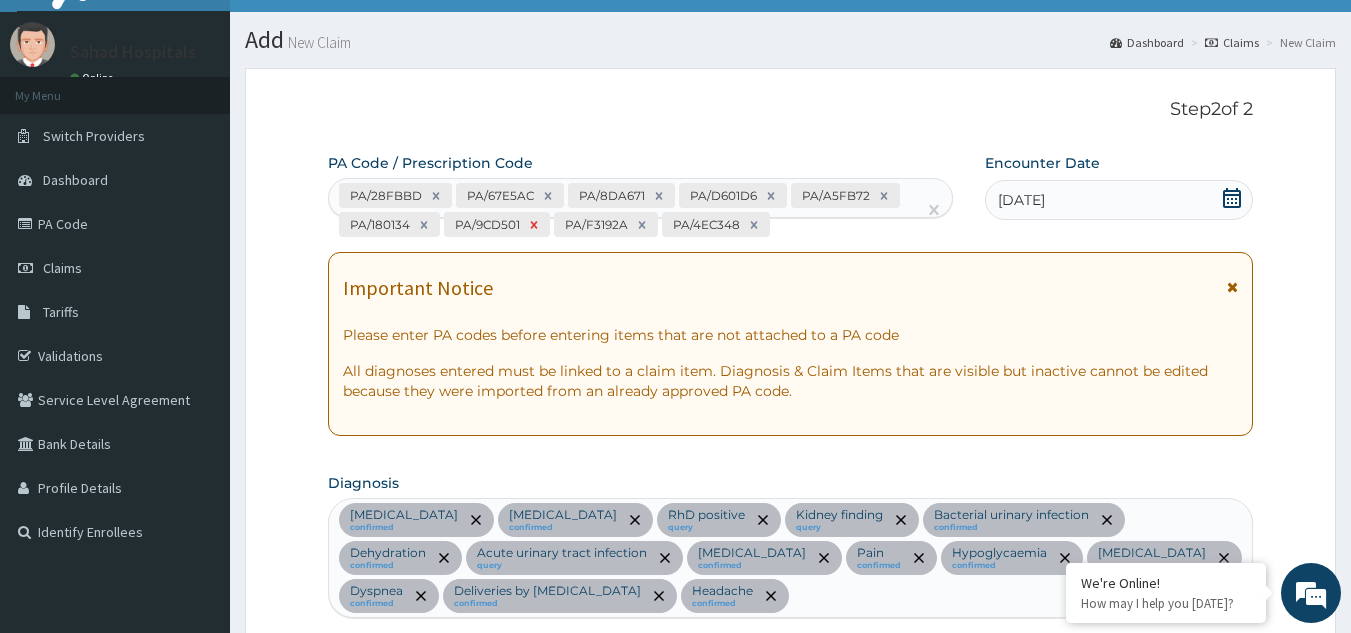 click 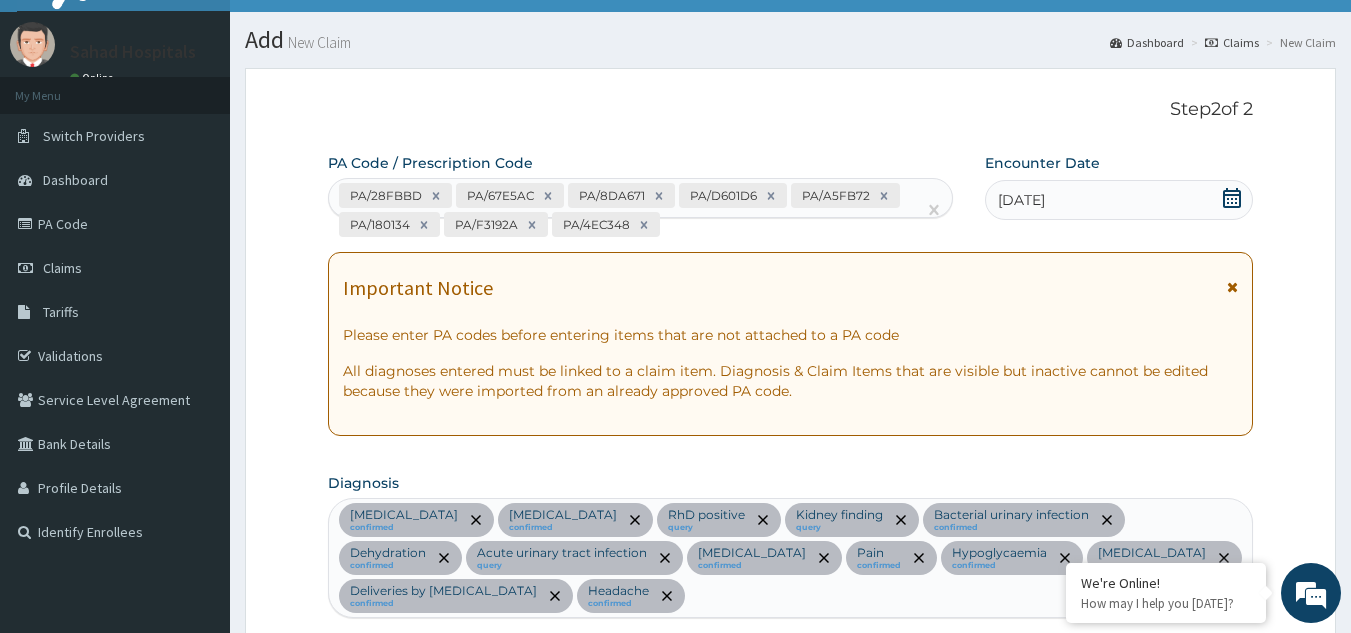 scroll, scrollTop: 2104, scrollLeft: 0, axis: vertical 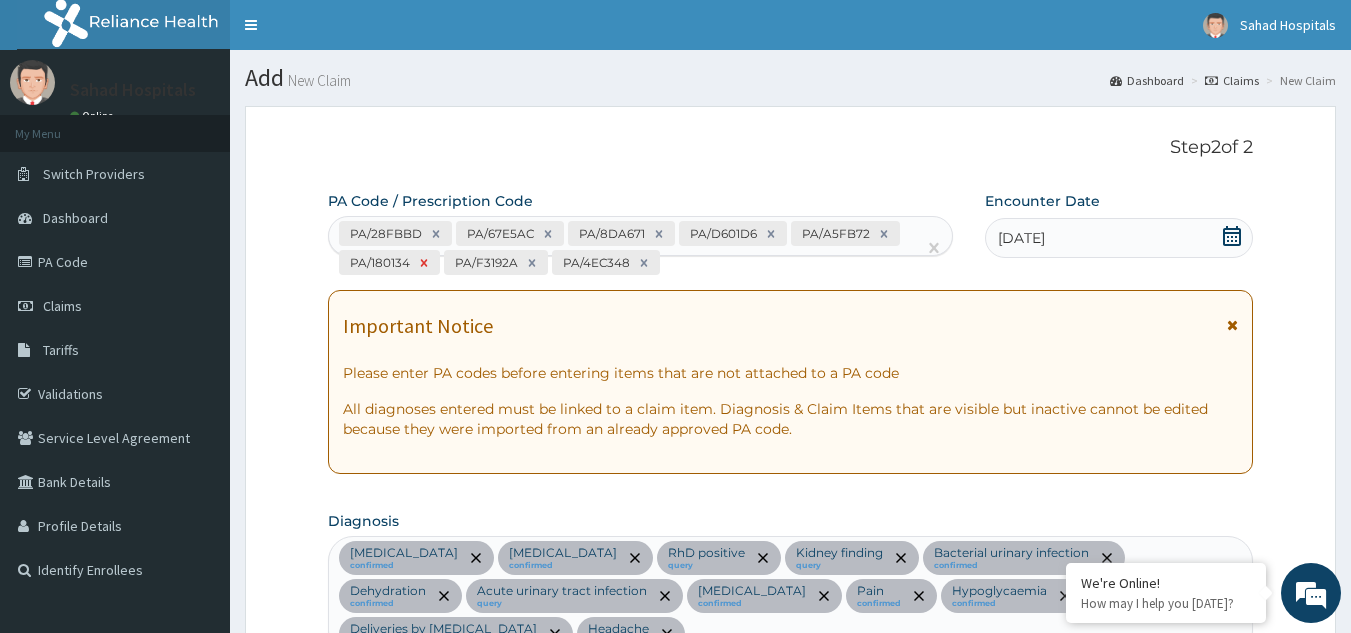 click 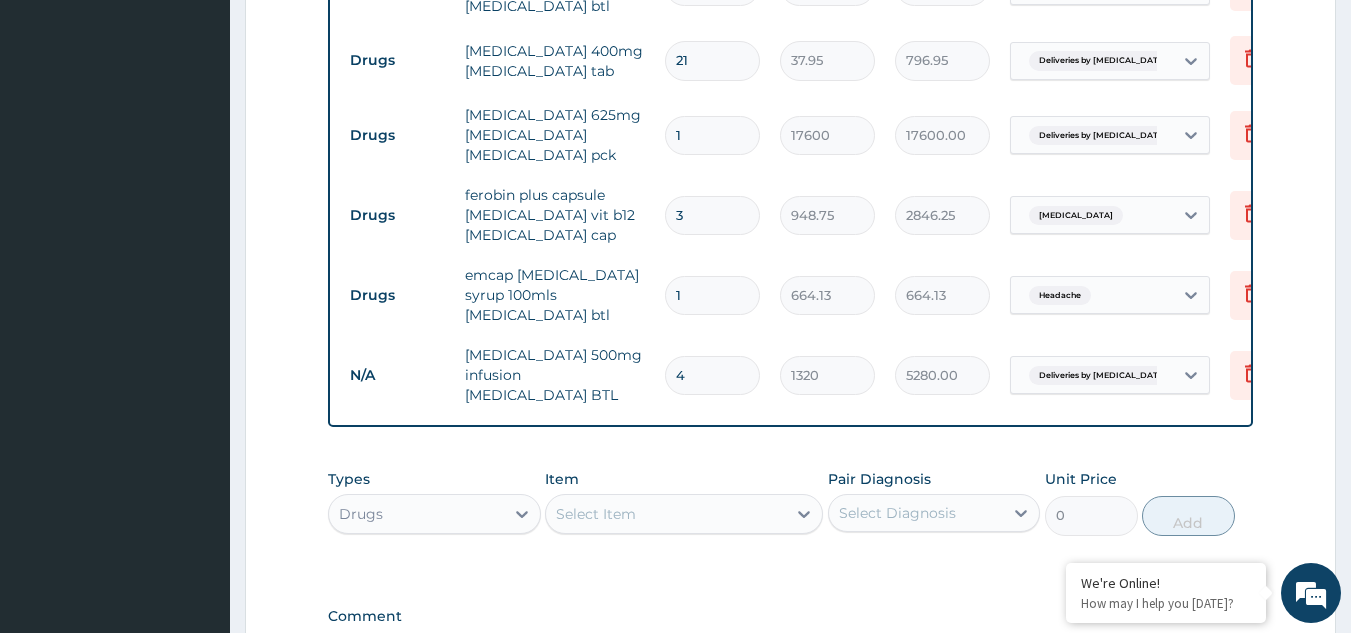 scroll, scrollTop: 803, scrollLeft: 0, axis: vertical 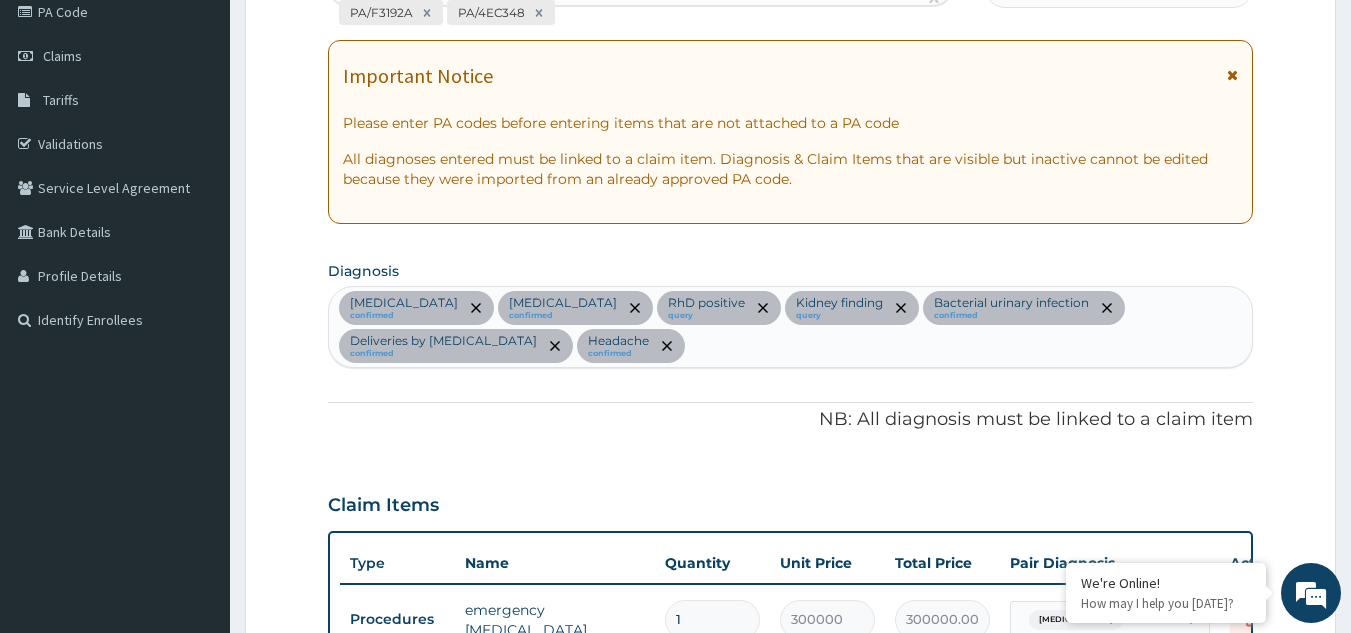 click on "Obstructed labor confirmed Anemia confirmed RhD positive query Kidney finding query Bacterial urinary infection confirmed Deliveries by caesarean confirmed Headache confirmed" at bounding box center [791, 327] 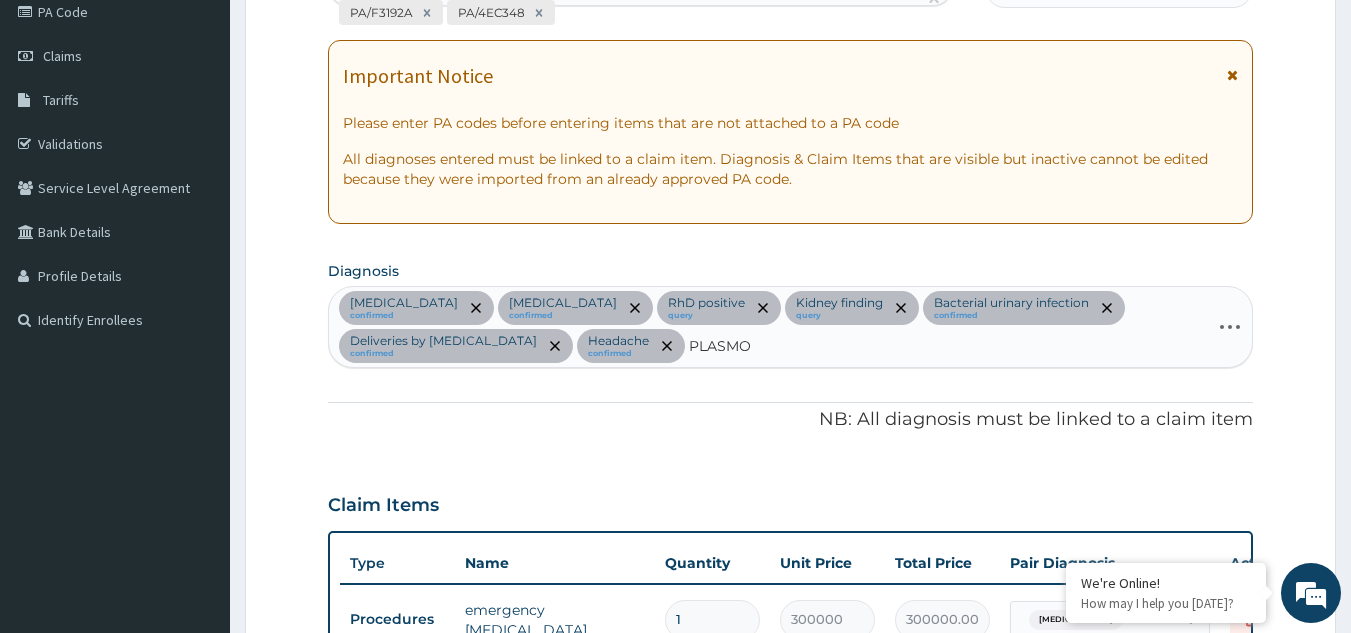 type on "PLASMOD" 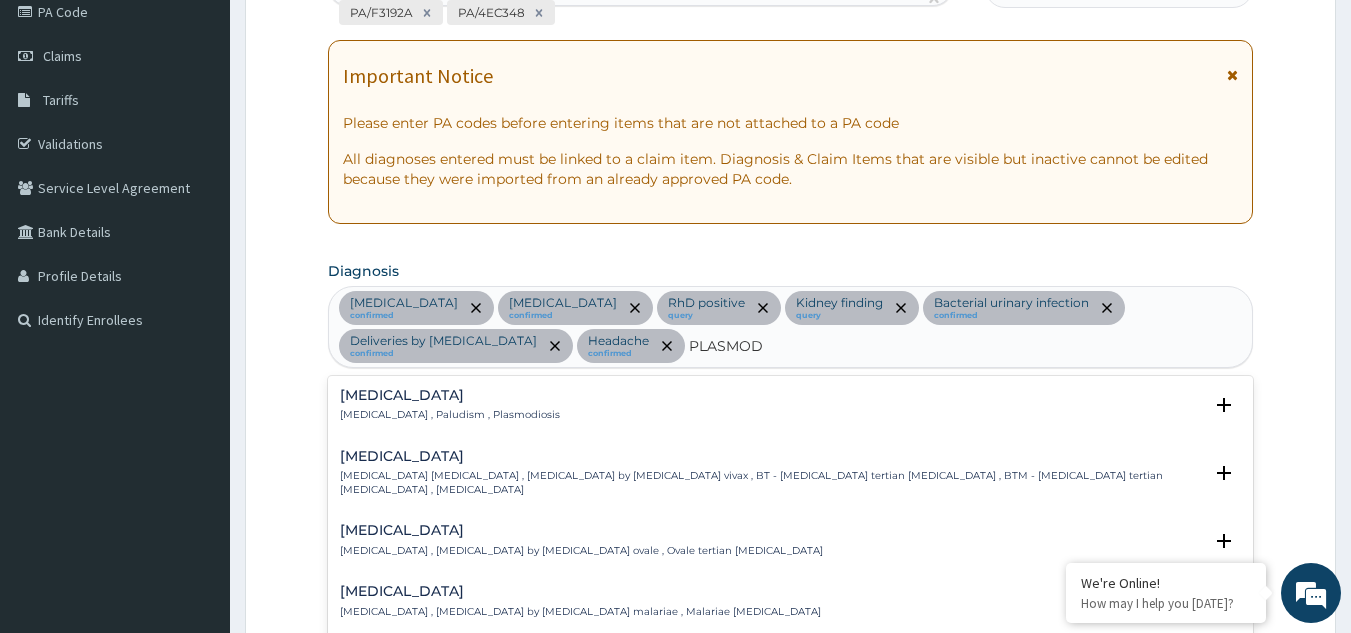 click on "Malaria" at bounding box center (450, 395) 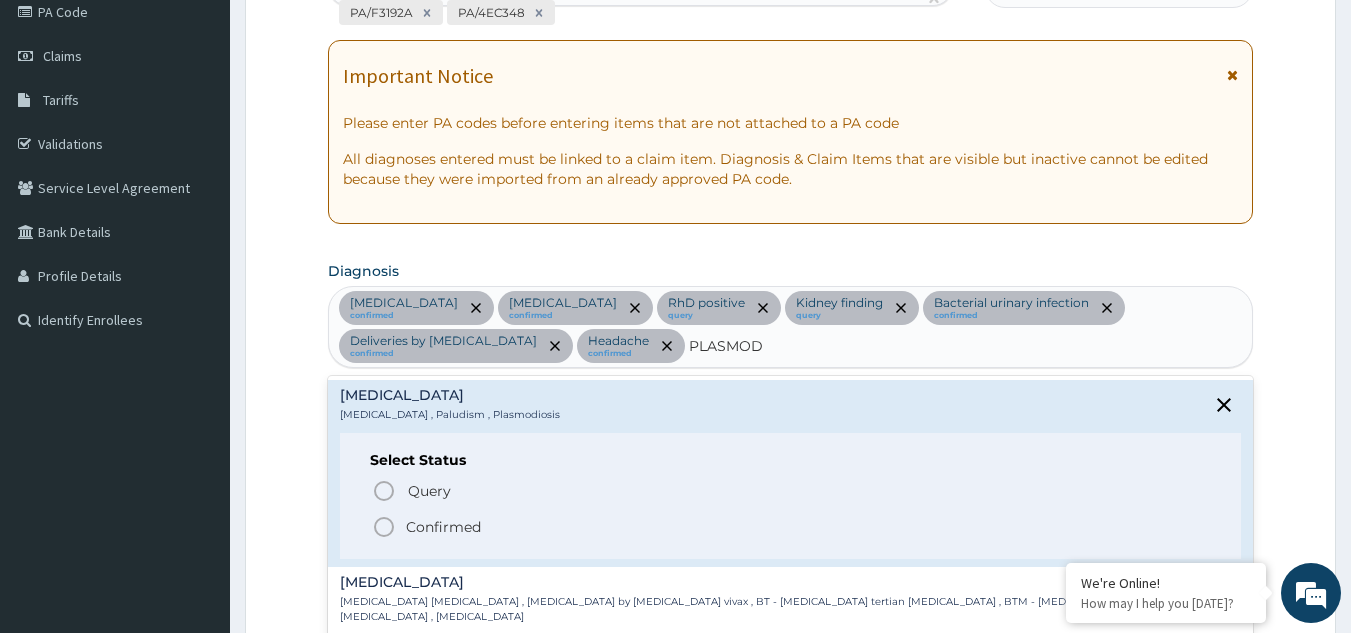 click 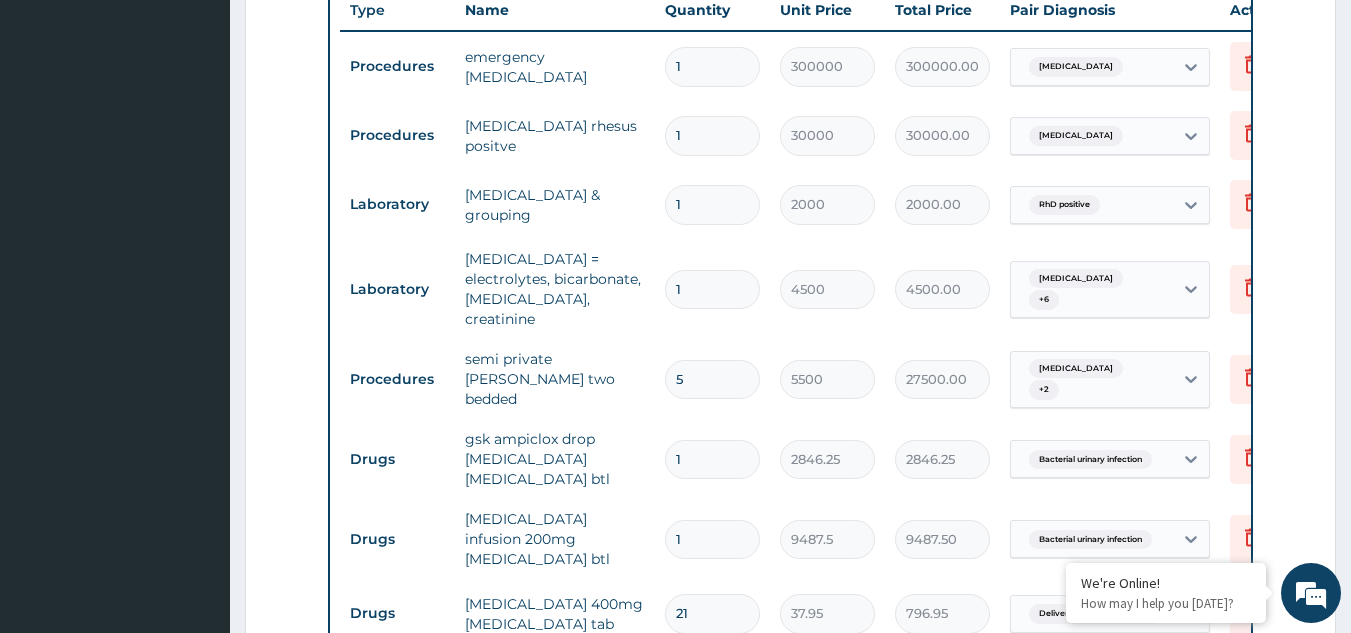scroll, scrollTop: 1356, scrollLeft: 0, axis: vertical 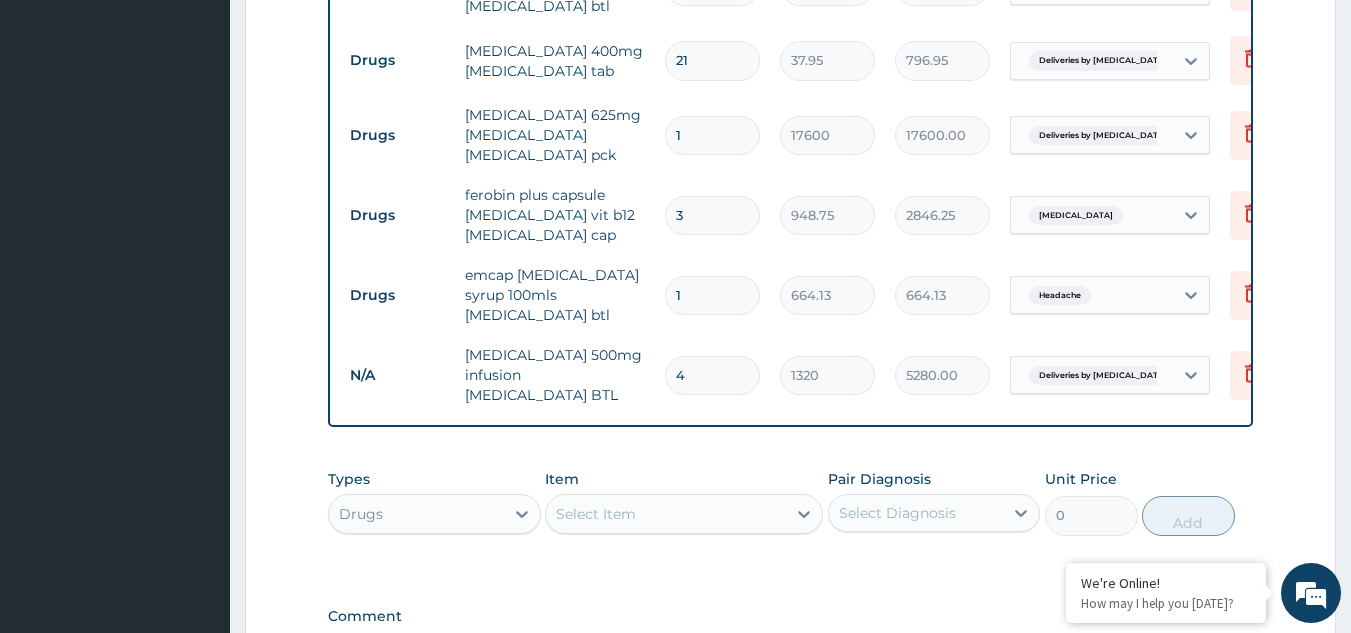 click on "Select Item" at bounding box center (596, 514) 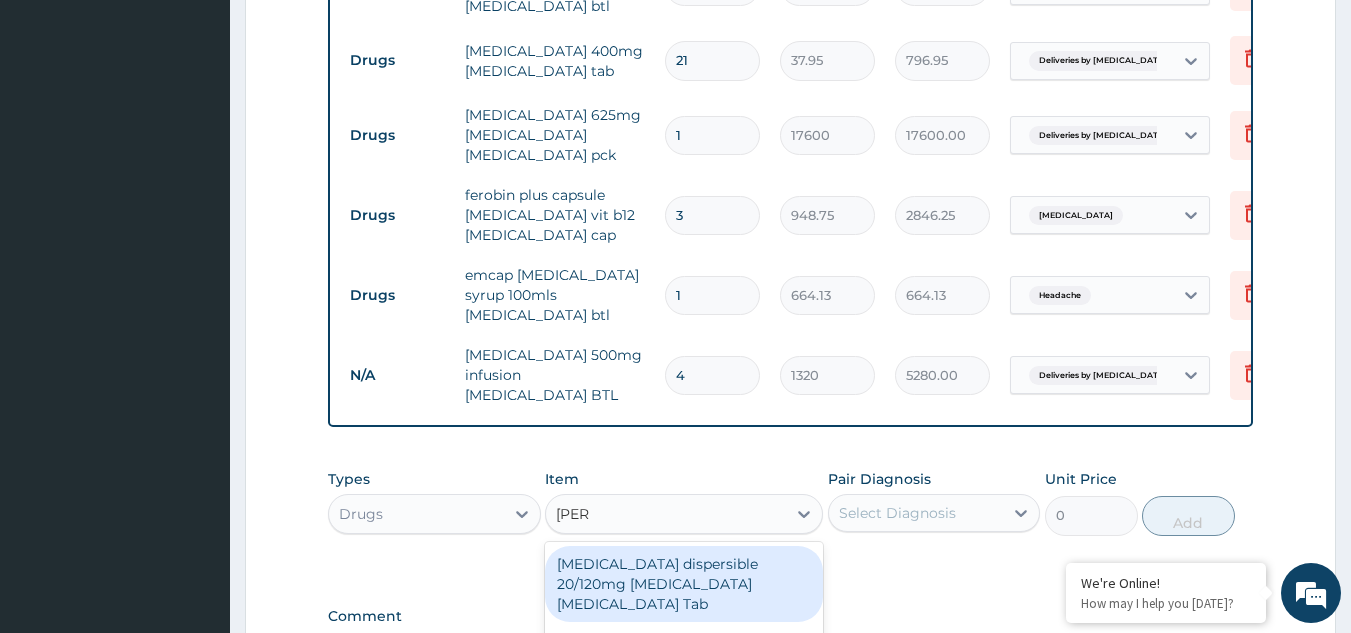 type on "COART" 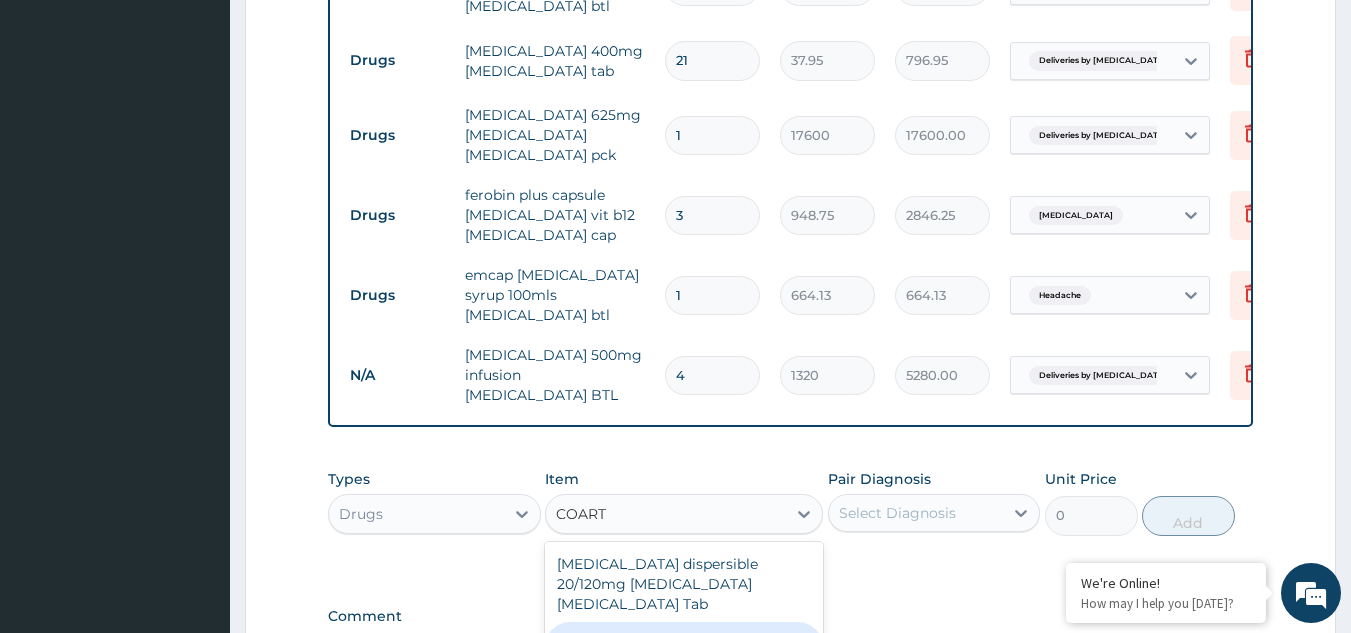 click on "[MEDICAL_DATA] FORTE 80/480 BY 6 [MEDICAL_DATA] [MEDICAL_DATA][PERSON_NAME]" at bounding box center (684, 660) 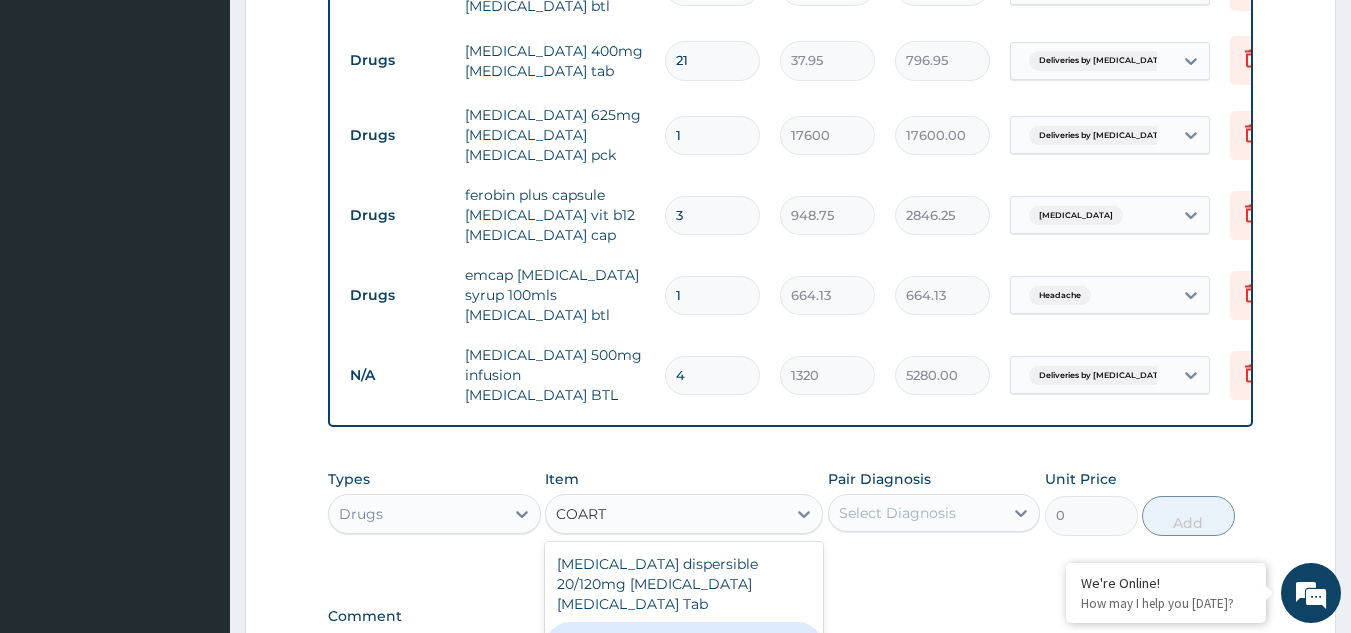 type 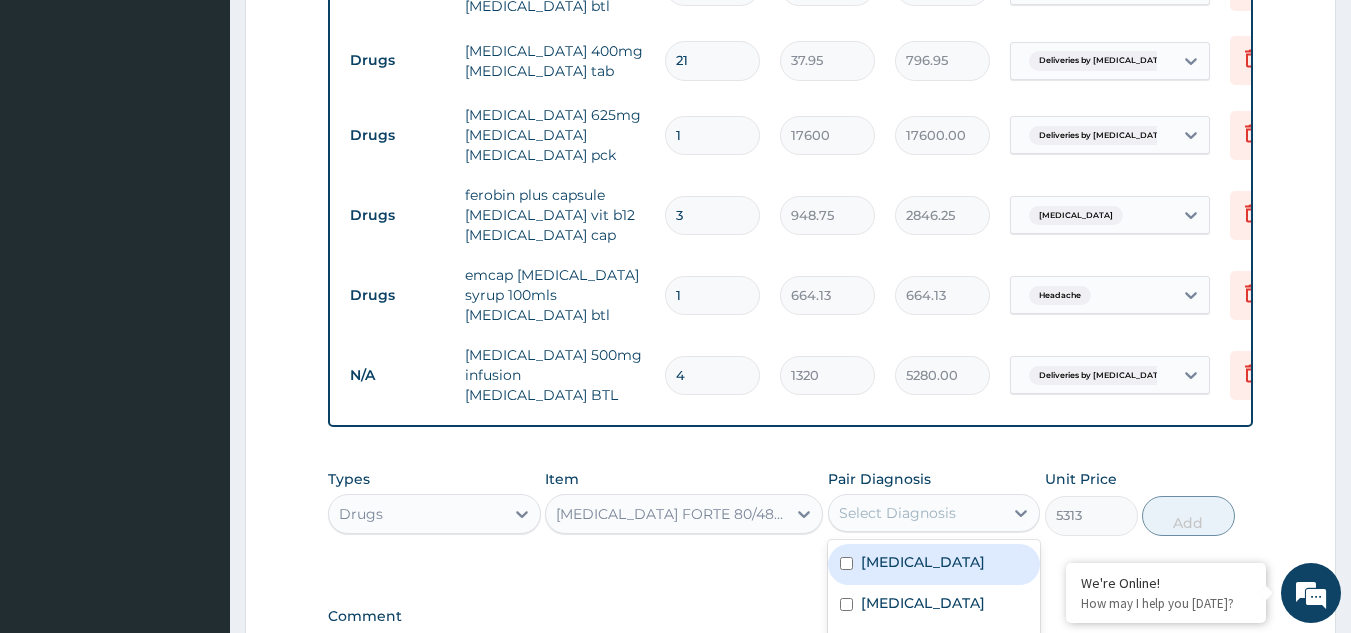 click on "Select Diagnosis" at bounding box center [916, 513] 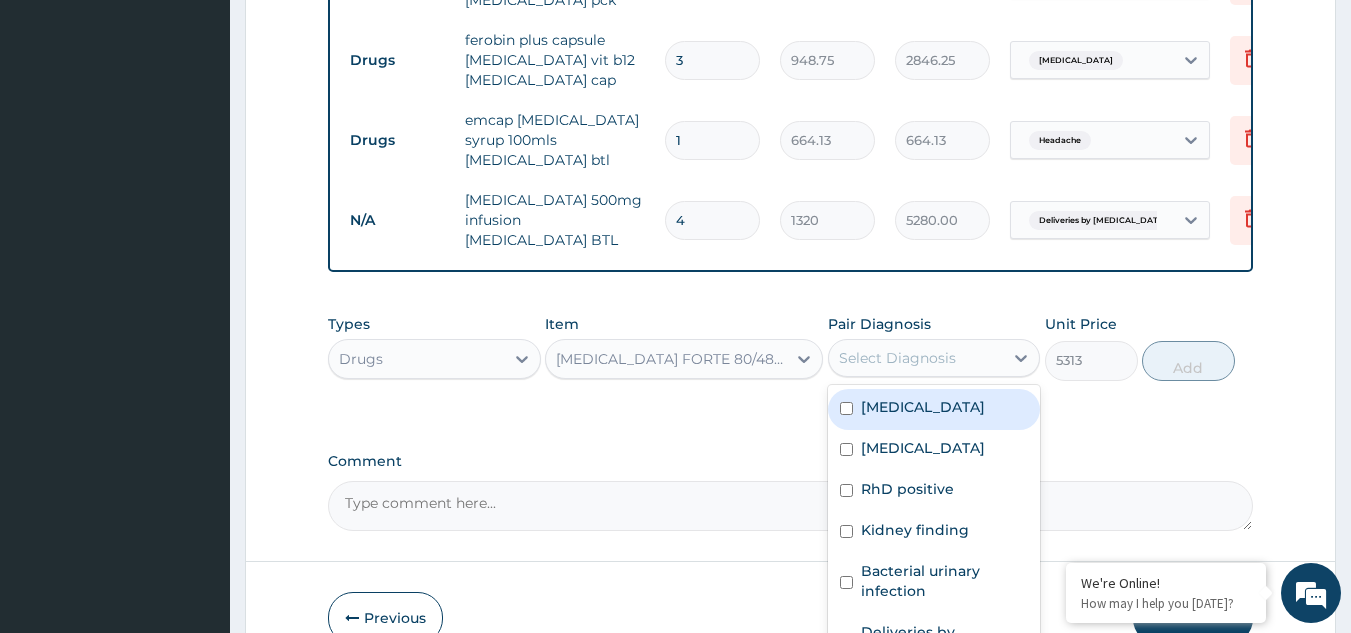 scroll, scrollTop: 1570, scrollLeft: 0, axis: vertical 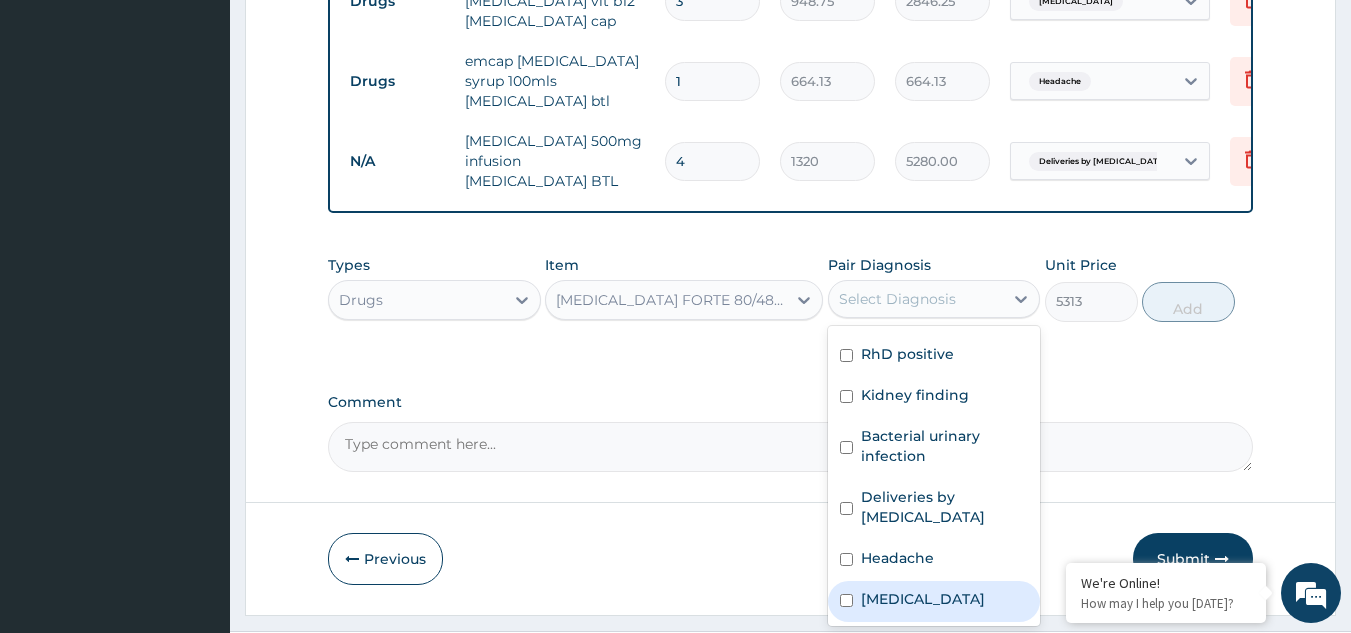 click on "Malaria" at bounding box center (934, 601) 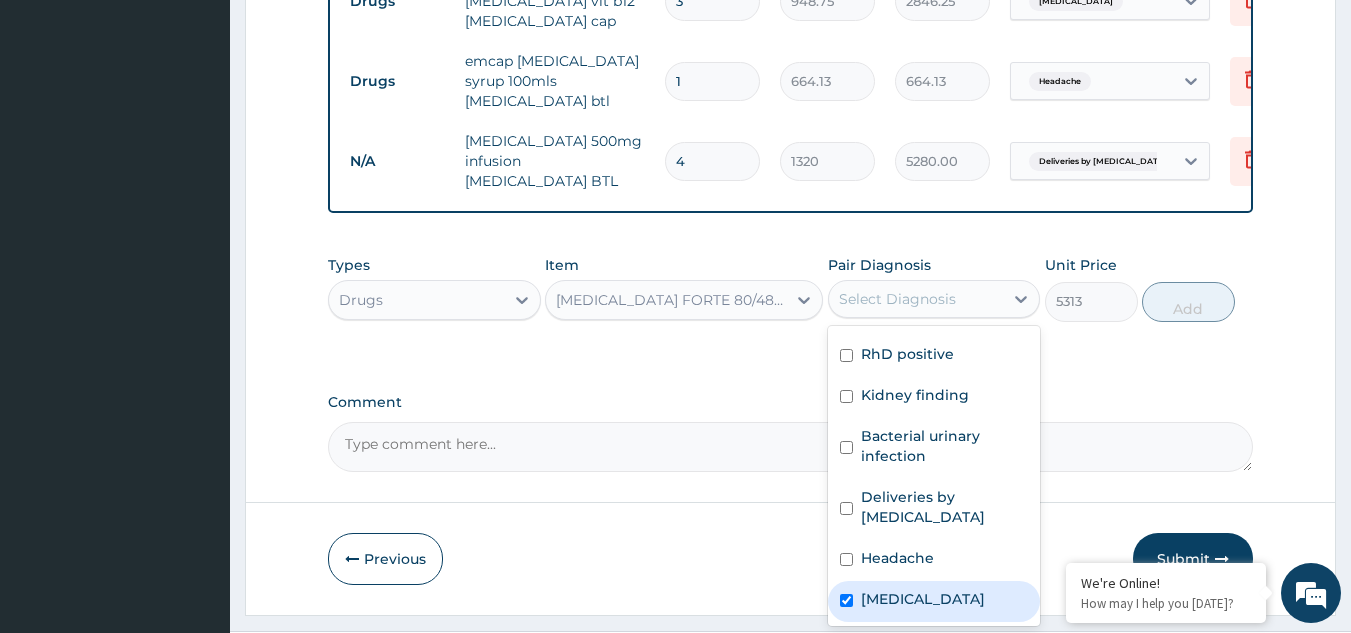 checkbox on "true" 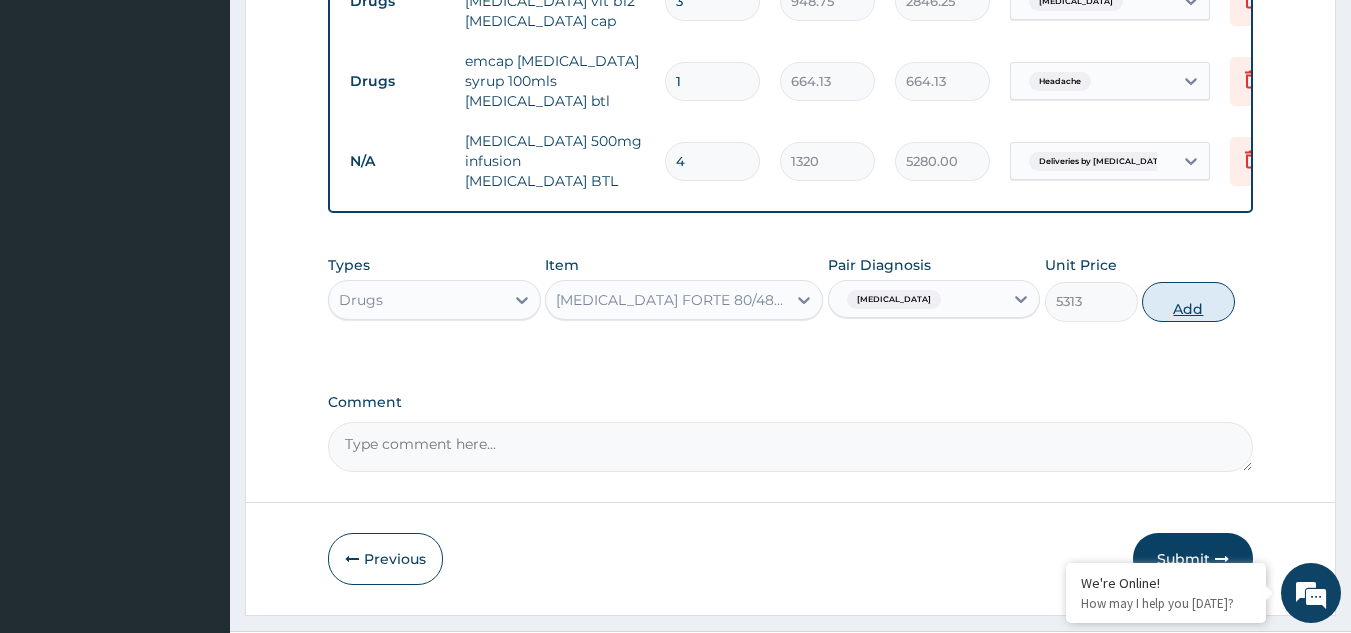 click on "Add" at bounding box center [1188, 302] 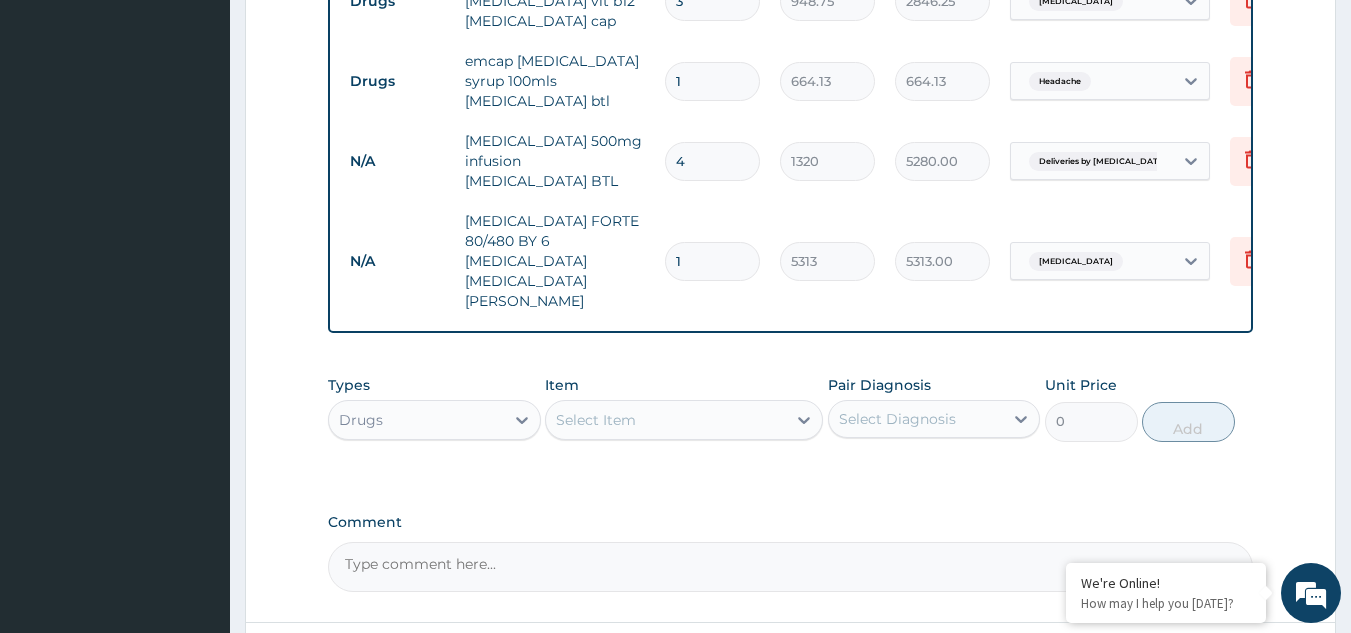 click on "Select Item" at bounding box center [596, 420] 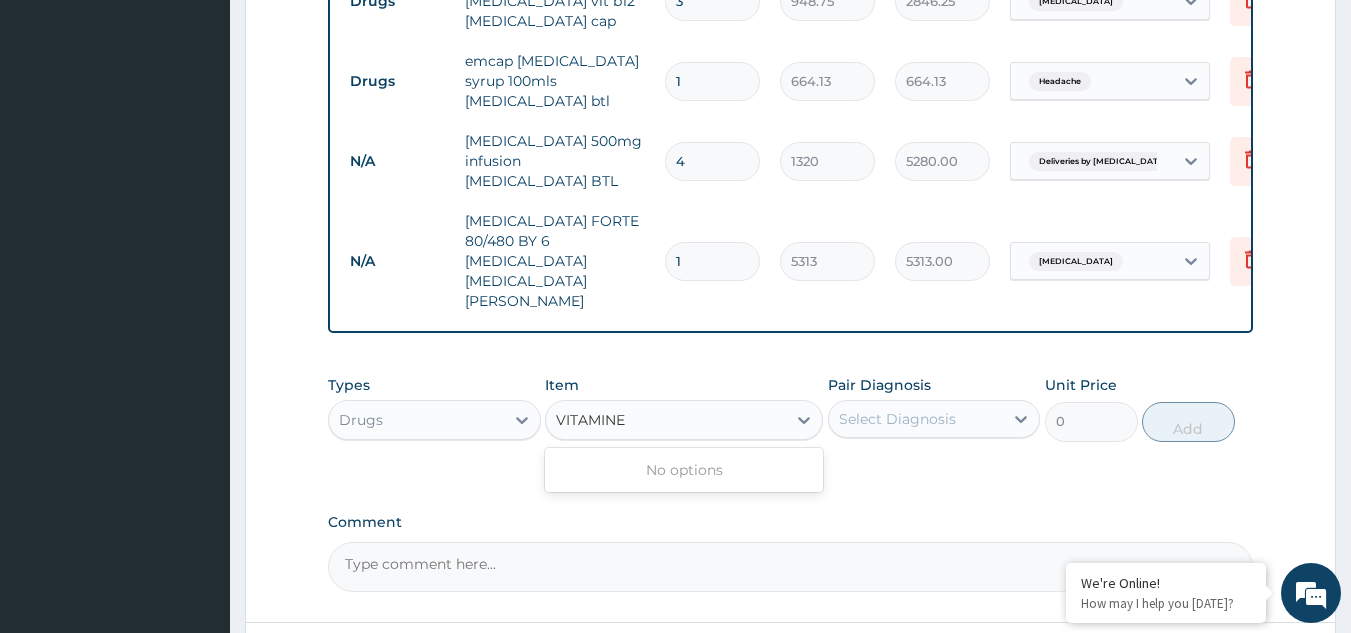 type on "VITAMIN" 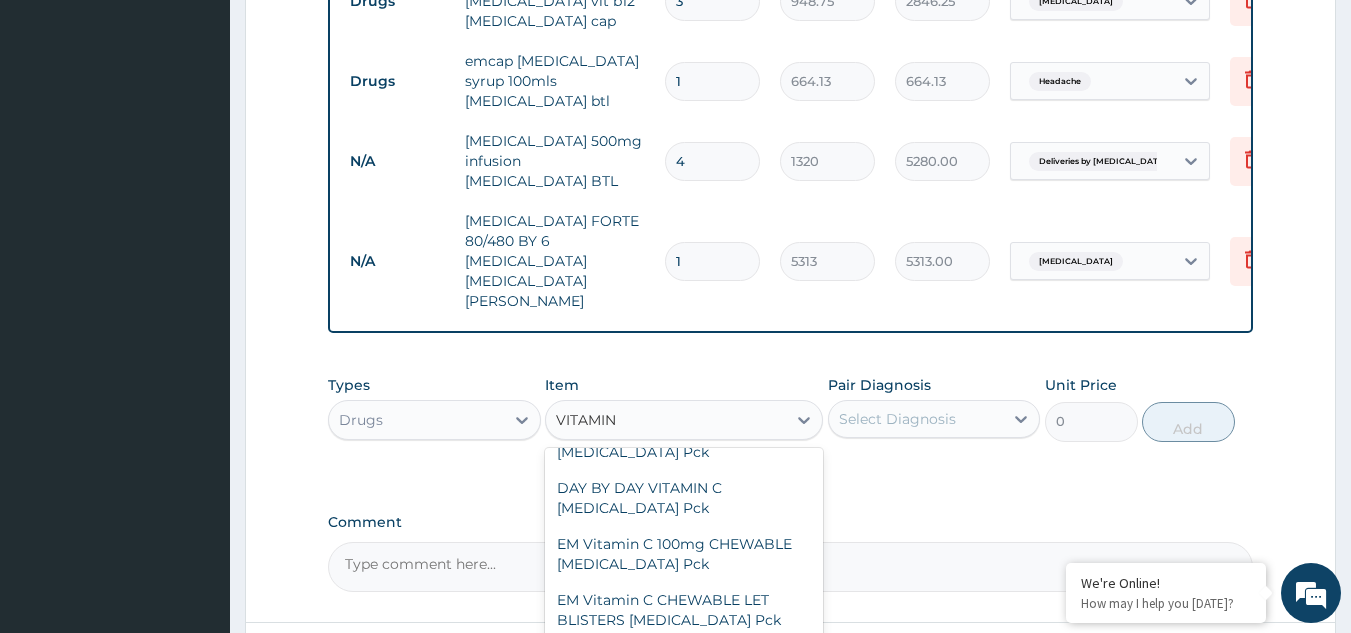 scroll, scrollTop: 524, scrollLeft: 0, axis: vertical 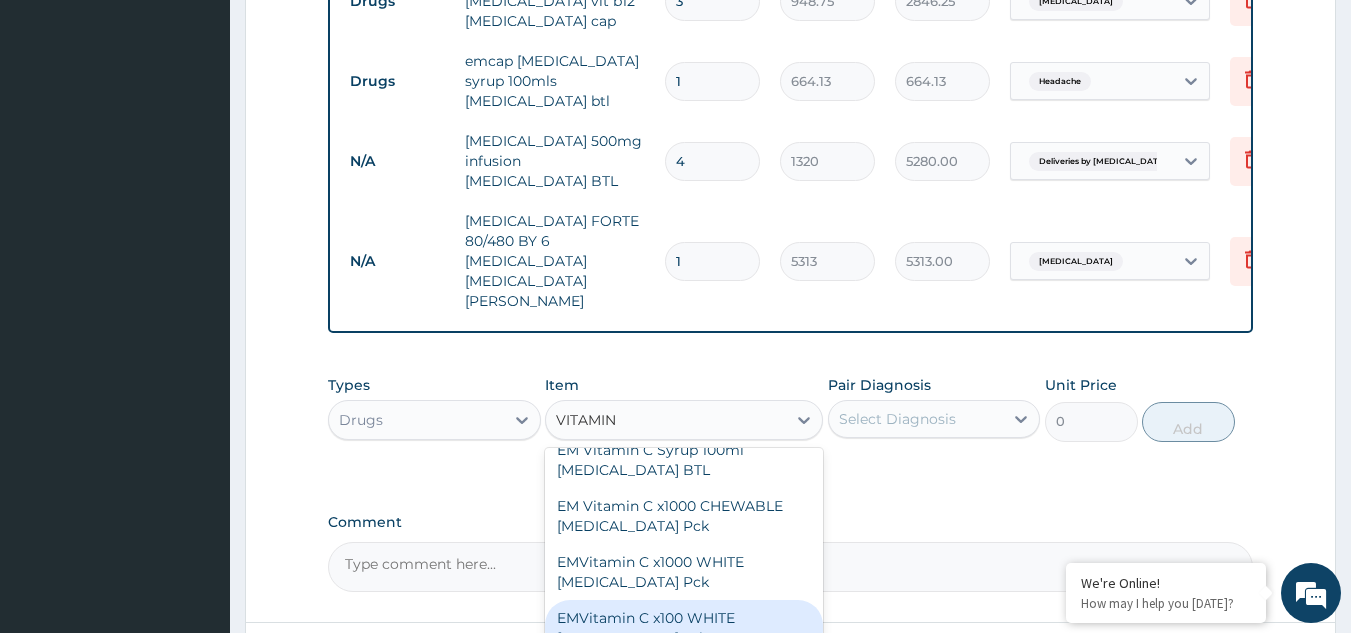 click on "EMVitamin C x100 WHITE [MEDICAL_DATA] Tab" at bounding box center (684, 628) 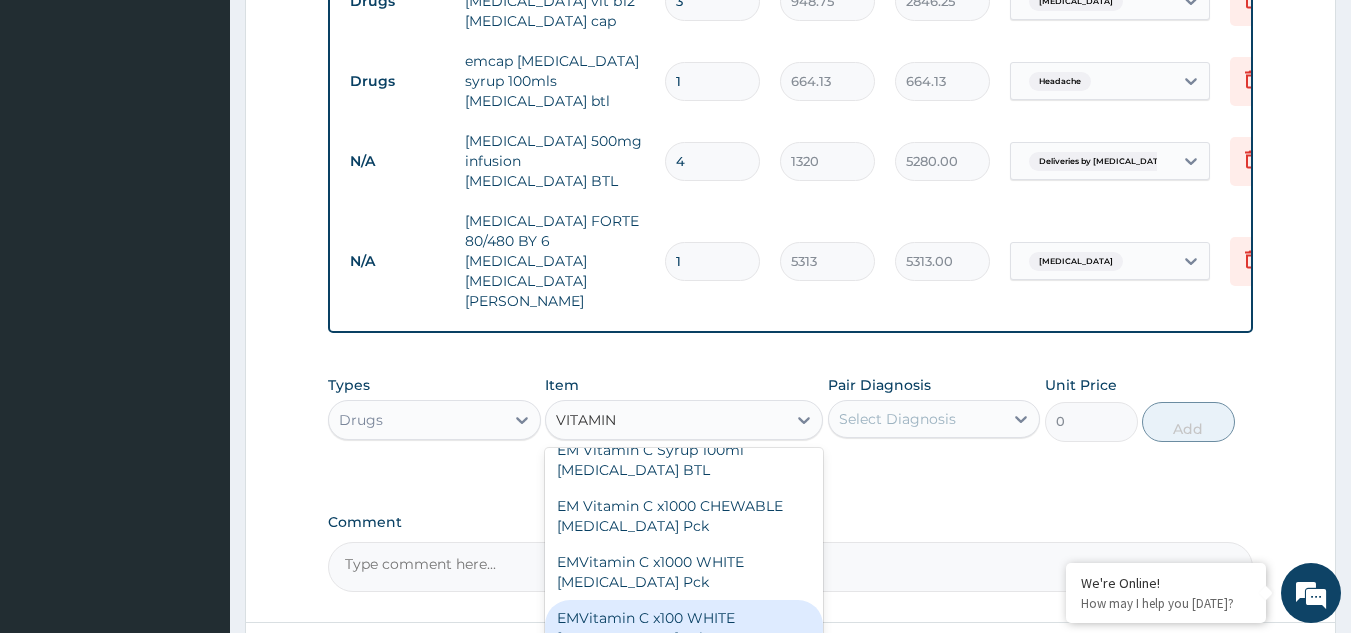 type 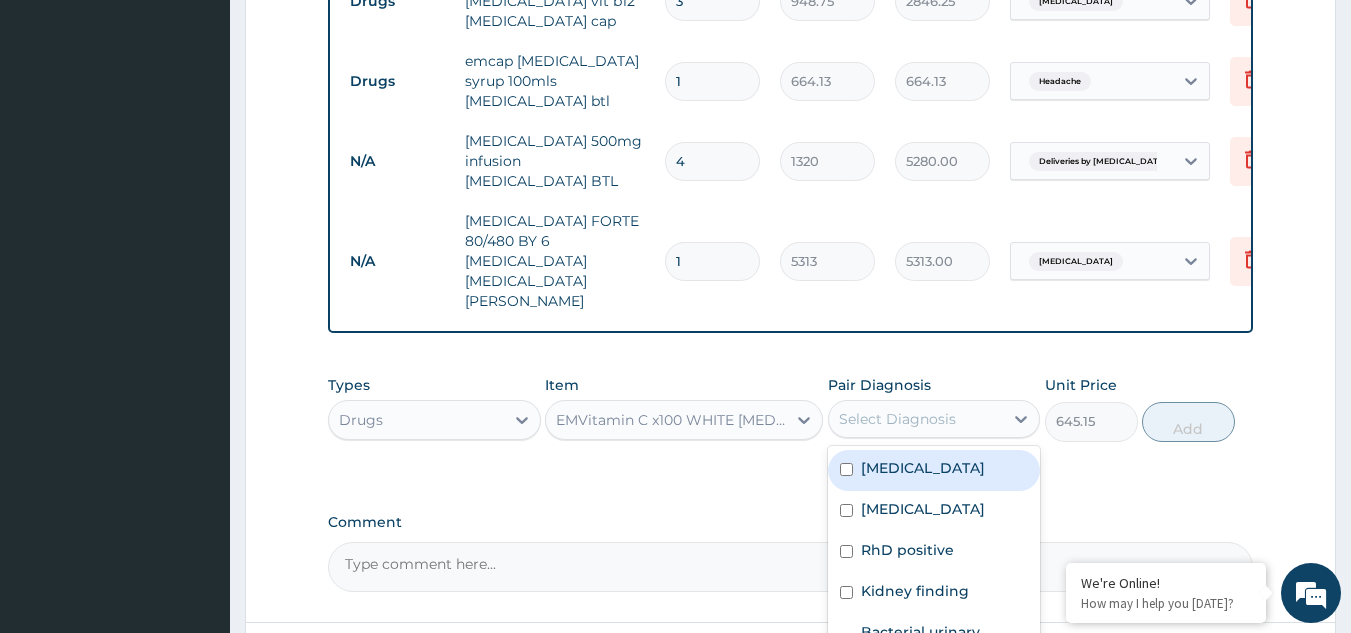 click on "Select Diagnosis" at bounding box center (916, 419) 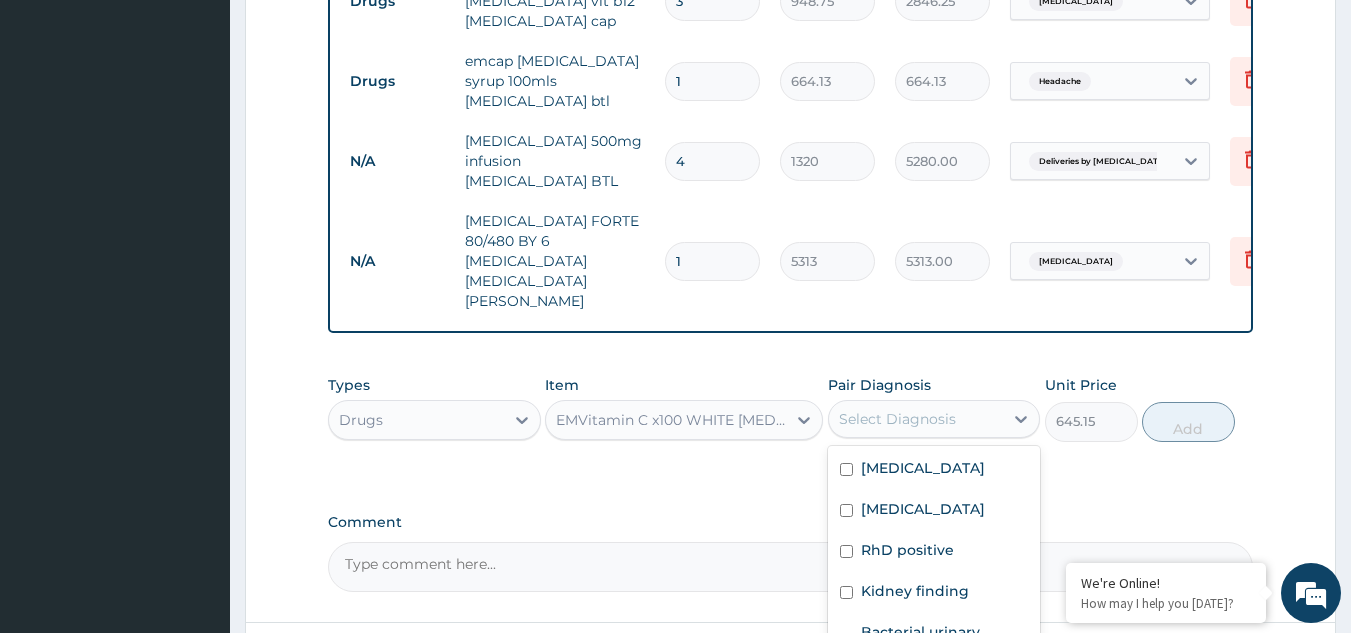 click at bounding box center (846, 704) 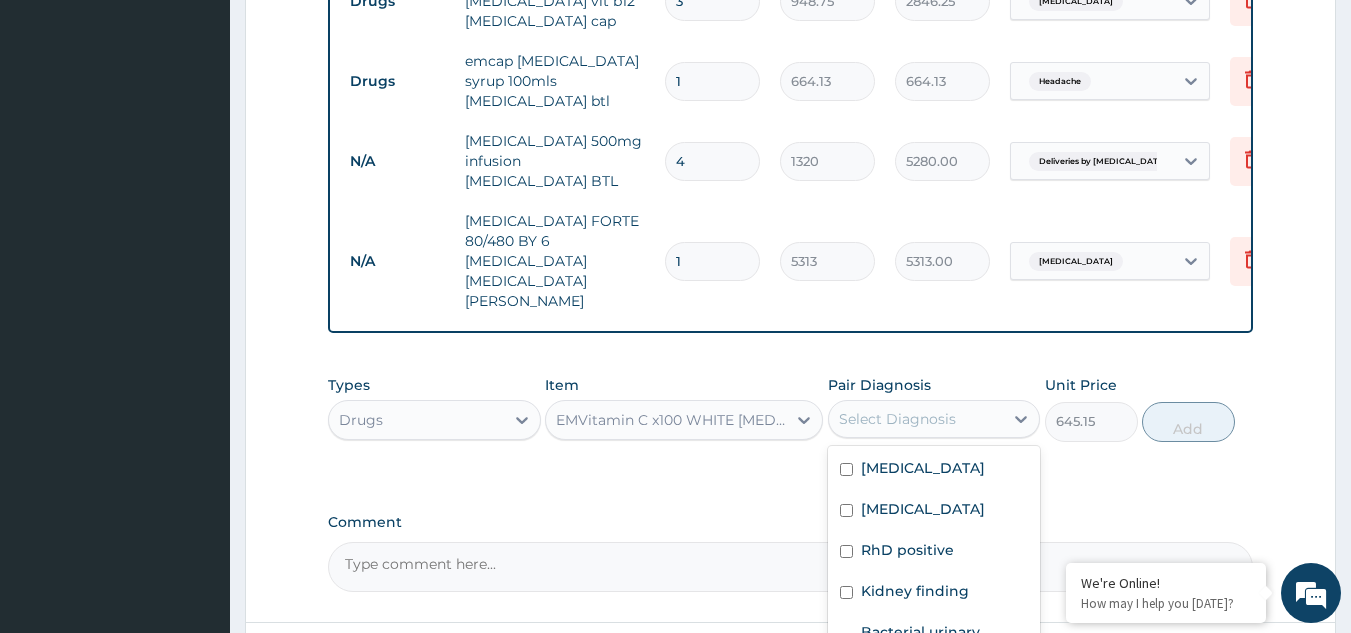 checkbox on "true" 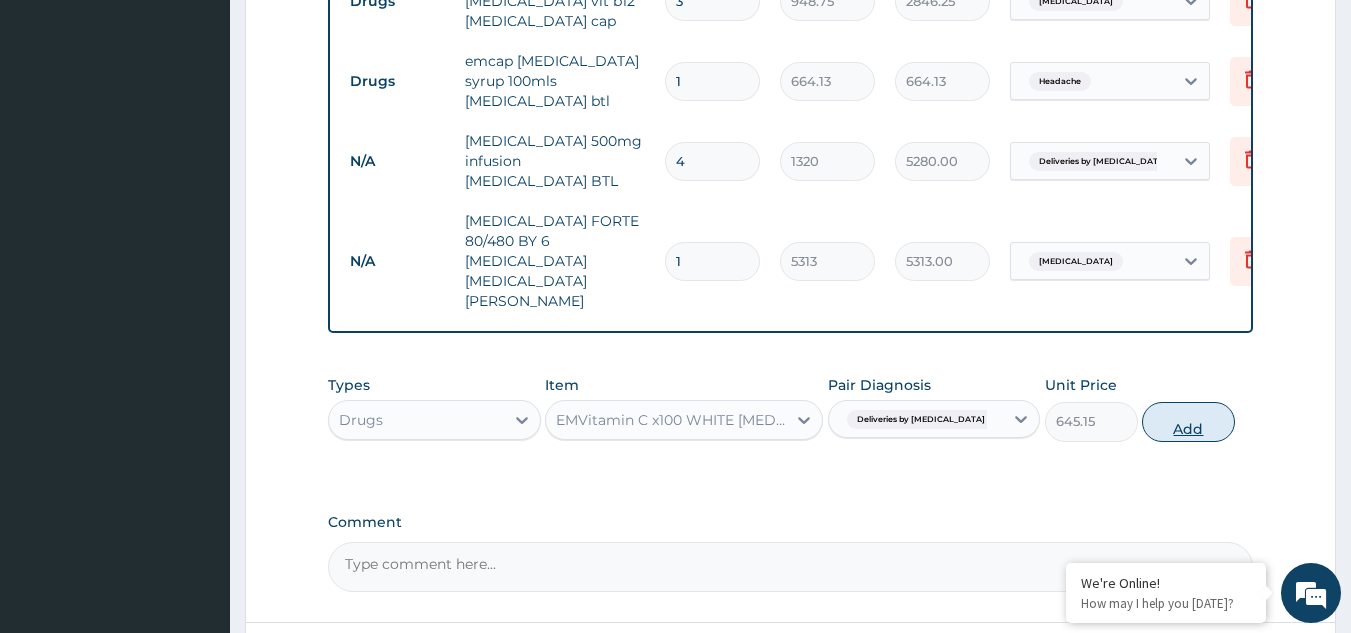 click on "Add" at bounding box center (1188, 422) 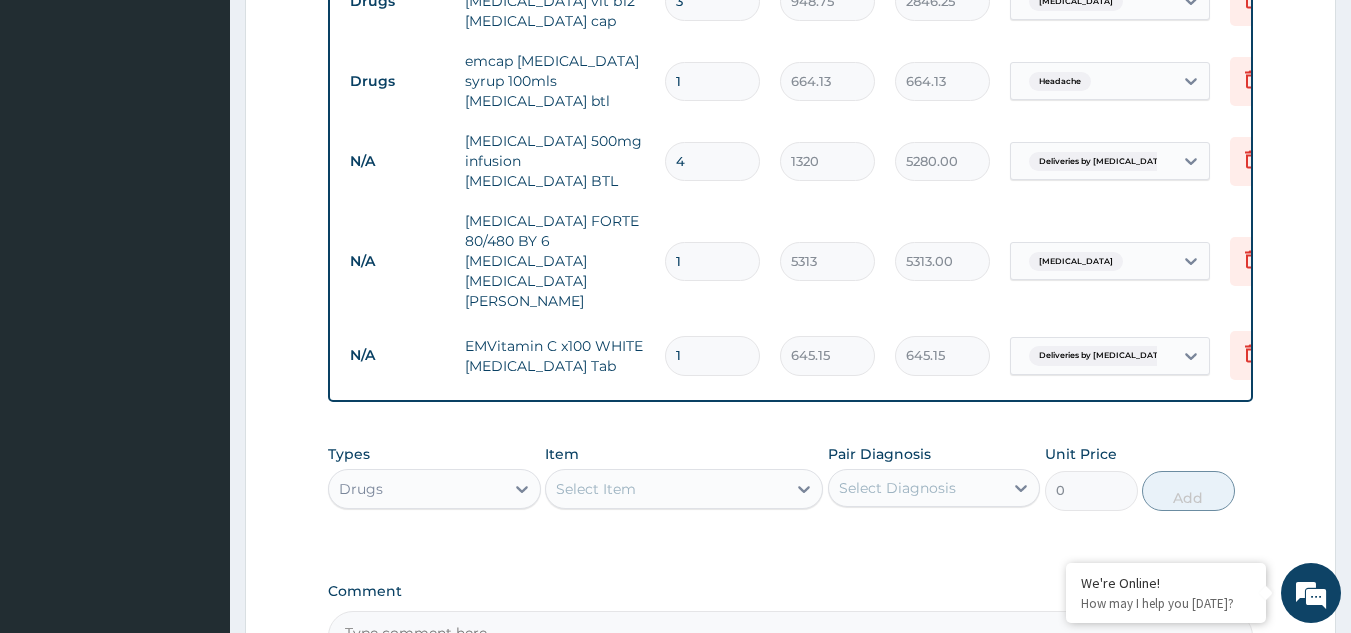 scroll, scrollTop: 1017, scrollLeft: 0, axis: vertical 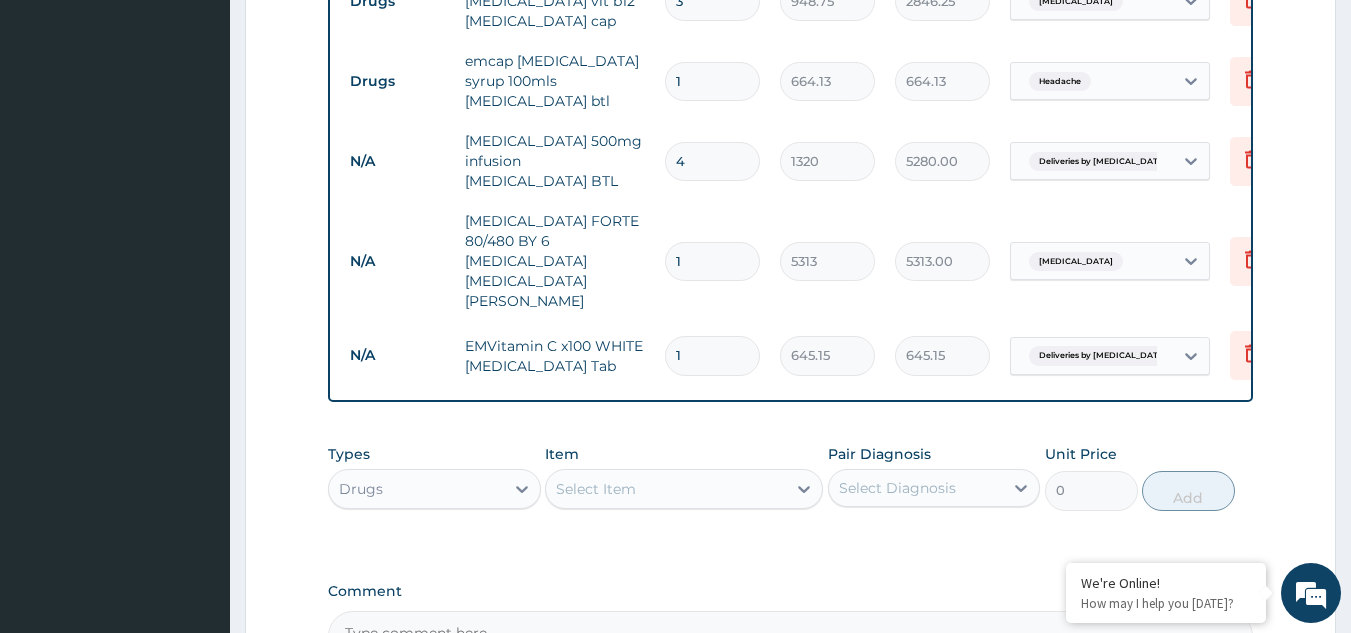 click on "Select Item" at bounding box center [666, 489] 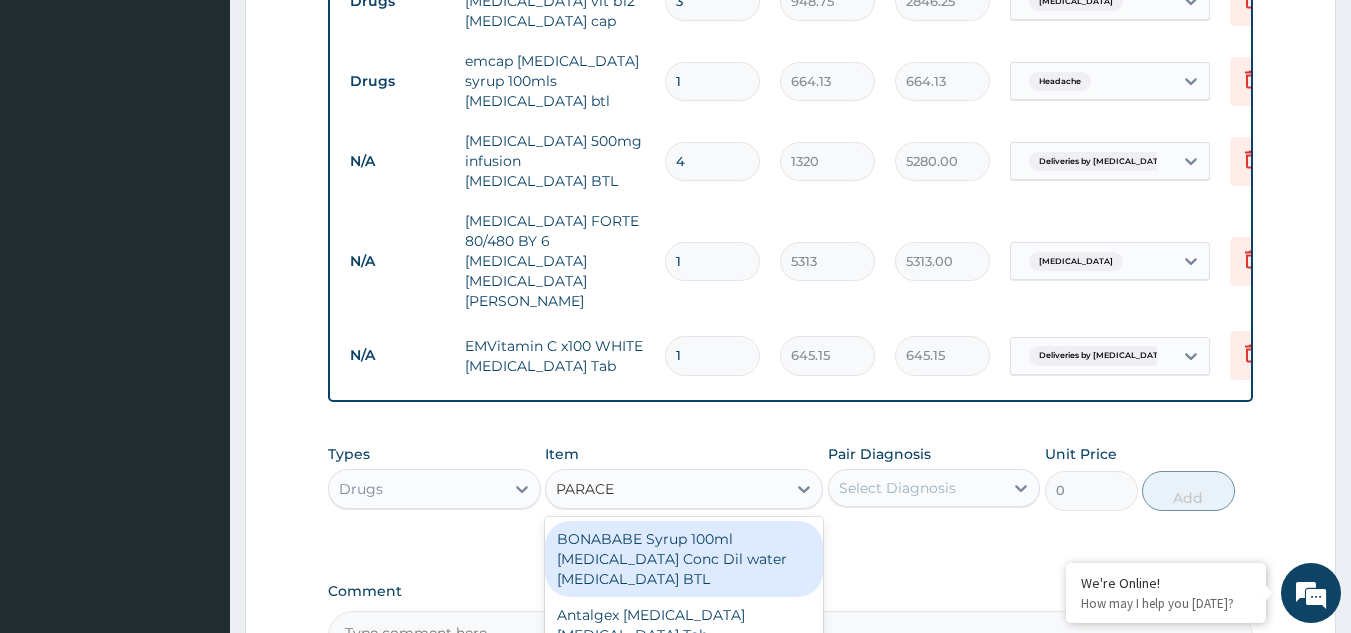 type on "PARACET" 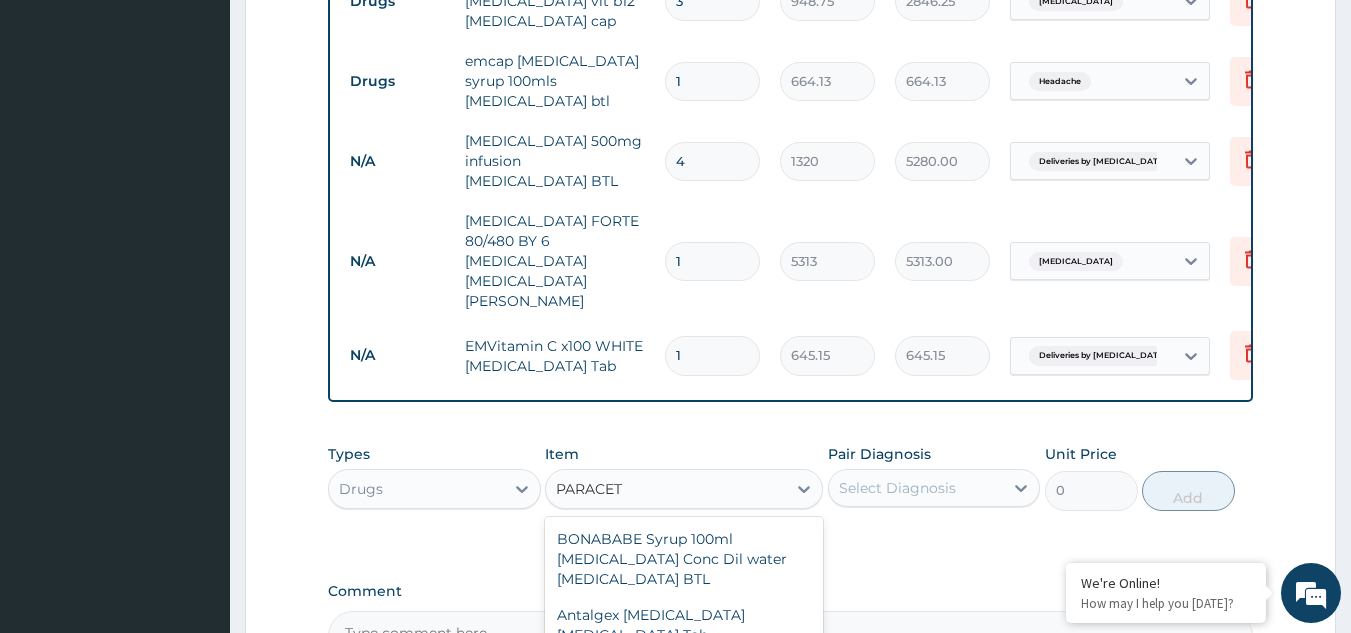 click on "DAGA [MEDICAL_DATA] [MEDICAL_DATA] Tab" at bounding box center (684, 681) 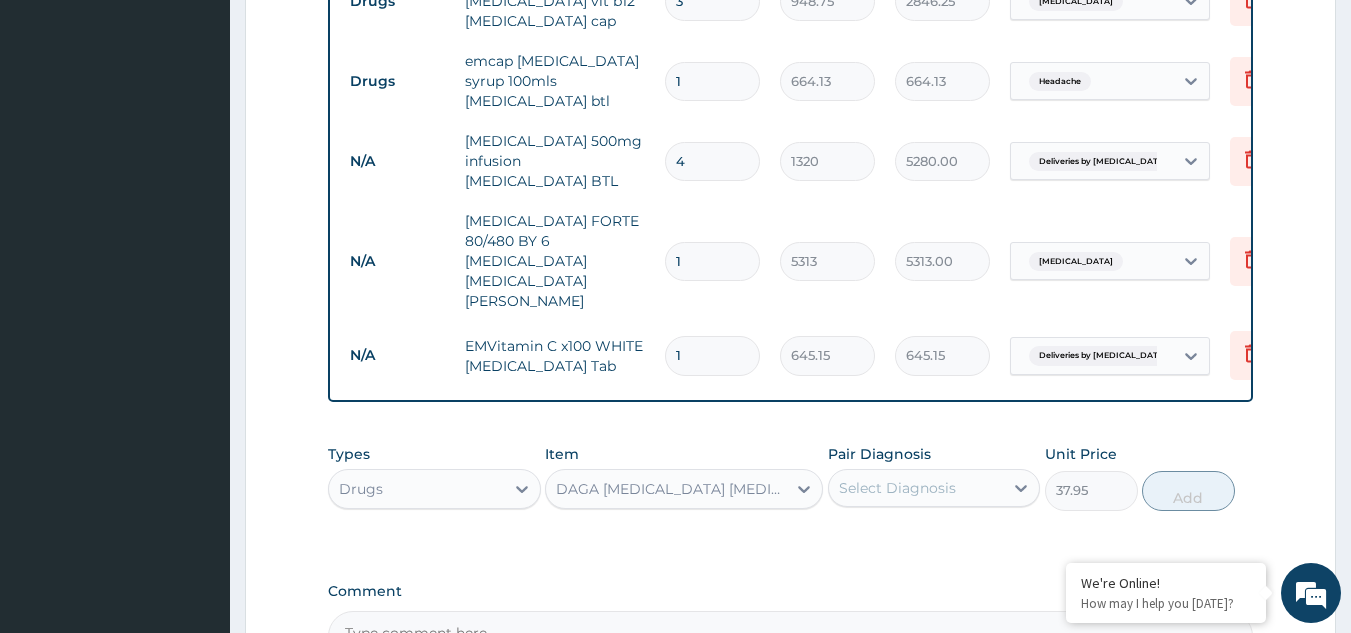 click on "Select Diagnosis" at bounding box center [897, 488] 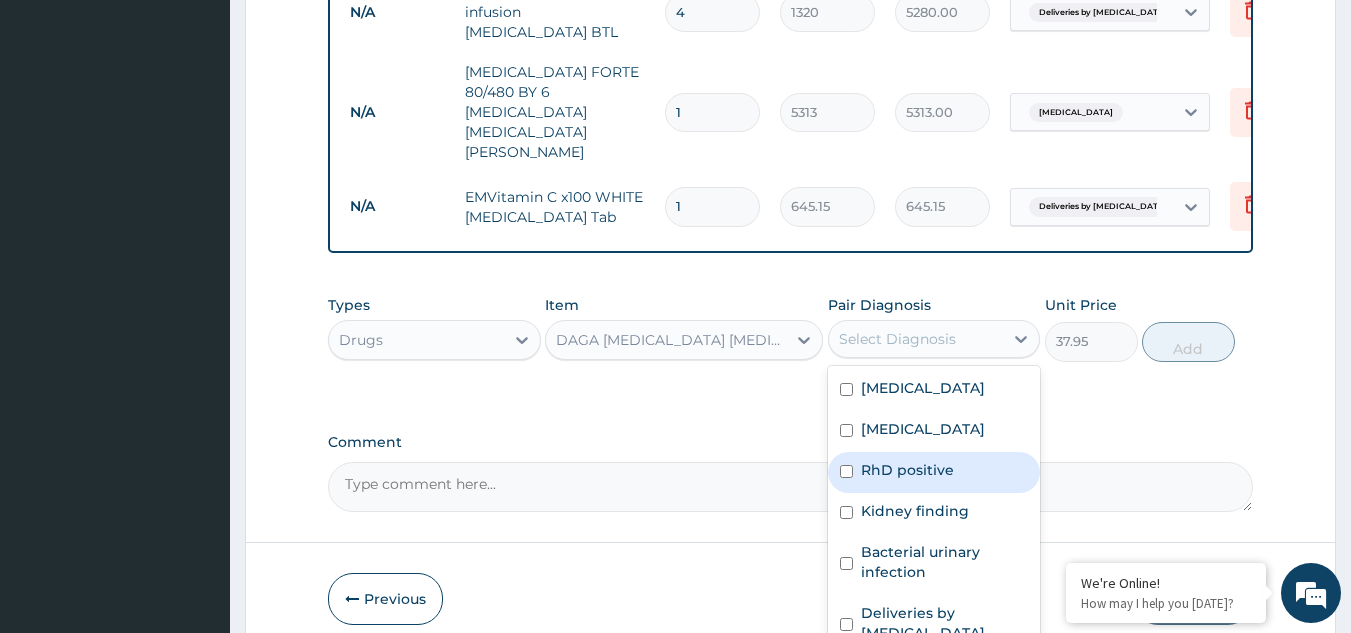 scroll, scrollTop: 1719, scrollLeft: 0, axis: vertical 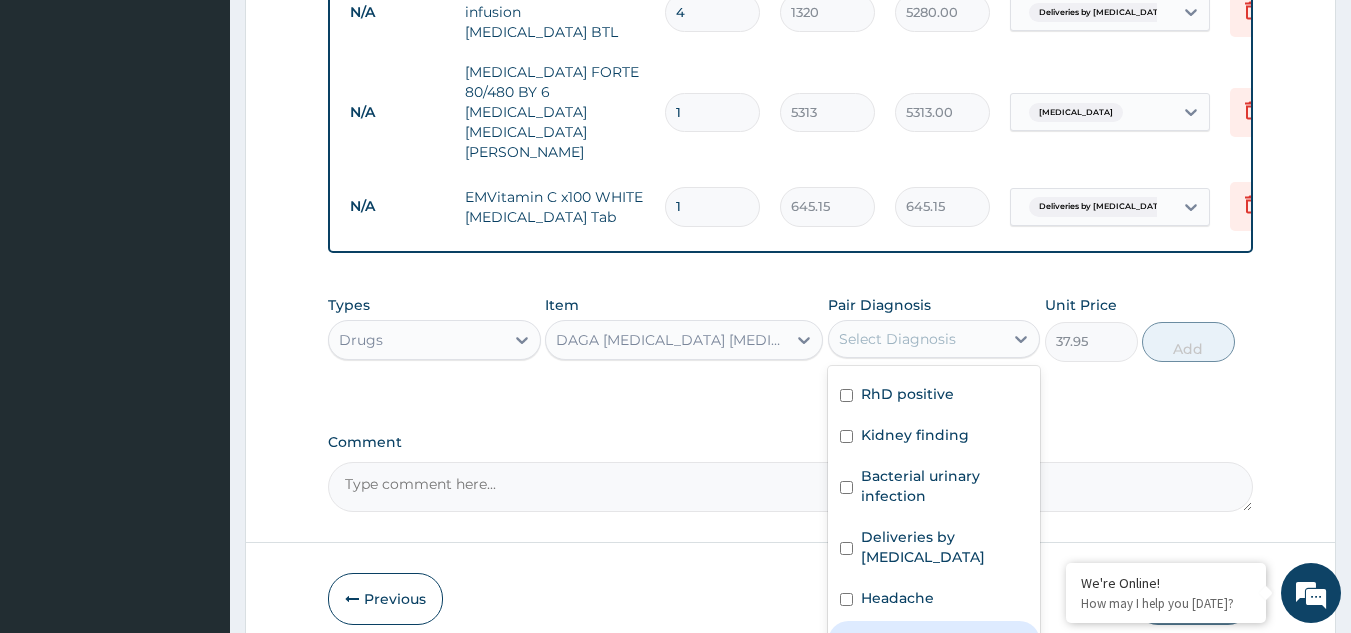 click at bounding box center [846, 640] 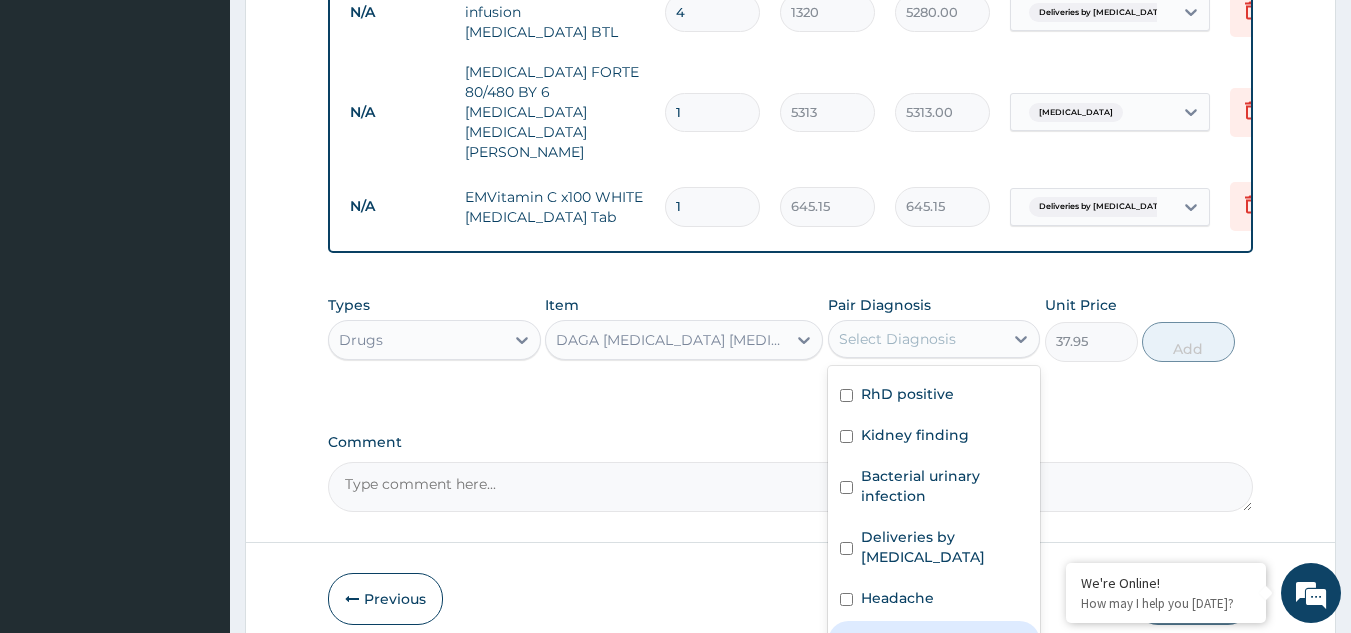 checkbox on "true" 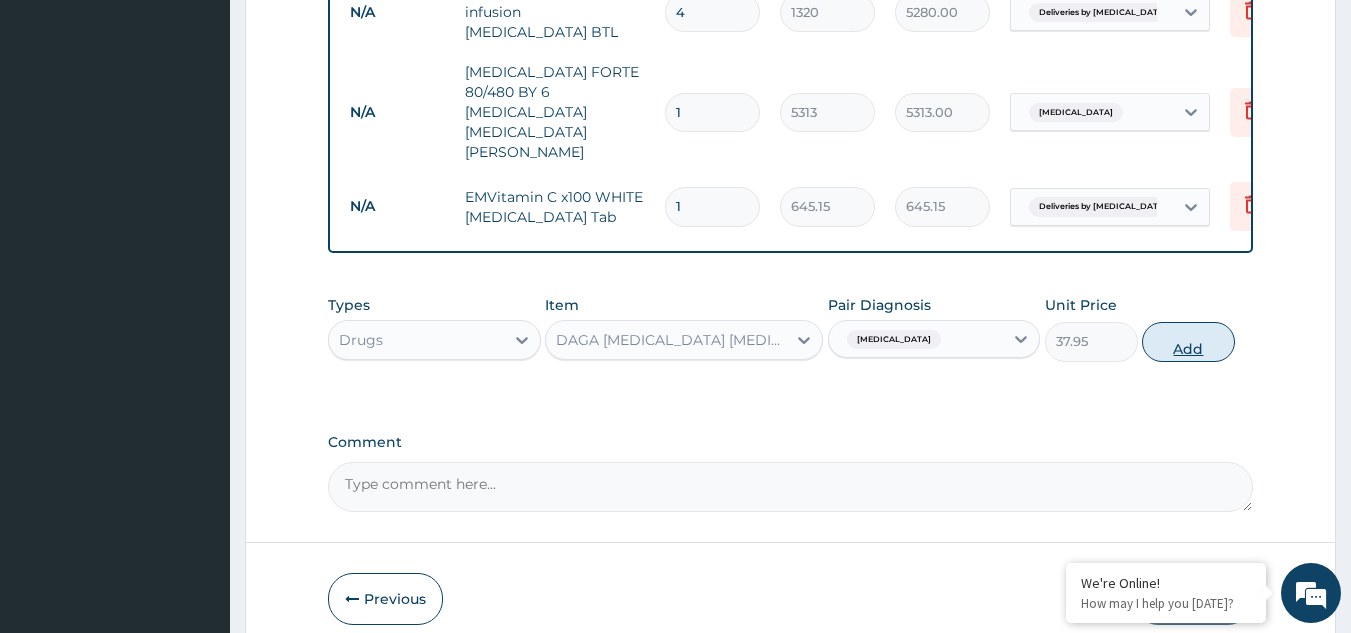click on "Add" at bounding box center [1188, 342] 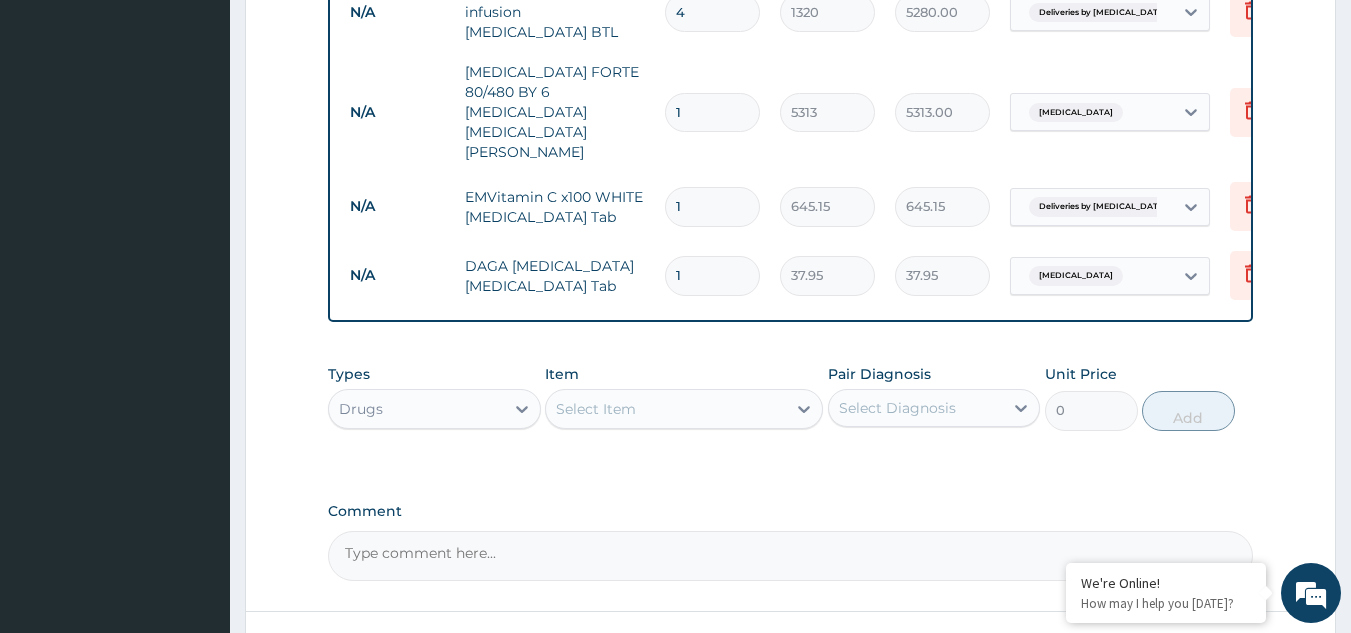 type on "18" 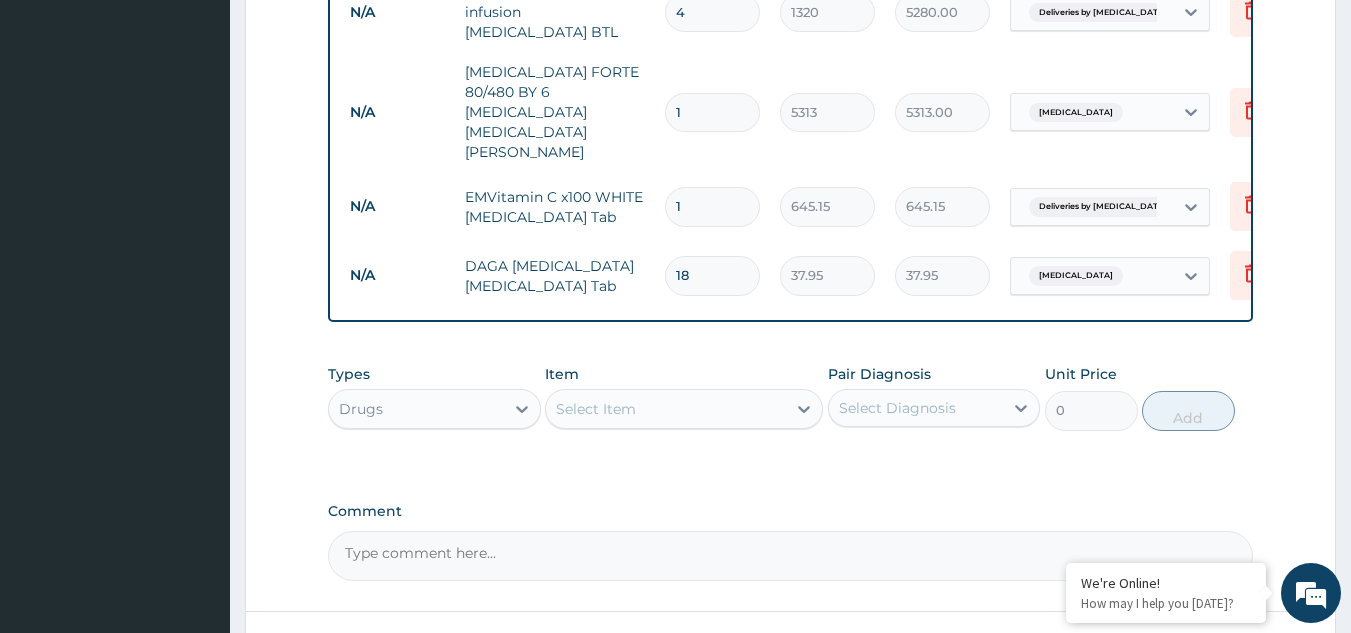 type on "683.10" 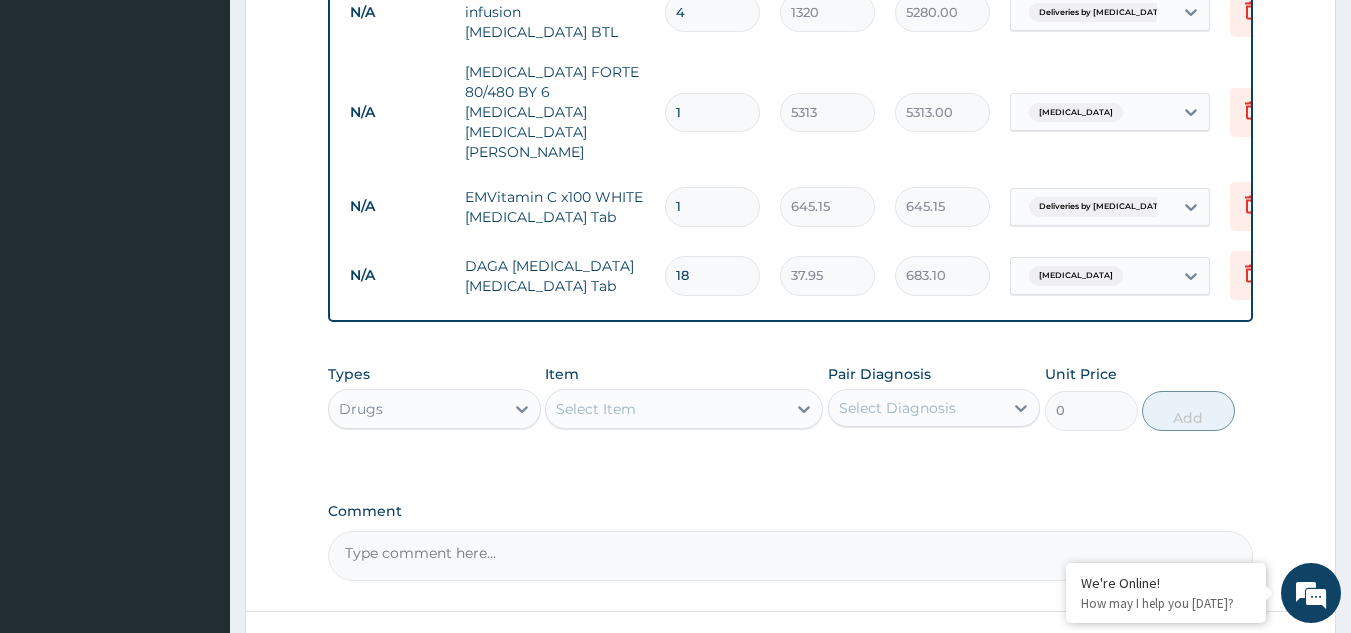 scroll, scrollTop: 1166, scrollLeft: 0, axis: vertical 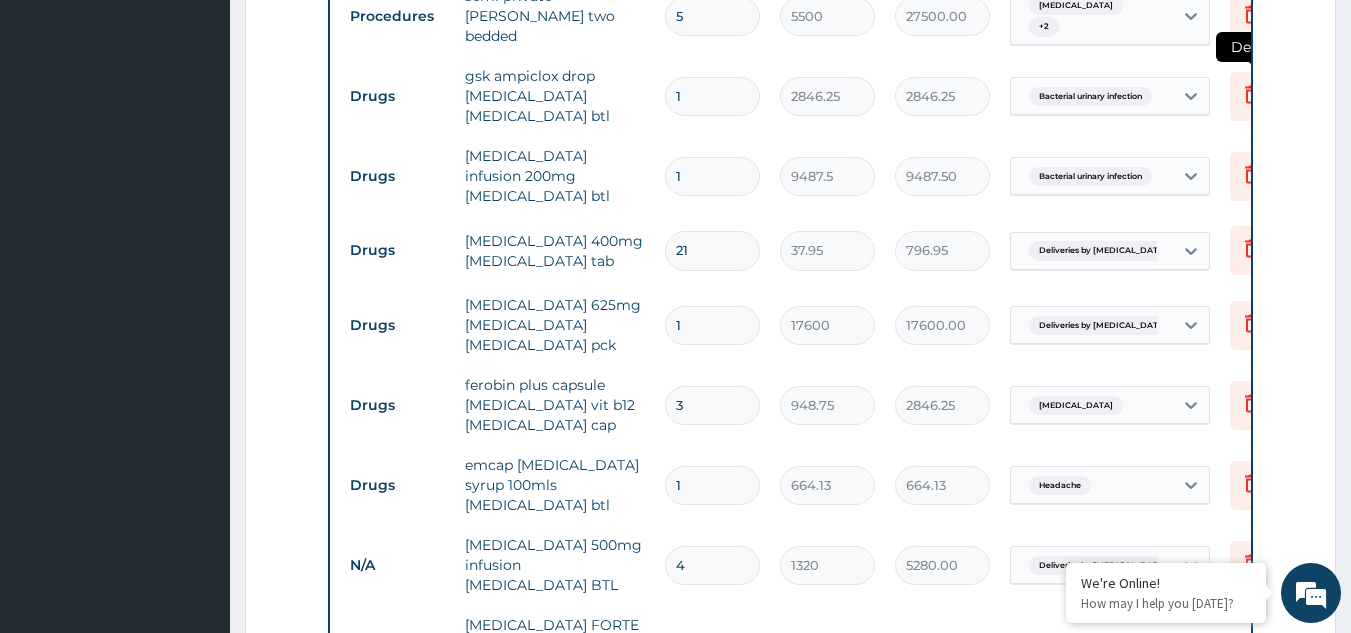 type on "18" 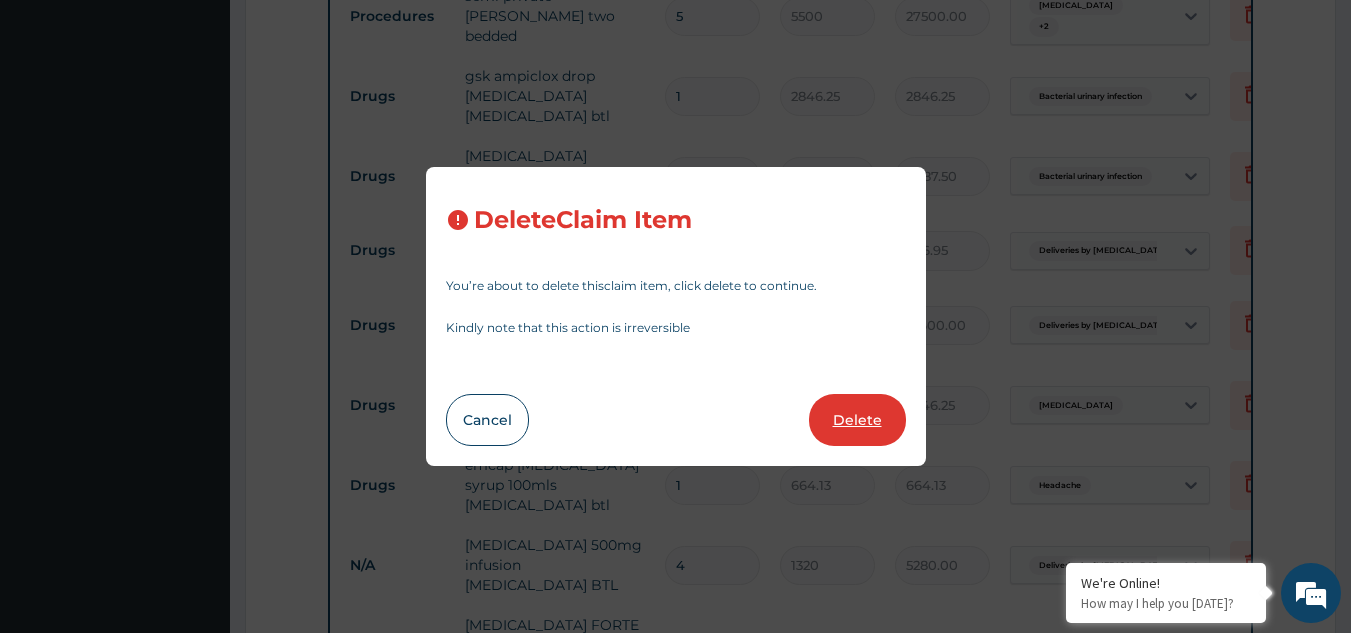 click on "Delete" at bounding box center (857, 420) 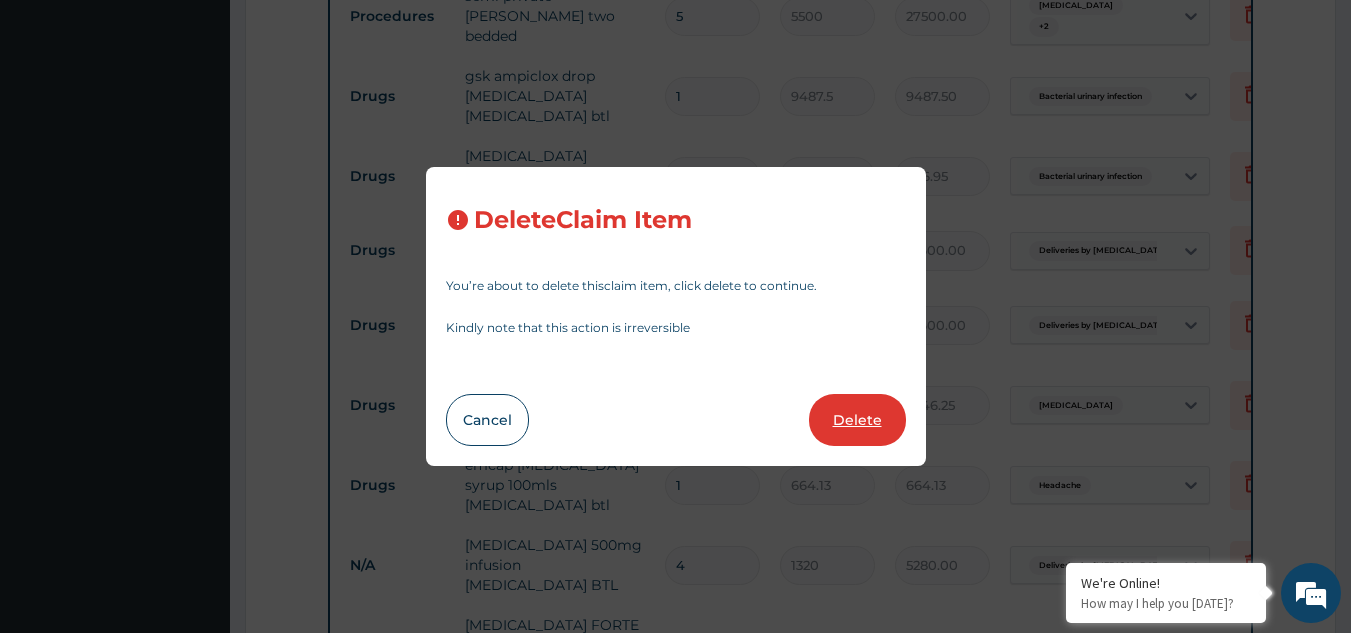 type on "3" 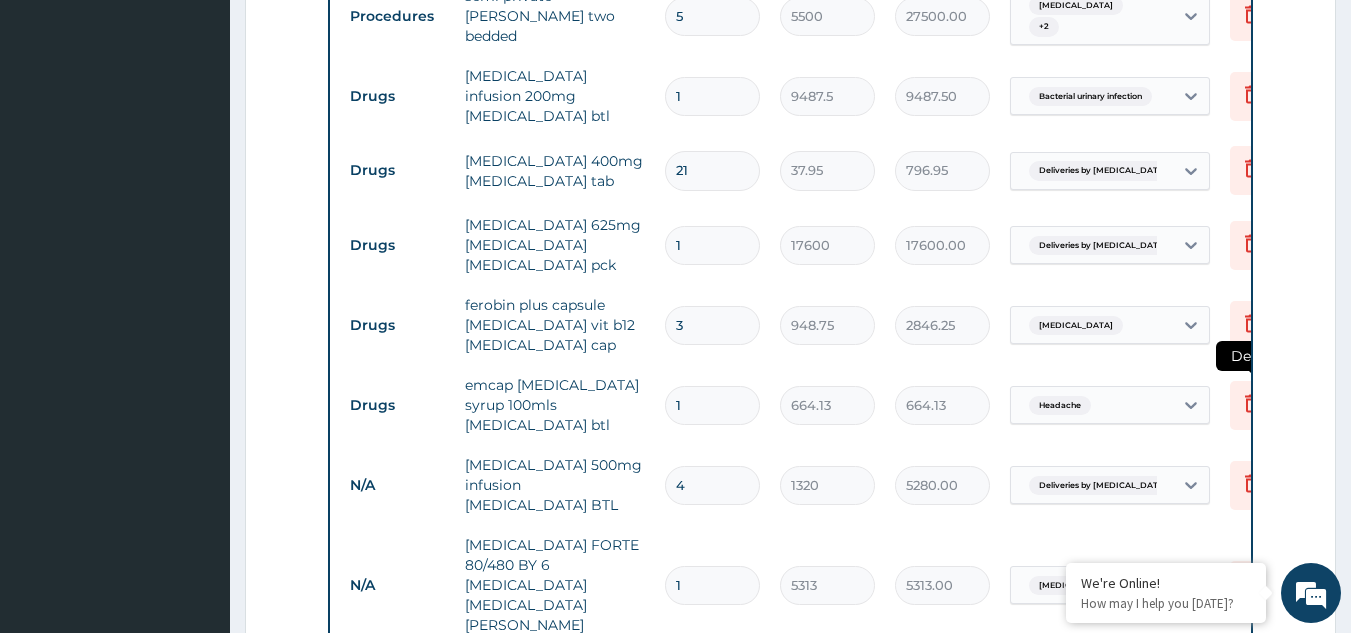click 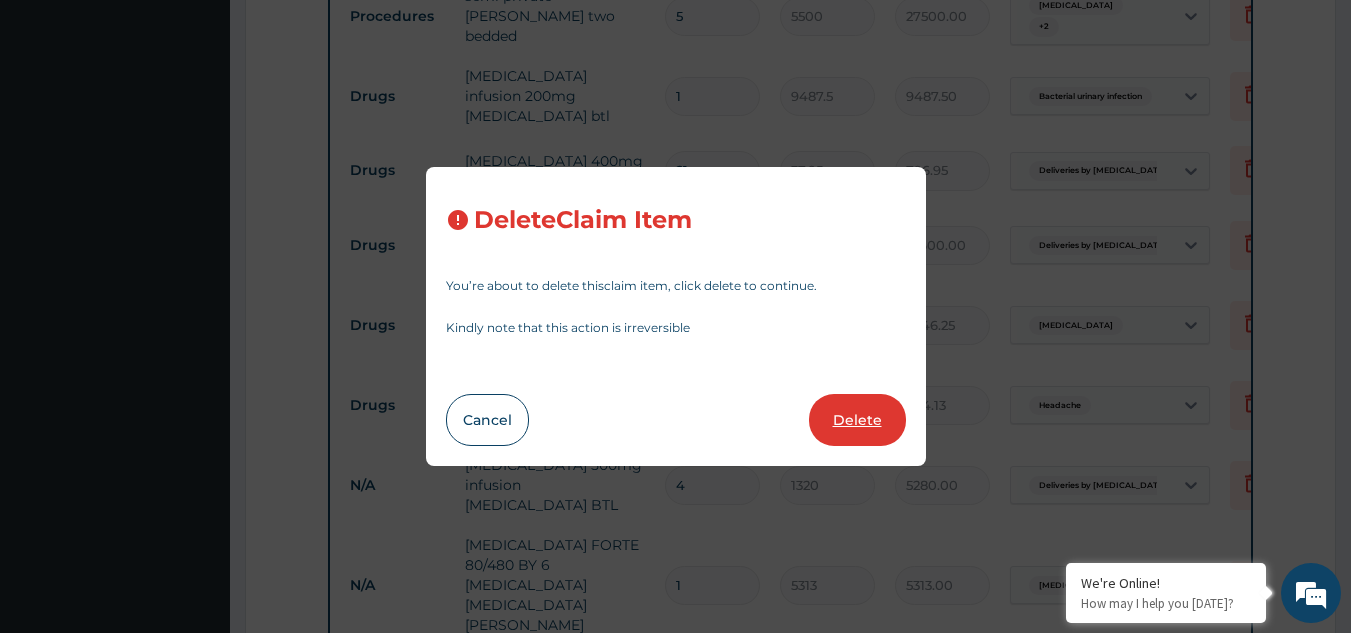 click on "Delete" at bounding box center (857, 420) 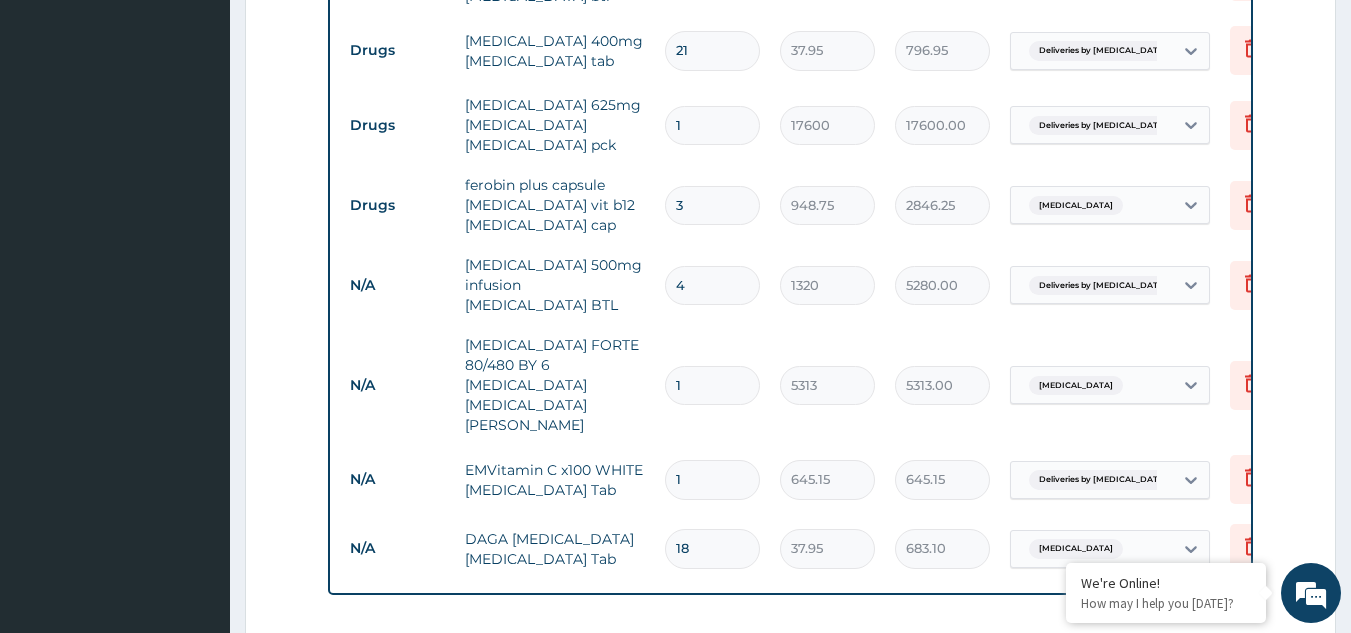 scroll, scrollTop: 1326, scrollLeft: 0, axis: vertical 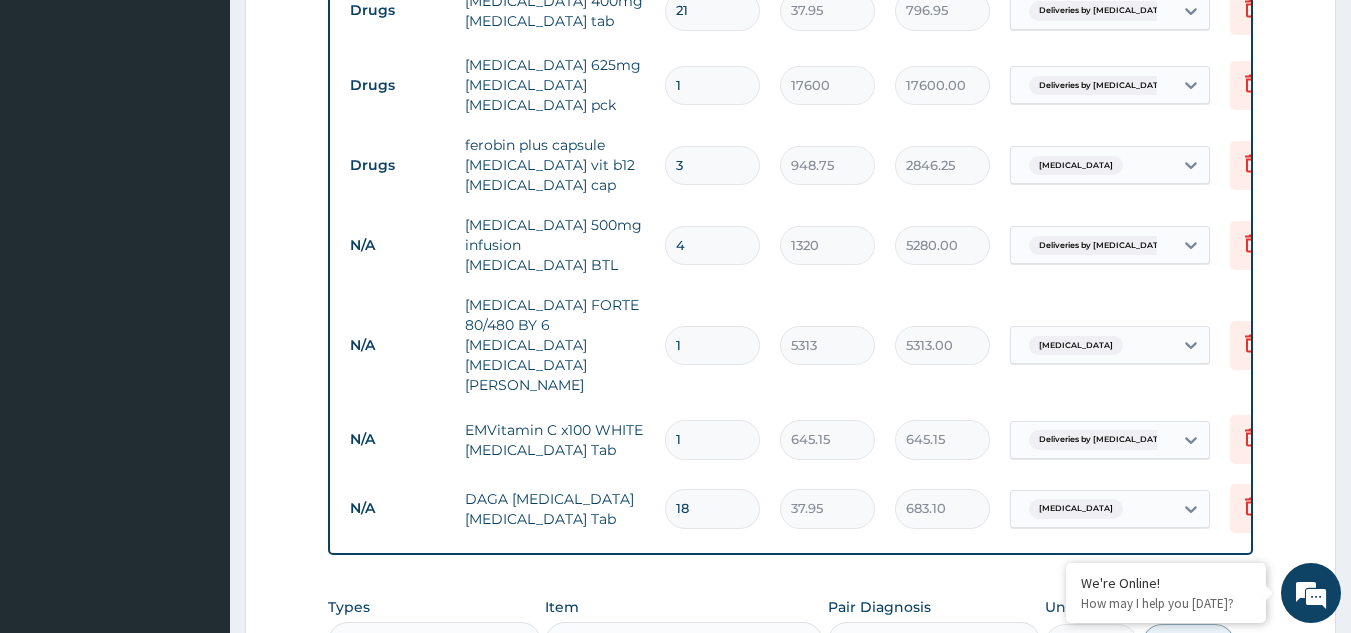 click on "Select Item" at bounding box center (666, 642) 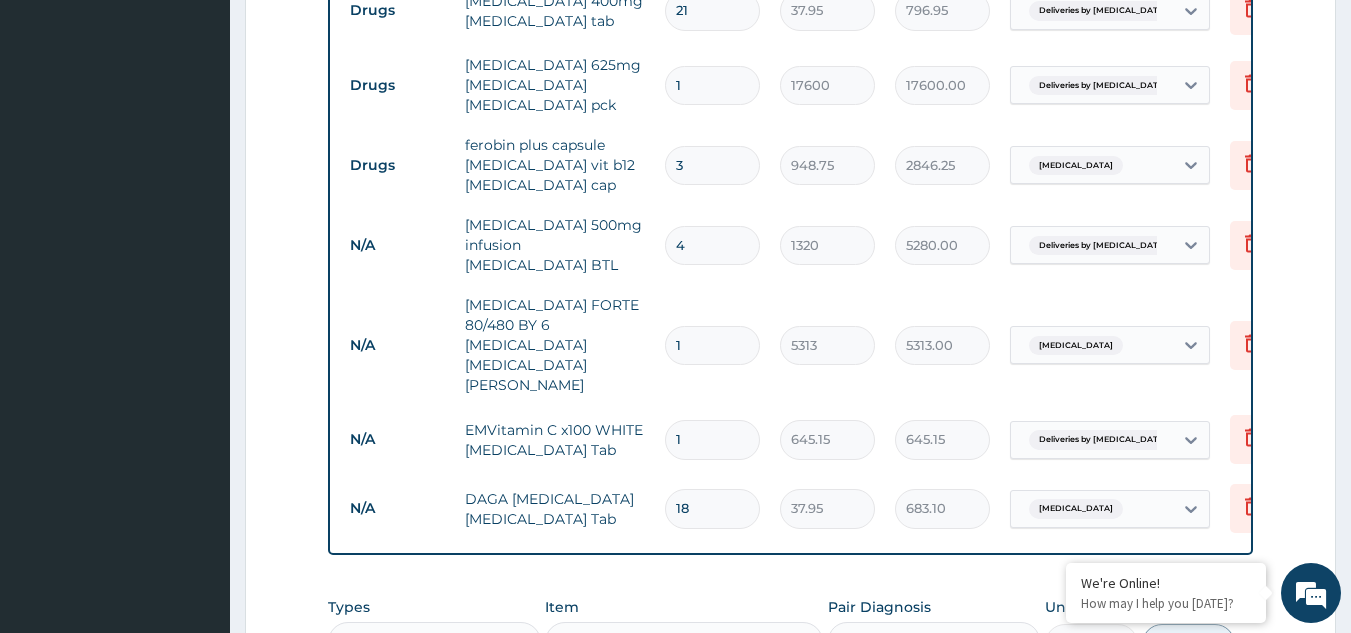 type on "PARACETA" 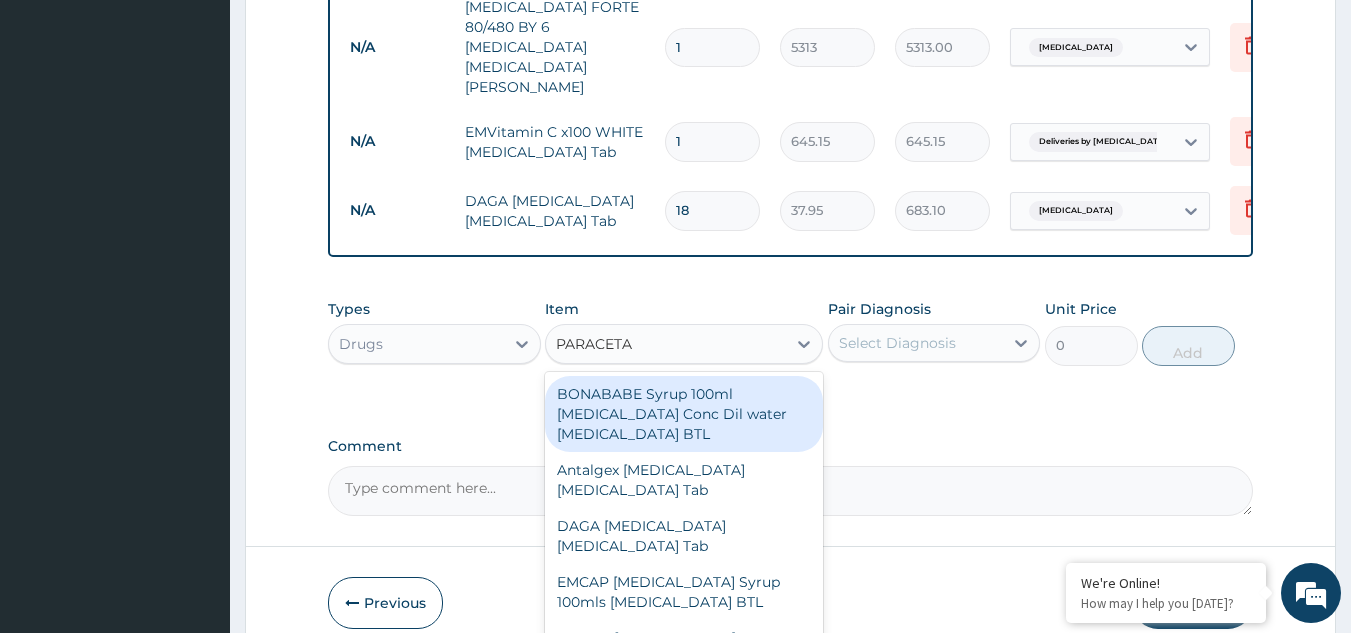 scroll, scrollTop: 1639, scrollLeft: 0, axis: vertical 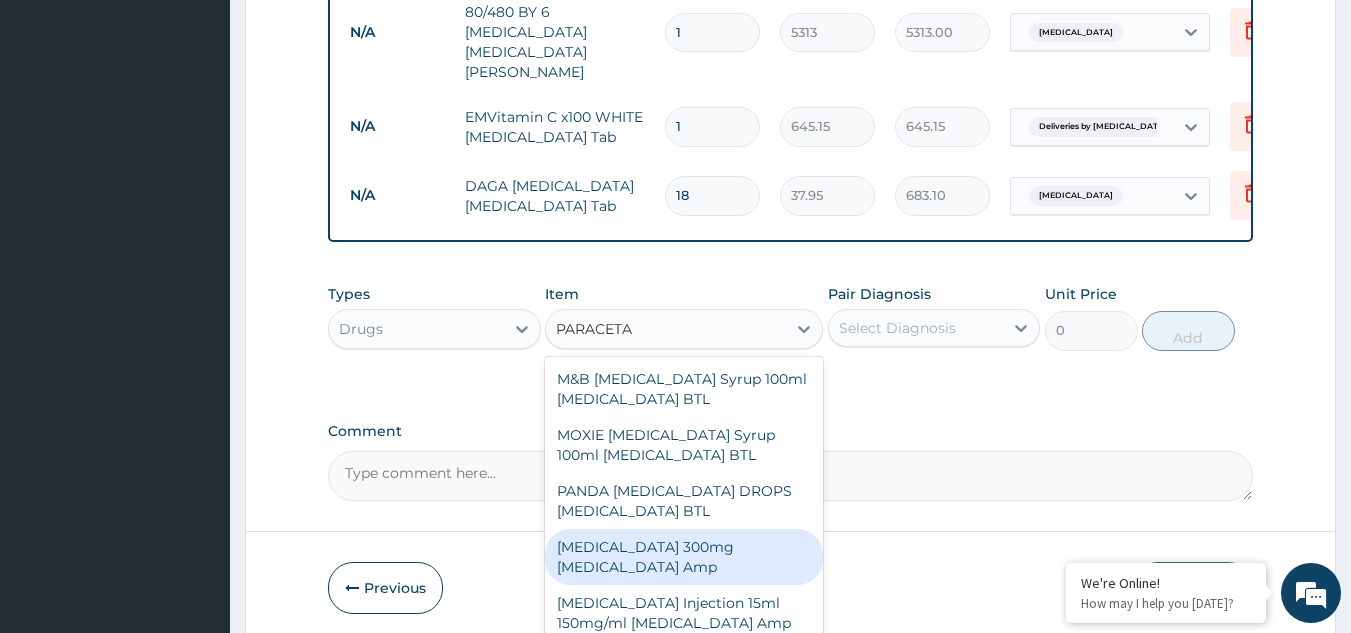click on "[MEDICAL_DATA] 300mg [MEDICAL_DATA] Amp" at bounding box center (684, 557) 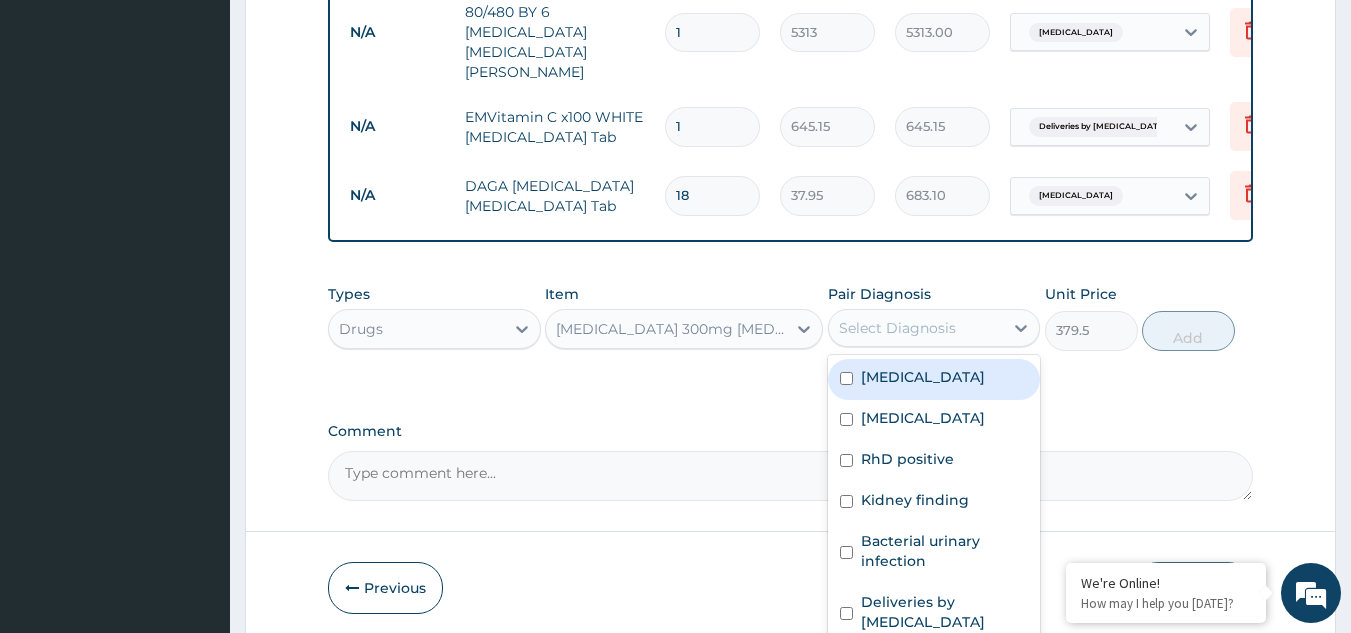 click on "Select Diagnosis" at bounding box center (897, 328) 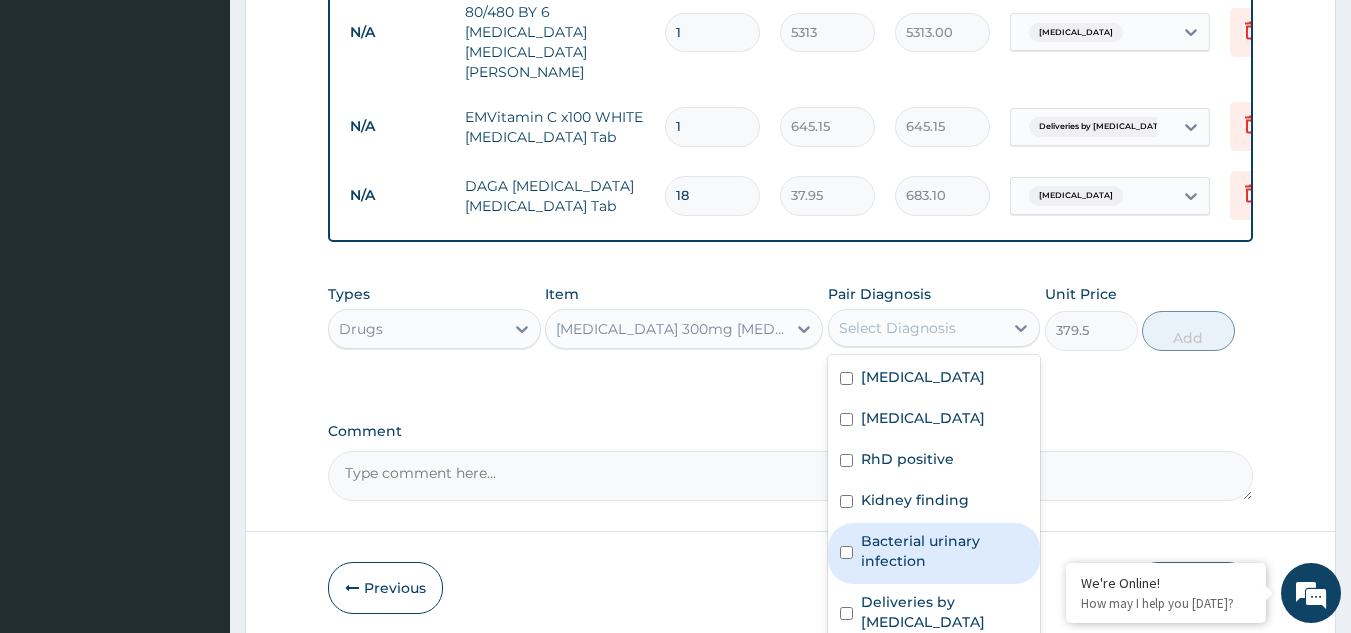 drag, startPoint x: 856, startPoint y: 529, endPoint x: 925, endPoint y: 479, distance: 85.2115 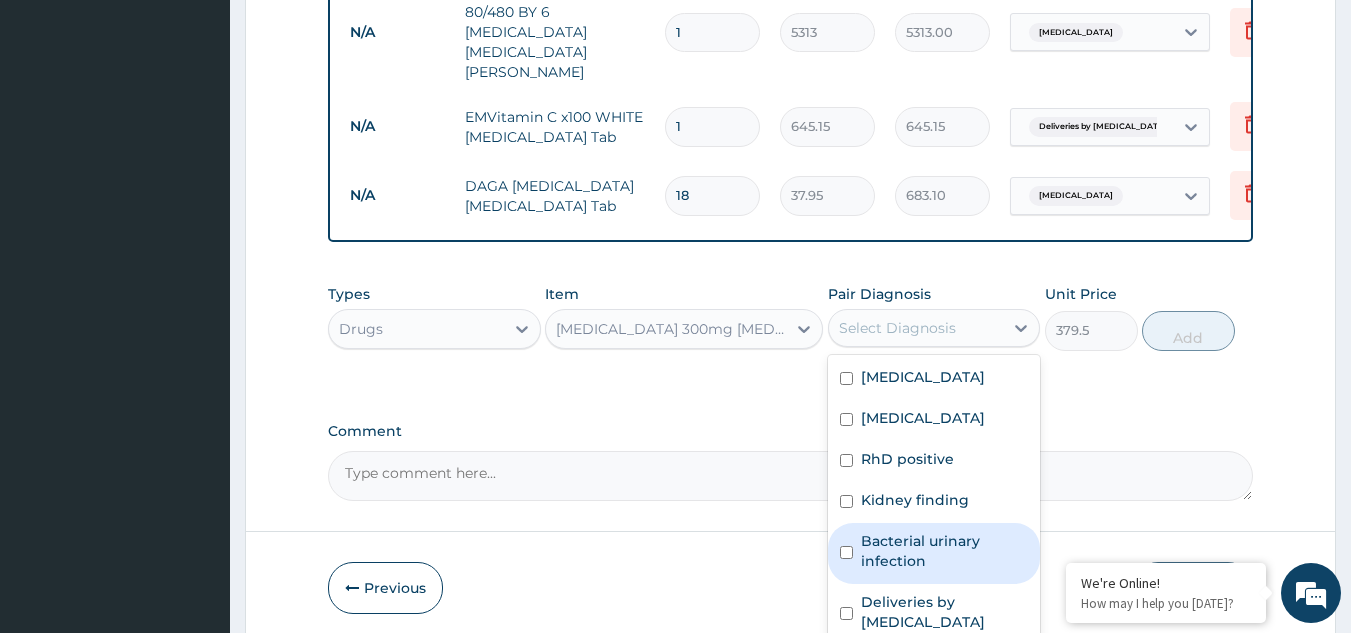 click on "Obstructed labor Anemia RhD positive Kidney finding Bacterial urinary infection Deliveries by caesarean Headache Malaria" at bounding box center (934, 505) 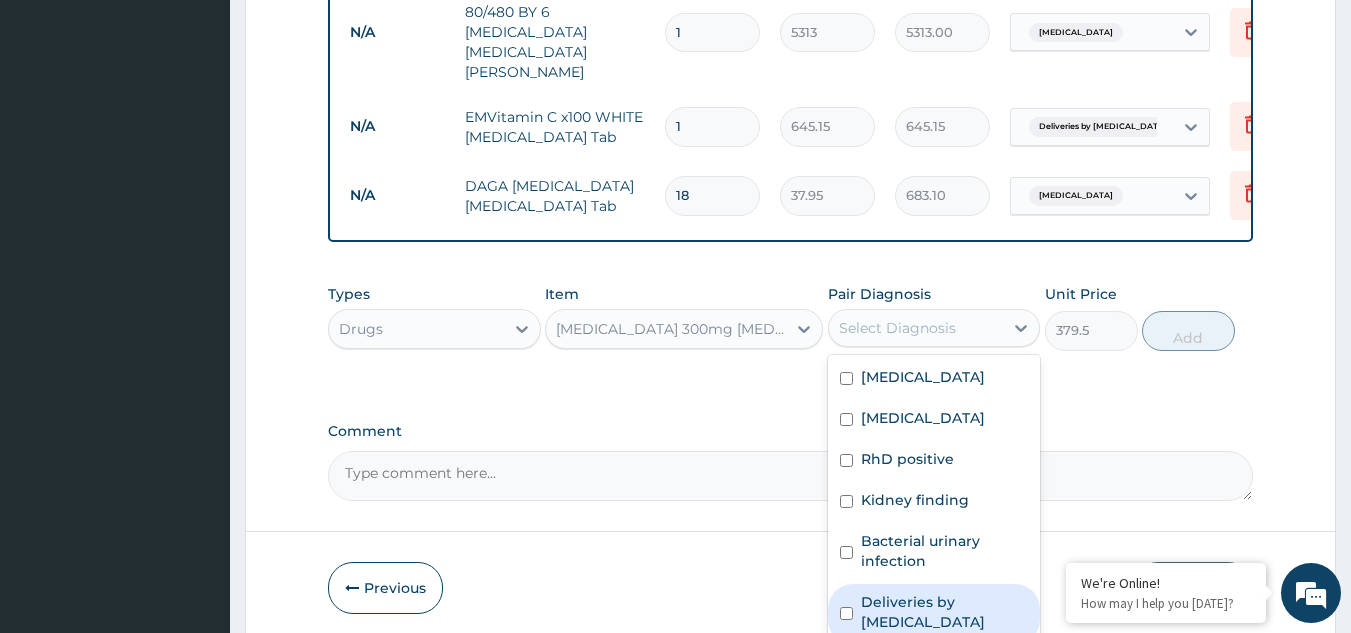 click at bounding box center [846, 613] 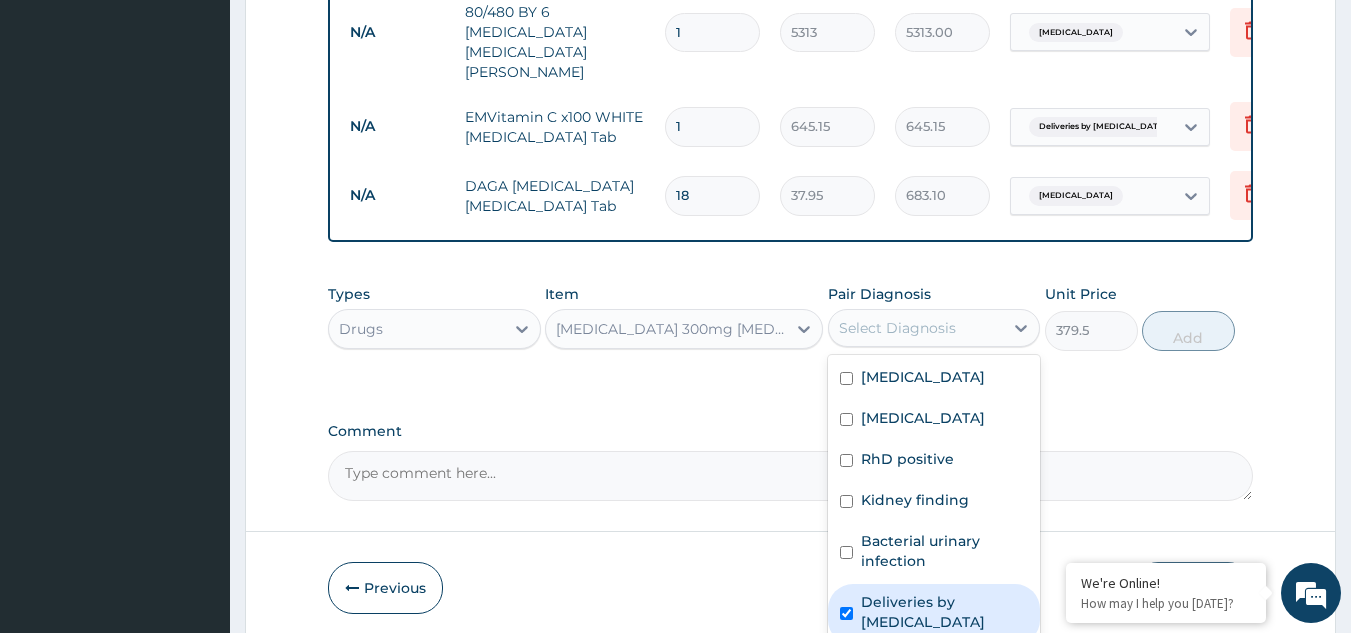 checkbox on "true" 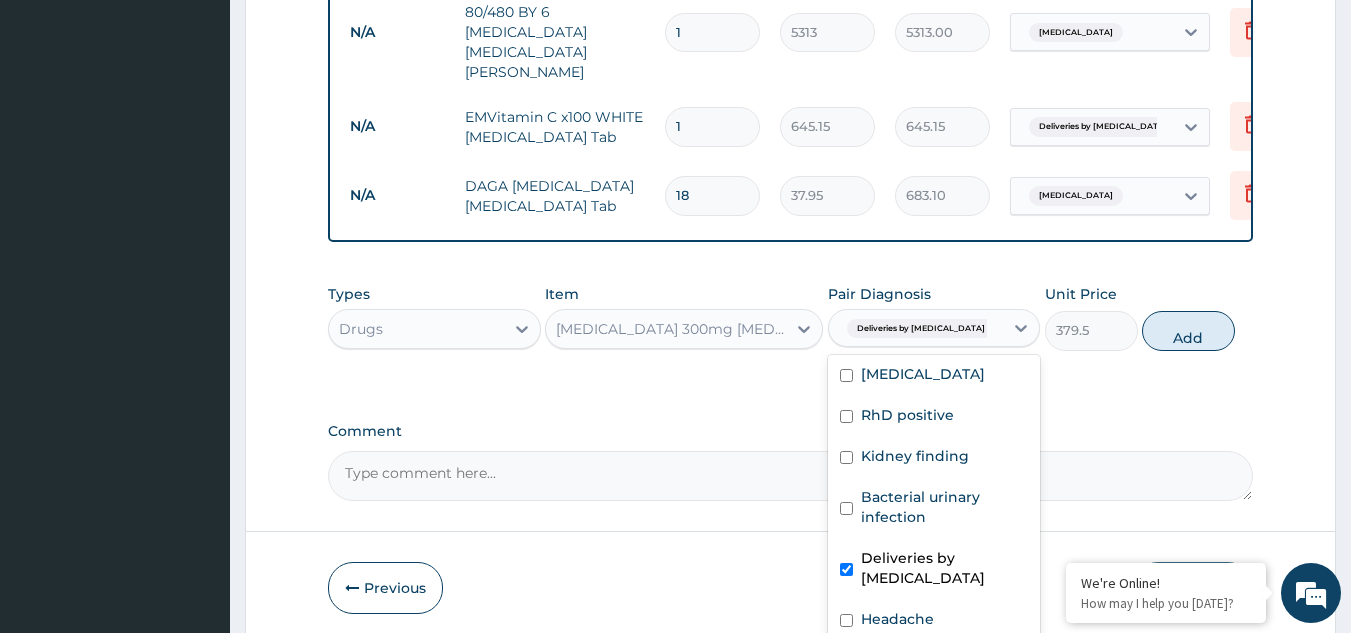 scroll, scrollTop: 76, scrollLeft: 0, axis: vertical 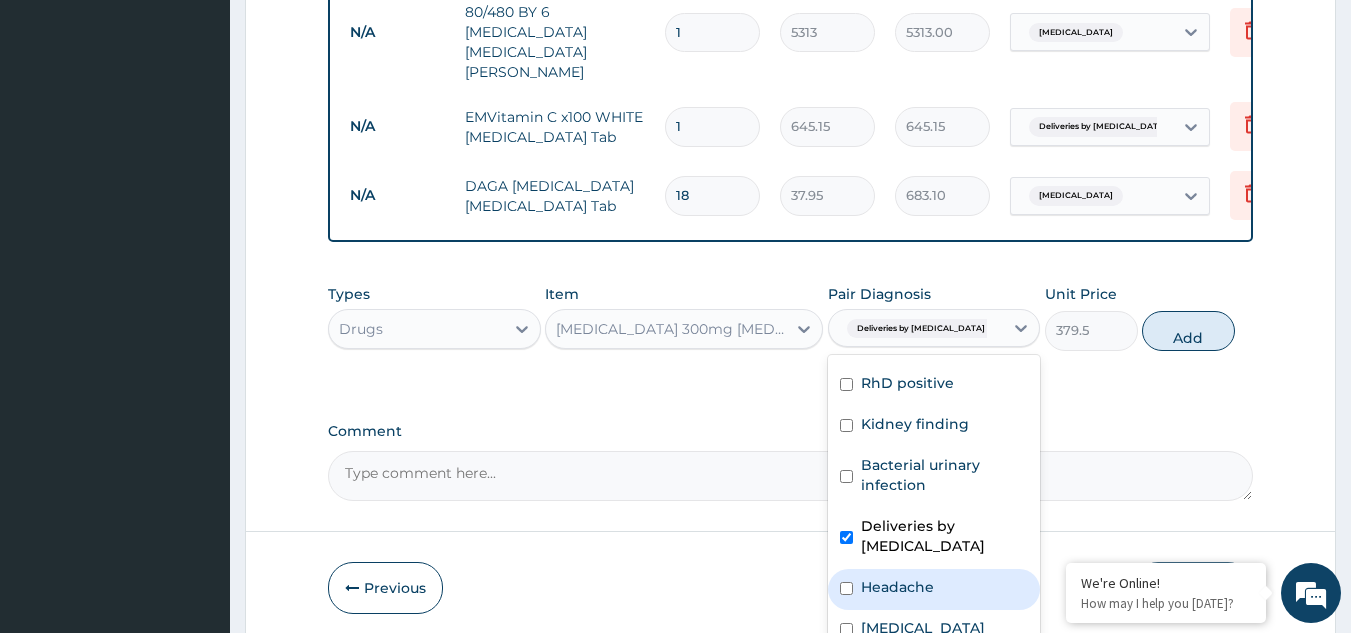 click at bounding box center (846, 588) 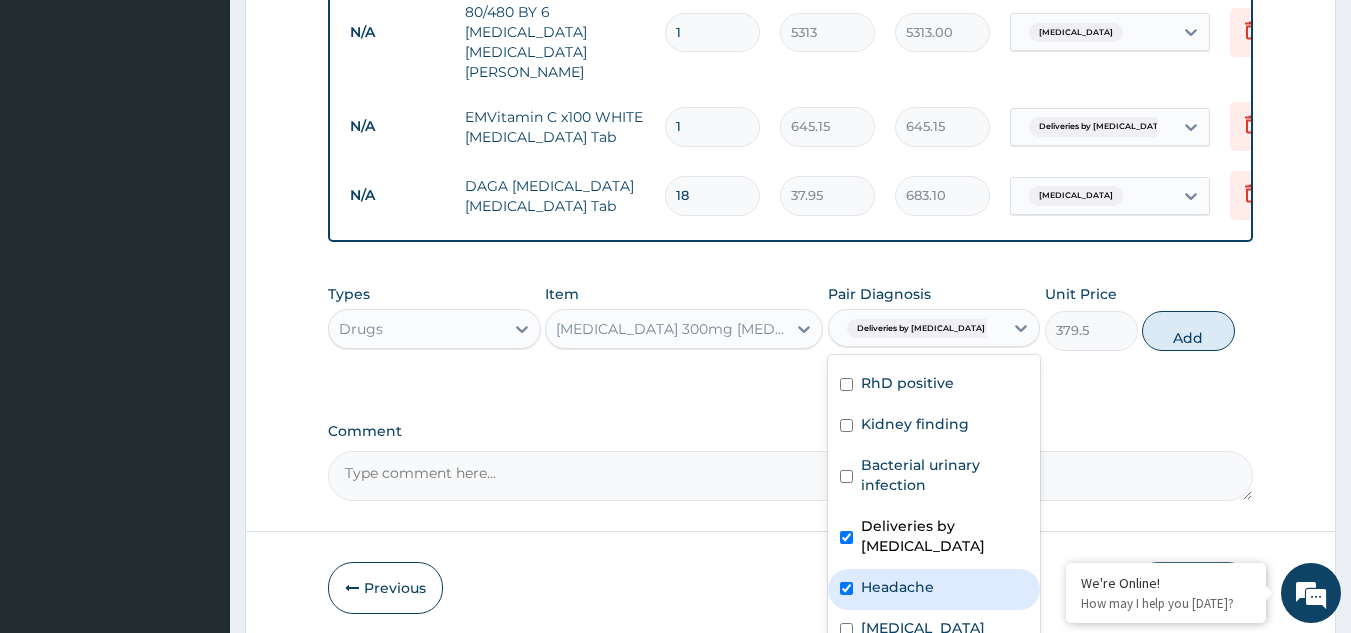 checkbox on "true" 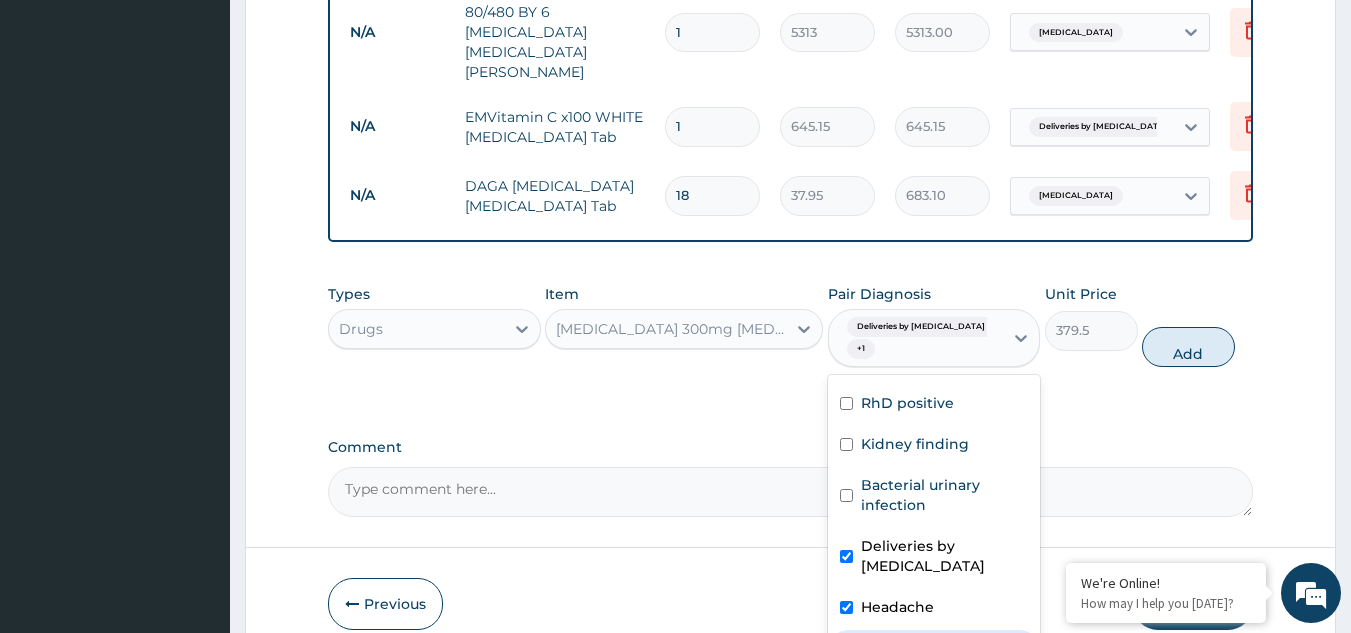 click at bounding box center [846, 648] 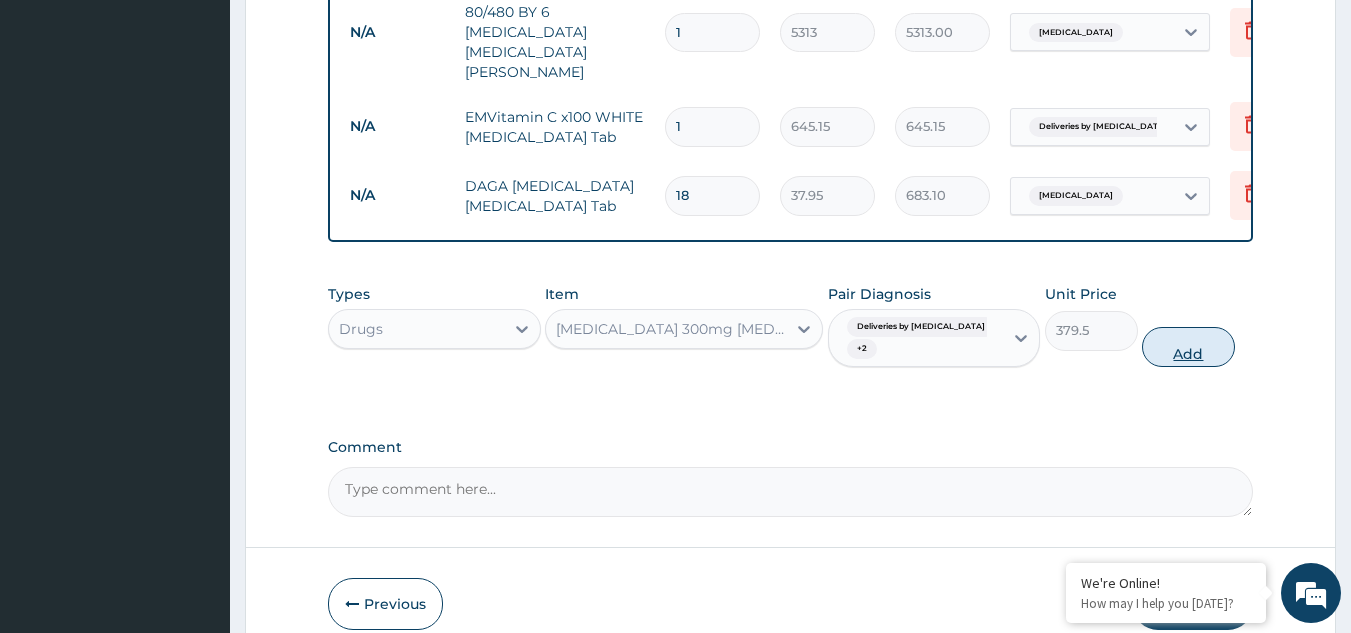 click on "Add" at bounding box center (1188, 347) 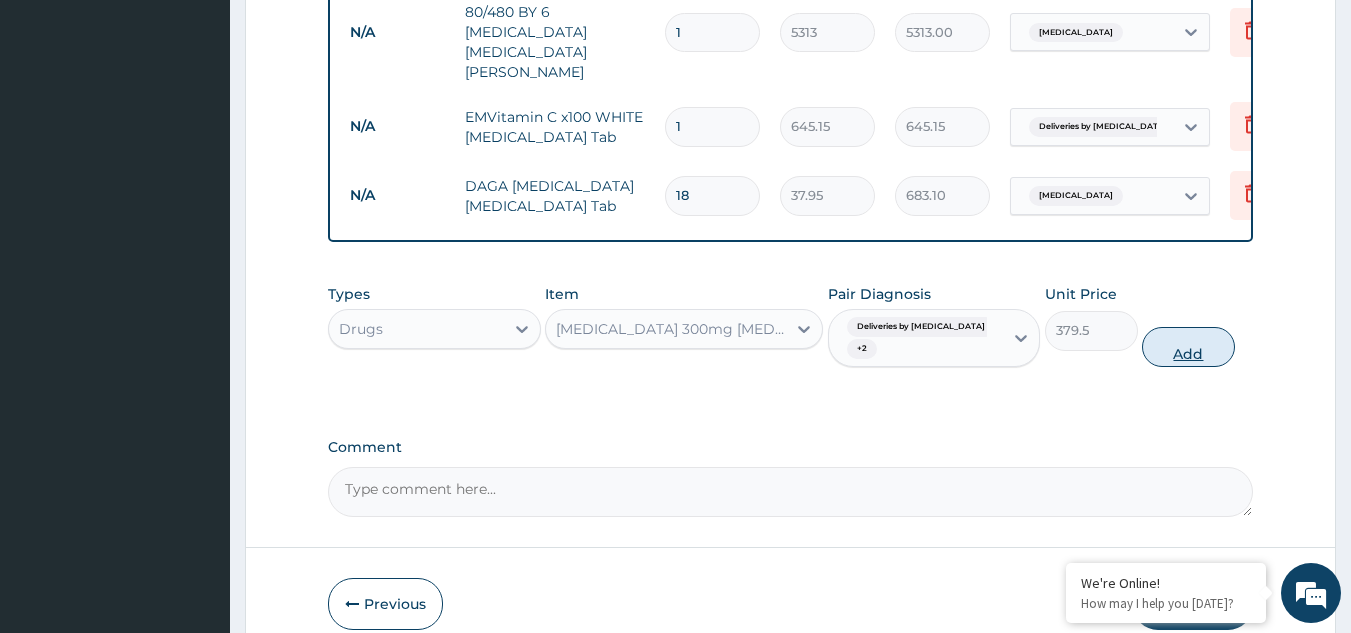 type on "0" 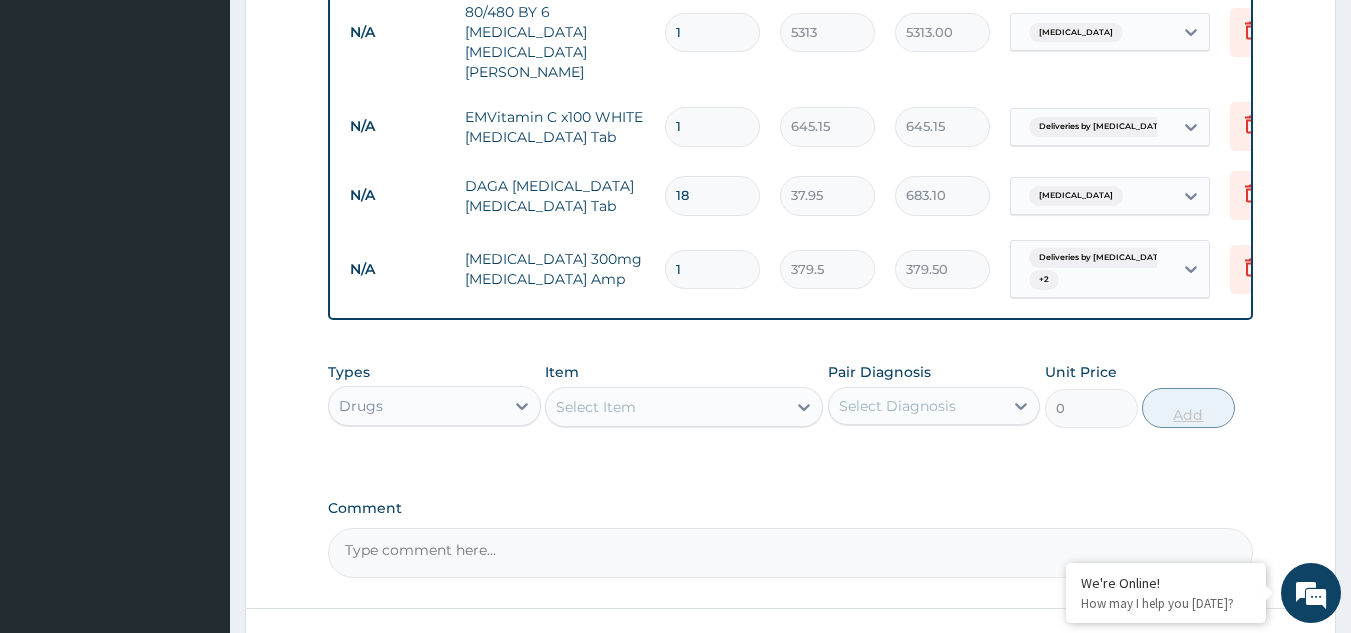 type 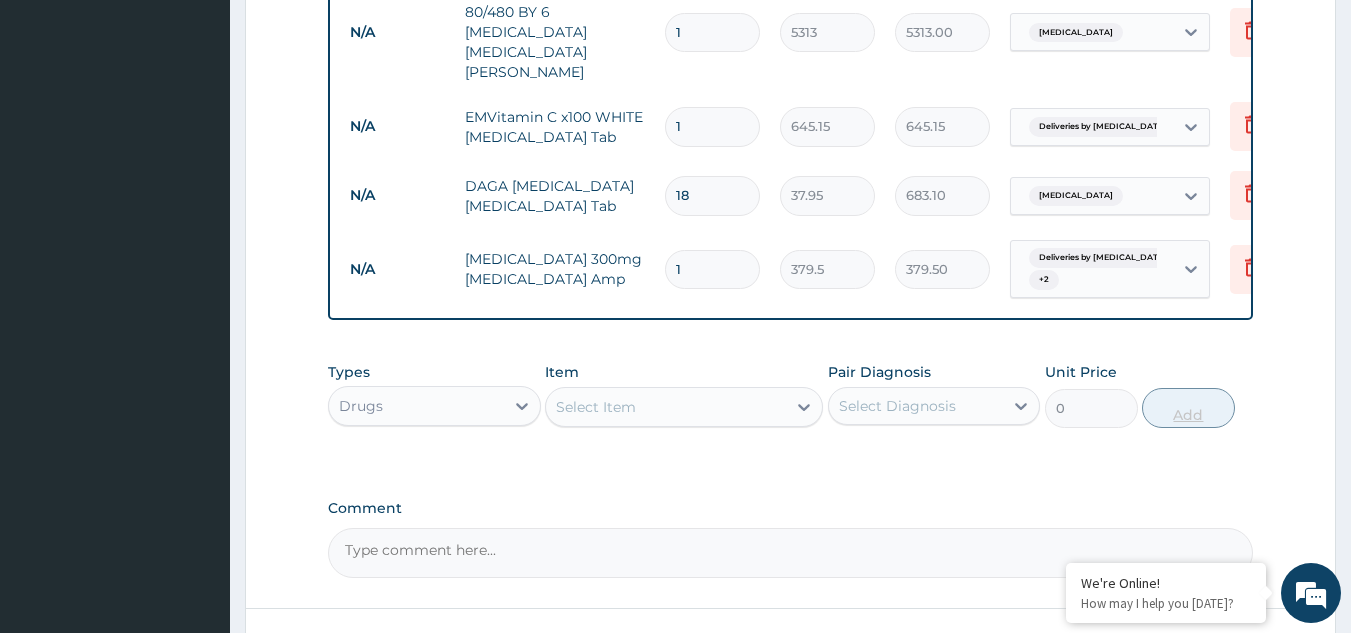 type on "0.00" 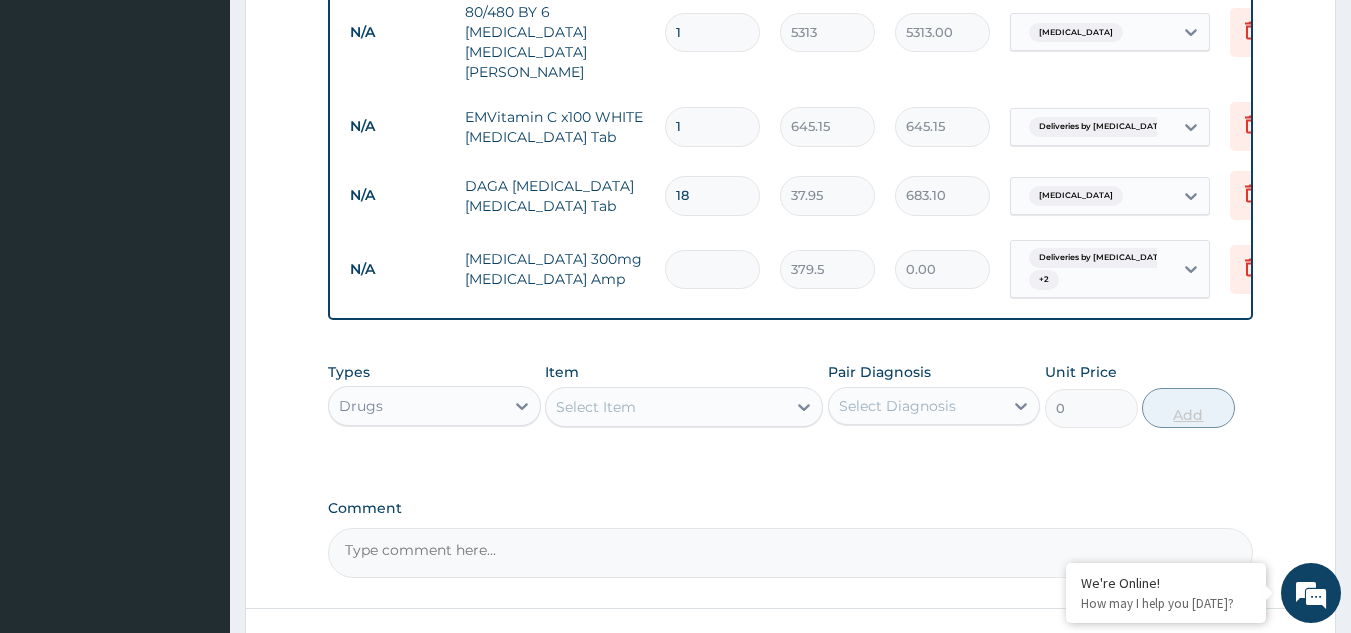 type on "9" 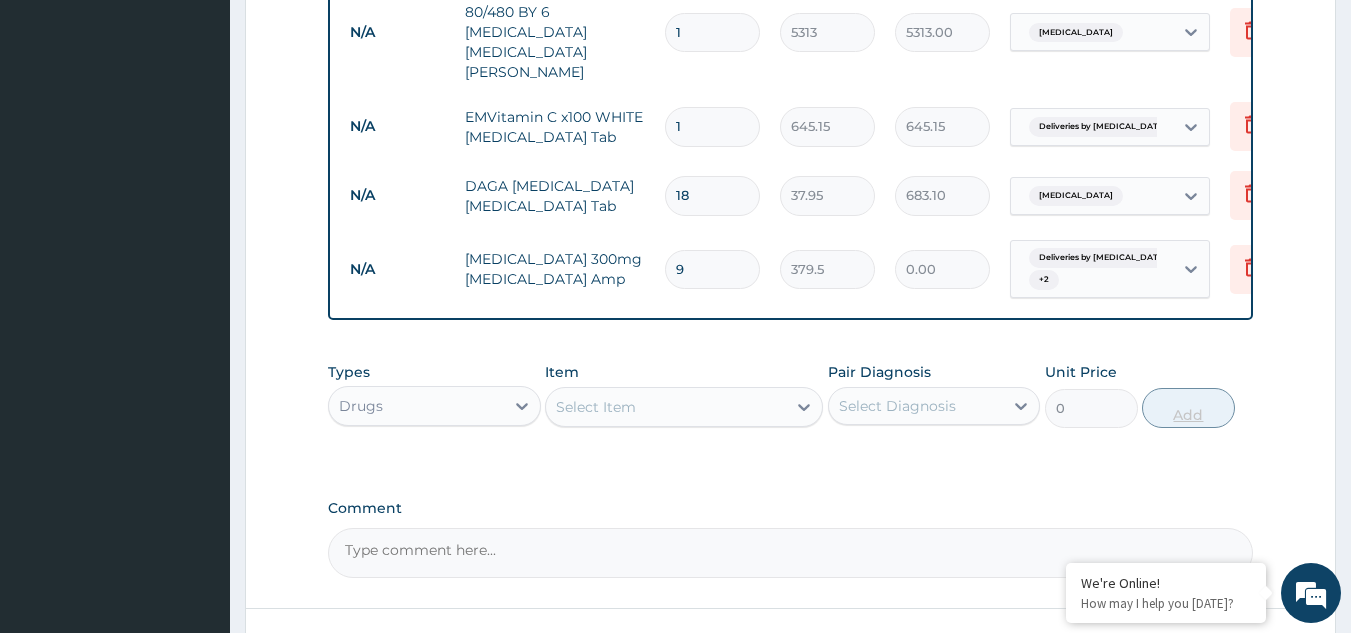 type on "3415.50" 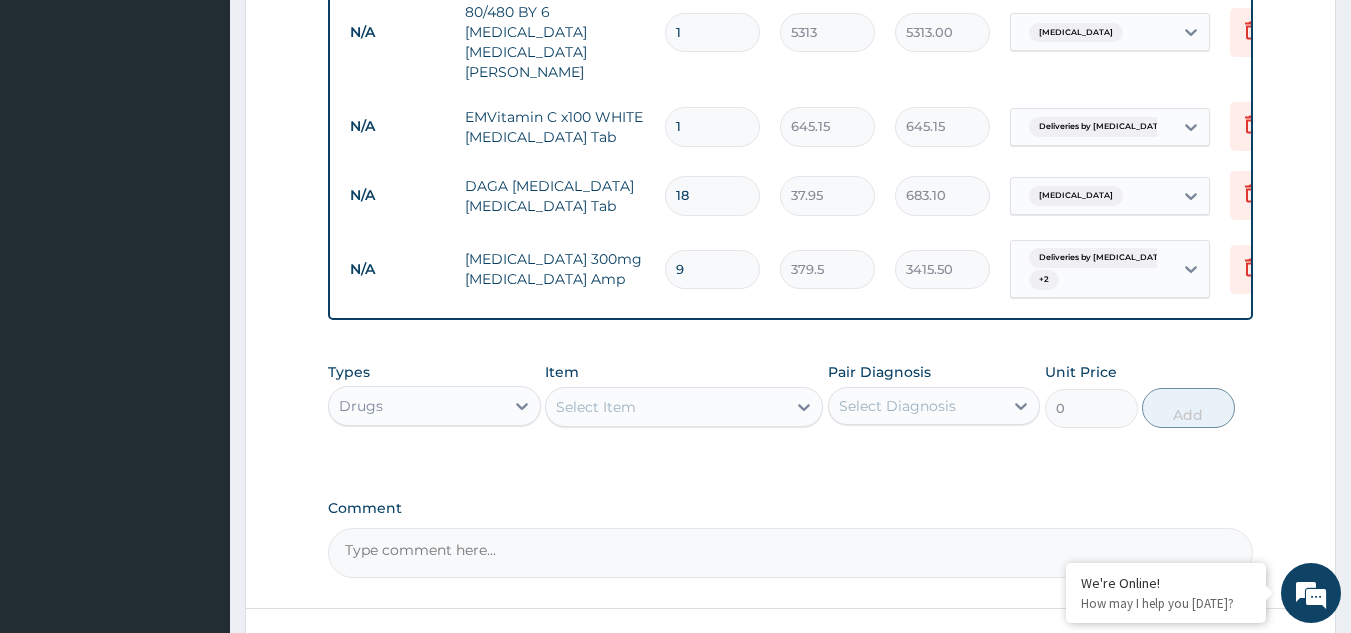 type on "9" 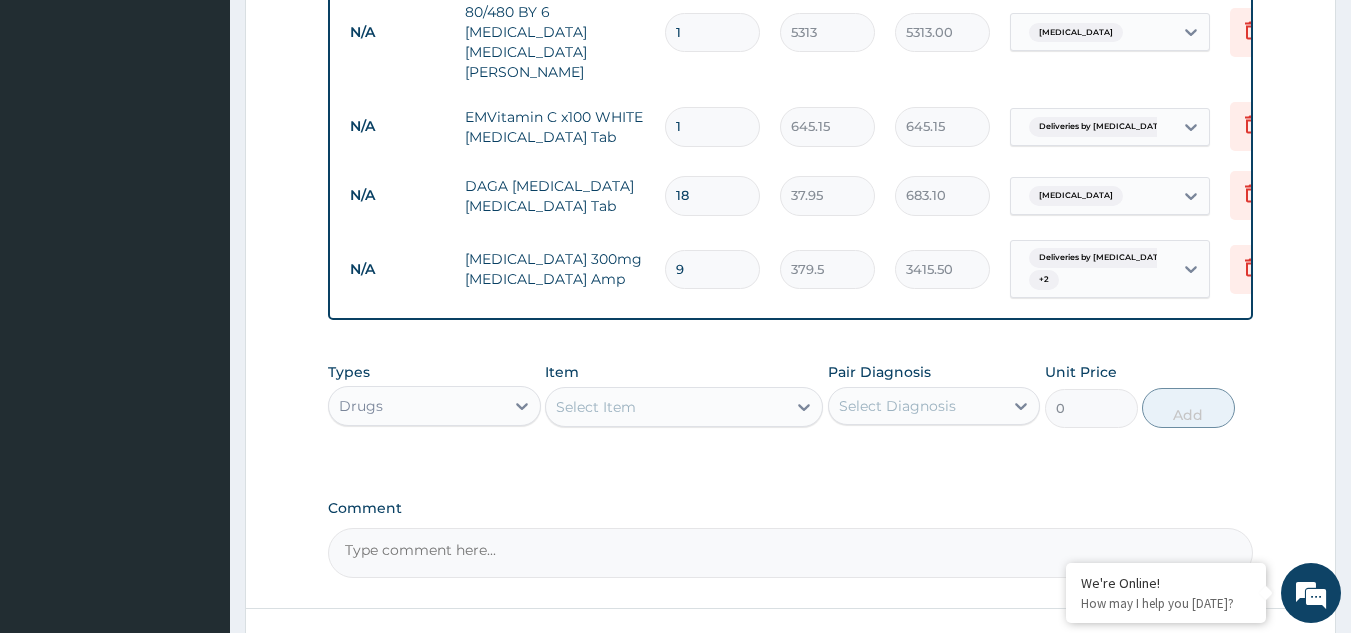 scroll, scrollTop: 1086, scrollLeft: 0, axis: vertical 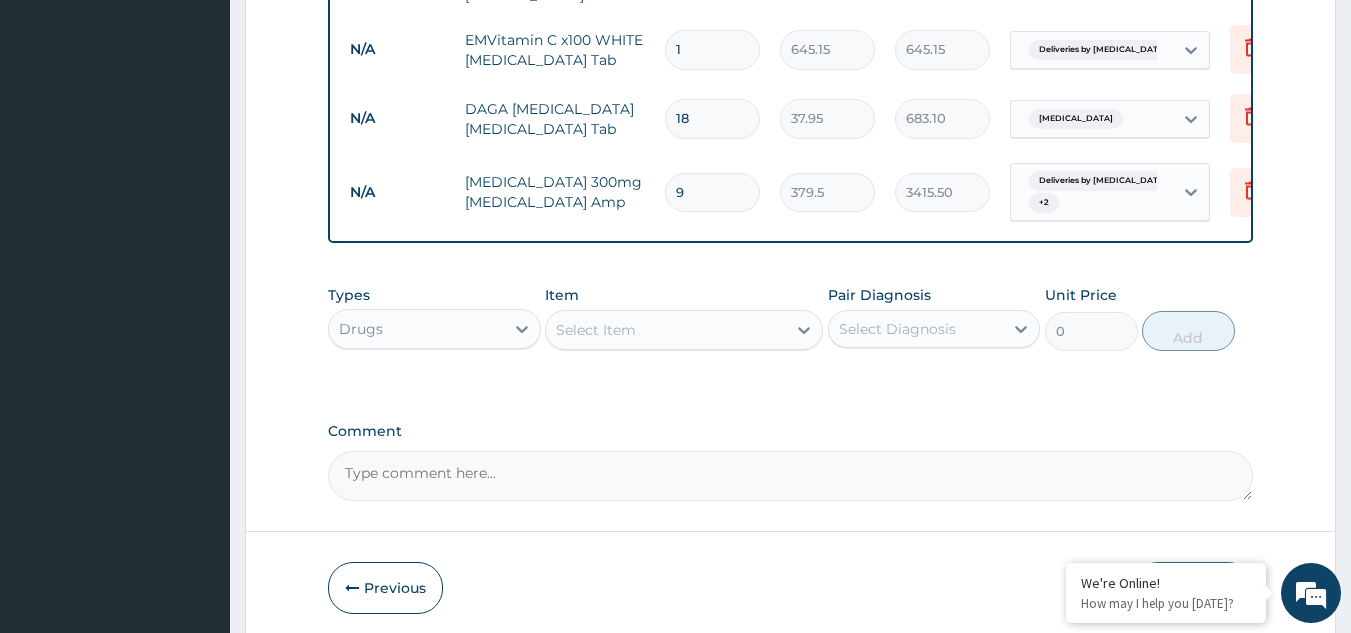 click on "Submit" at bounding box center [1193, 588] 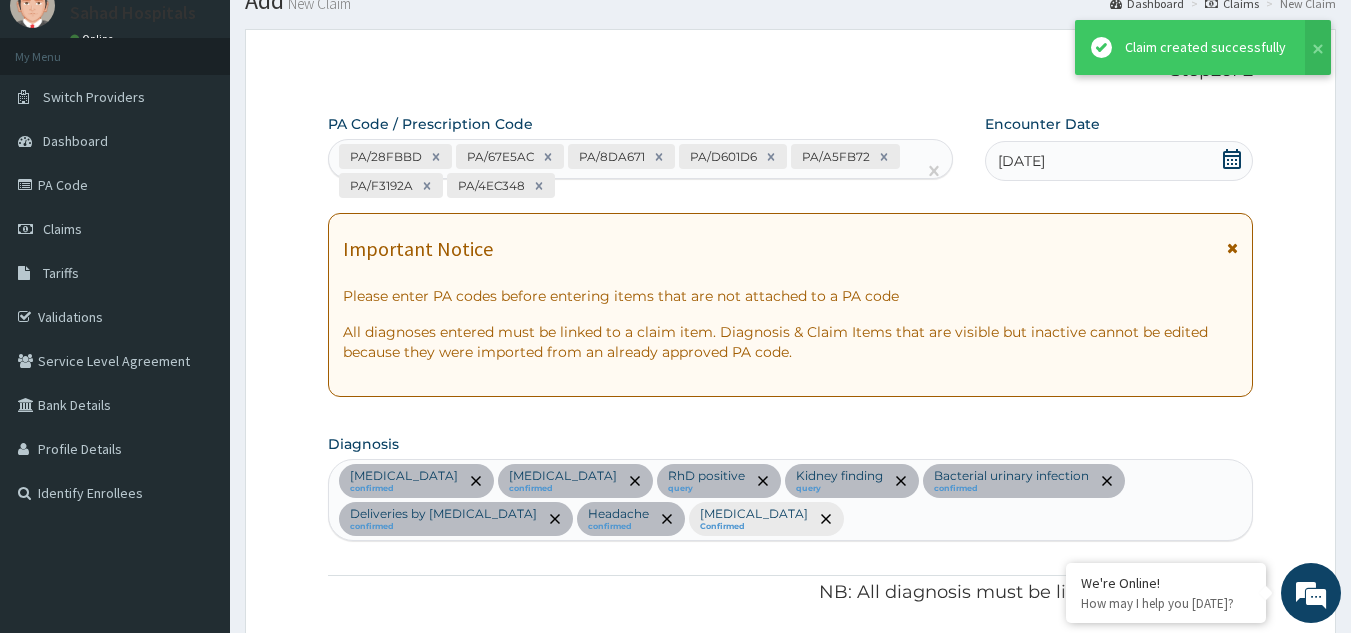 scroll, scrollTop: 1716, scrollLeft: 0, axis: vertical 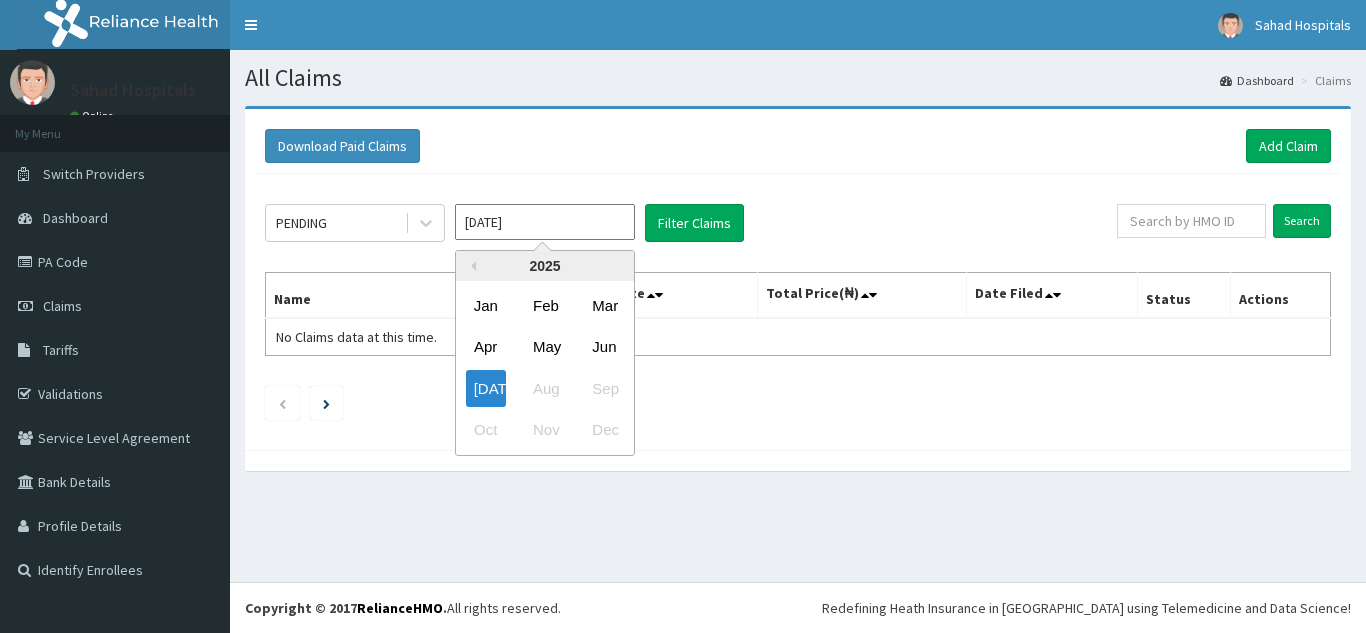 click on "[DATE]" at bounding box center (545, 222) 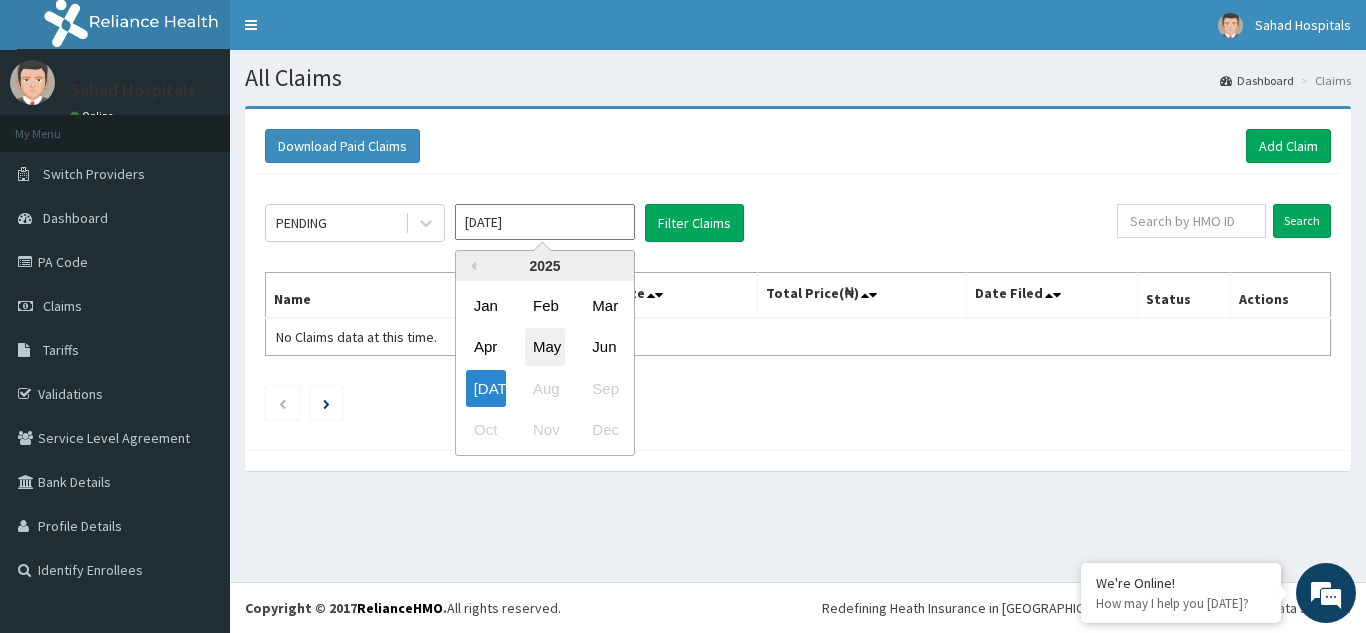 click on "May" at bounding box center (545, 347) 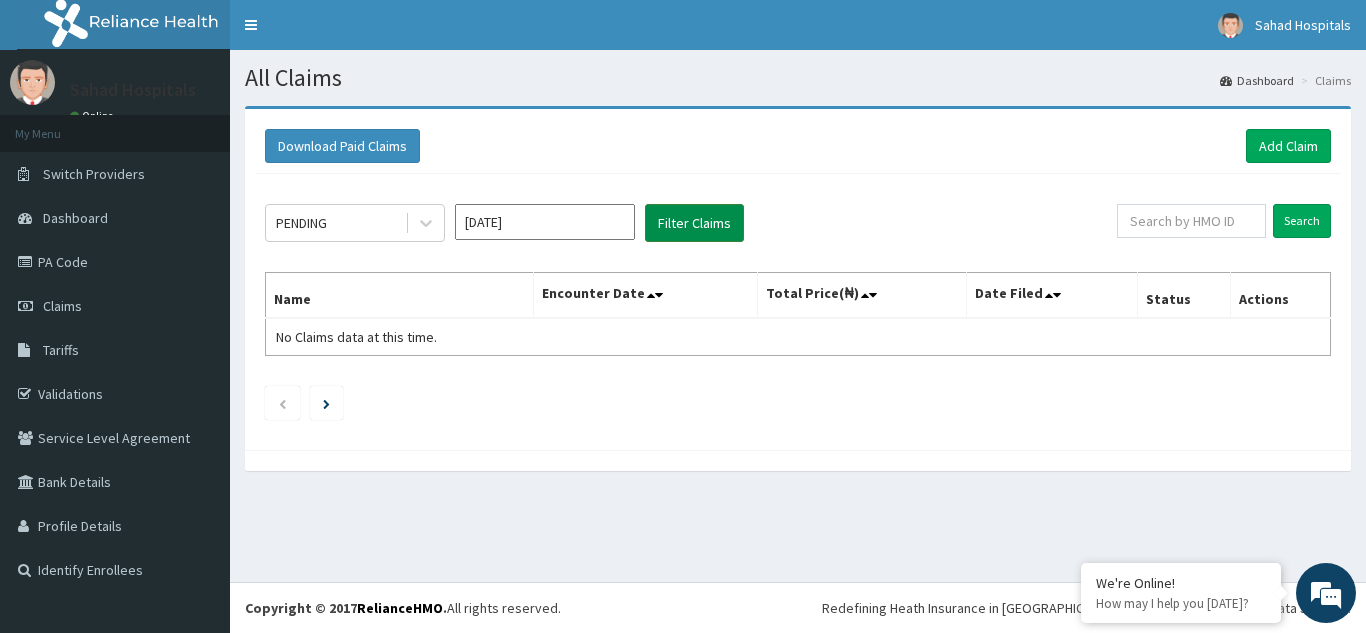 click on "Filter Claims" at bounding box center (694, 223) 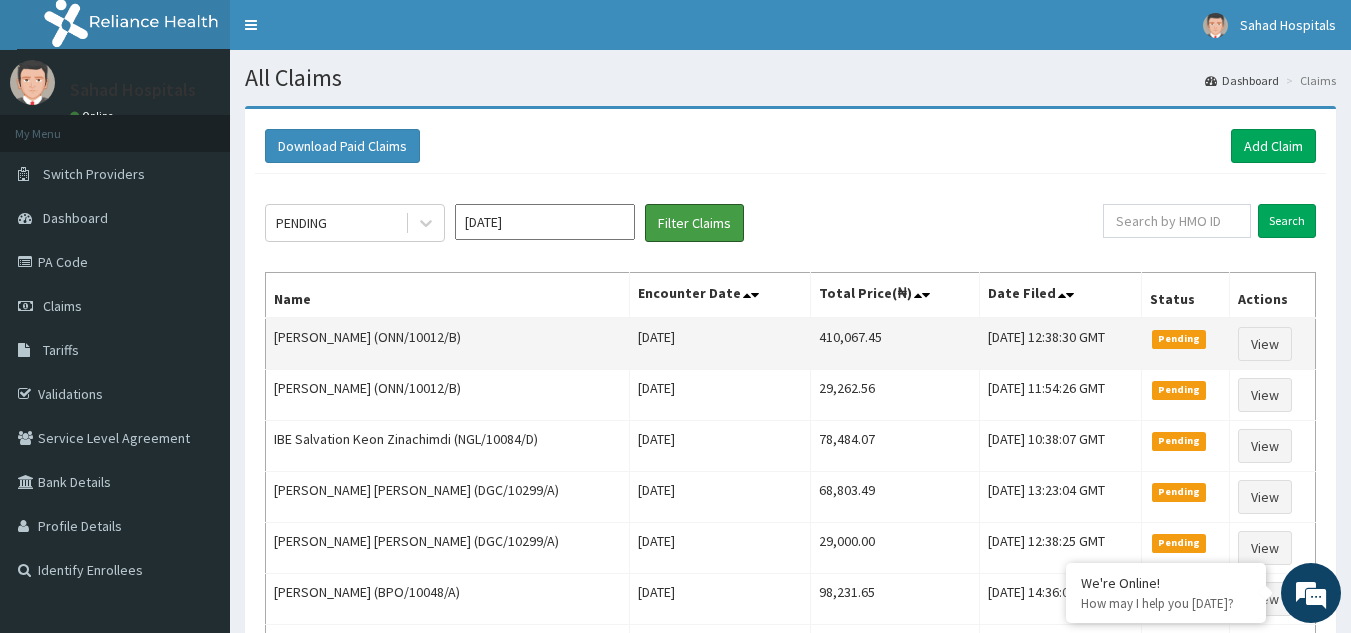 scroll, scrollTop: 0, scrollLeft: 0, axis: both 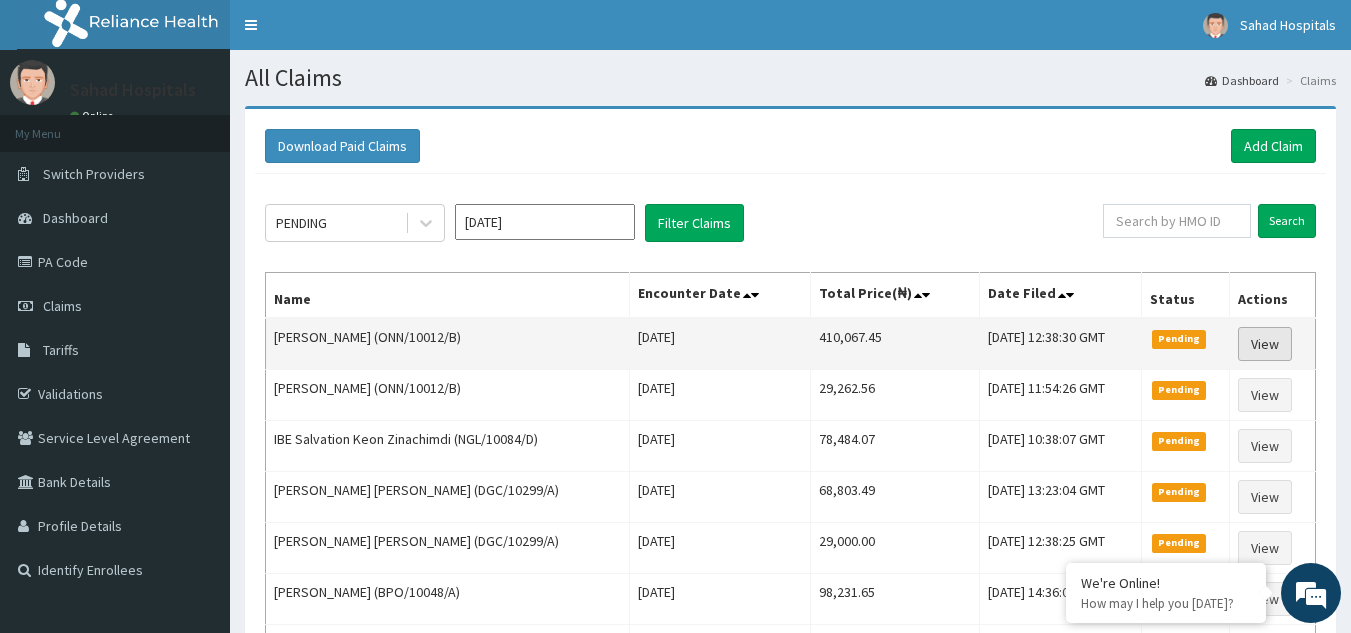 click on "View" at bounding box center (1265, 344) 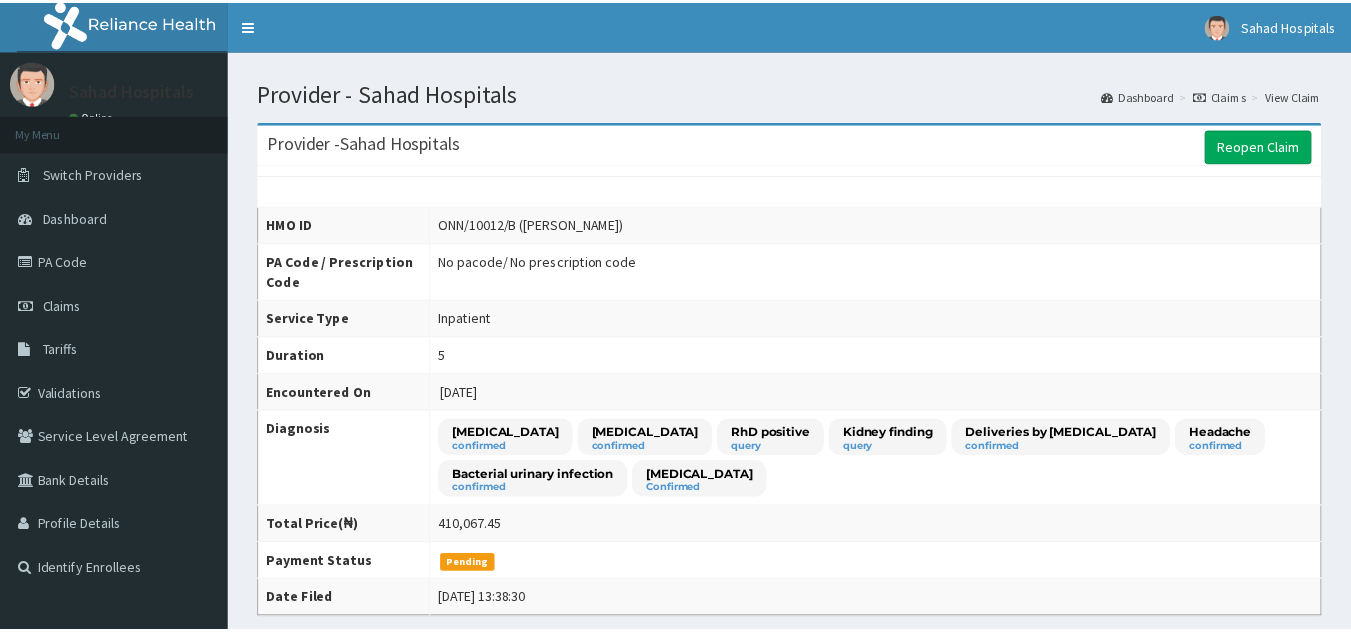 scroll, scrollTop: 0, scrollLeft: 0, axis: both 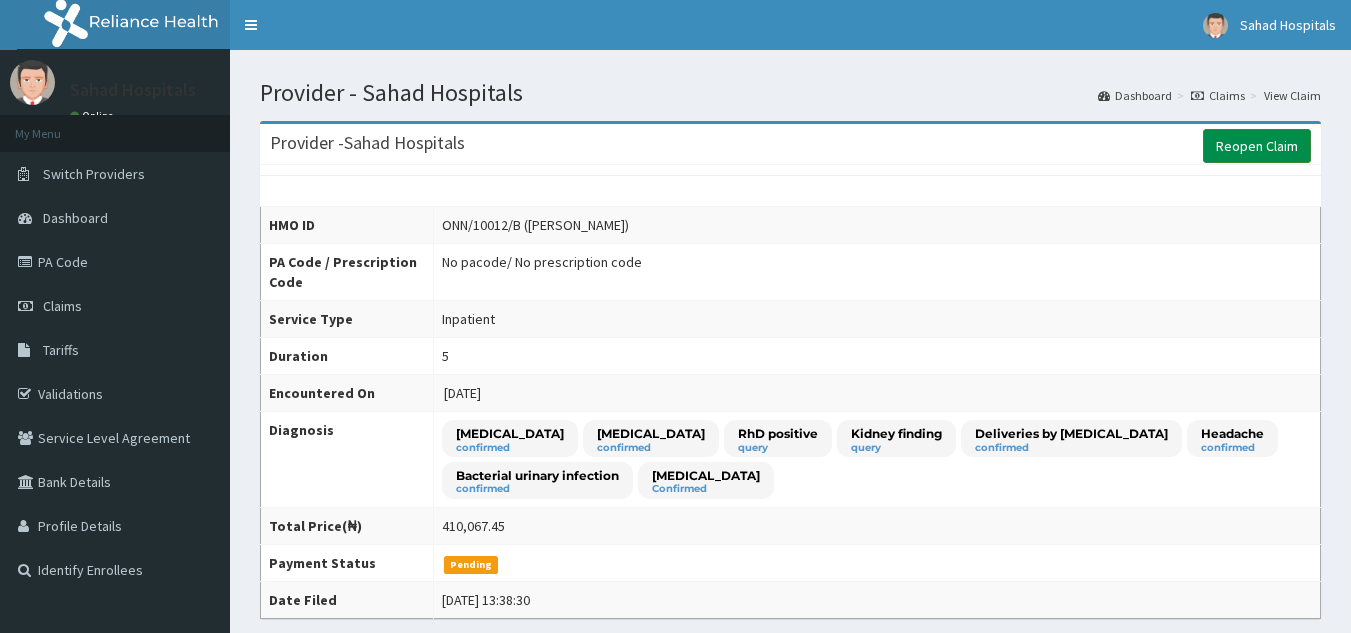 click on "Reopen Claim" at bounding box center (1257, 146) 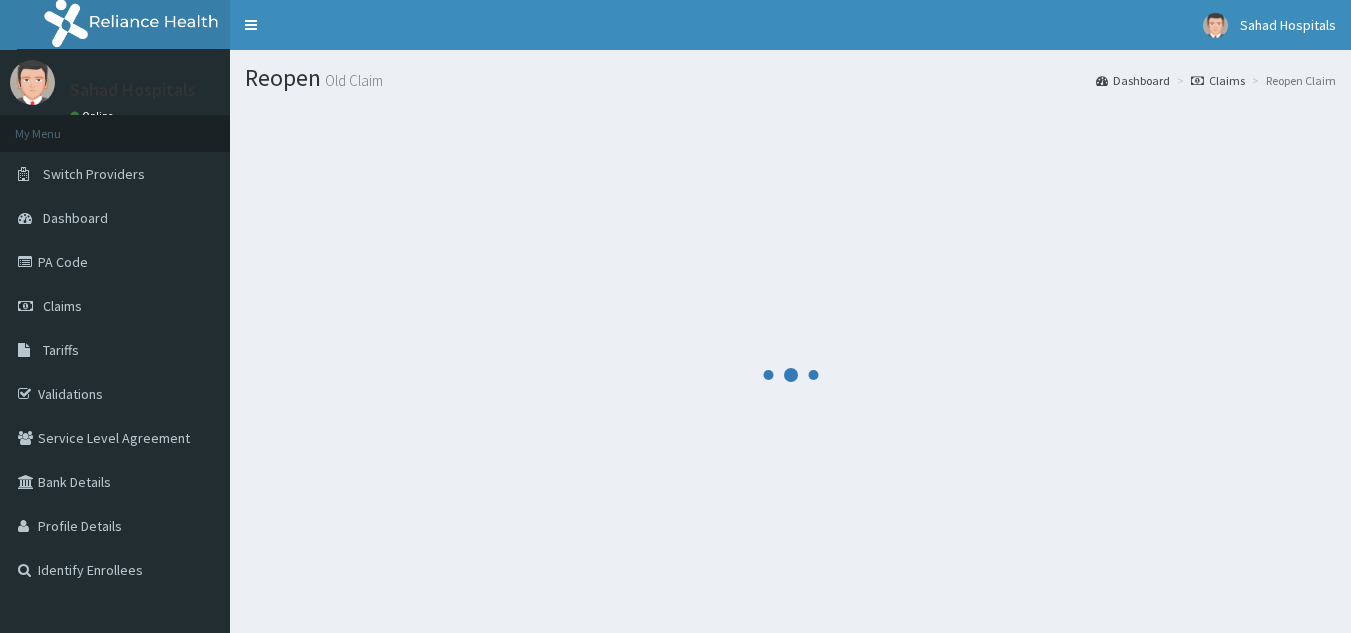 scroll, scrollTop: 0, scrollLeft: 0, axis: both 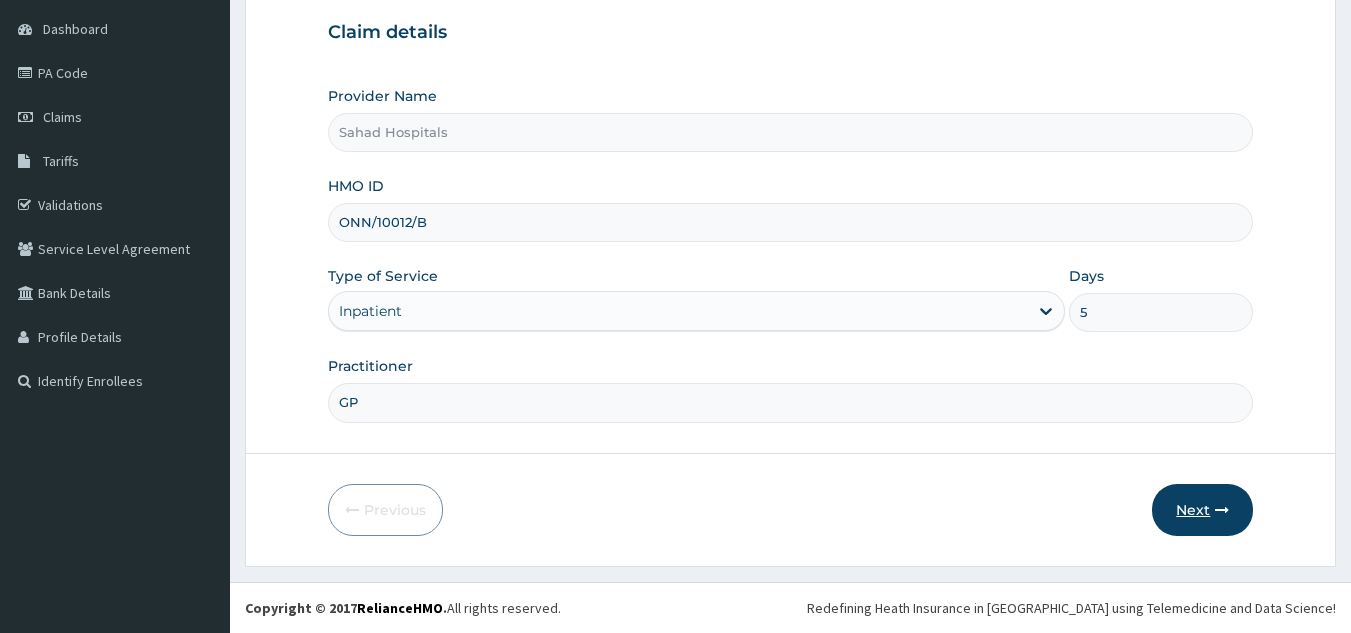 click on "Next" at bounding box center [1202, 510] 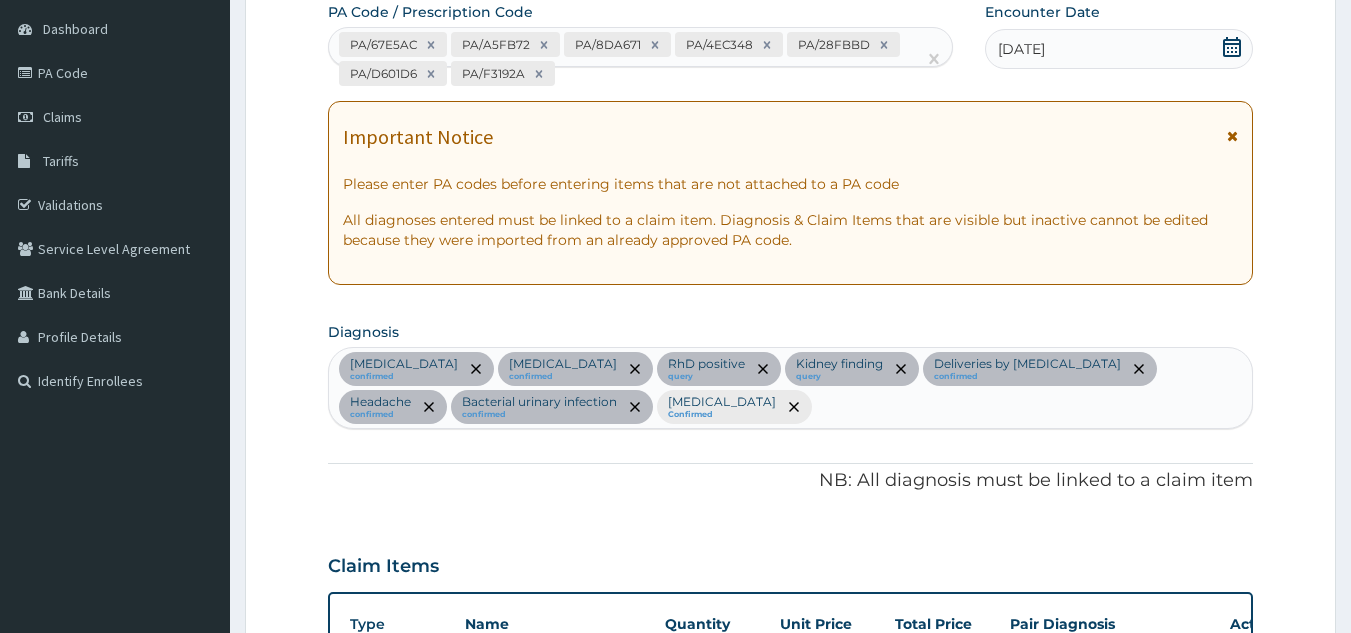 scroll, scrollTop: 742, scrollLeft: 0, axis: vertical 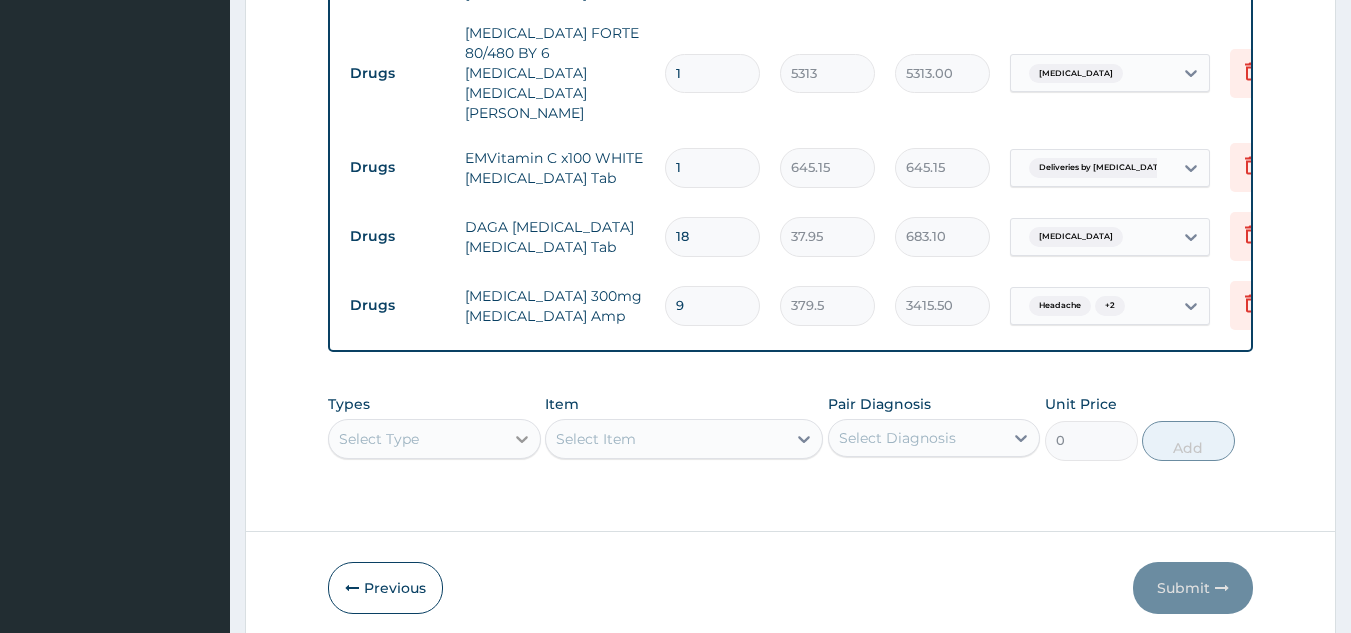 click on "Select Type" at bounding box center [434, 439] 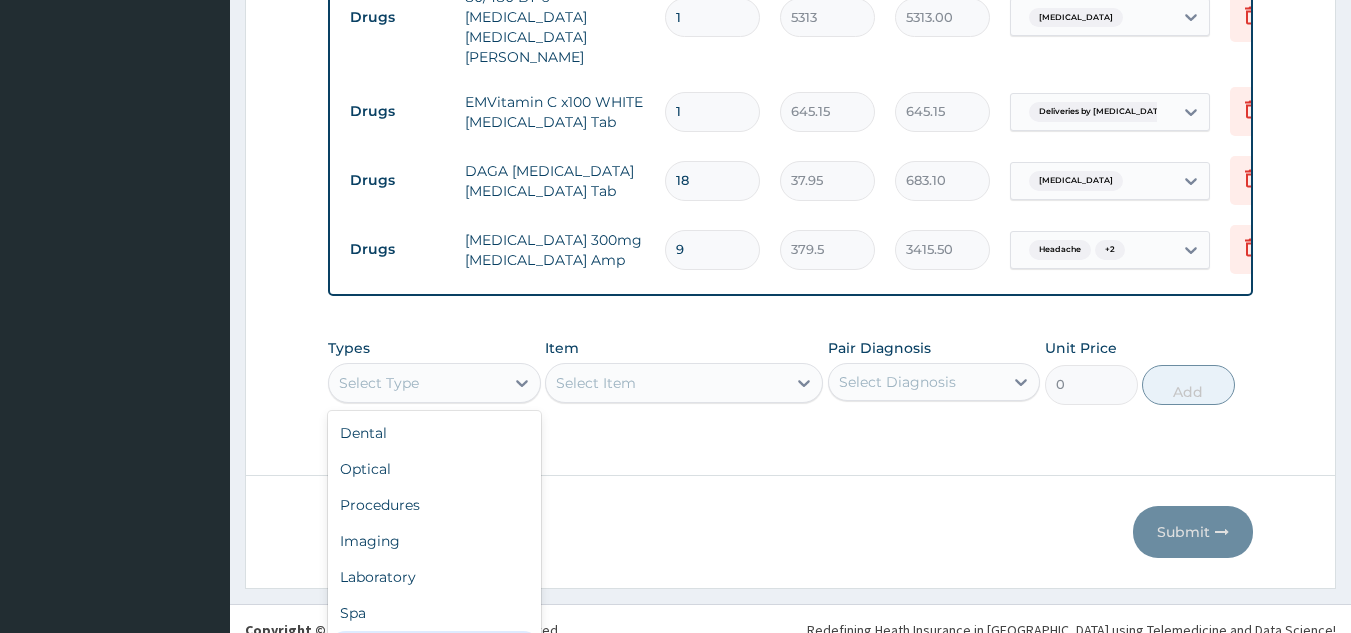 click on "Drugs" at bounding box center (434, 649) 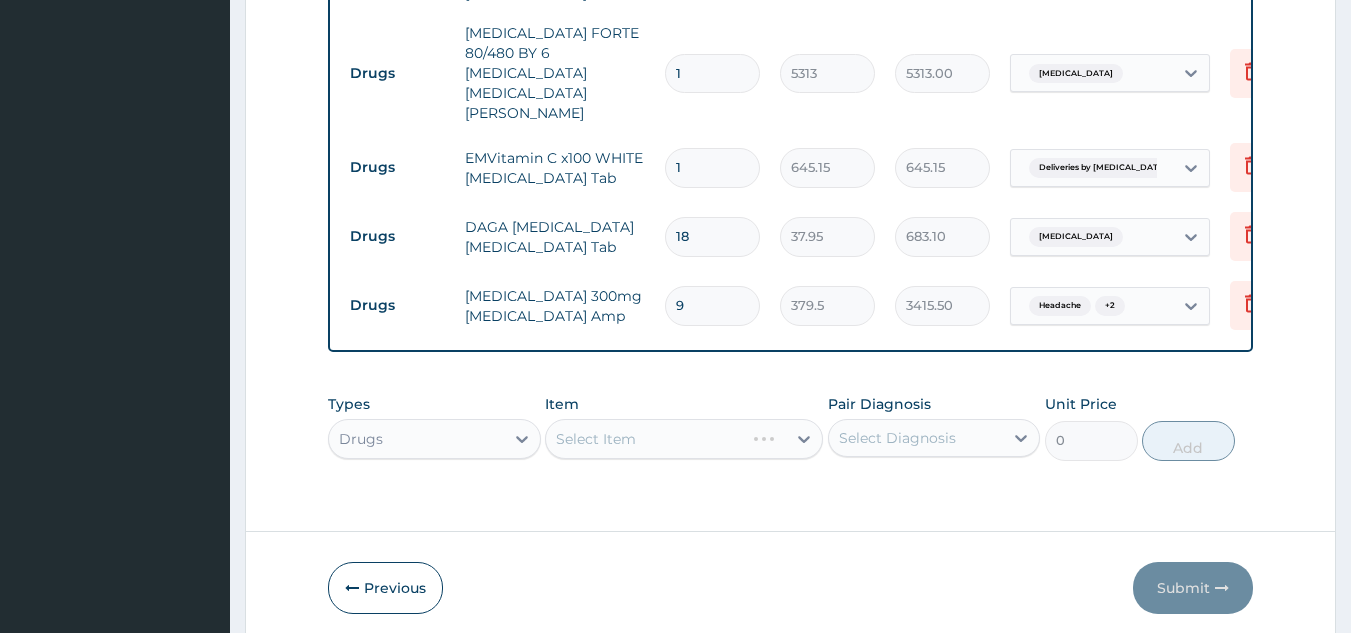 scroll, scrollTop: 0, scrollLeft: 0, axis: both 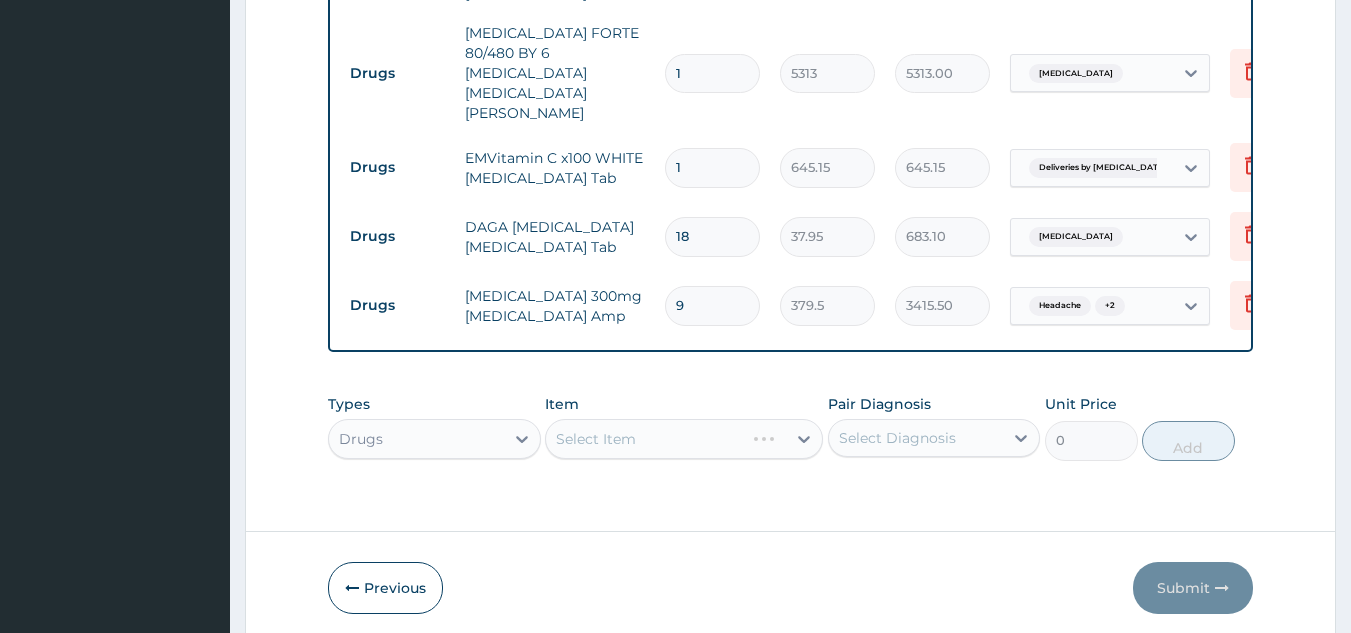 click on "Select Item" at bounding box center [684, 439] 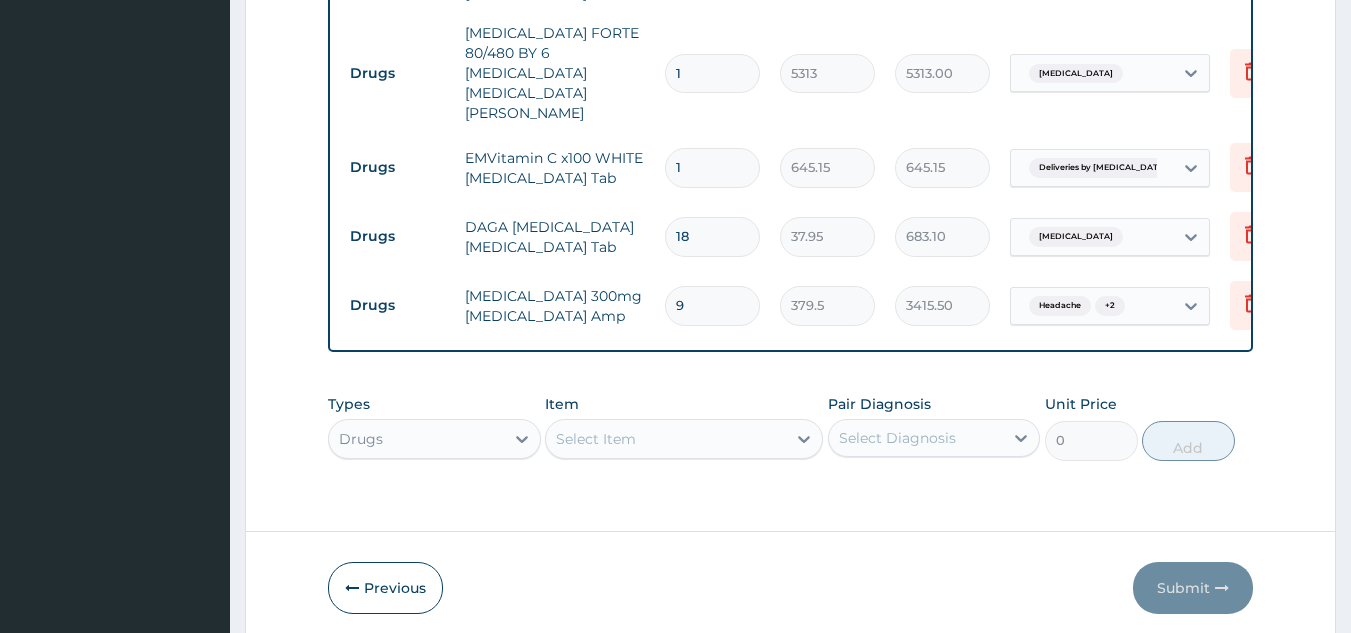 click on "Select Item" at bounding box center [666, 439] 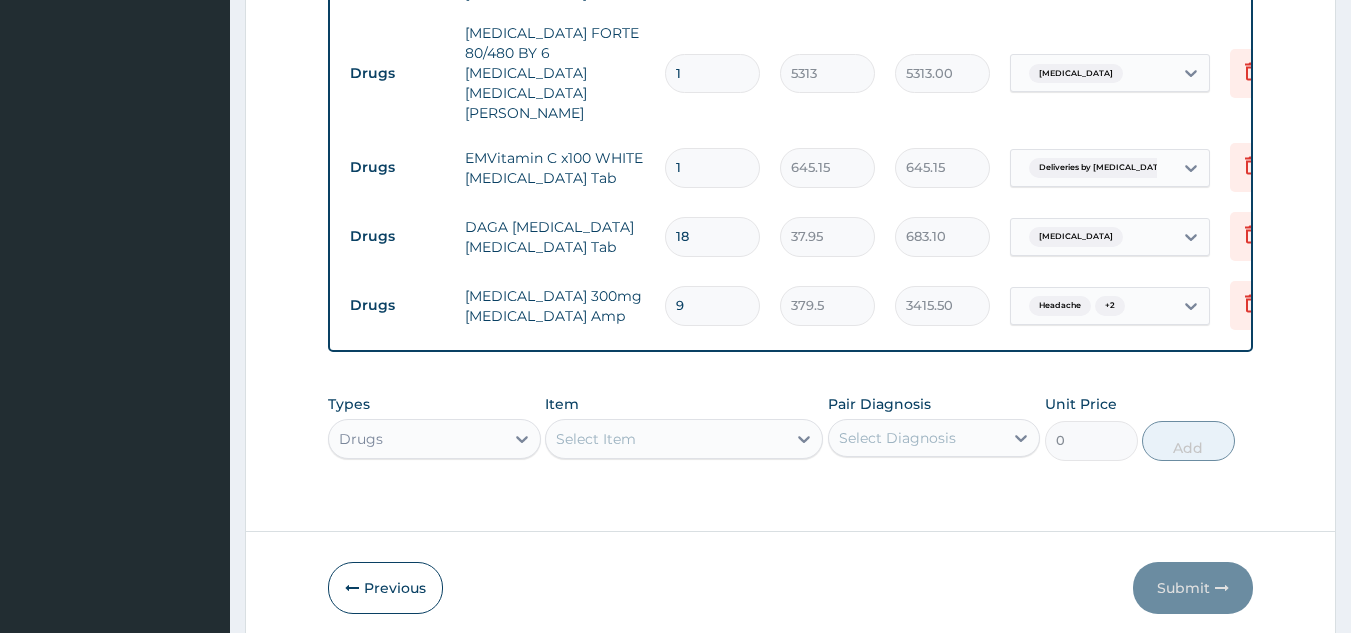 scroll, scrollTop: 0, scrollLeft: 0, axis: both 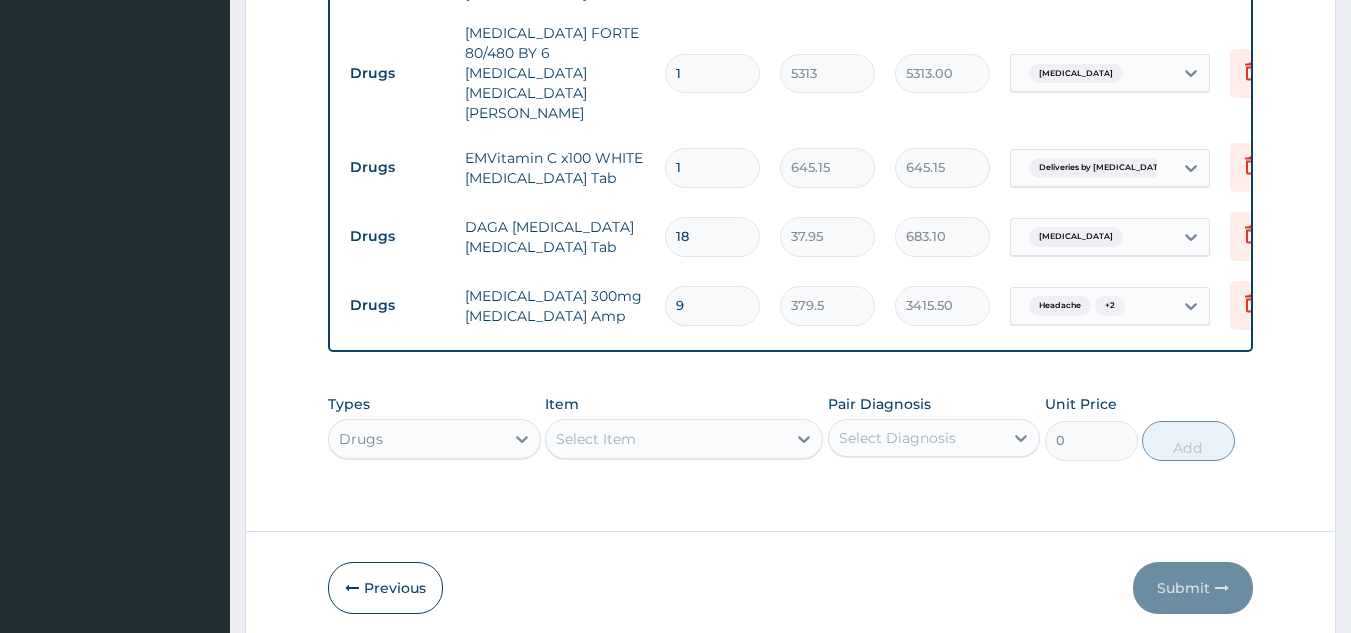 click on "Step  2  of 2 PA Code / Prescription Code PA/67E5AC PA/A5FB72 PA/8DA671 PA/4EC348 PA/28FBBD PA/D601D6 PA/F3192A Encounter Date [DATE] Important Notice Please enter PA codes before entering items that are not attached to a PA code   All diagnoses entered must be linked to a claim item. Diagnosis & Claim Items that are visible but inactive cannot be edited because they were imported from an already approved PA code. Diagnosis [MEDICAL_DATA] confirmed [MEDICAL_DATA] confirmed RhD positive query Kidney finding query Deliveries by [MEDICAL_DATA] confirmed Headache confirmed Bacterial urinary infection confirmed [MEDICAL_DATA] Confirmed NB: All diagnosis must be linked to a claim item Claim Items Type Name Quantity Unit Price Total Price Pair Diagnosis Actions Procedures emergency [MEDICAL_DATA] 1 300000 300000.00 [MEDICAL_DATA] Delete Procedures [MEDICAL_DATA] rhesus positve 1 30000 30000.00 [MEDICAL_DATA] Delete Laboratory [MEDICAL_DATA] & grouping 1 2000 2000.00 RhD positive Delete Laboratory 1 4500 4500.00 Headache  + 6 5  +" at bounding box center [790, -424] 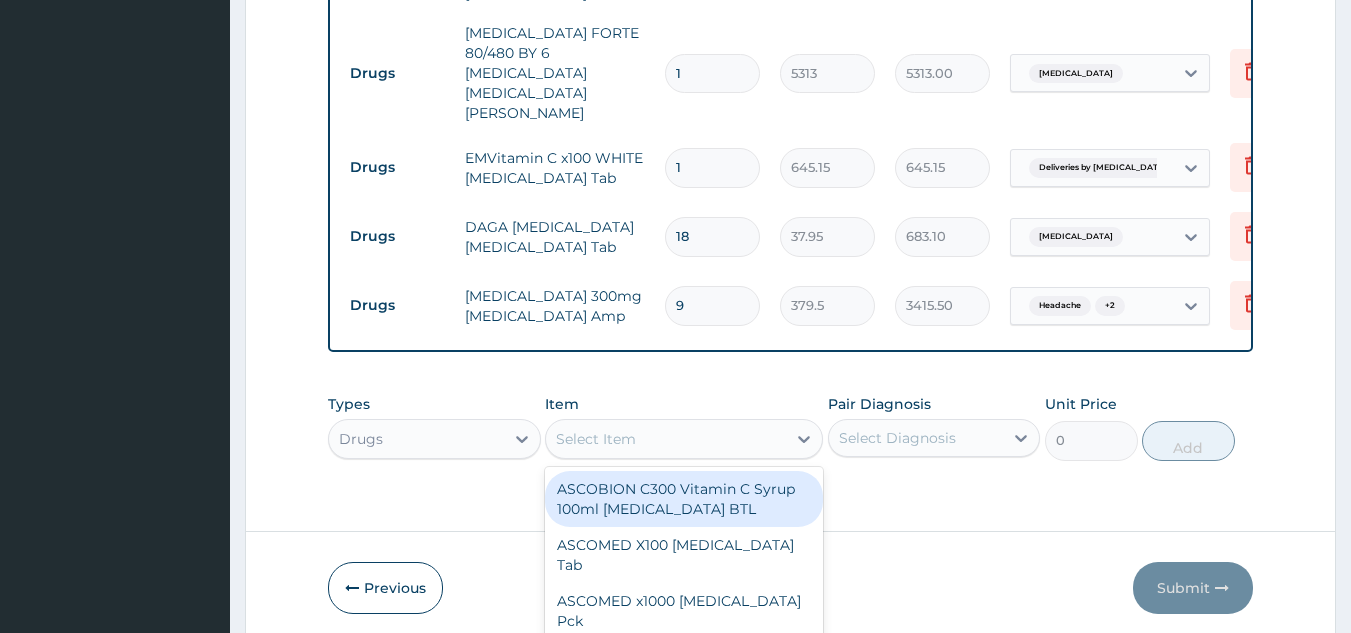 scroll, scrollTop: 56, scrollLeft: 0, axis: vertical 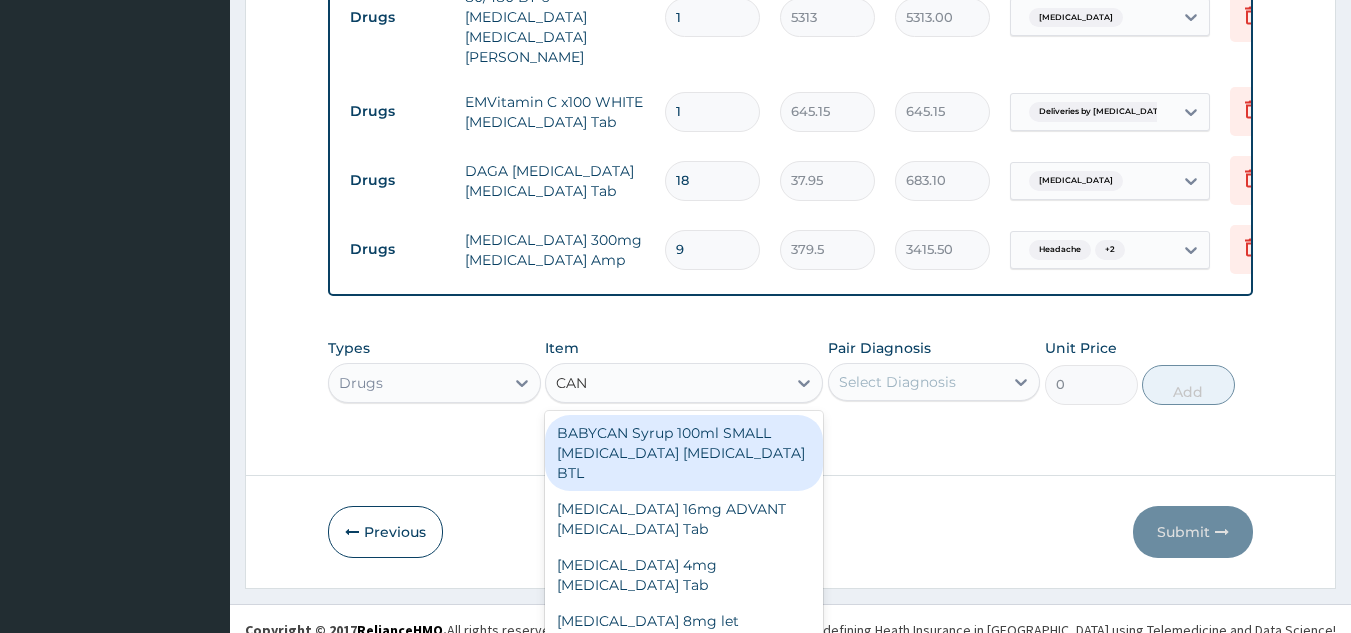 type on "[PERSON_NAME]" 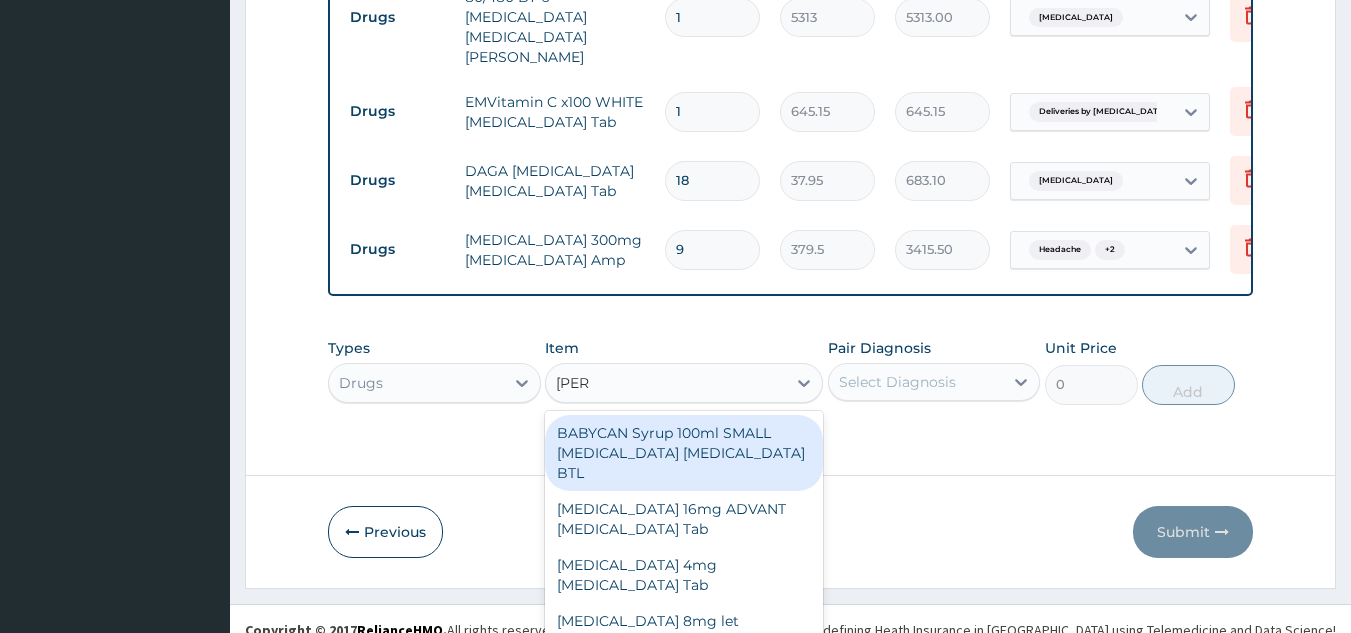 scroll, scrollTop: 0, scrollLeft: 0, axis: both 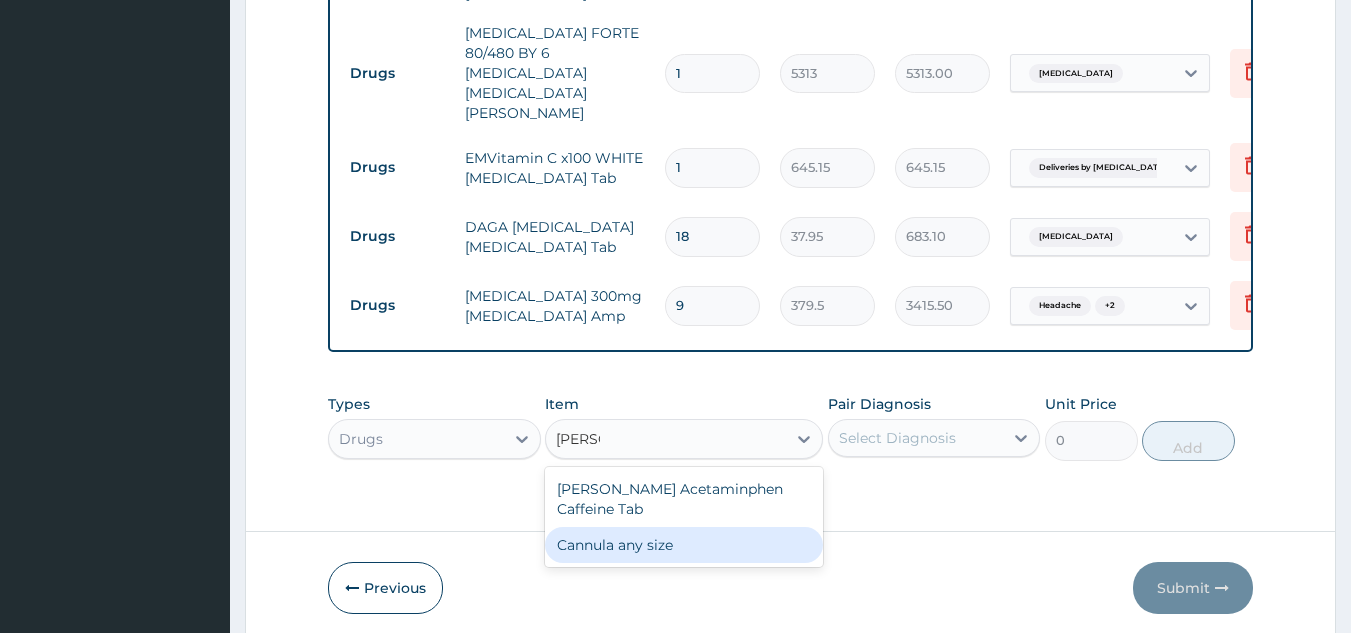 click on "Cannula any size" at bounding box center [684, 545] 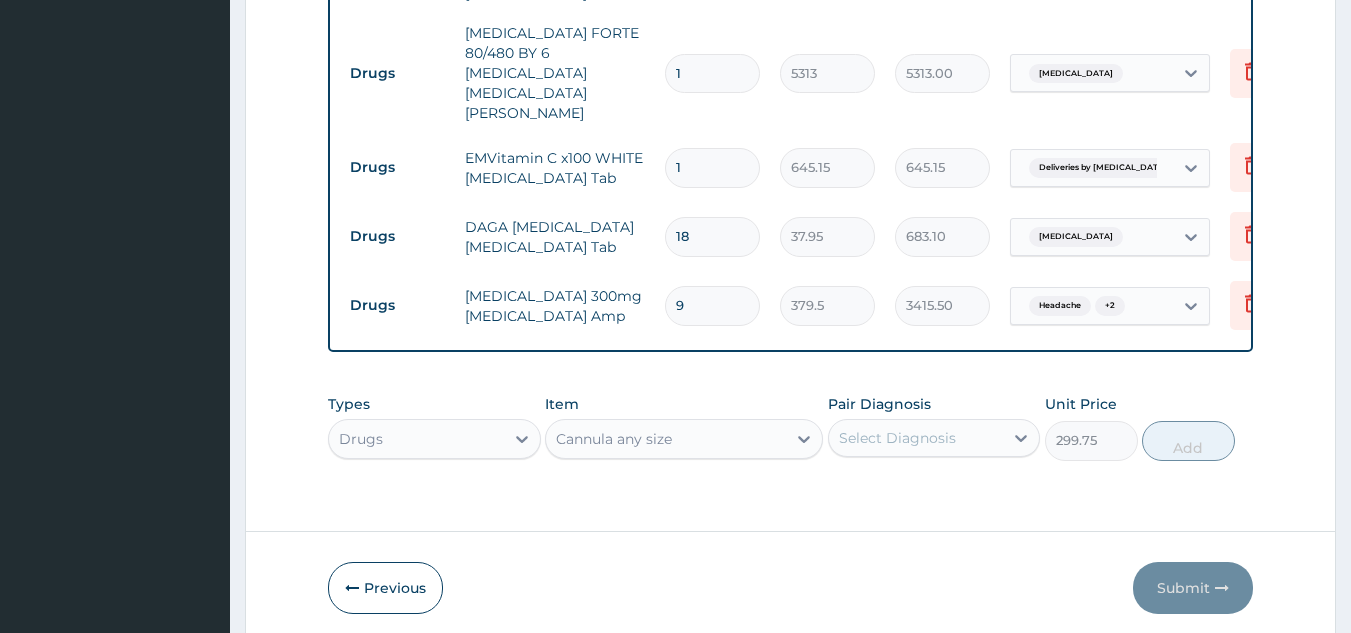 type 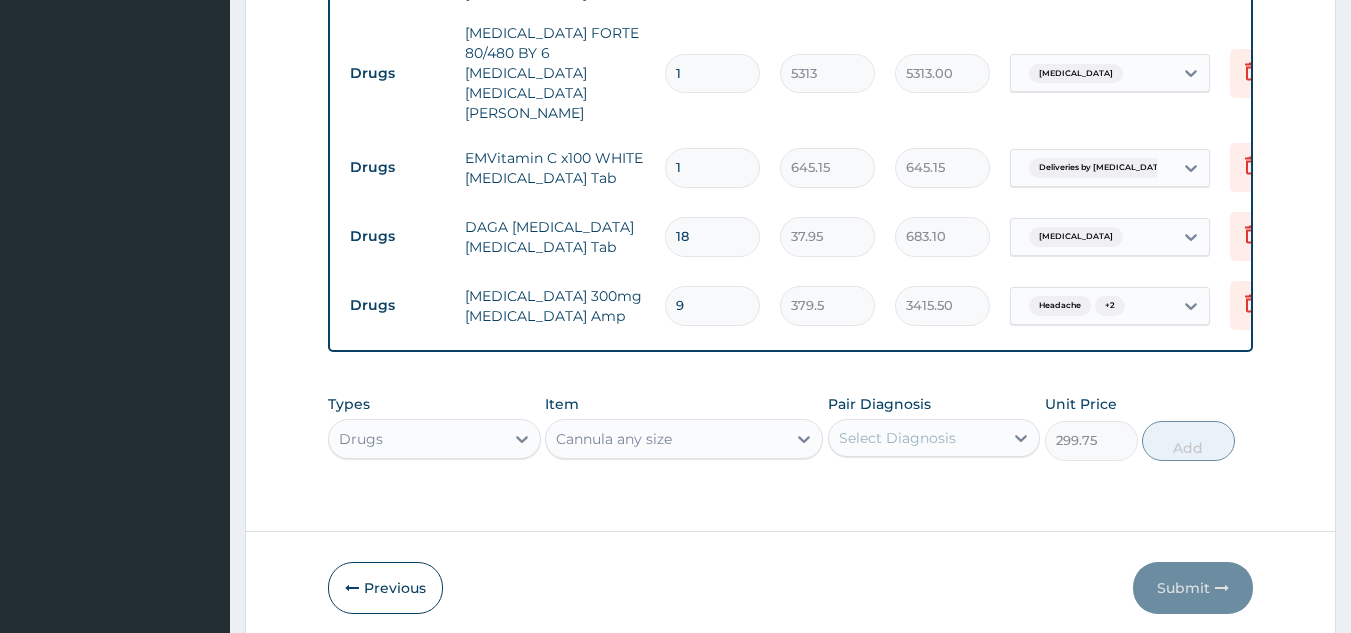 type on "299.75" 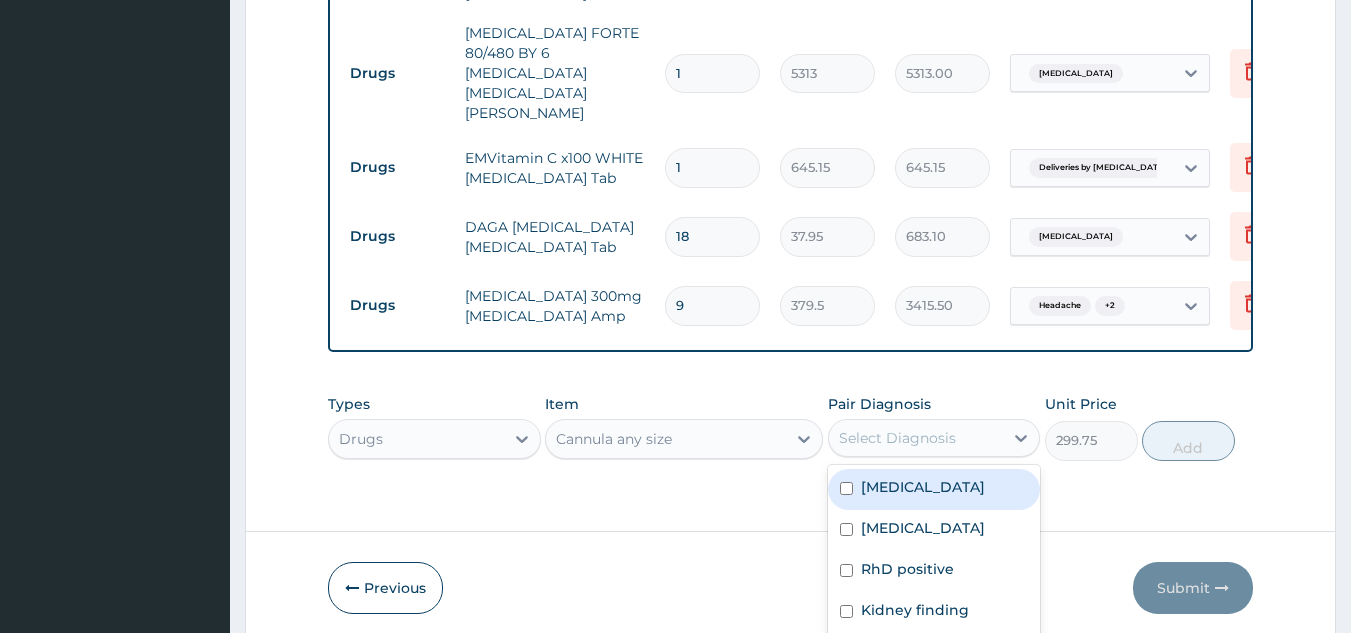 scroll, scrollTop: 54, scrollLeft: 0, axis: vertical 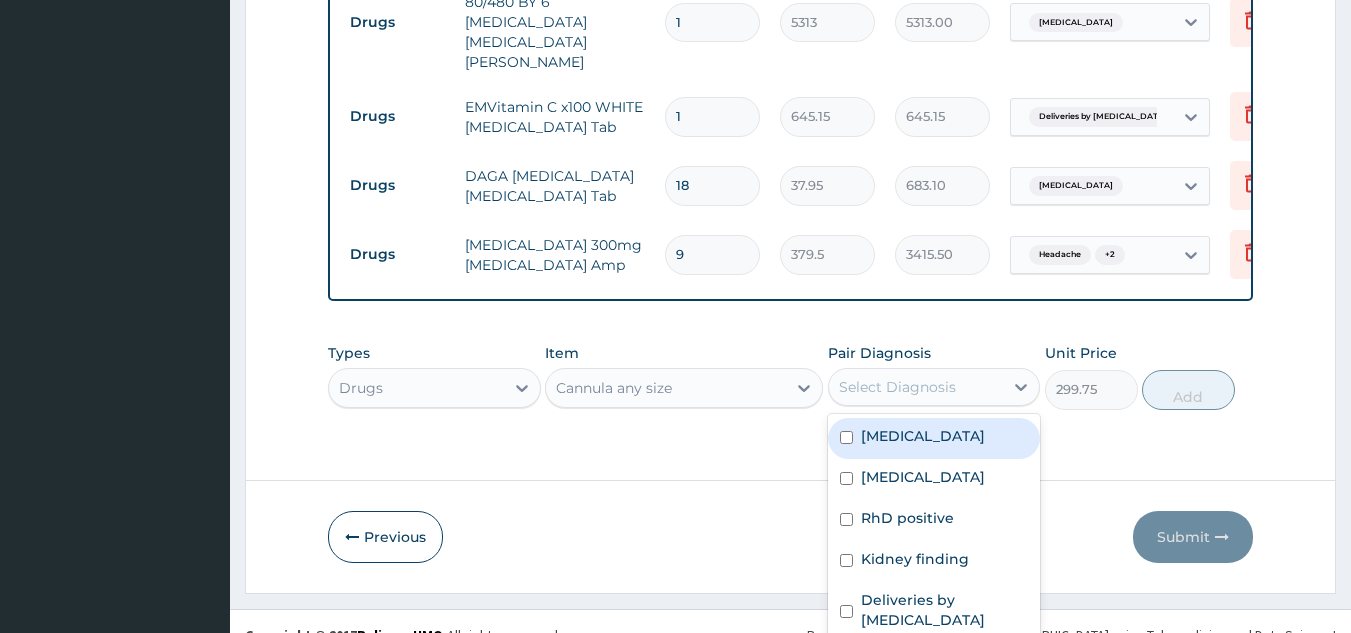 click on "option [MEDICAL_DATA] focused, 1 of 8. 8 results available. Use Up and Down to choose options, press Enter to select the currently focused option, press Escape to exit the menu, press Tab to select the option and exit the menu. Select Diagnosis [MEDICAL_DATA] [MEDICAL_DATA] RhD positive Kidney finding Deliveries by [MEDICAL_DATA] Headache Bacterial urinary infection [MEDICAL_DATA]" at bounding box center (934, 387) 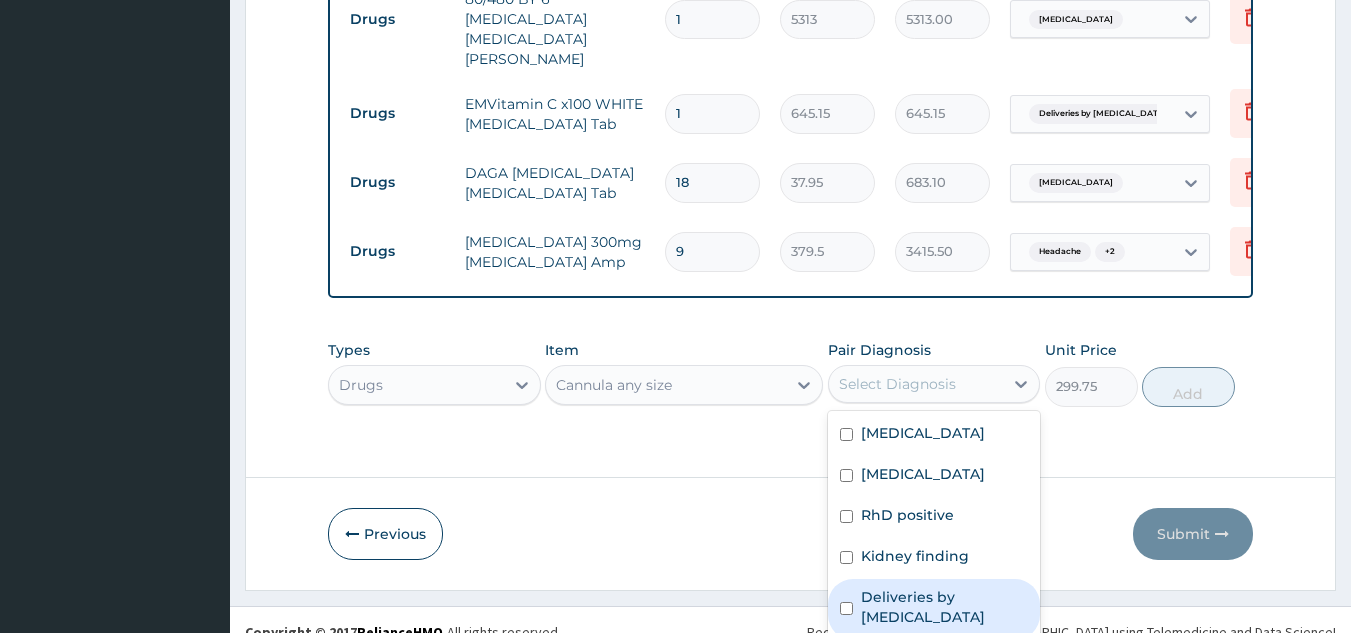 click at bounding box center (846, 608) 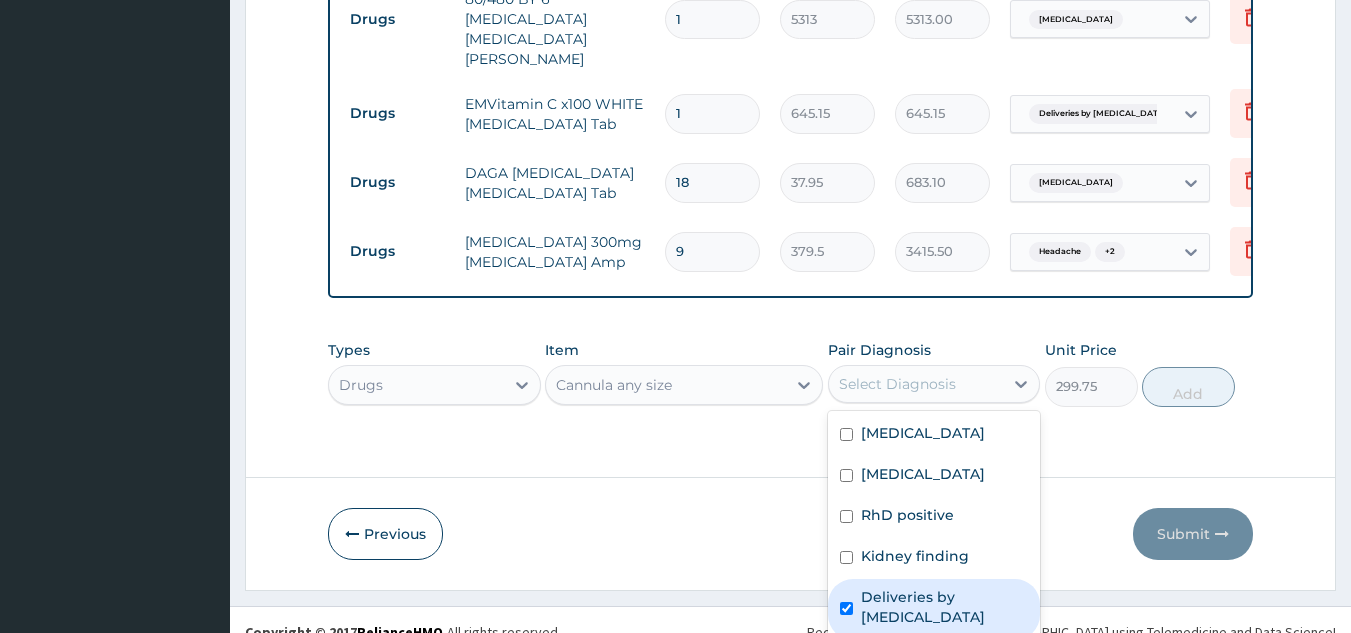 checkbox on "true" 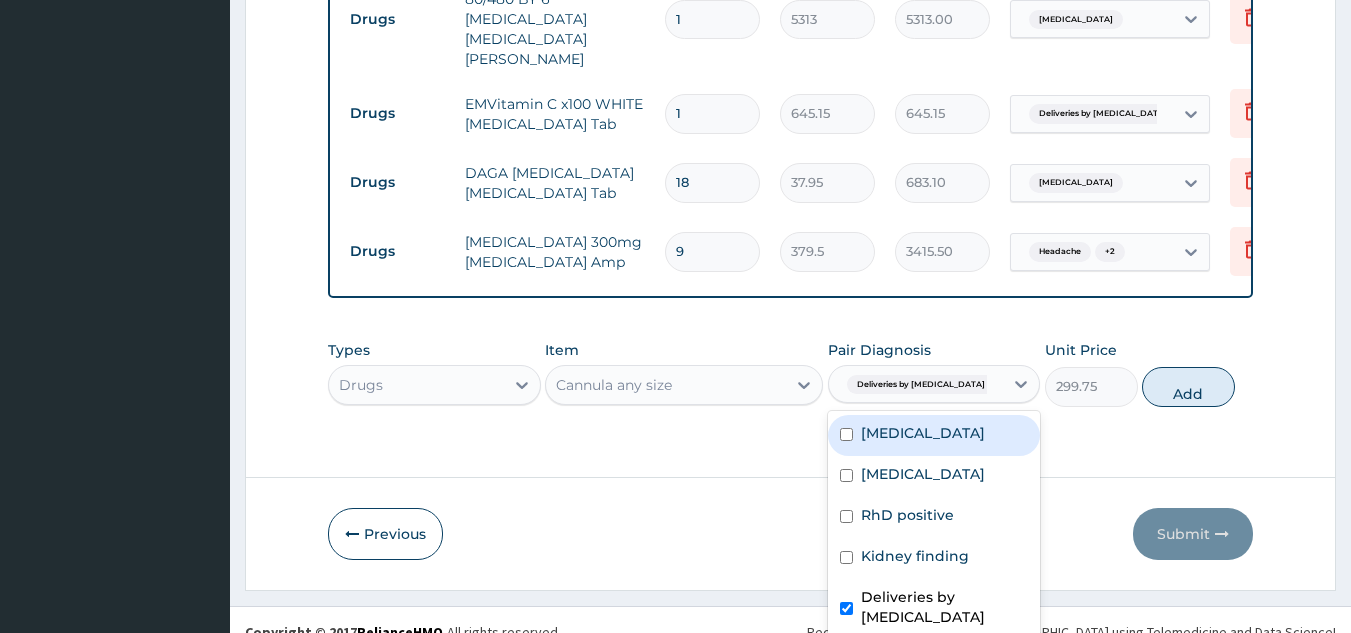 click at bounding box center [846, 434] 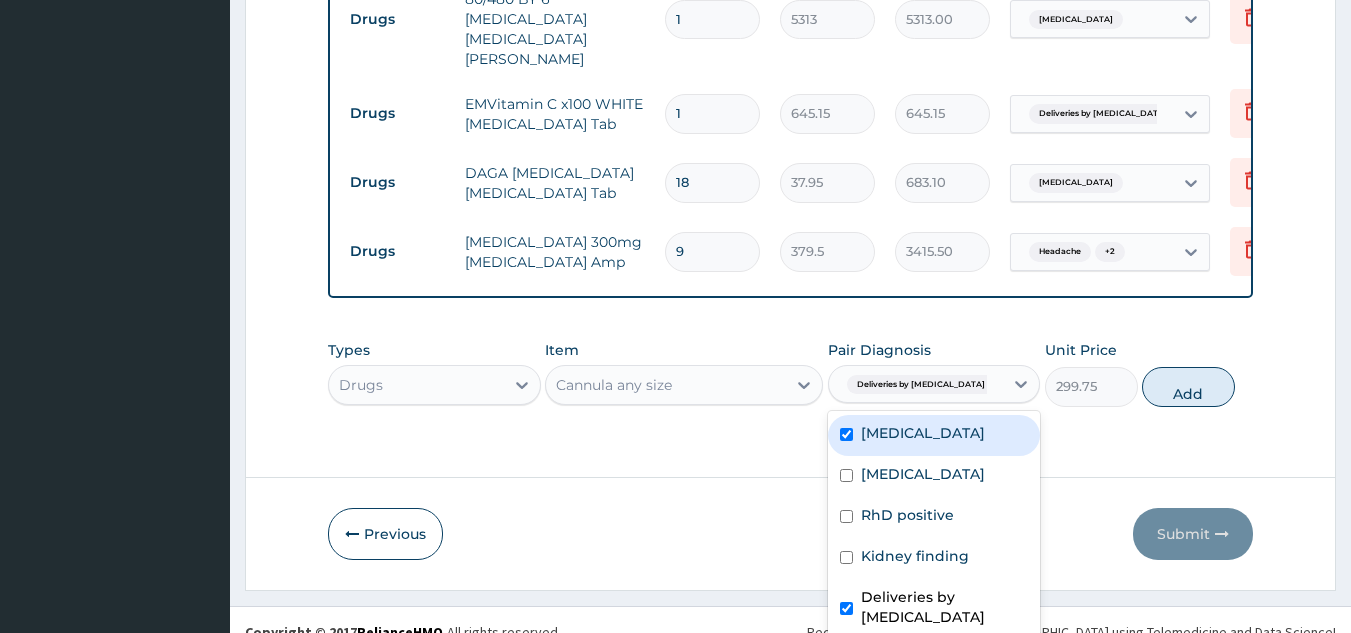 checkbox on "true" 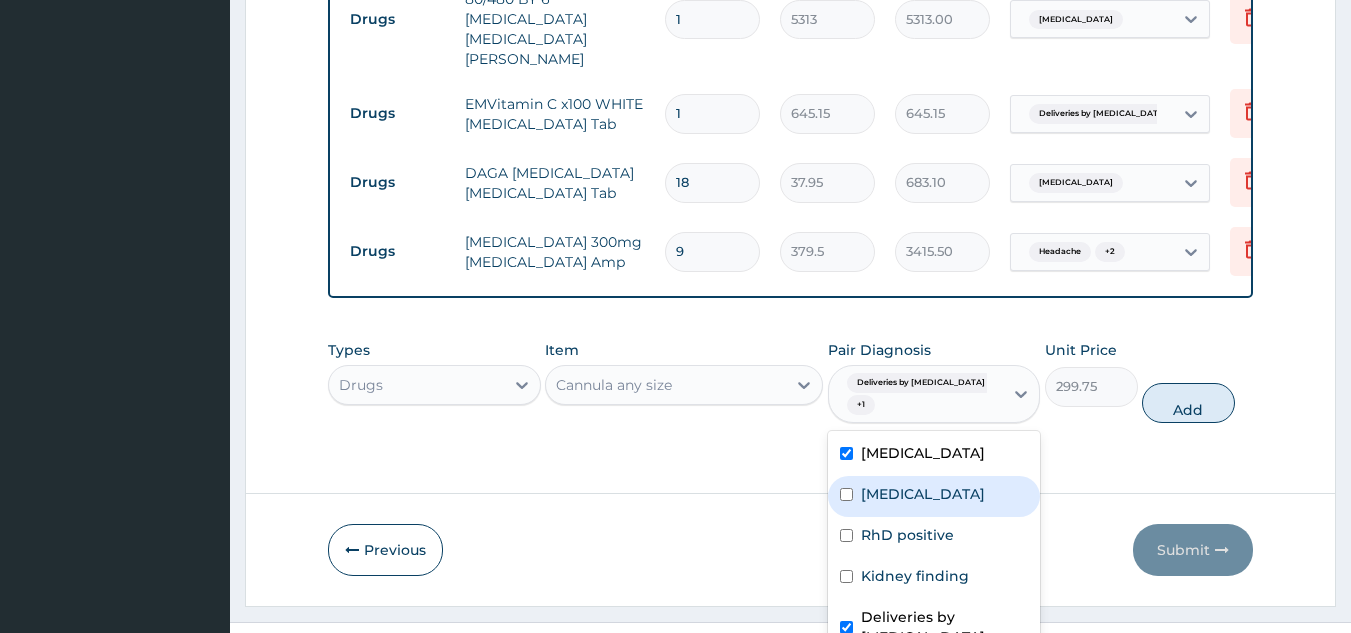 click at bounding box center (846, 494) 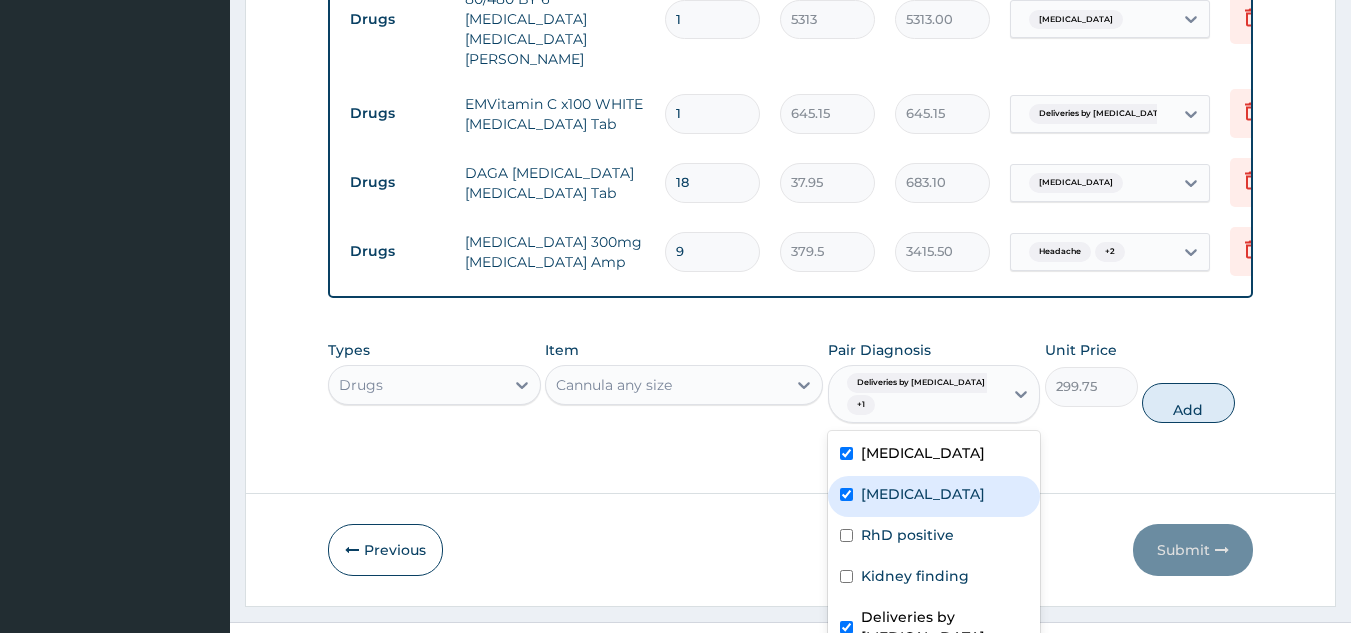 checkbox on "true" 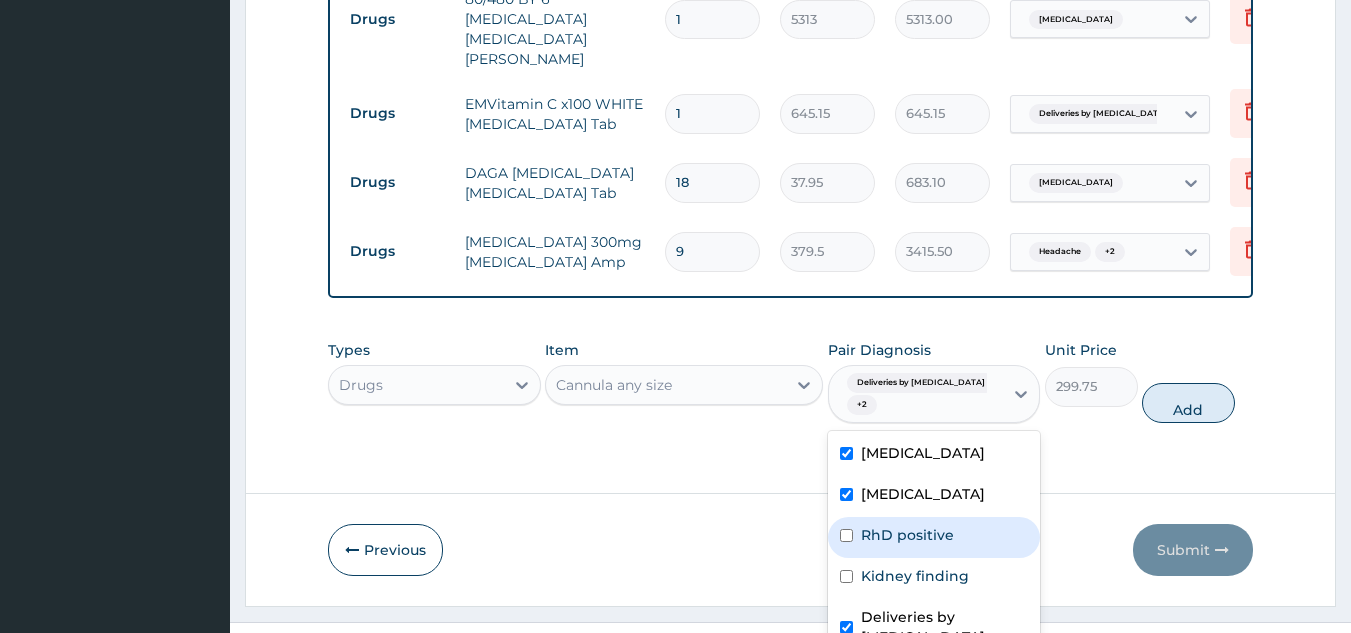 click at bounding box center (846, 535) 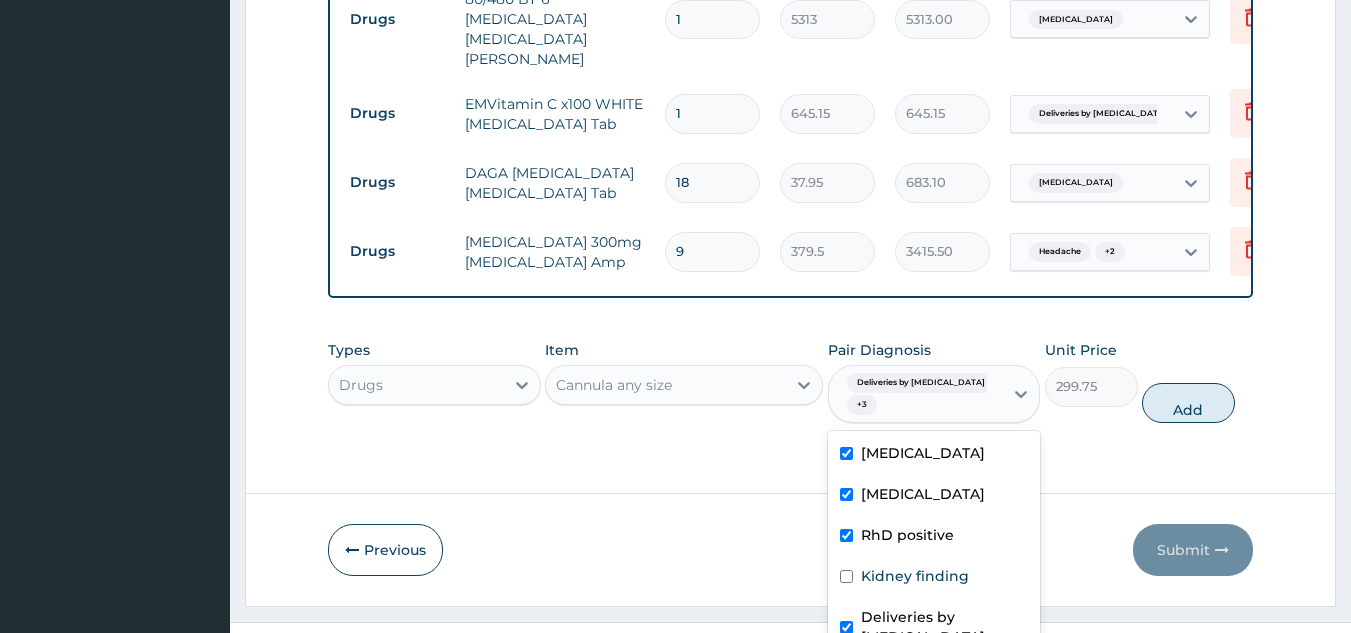 click at bounding box center (846, 535) 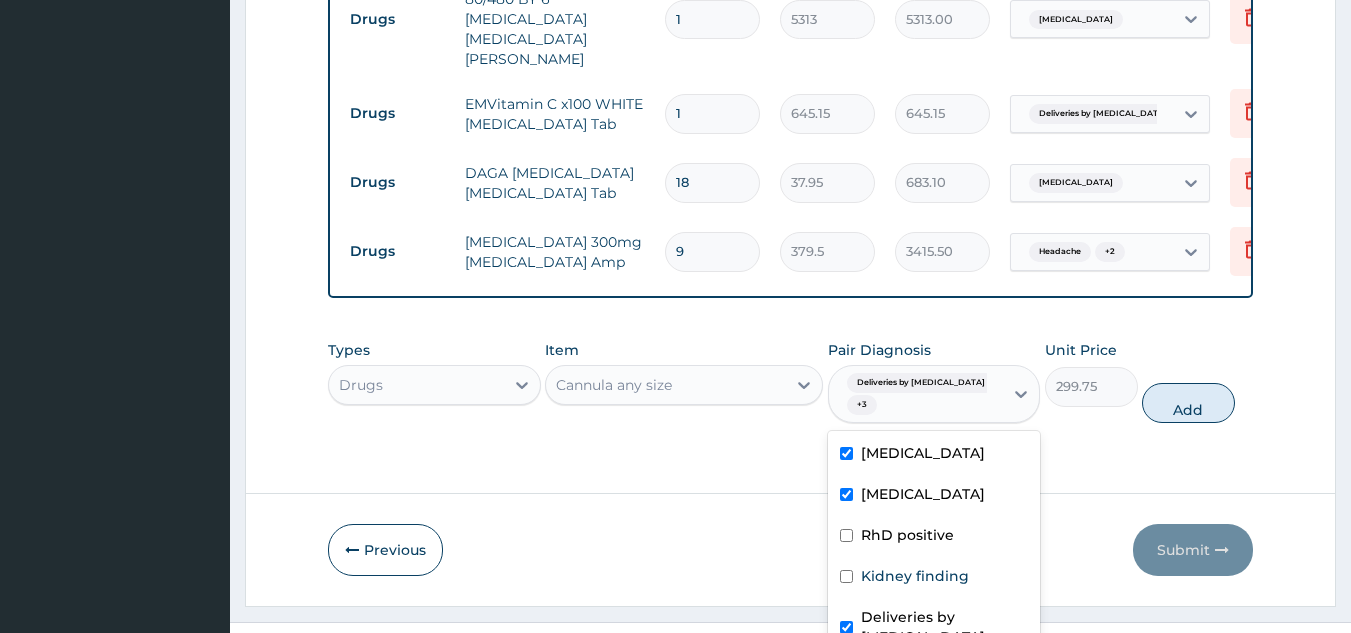 checkbox on "false" 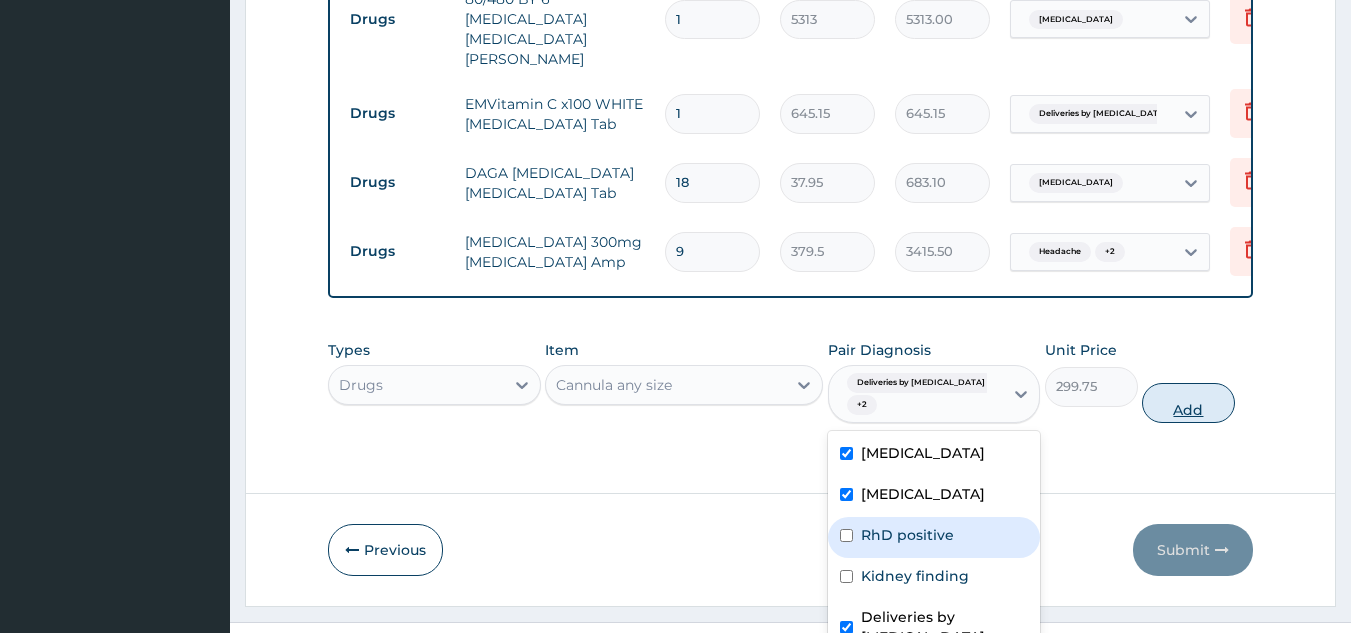 scroll, scrollTop: 1614, scrollLeft: 0, axis: vertical 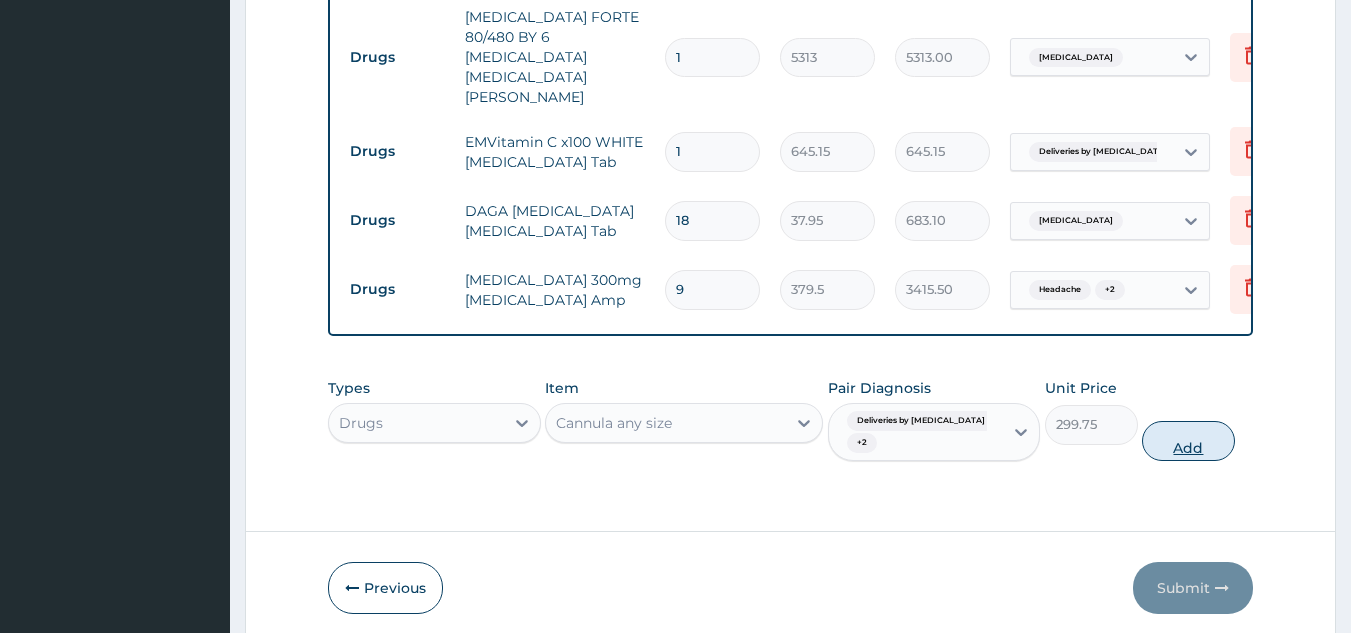 click on "Types Drugs Item Cannula any size Pair Diagnosis Deliveries by [MEDICAL_DATA]  + 2 Unit Price 299.75 Add" at bounding box center [791, 419] 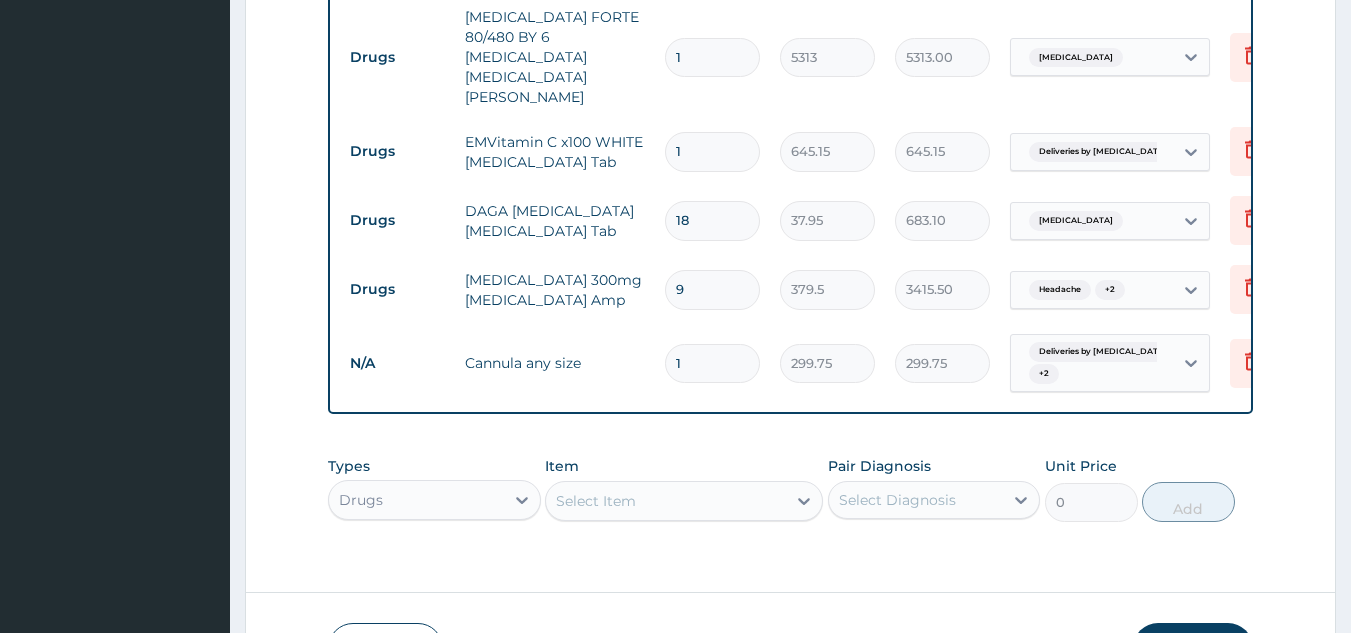 type 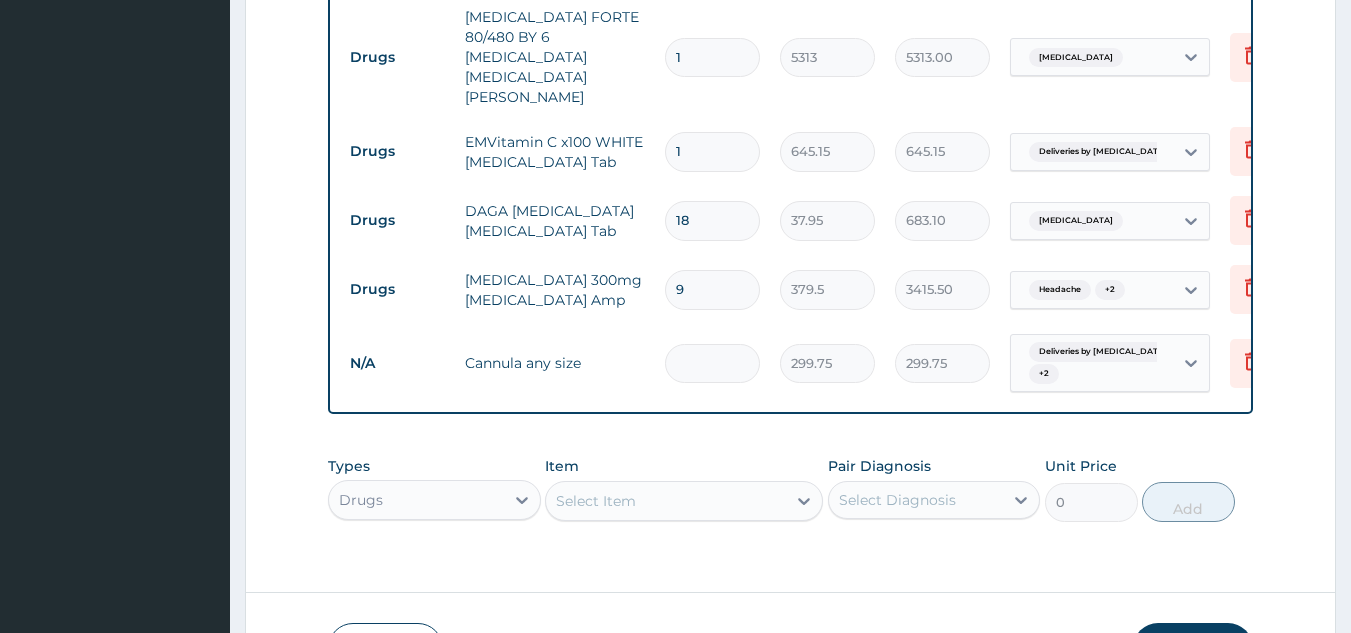 type on "0.00" 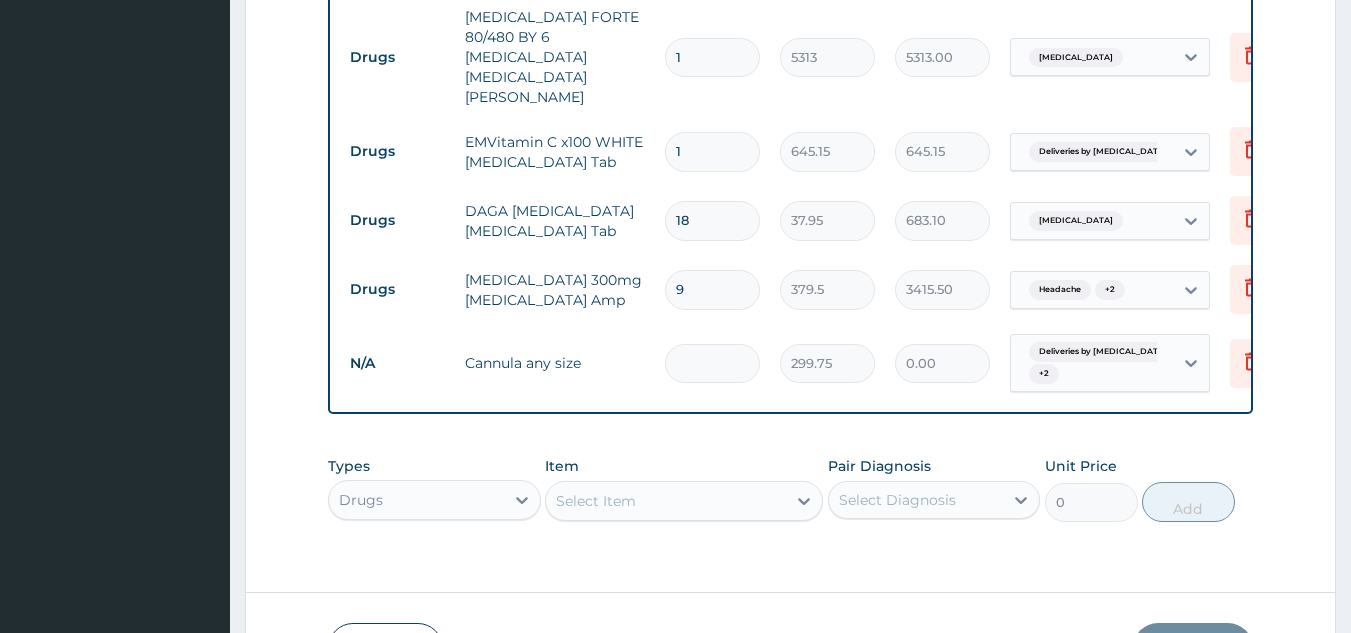 type on "5" 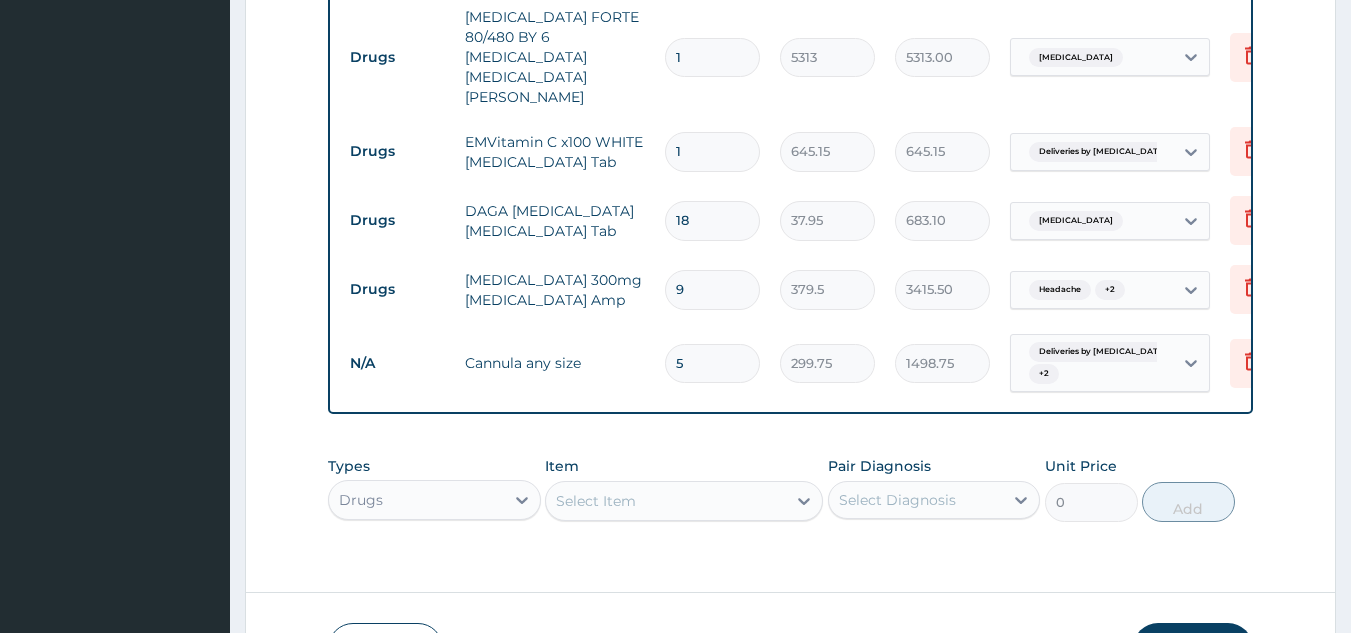 type on "5" 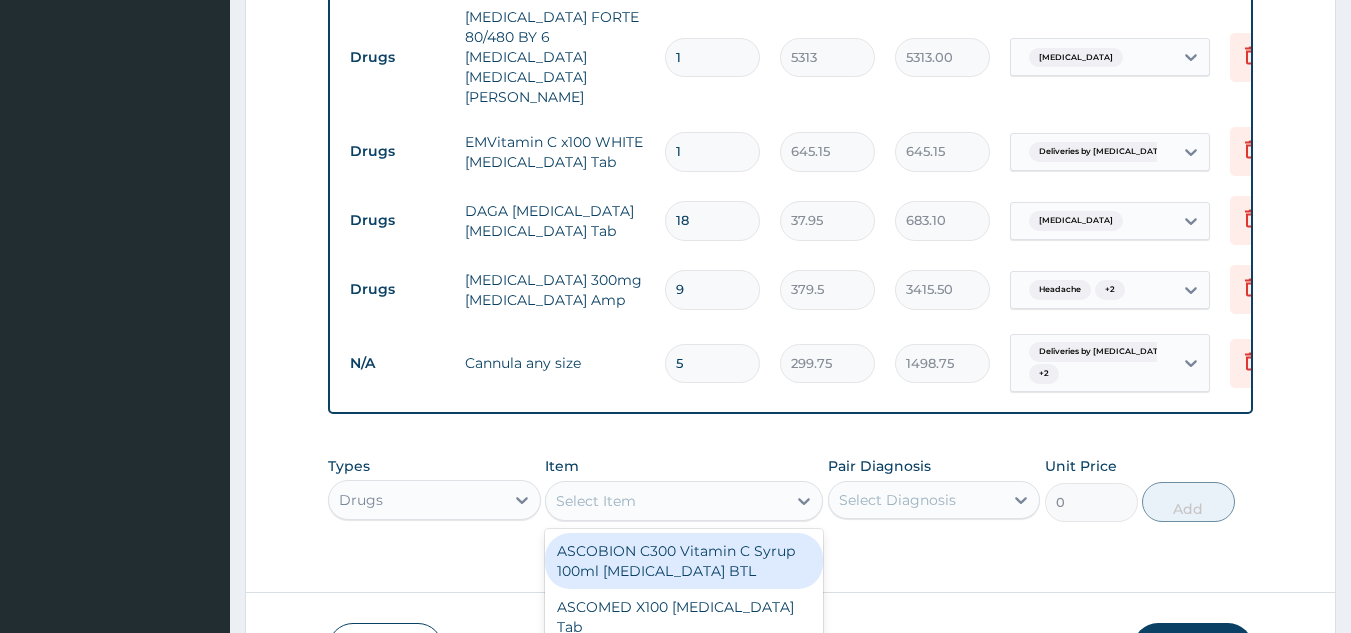 scroll, scrollTop: 57, scrollLeft: 0, axis: vertical 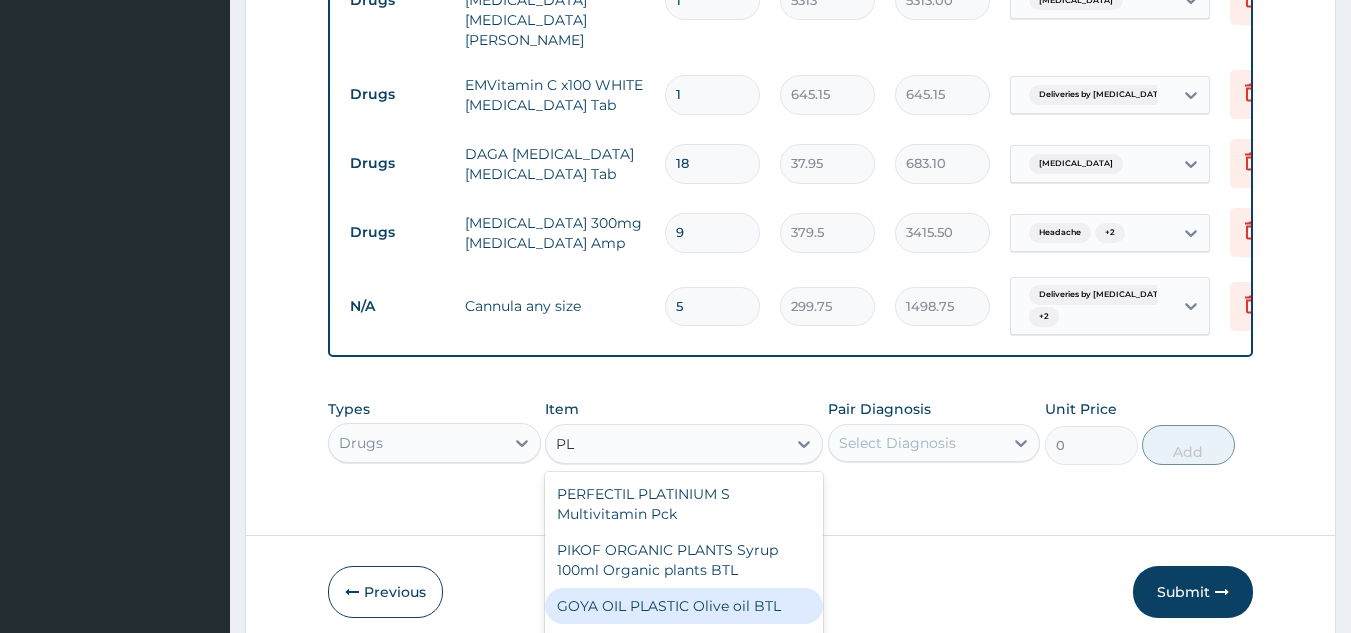 type on "P" 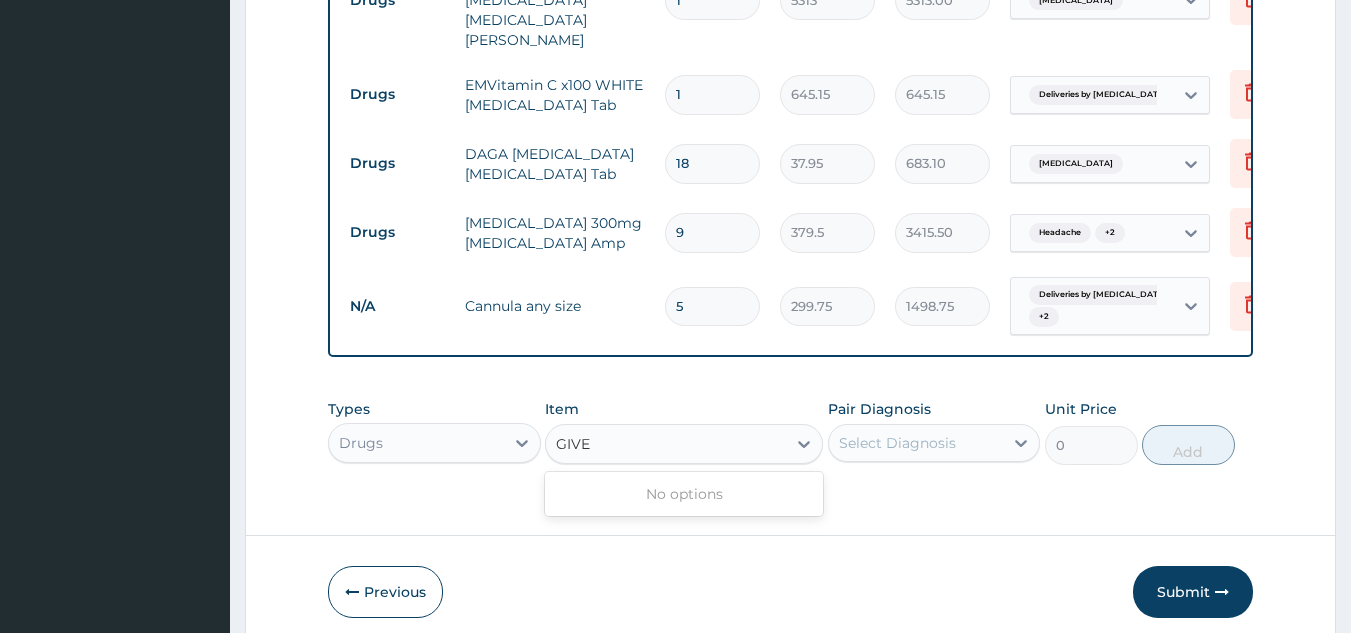 type on "GIV" 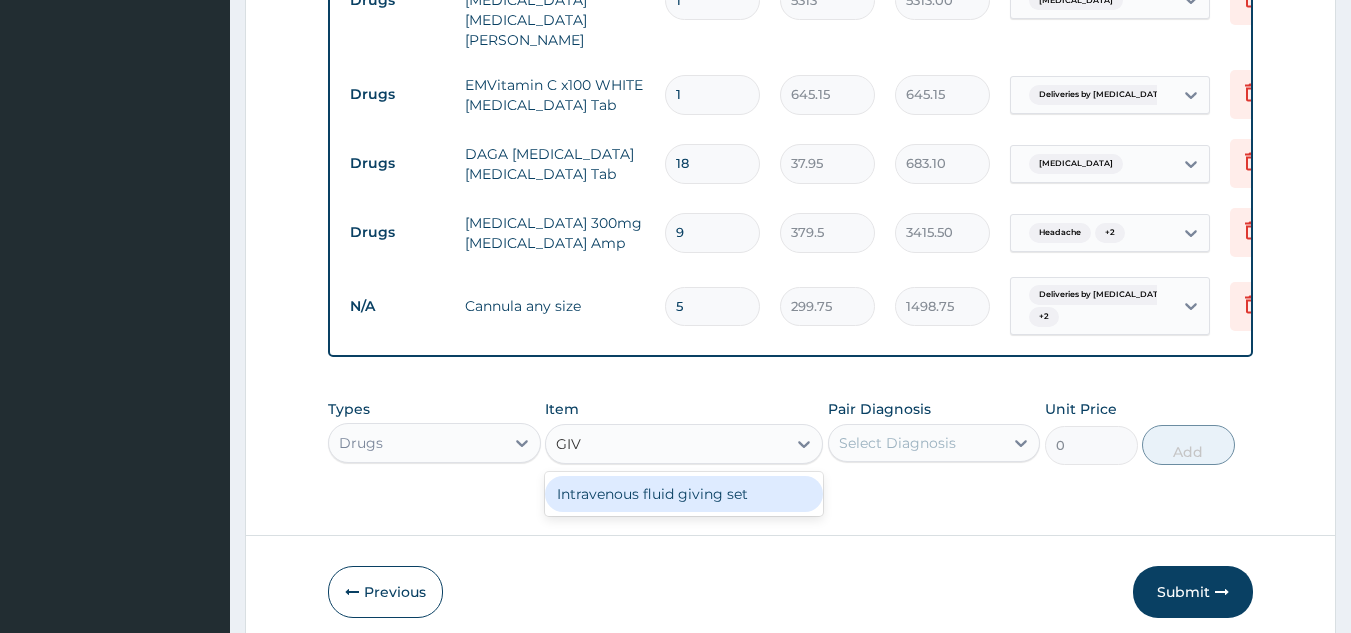 click on "Intravenous fluid giving set" at bounding box center [684, 494] 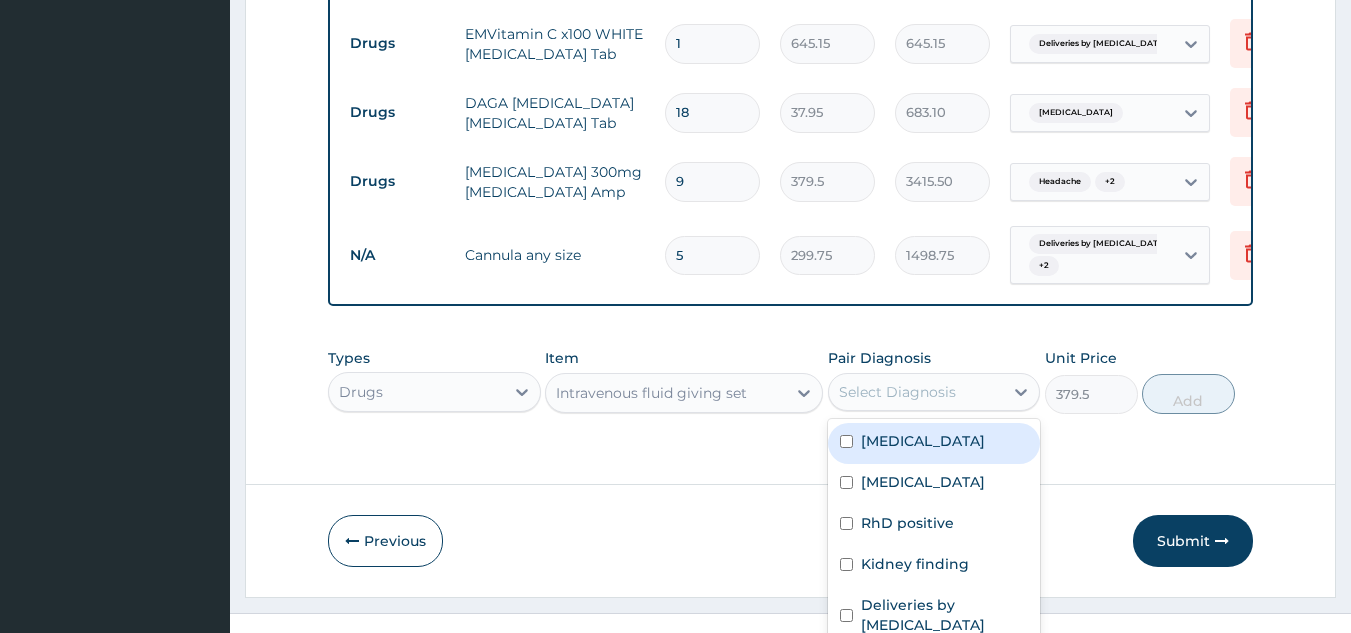 scroll, scrollTop: 55, scrollLeft: 0, axis: vertical 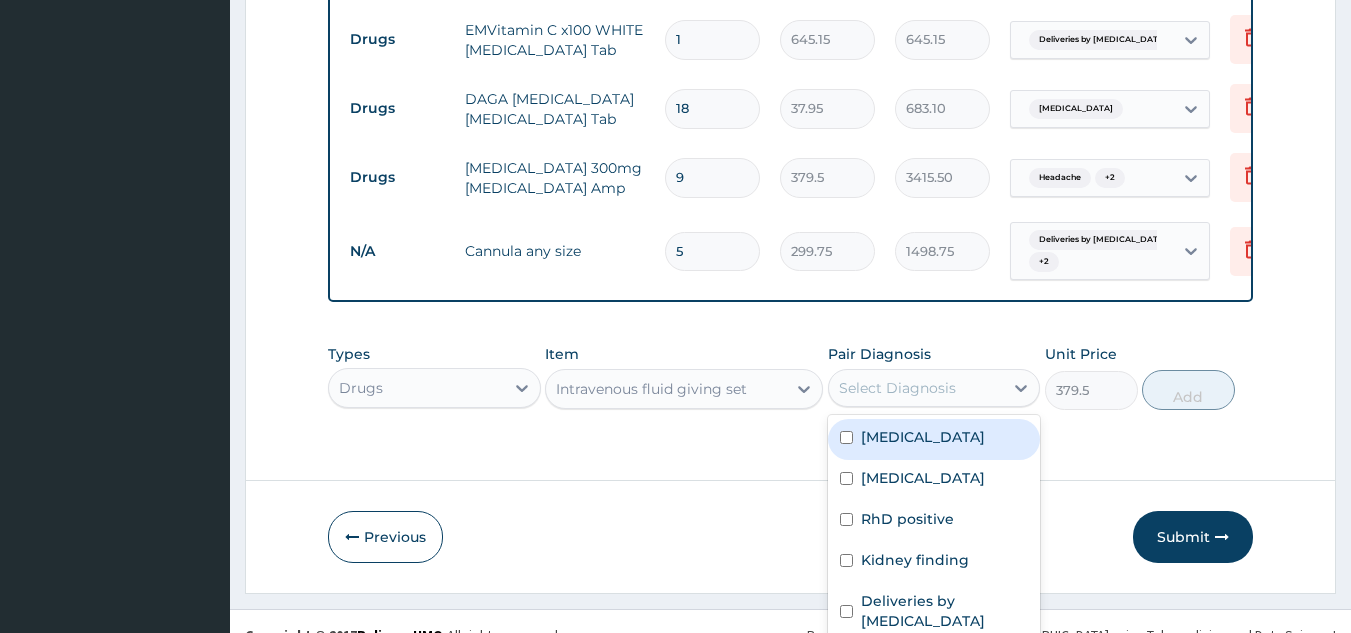 click on "option RhD positive, deselected. option [MEDICAL_DATA] focused, 1 of 8. 8 results available. Use Up and Down to choose options, press Enter to select the currently focused option, press Escape to exit the menu, press Tab to select the option and exit the menu. Select Diagnosis [MEDICAL_DATA] [MEDICAL_DATA] RhD positive Kidney finding Deliveries by [MEDICAL_DATA] Headache Bacterial urinary infection [MEDICAL_DATA]" at bounding box center [934, 388] 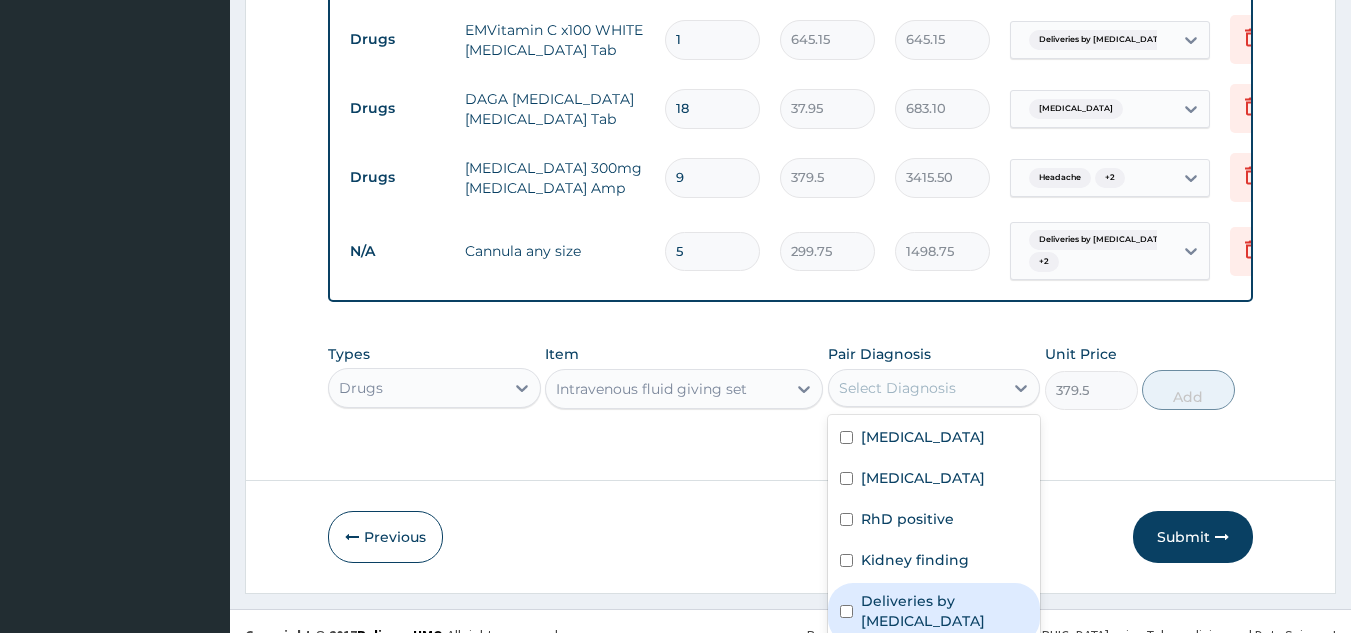 click on "Deliveries by [MEDICAL_DATA]" at bounding box center (934, 613) 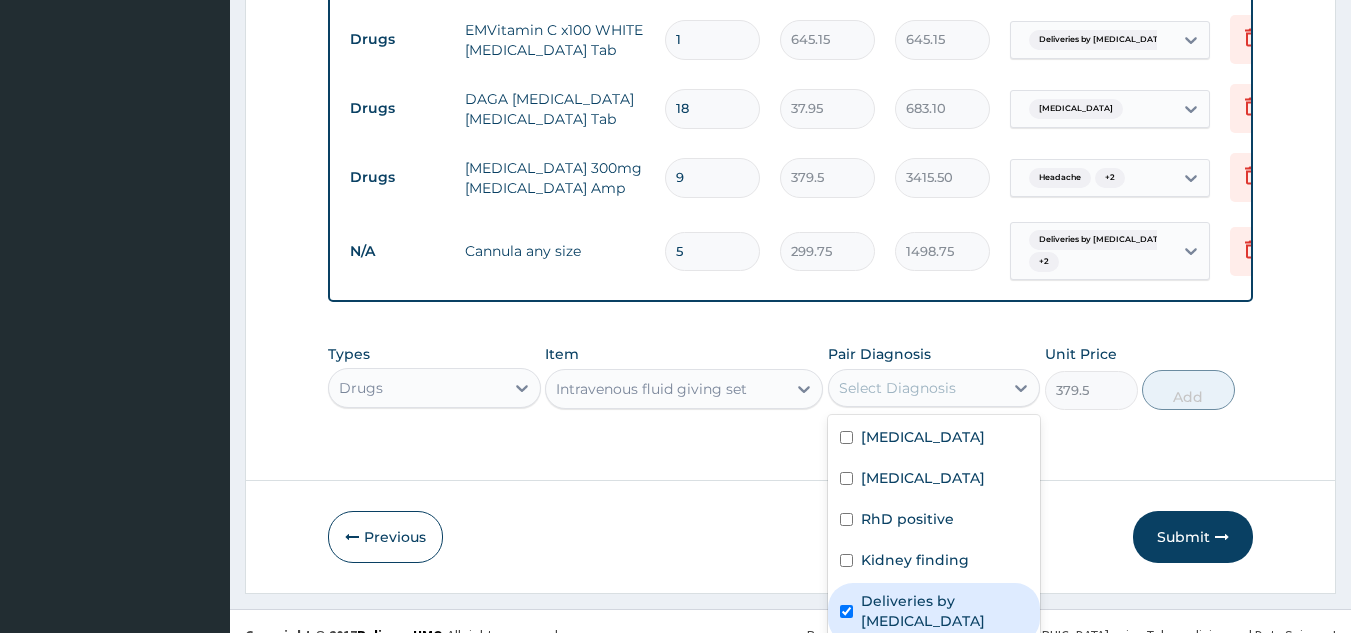checkbox on "true" 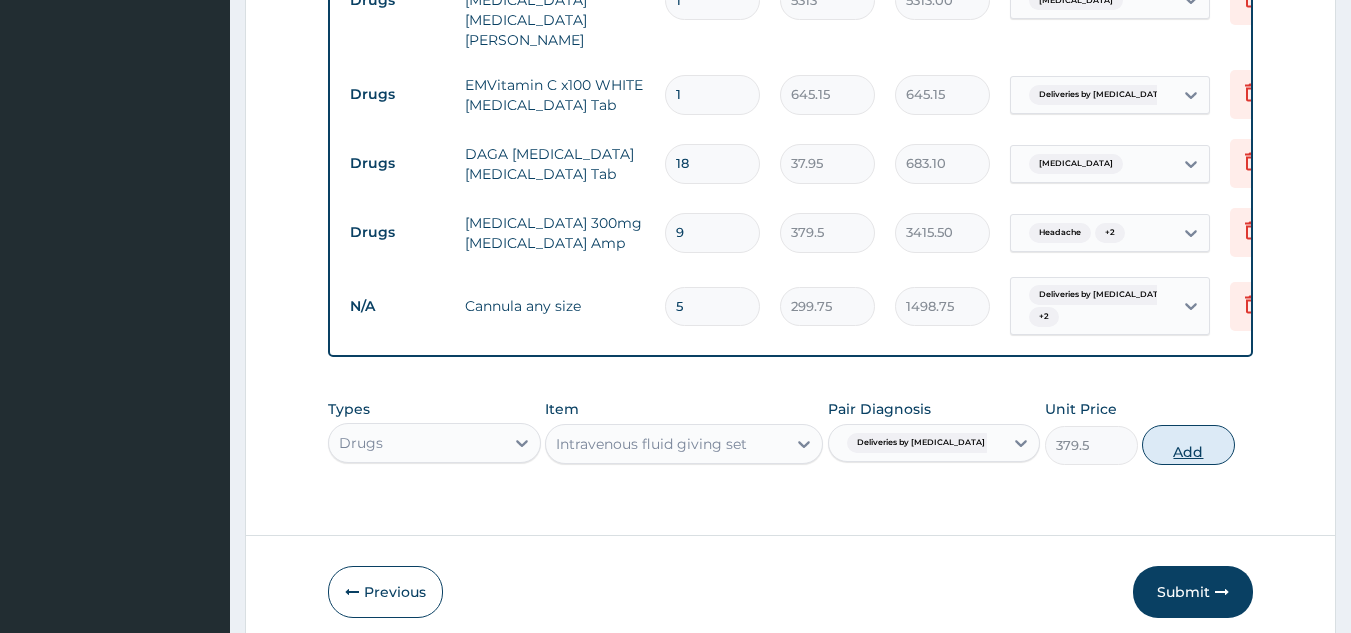 scroll, scrollTop: 0, scrollLeft: 0, axis: both 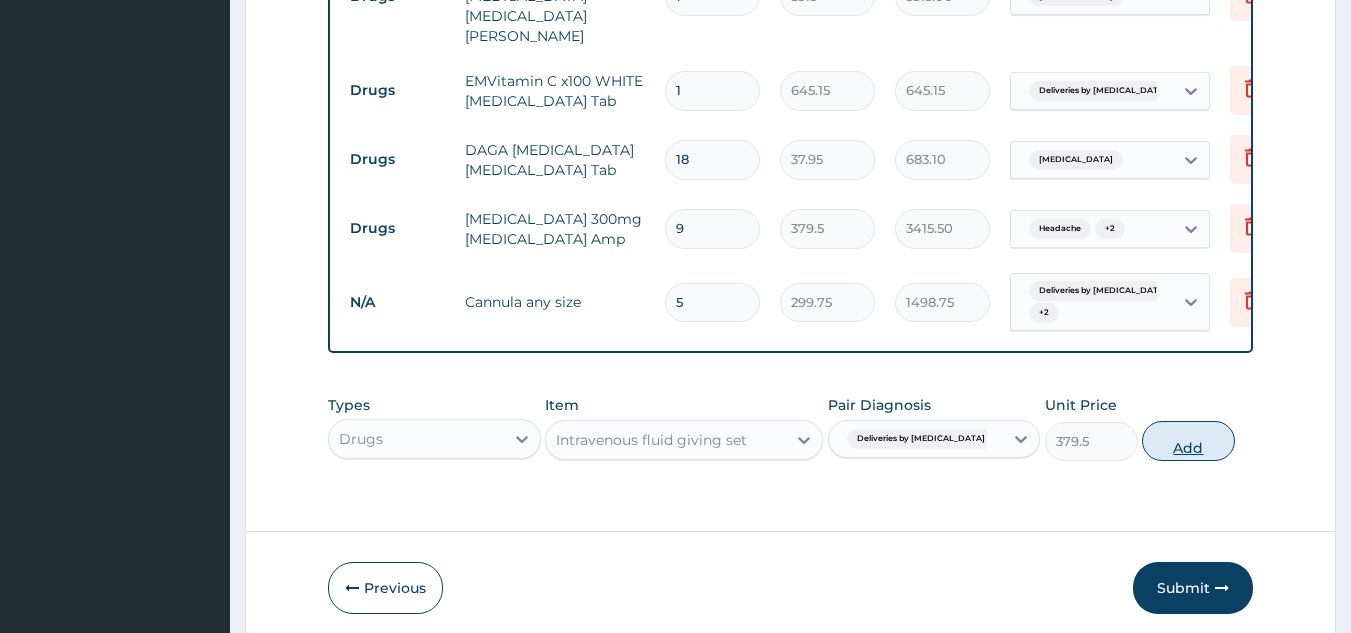 click on "PA Code / Prescription Code PA/67E5AC PA/A5FB72 PA/8DA671 PA/4EC348 PA/28FBBD PA/D601D6 PA/F3192A Encounter Date 11-05-2025 Important Notice Please enter PA codes before entering items that are not attached to a PA code   All diagnoses entered must be linked to a claim item. Diagnosis & Claim Items that are visible but inactive cannot be edited because they were imported from an already approved PA code. Diagnosis Obstructed labor confirmed Anemia confirmed RhD positive query Kidney finding query Deliveries by caesarean confirmed Headache confirmed Bacterial urinary infection confirmed Malaria Confirmed NB: All diagnosis must be linked to a claim item Claim Items Type Name Quantity Unit Price Total Price Pair Diagnosis Actions Procedures emergency caesarean section 1 300000 300000.00 Obstructed labor Delete Procedures blood transfusion rhesus positve 1 30000 30000.00 Anemia Delete Laboratory cross matching & grouping 1 2000 2000.00 RhD positive Delete Laboratory 1 4500 4500.00 Headache  + 6 Delete Procedures" at bounding box center [791, -492] 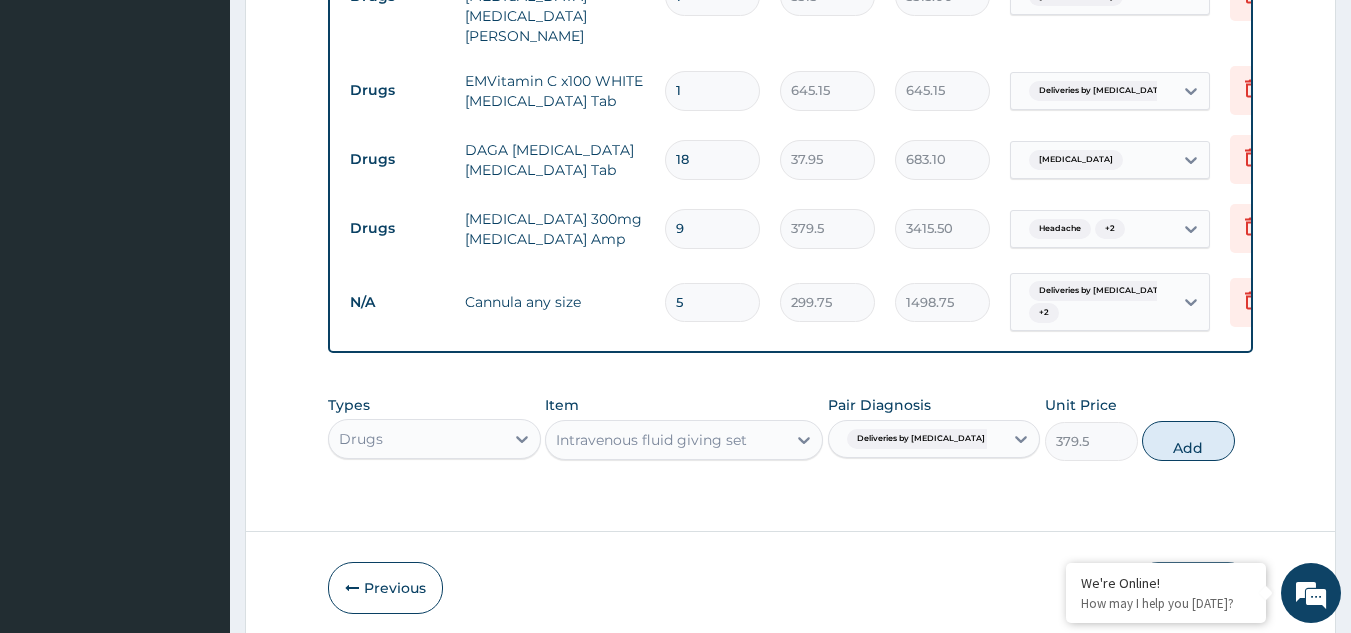 click on "Step  2  of 2 PA Code / Prescription Code PA/67E5AC PA/A5FB72 PA/8DA671 PA/4EC348 PA/28FBBD PA/D601D6 PA/F3192A Encounter Date 11-05-2025 Important Notice Please enter PA codes before entering items that are not attached to a PA code   All diagnoses entered must be linked to a claim item. Diagnosis & Claim Items that are visible but inactive cannot be edited because they were imported from an already approved PA code. Diagnosis Obstructed labor confirmed Anemia confirmed RhD positive query Kidney finding query Deliveries by caesarean confirmed Headache confirmed Bacterial urinary infection confirmed Malaria Confirmed NB: All diagnosis must be linked to a claim item Claim Items Type Name Quantity Unit Price Total Price Pair Diagnosis Actions Procedures emergency caesarean section 1 300000 300000.00 Obstructed labor Delete Procedures blood transfusion rhesus positve 1 30000 30000.00 Anemia Delete Laboratory cross matching & grouping 1 2000 2000.00 RhD positive Delete Laboratory 1 4500 4500.00 Headache  + 6 5  +" at bounding box center (790, -462) 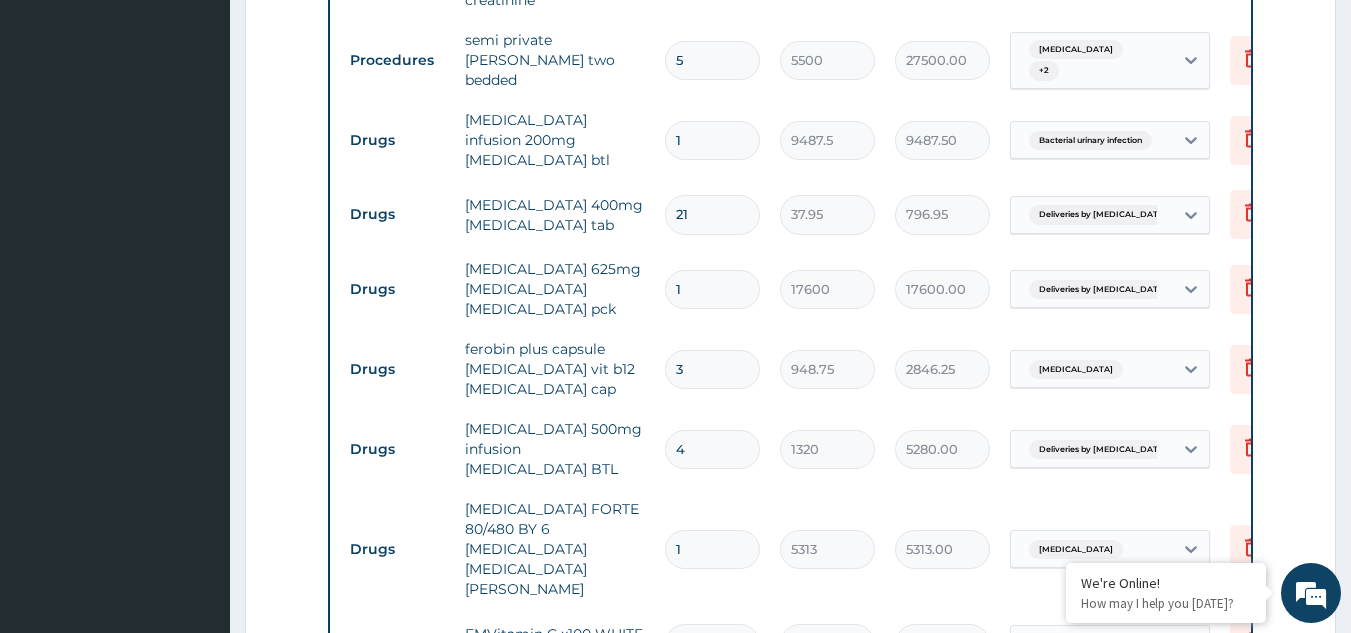 scroll, scrollTop: 1675, scrollLeft: 0, axis: vertical 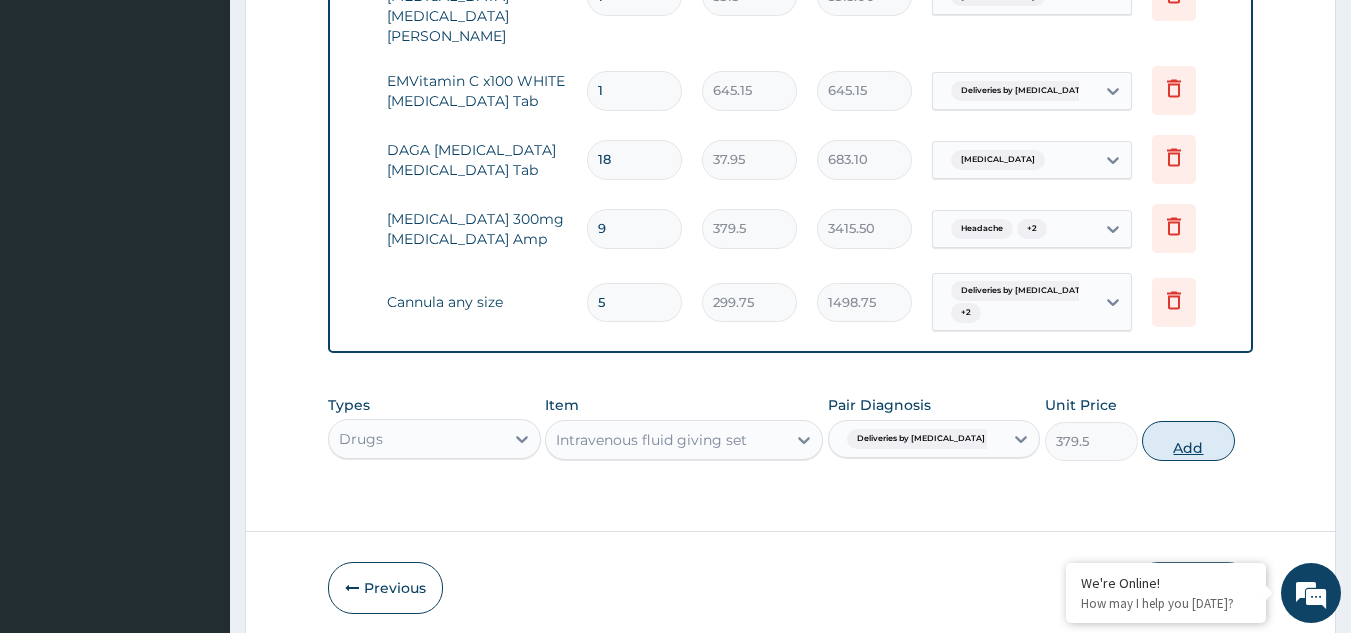 click on "Add" at bounding box center (1188, 441) 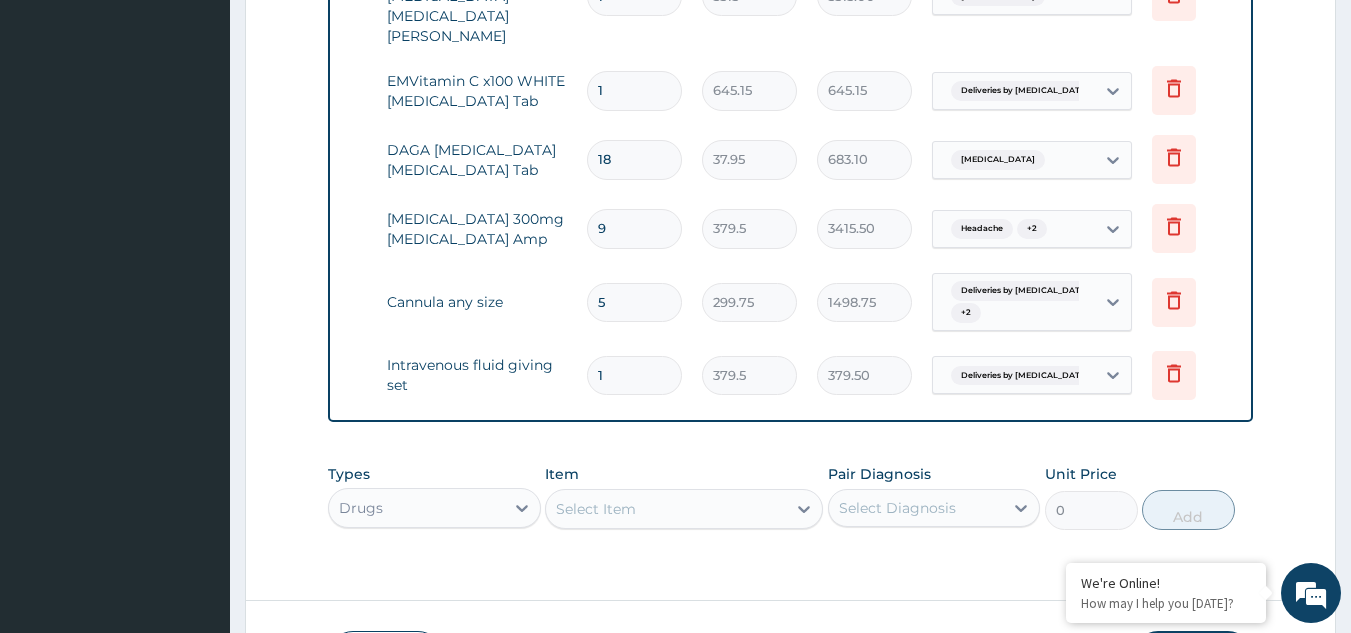type 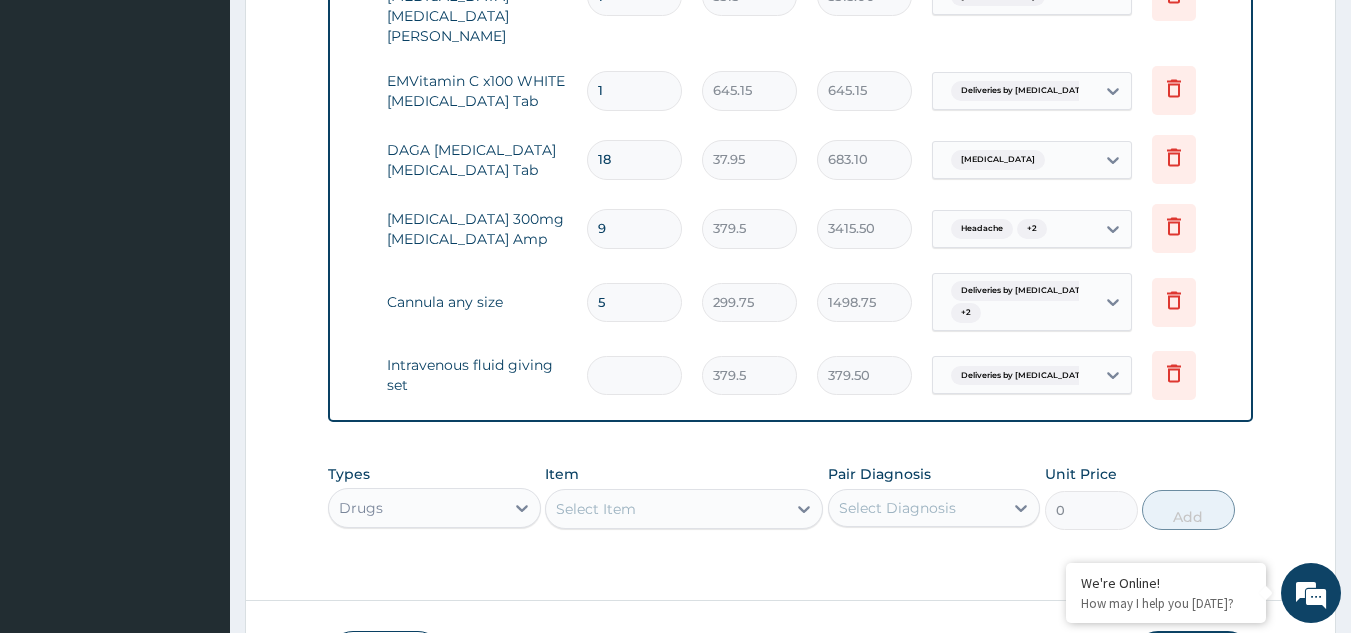 type on "0.00" 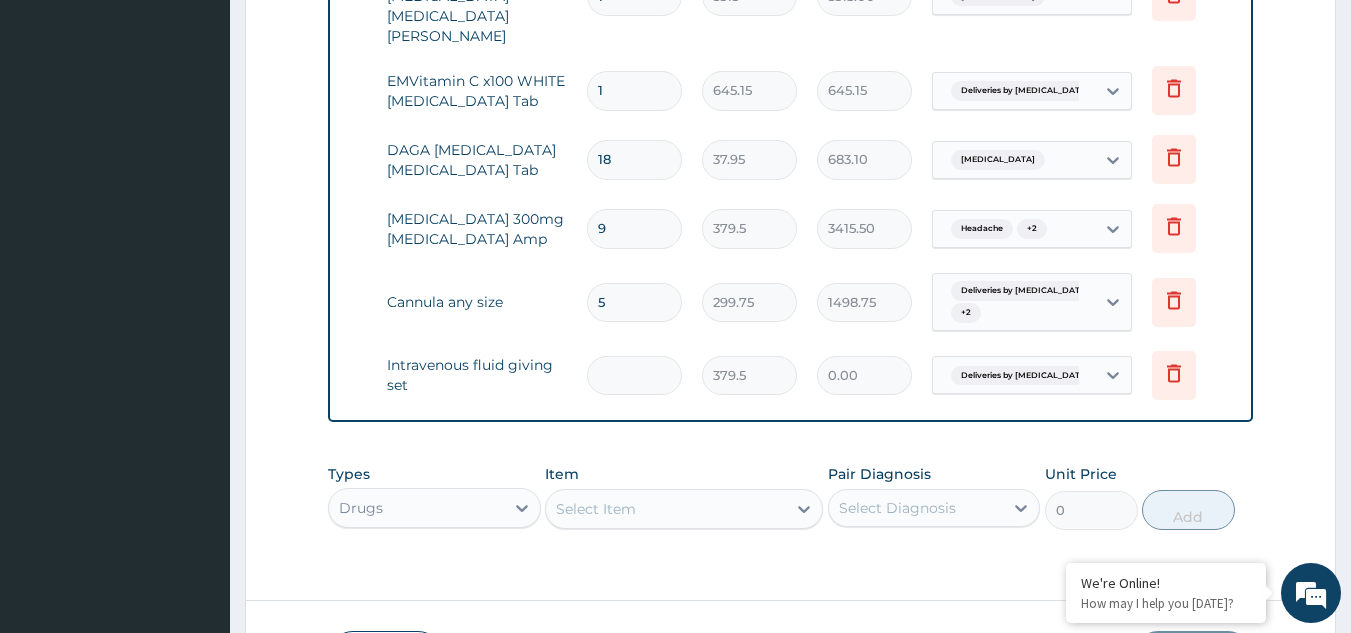 type on "2" 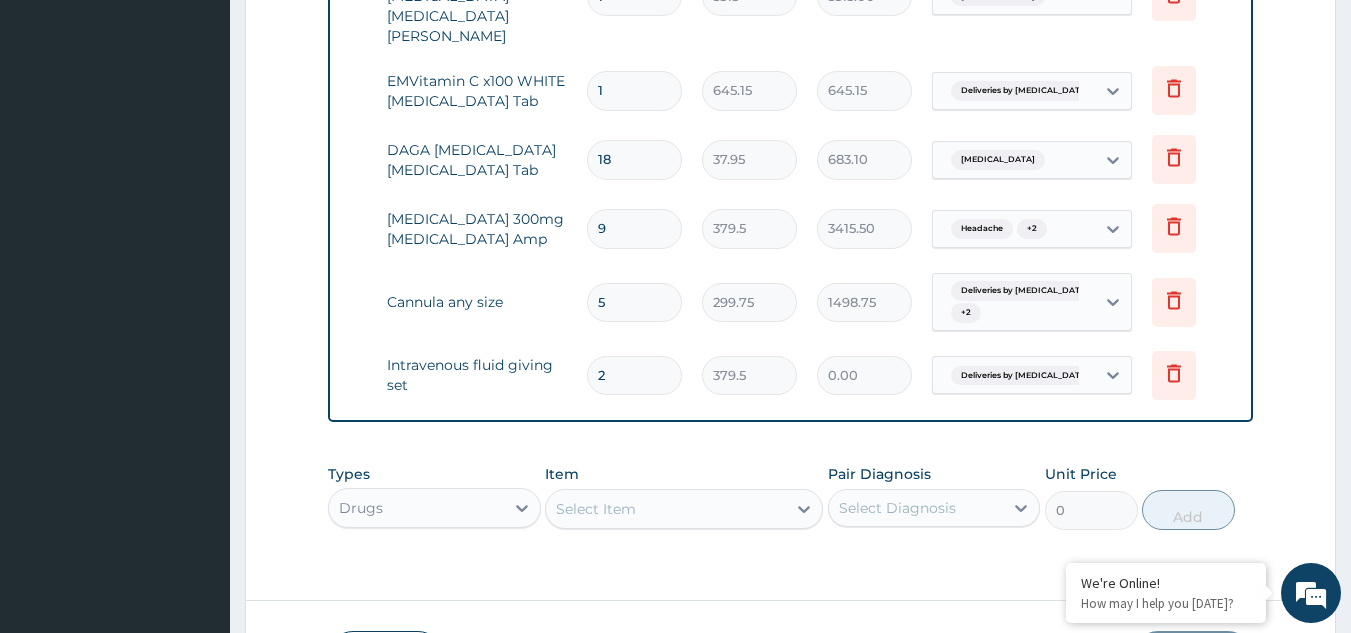 type on "759.00" 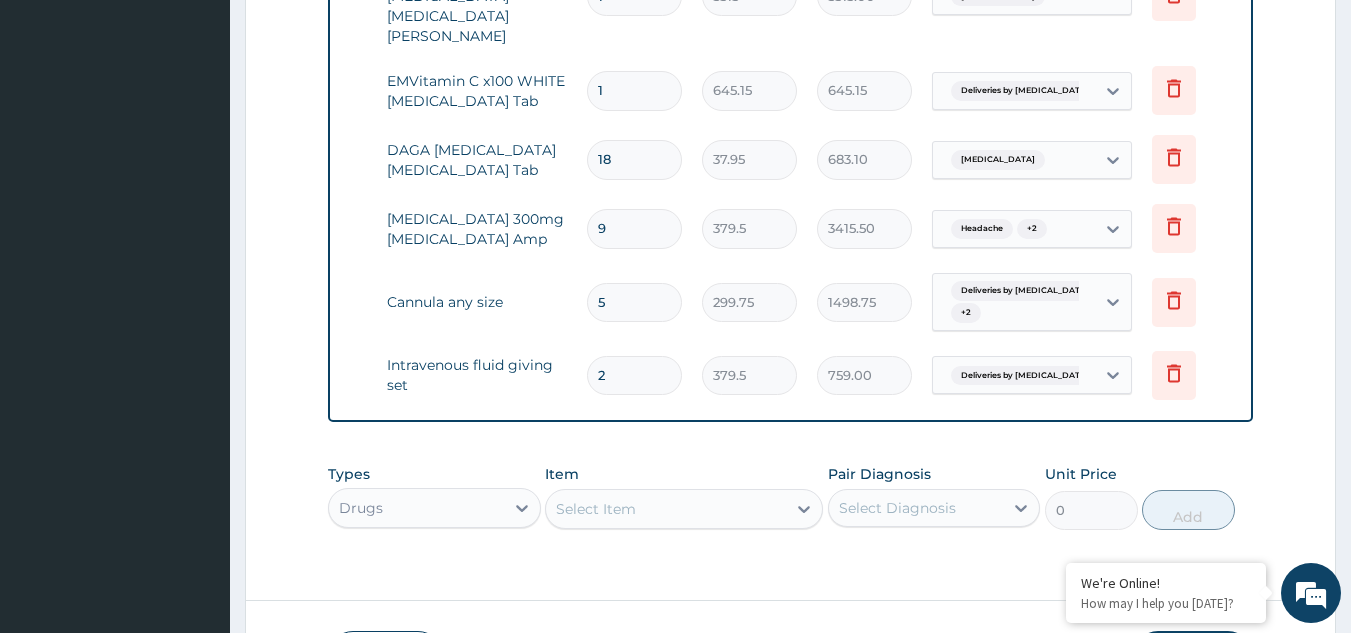 type on "2" 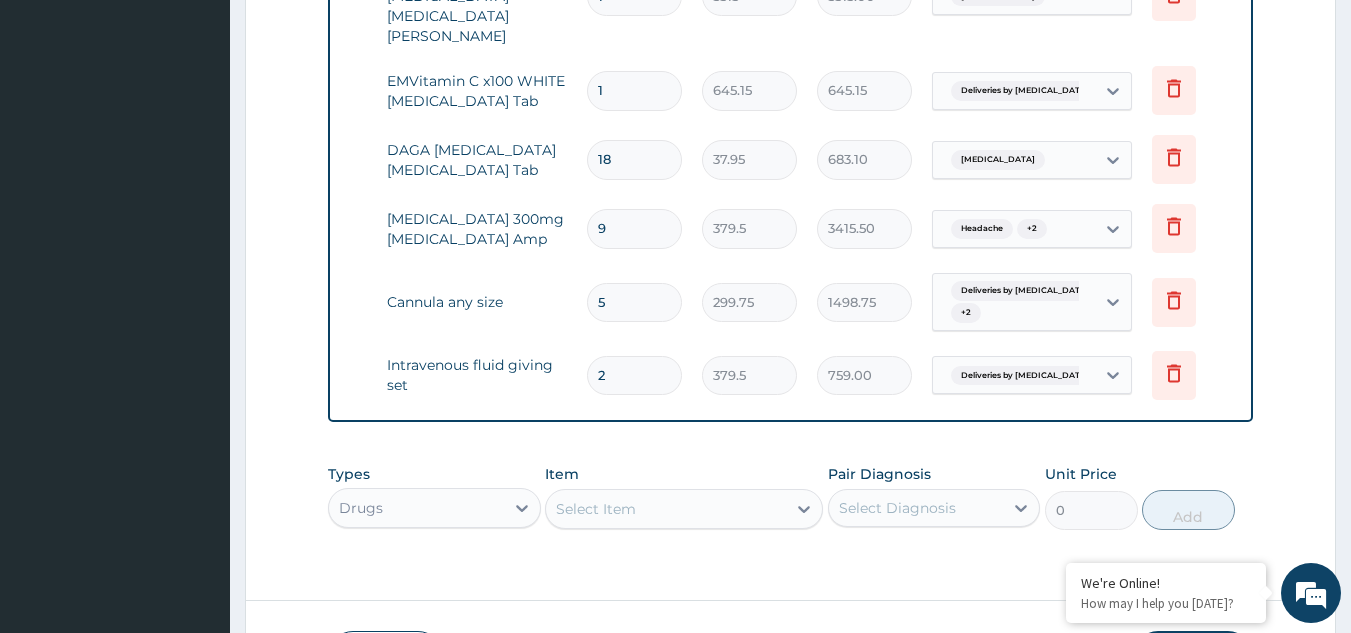 click on "Select Item" at bounding box center [684, 509] 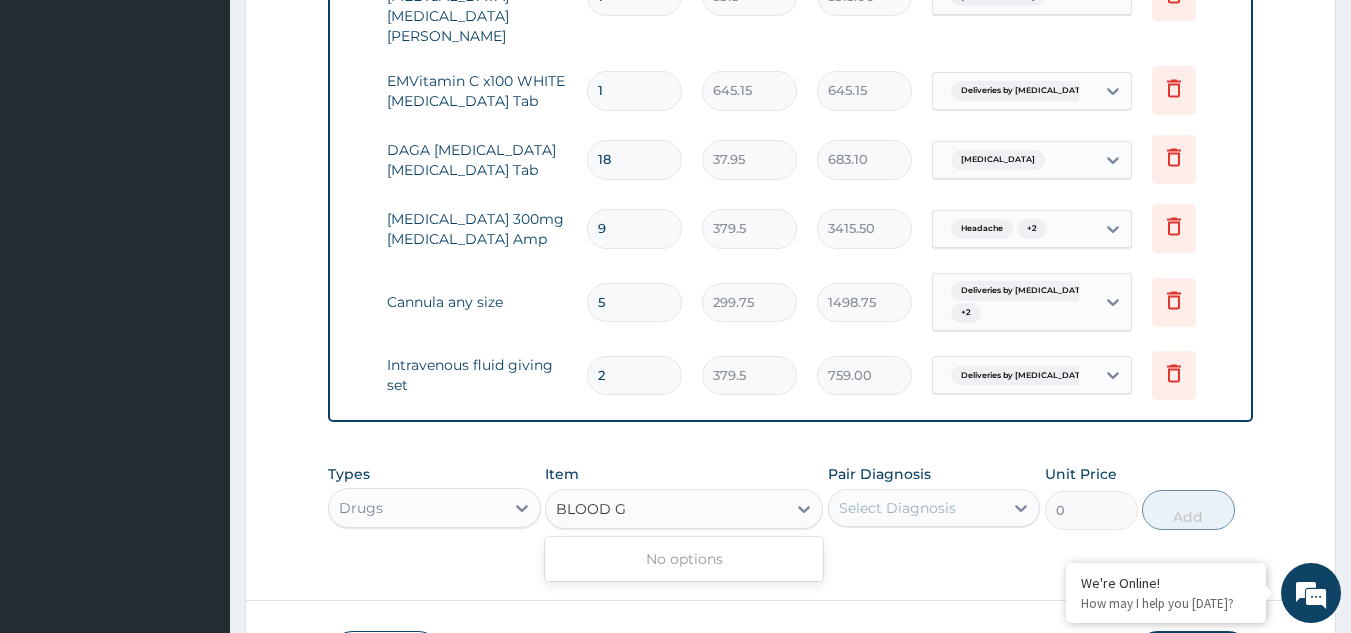 scroll, scrollTop: 0, scrollLeft: 0, axis: both 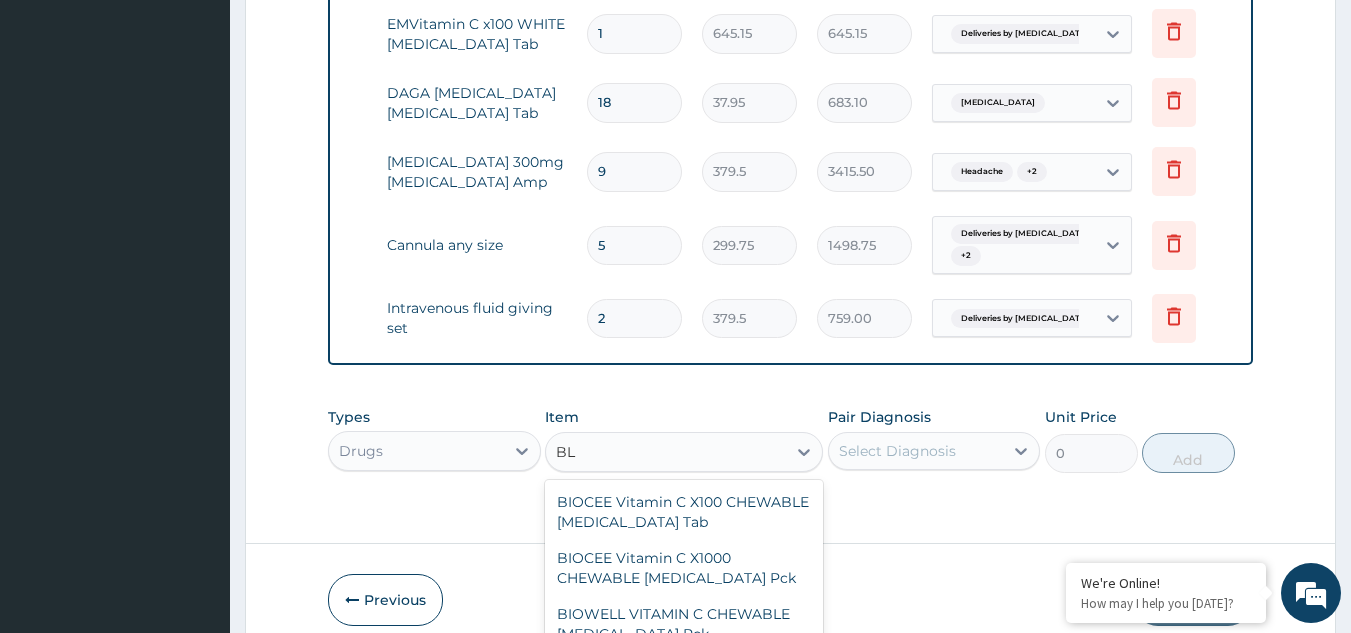 type on "B" 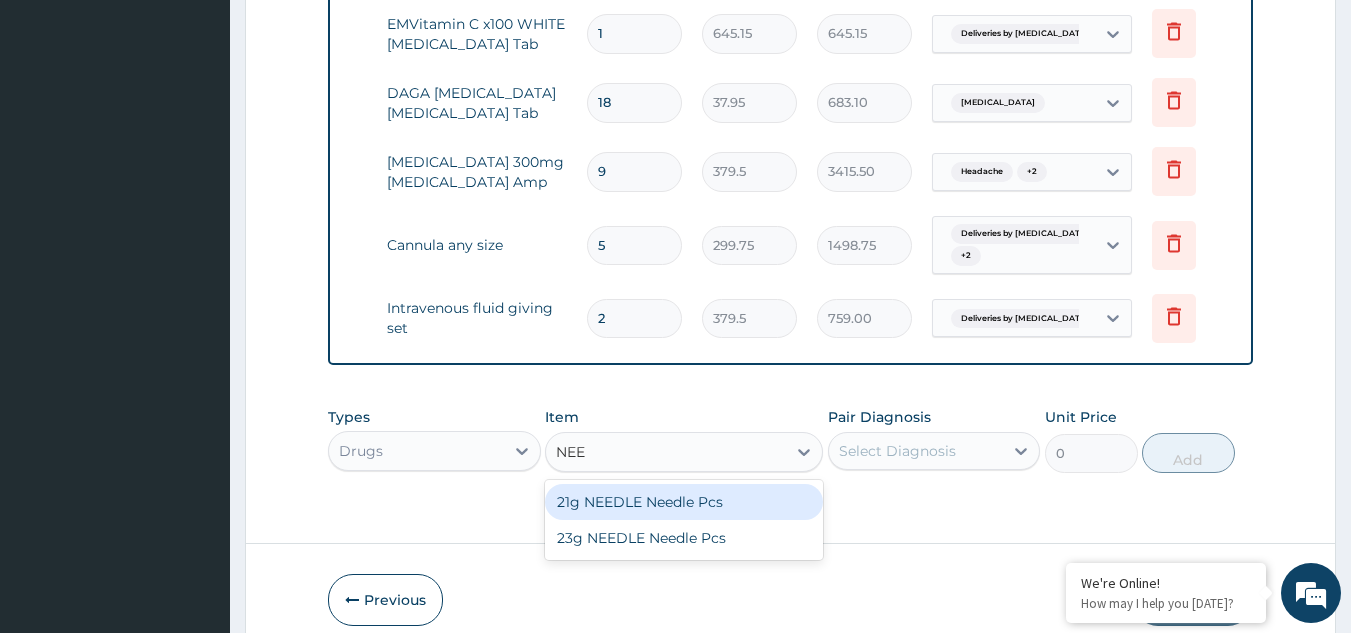 type on "NEED" 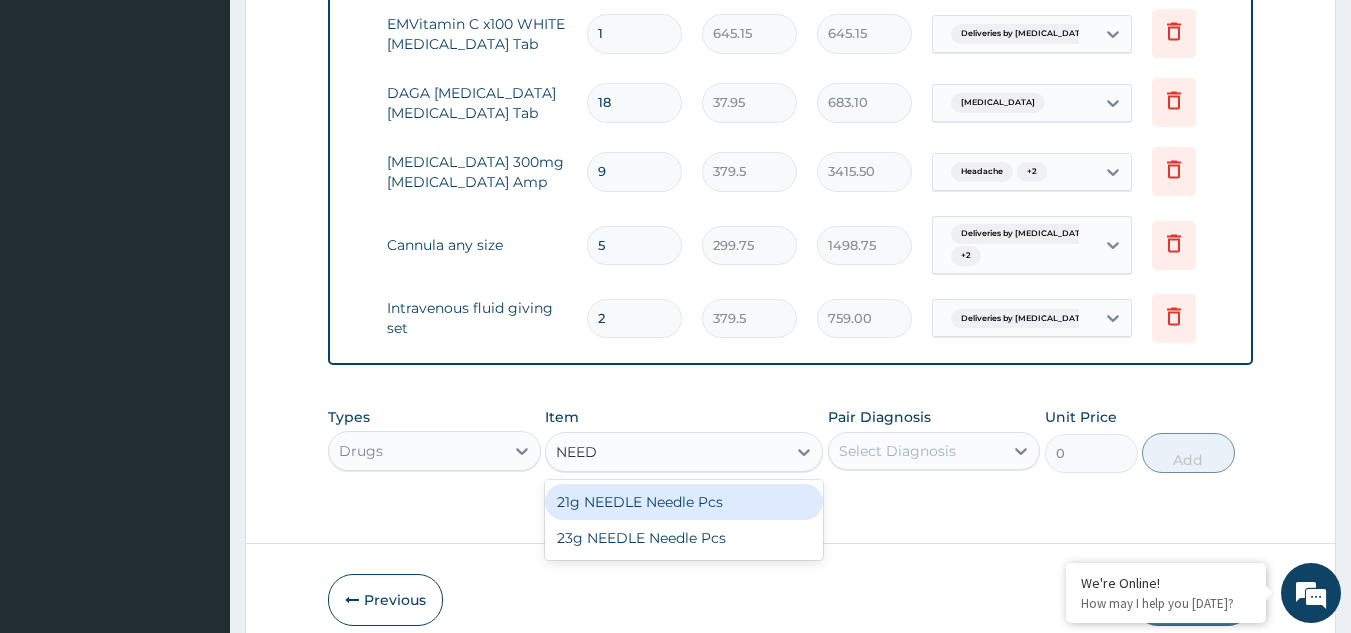 click on "21g NEEDLE Needle Pcs" at bounding box center [684, 502] 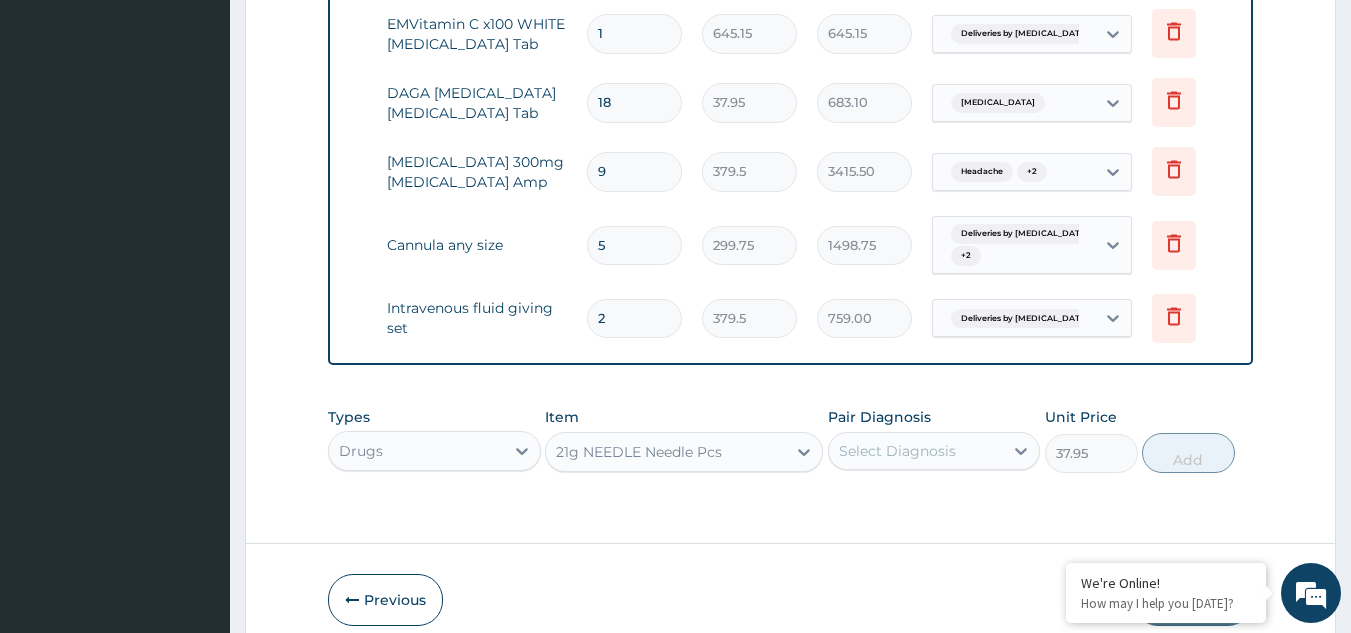 scroll, scrollTop: 55, scrollLeft: 0, axis: vertical 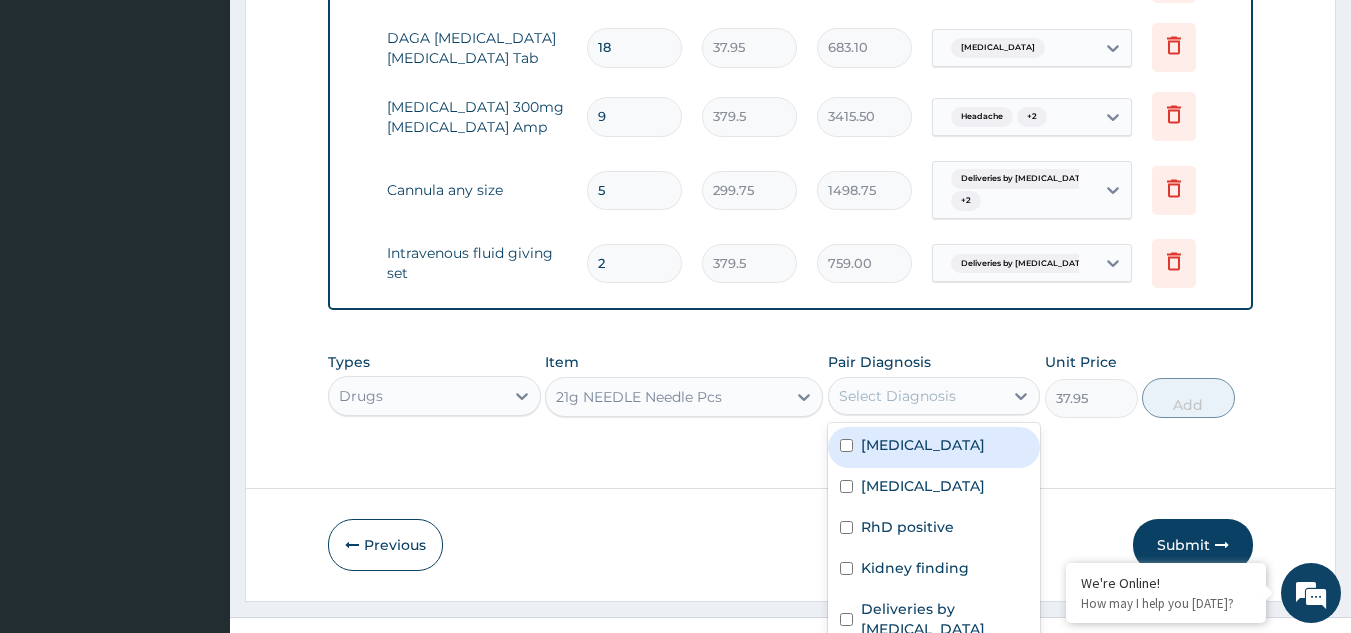 click on "option Deliveries by caesarean, selected. option Obstructed labor focused, 1 of 8. 8 results available. Use Up and Down to choose options, press Enter to select the currently focused option, press Escape to exit the menu, press Tab to select the option and exit the menu. Select Diagnosis Obstructed labor Anemia RhD positive Kidney finding Deliveries by caesarean Headache Bacterial urinary infection Malaria" at bounding box center [934, 396] 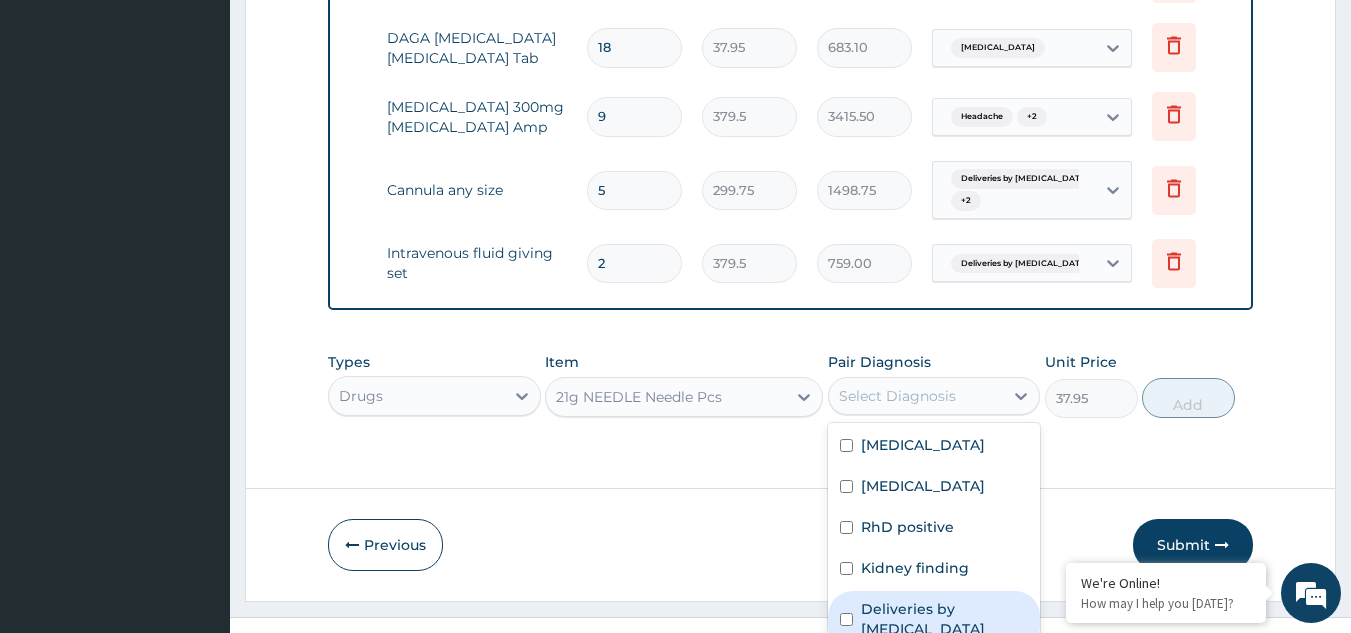click on "Deliveries by caesarean" at bounding box center (934, 621) 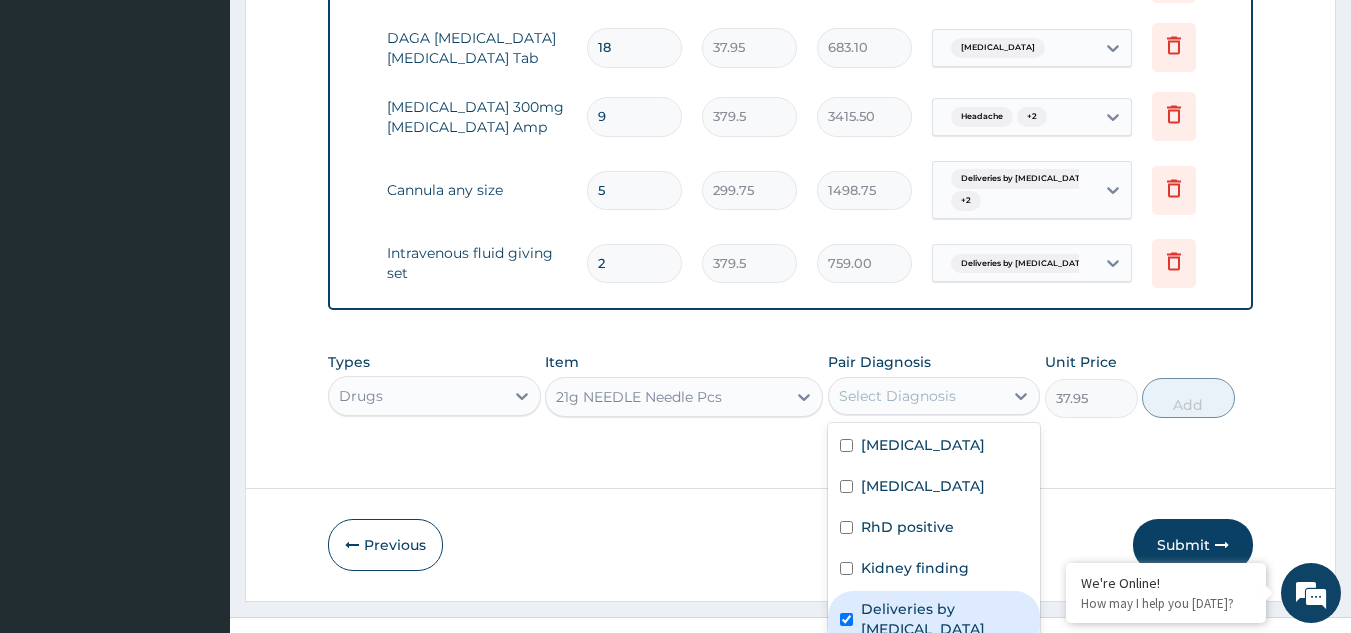 checkbox on "true" 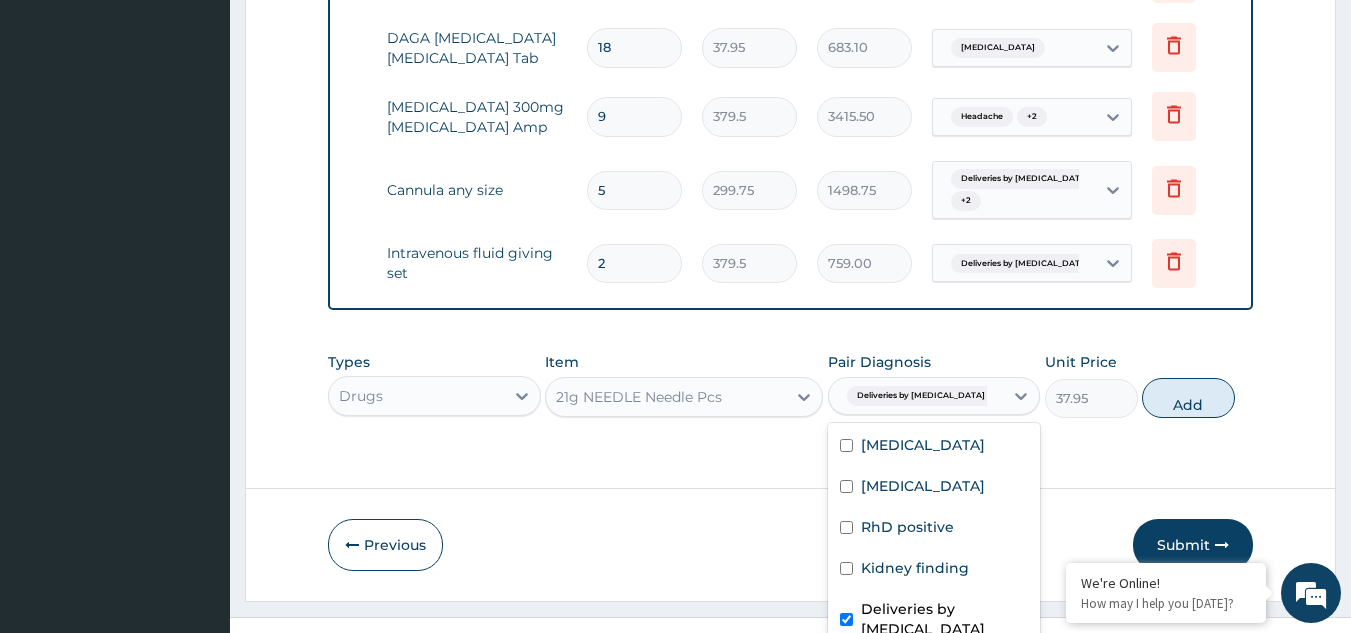 scroll, scrollTop: 76, scrollLeft: 0, axis: vertical 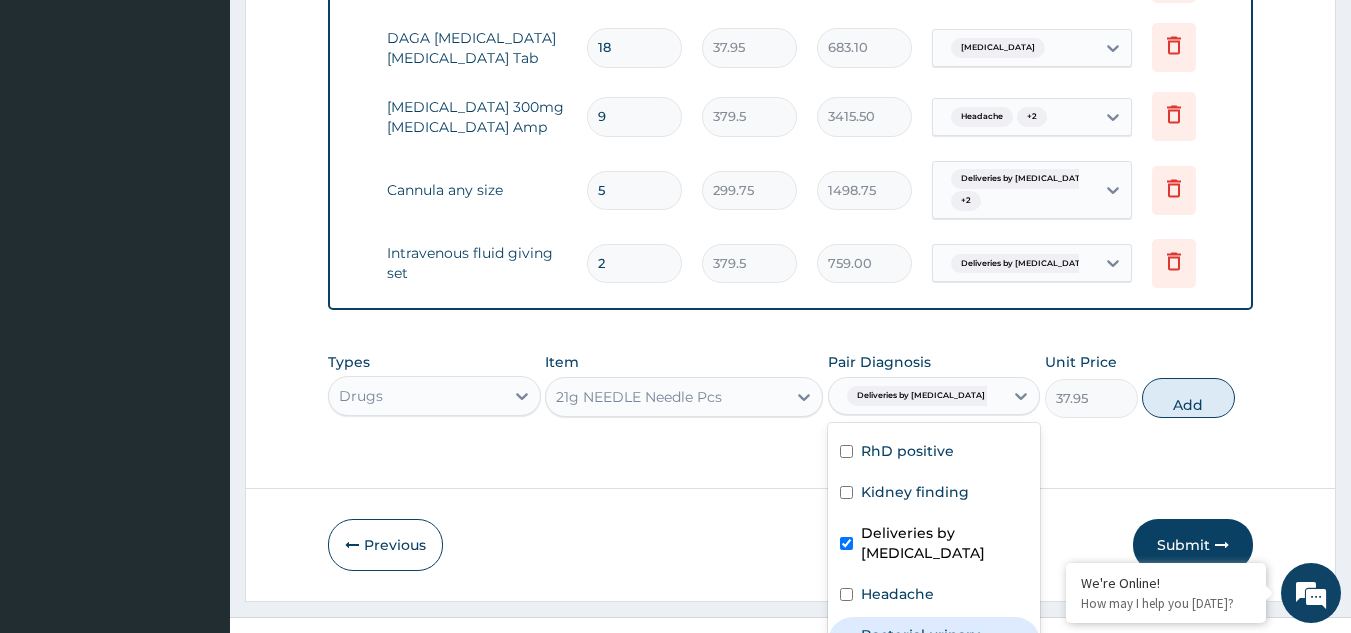 click on "Bacterial urinary infection" at bounding box center [934, 647] 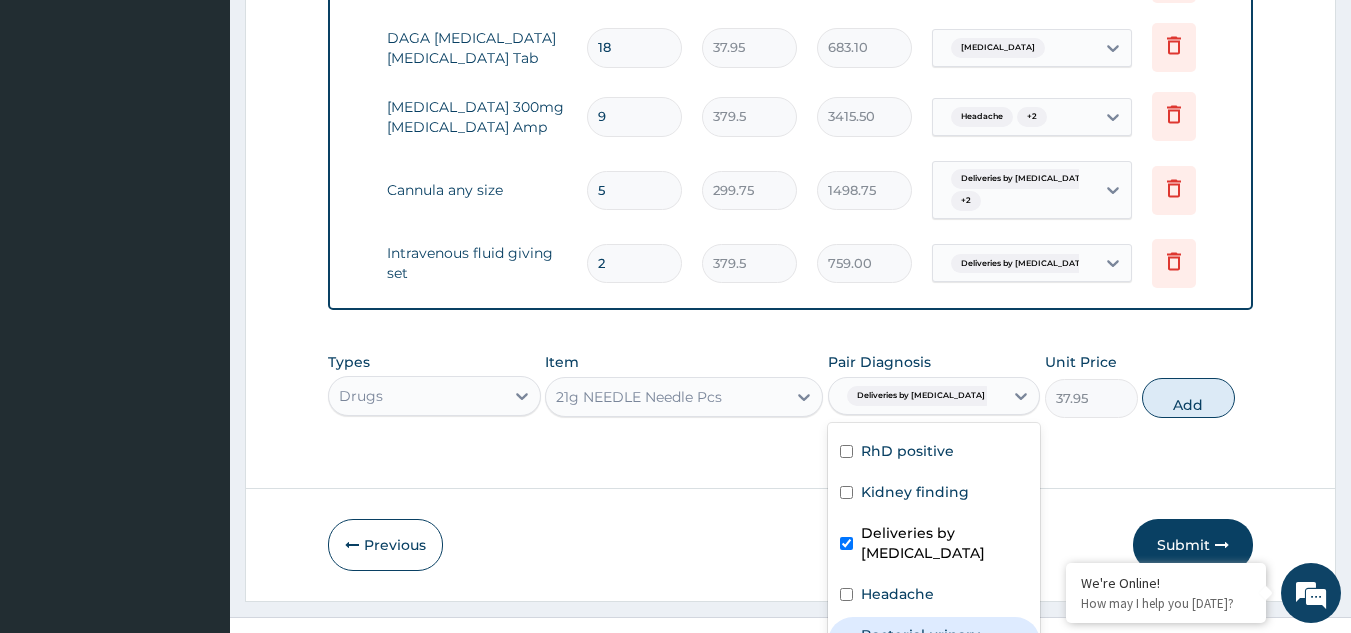 checkbox on "true" 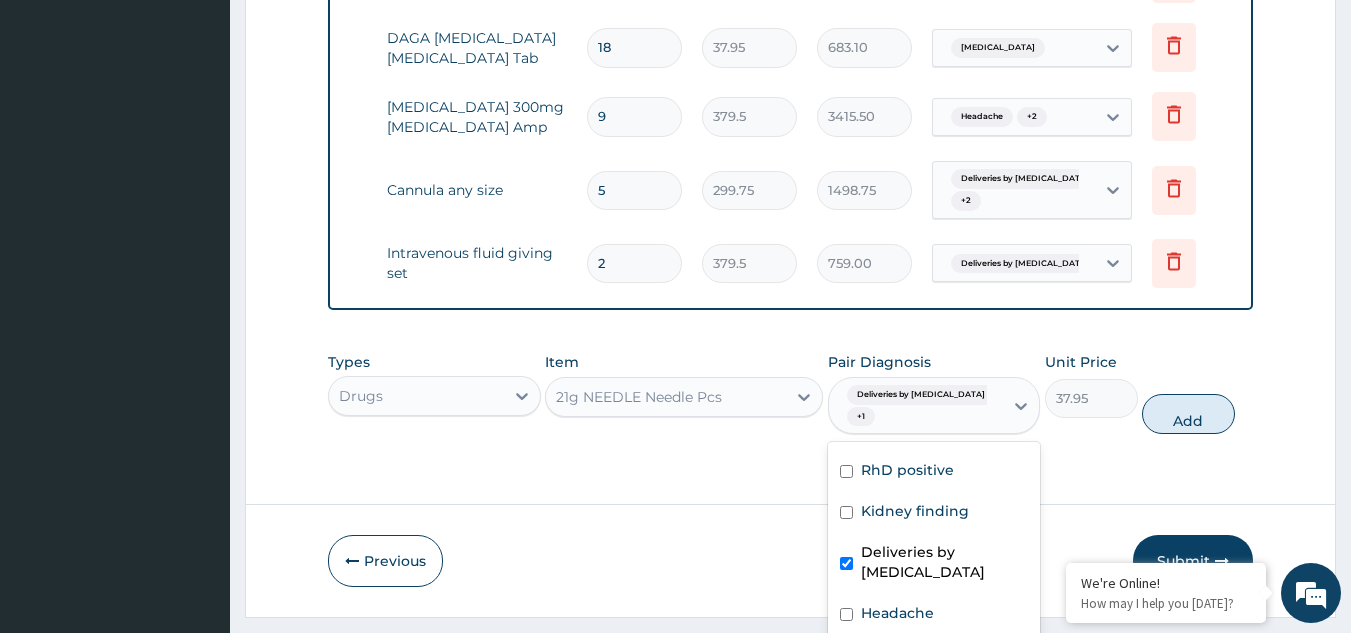 click on "[MEDICAL_DATA]" at bounding box center (934, 717) 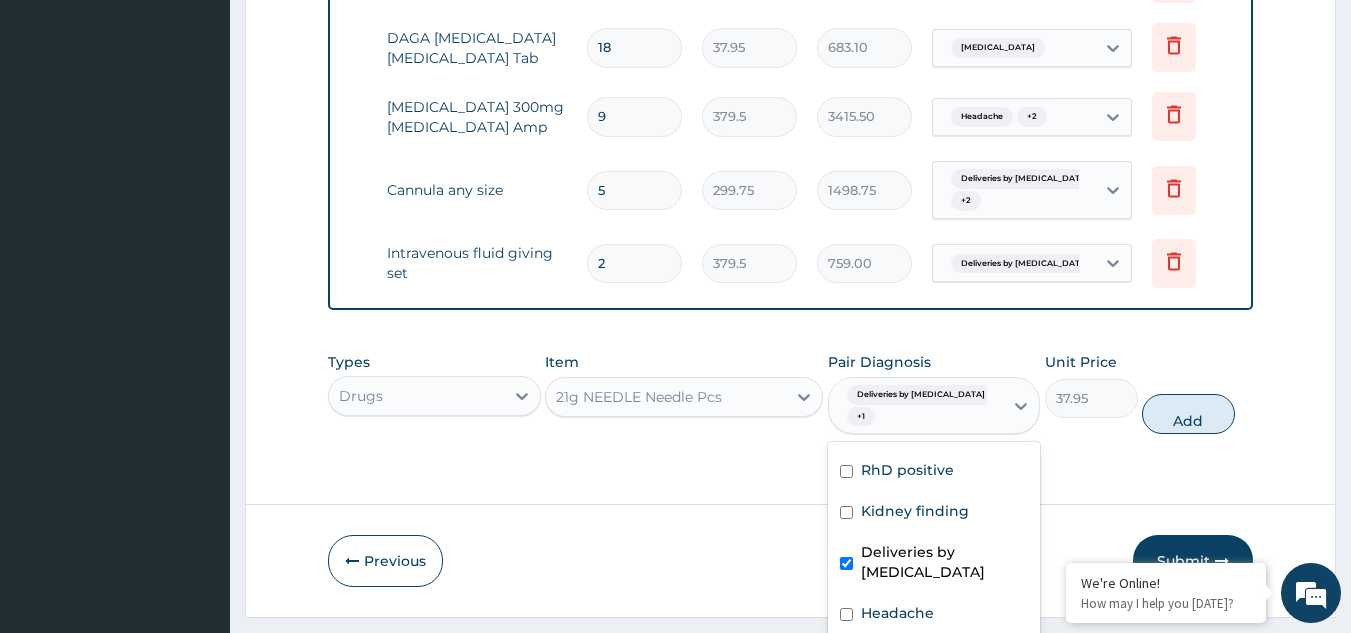 checkbox on "true" 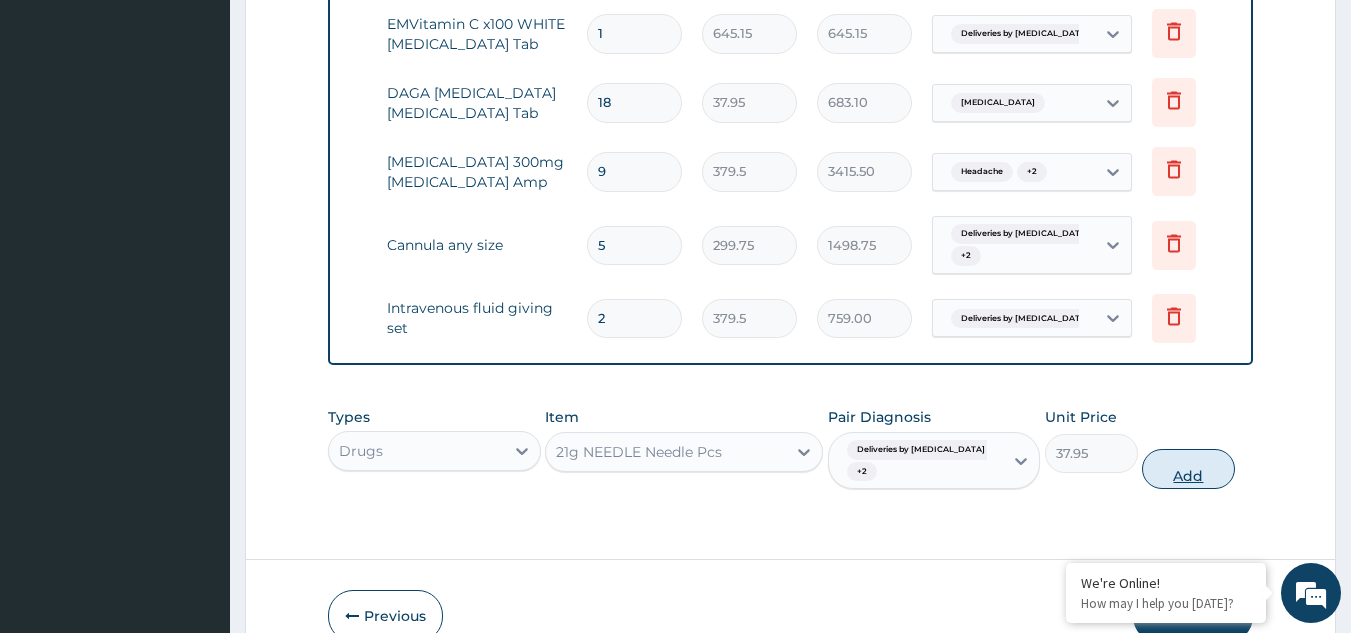 scroll, scrollTop: 1760, scrollLeft: 0, axis: vertical 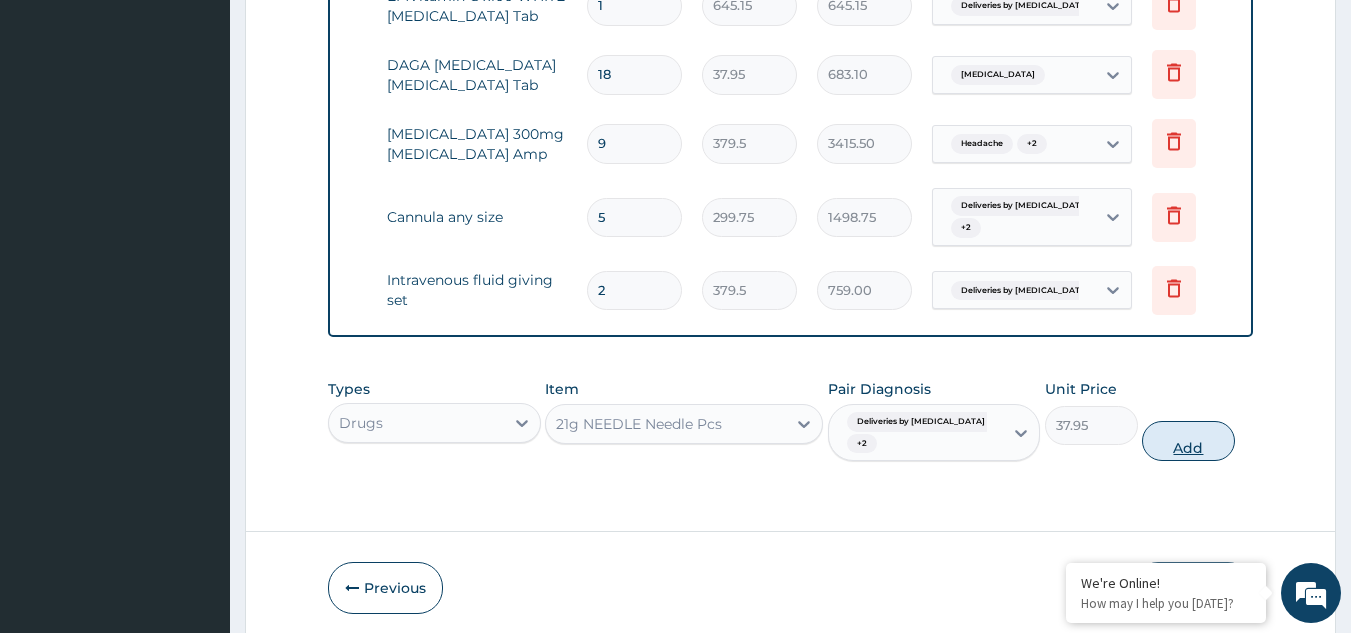click on "Types Drugs Item 21g NEEDLE Needle Pcs Pair Diagnosis Deliveries by caesarean  + 2 Unit Price 37.95 Add" at bounding box center [791, 420] 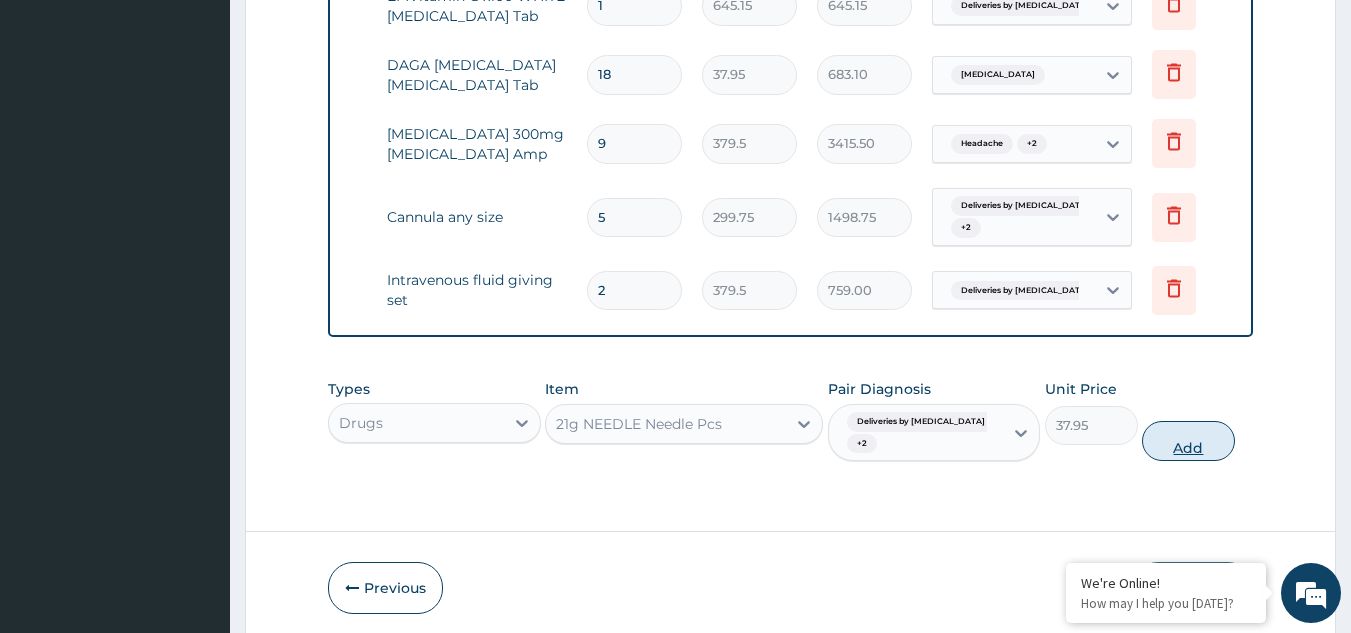 click on "Add" at bounding box center (1188, 441) 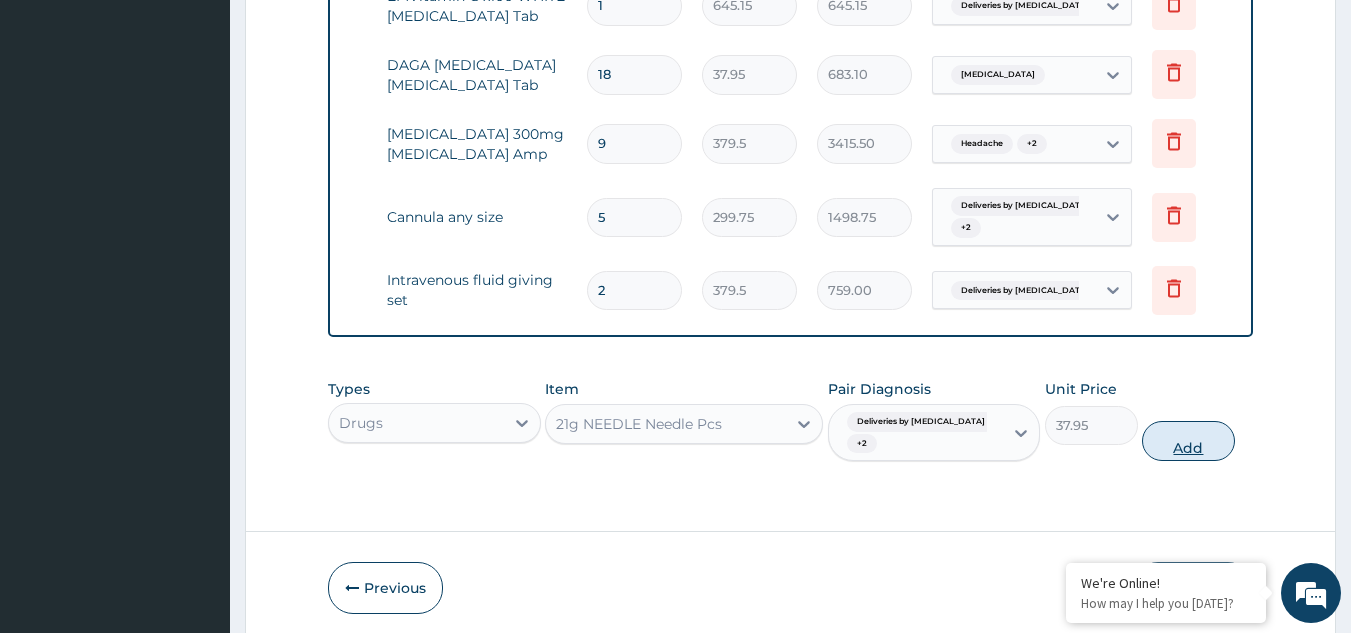 type on "0" 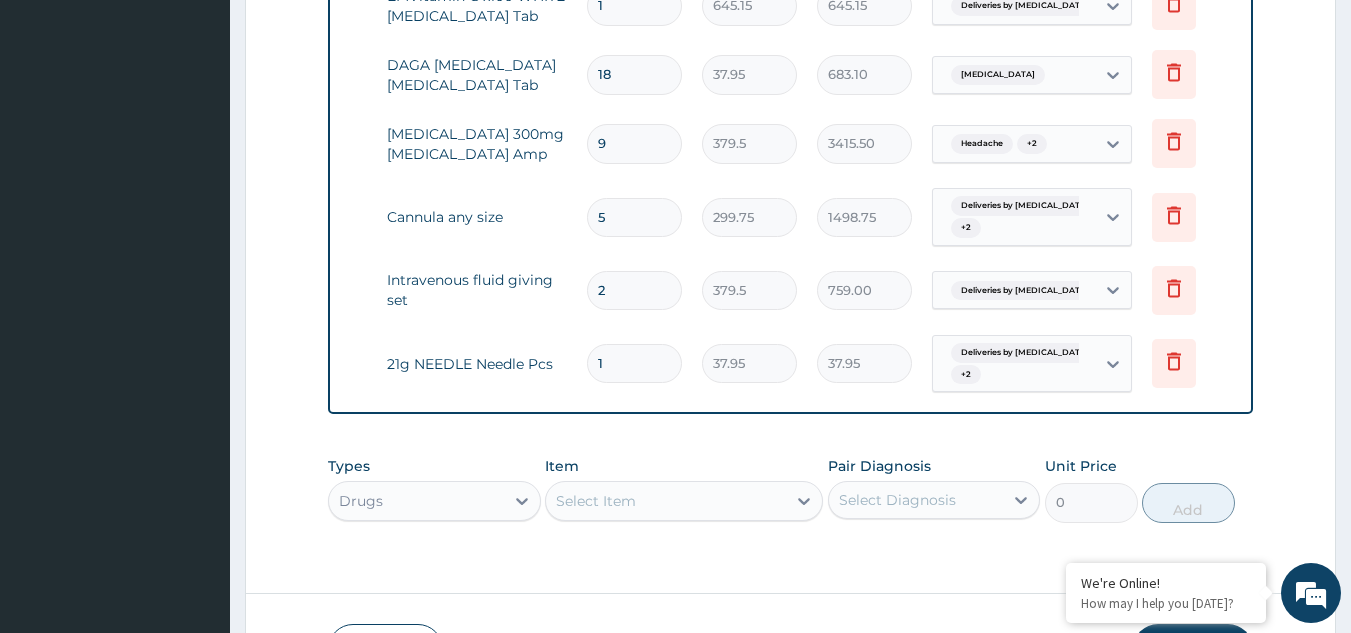 type 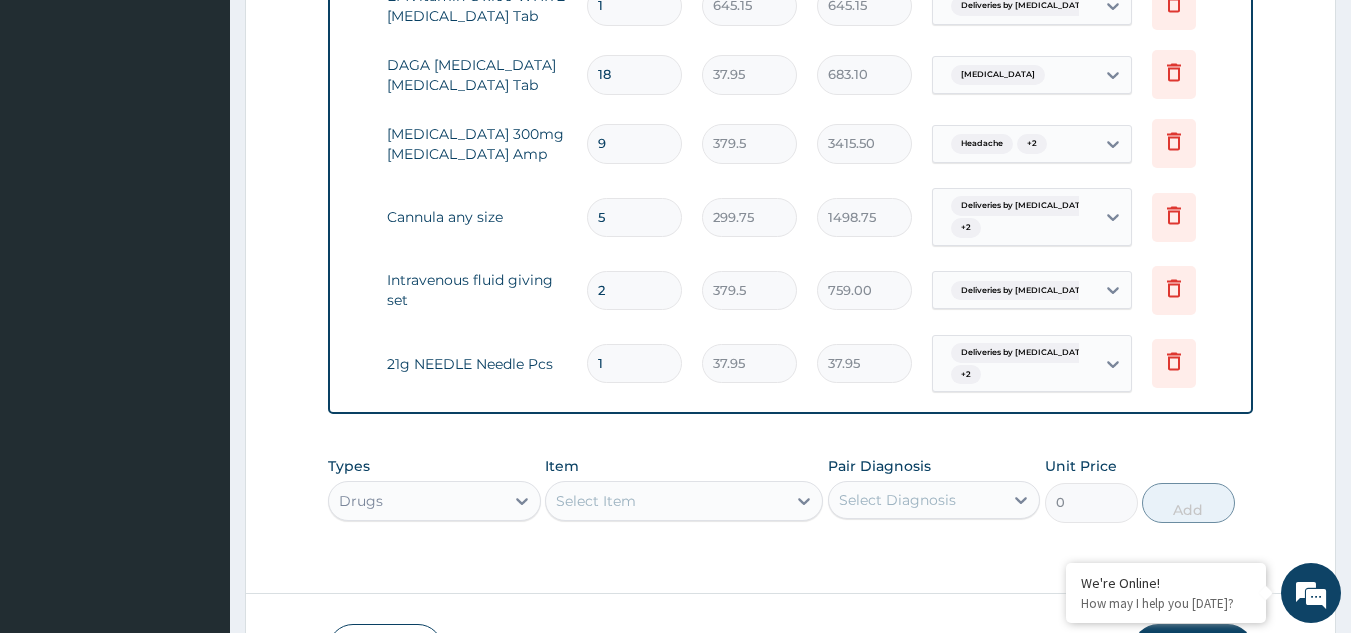type on "0.00" 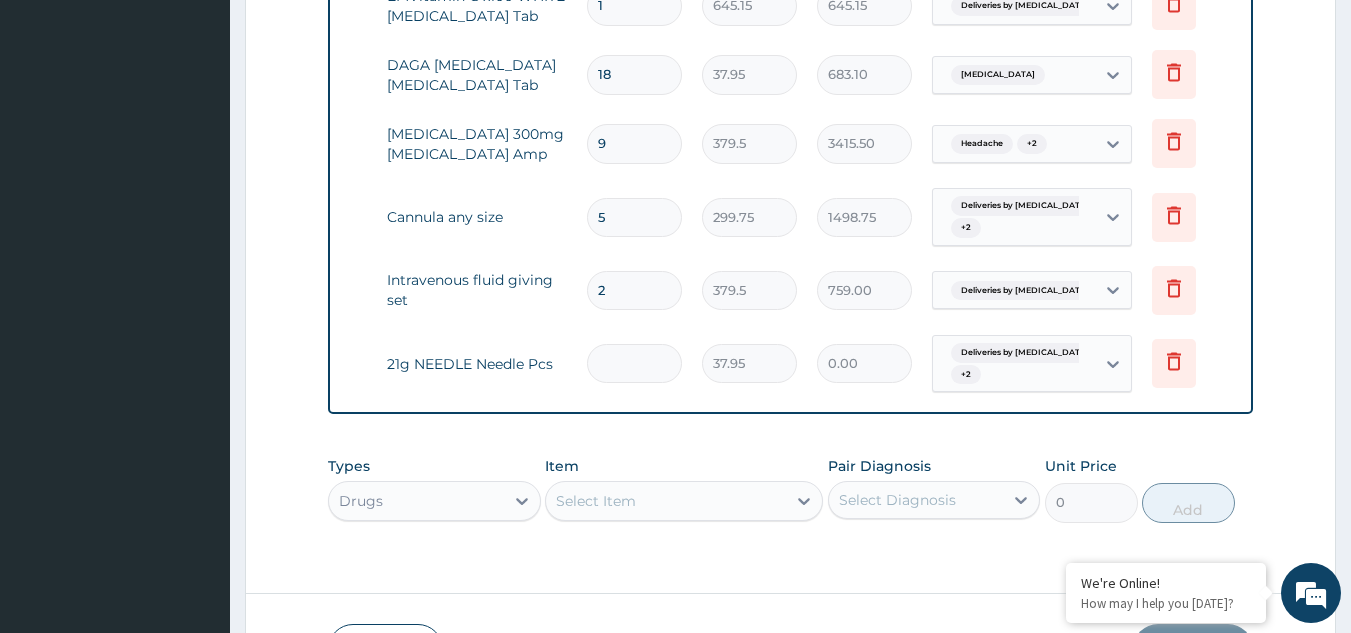 type on "1" 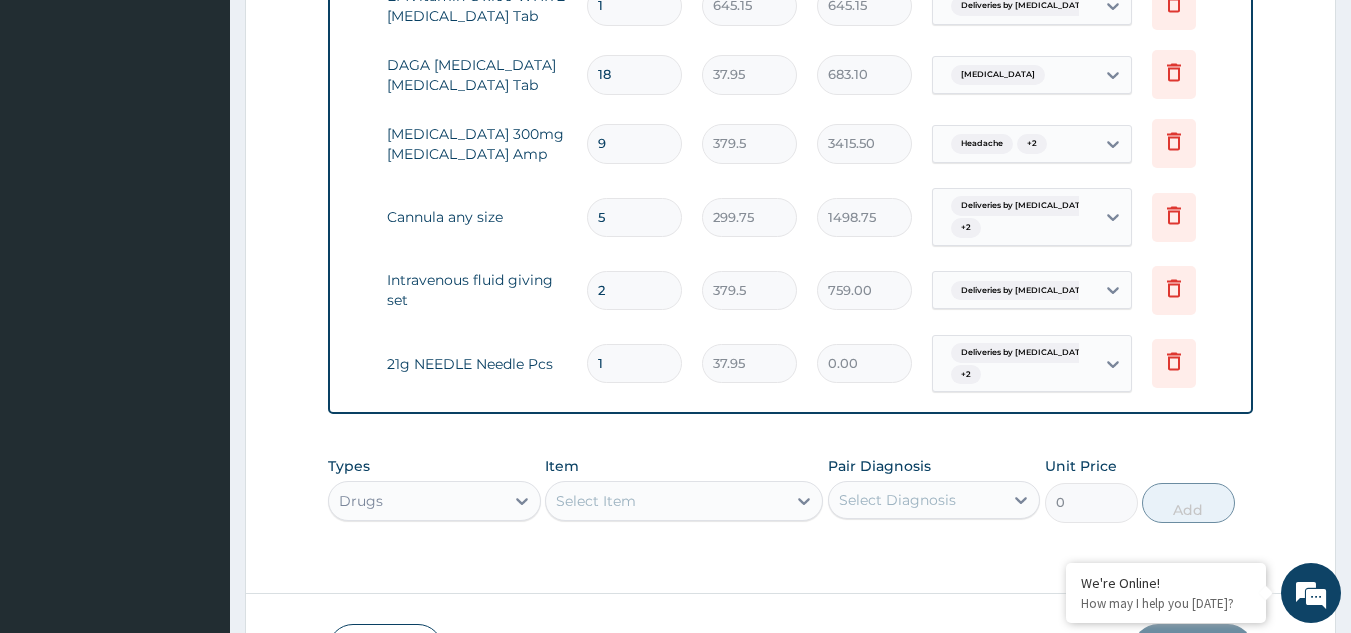 type on "37.95" 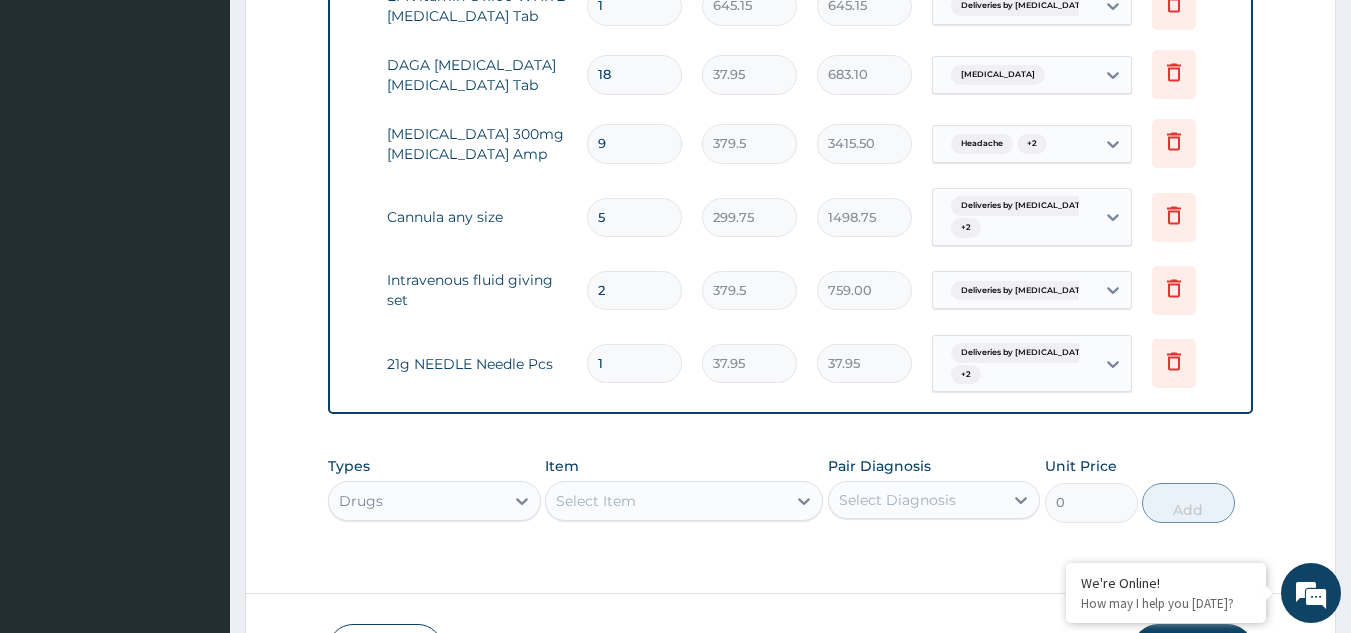 type on "10" 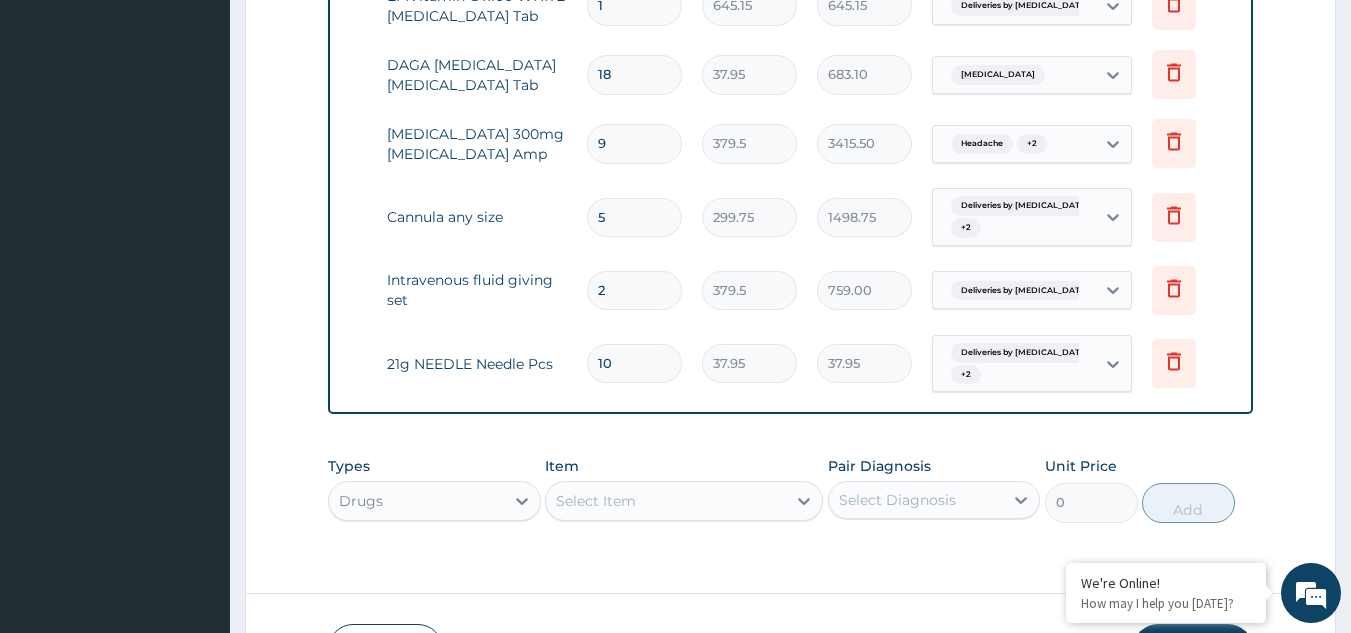 type on "379.50" 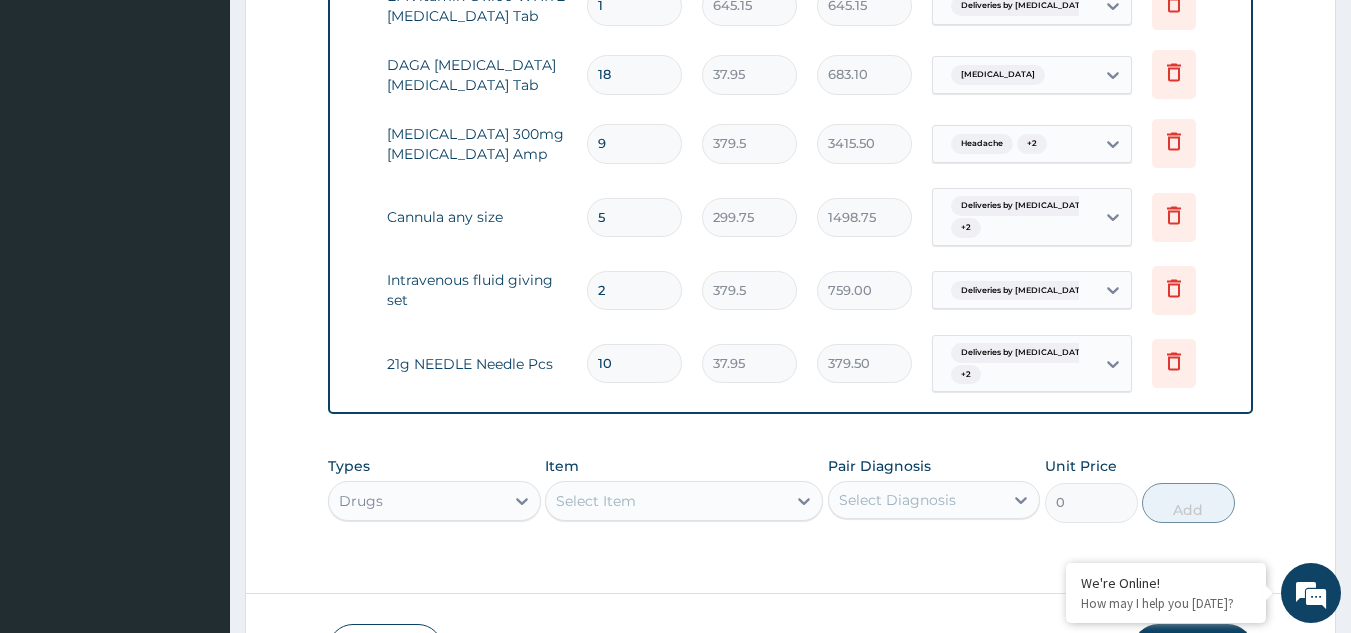 type on "10" 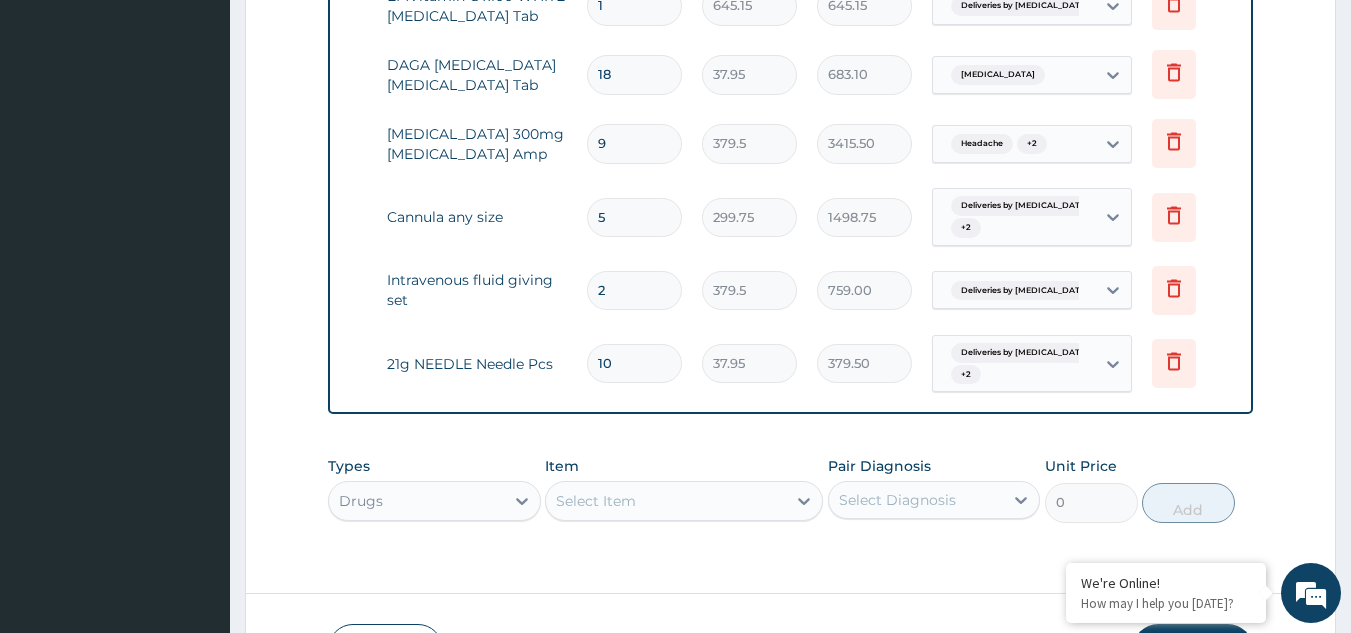 click on "Step  2  of 2 PA Code / Prescription Code PA/67E5AC PA/A5FB72 PA/8DA671 PA/4EC348 PA/28FBBD PA/D601D6 PA/F3192A Encounter Date 11-05-2025 Important Notice Please enter PA codes before entering items that are not attached to a PA code   All diagnoses entered must be linked to a claim item. Diagnosis & Claim Items that are visible but inactive cannot be edited because they were imported from an already approved PA code. Diagnosis Obstructed labor confirmed Anemia confirmed RhD positive query Kidney finding query Deliveries by caesarean confirmed Headache confirmed Bacterial urinary infection confirmed Malaria Confirmed NB: All diagnosis must be linked to a claim item Claim Items Type Name Quantity Unit Price Total Price Pair Diagnosis Actions Procedures emergency caesarean section 1 300000 300000.00 Obstructed labor Delete Procedures blood transfusion rhesus positve 1 30000 30000.00 Anemia Delete Laboratory cross matching & grouping 1 2000 2000.00 RhD positive Delete Laboratory 1 4500 4500.00 Headache  + 6 5  +" at bounding box center (790, -474) 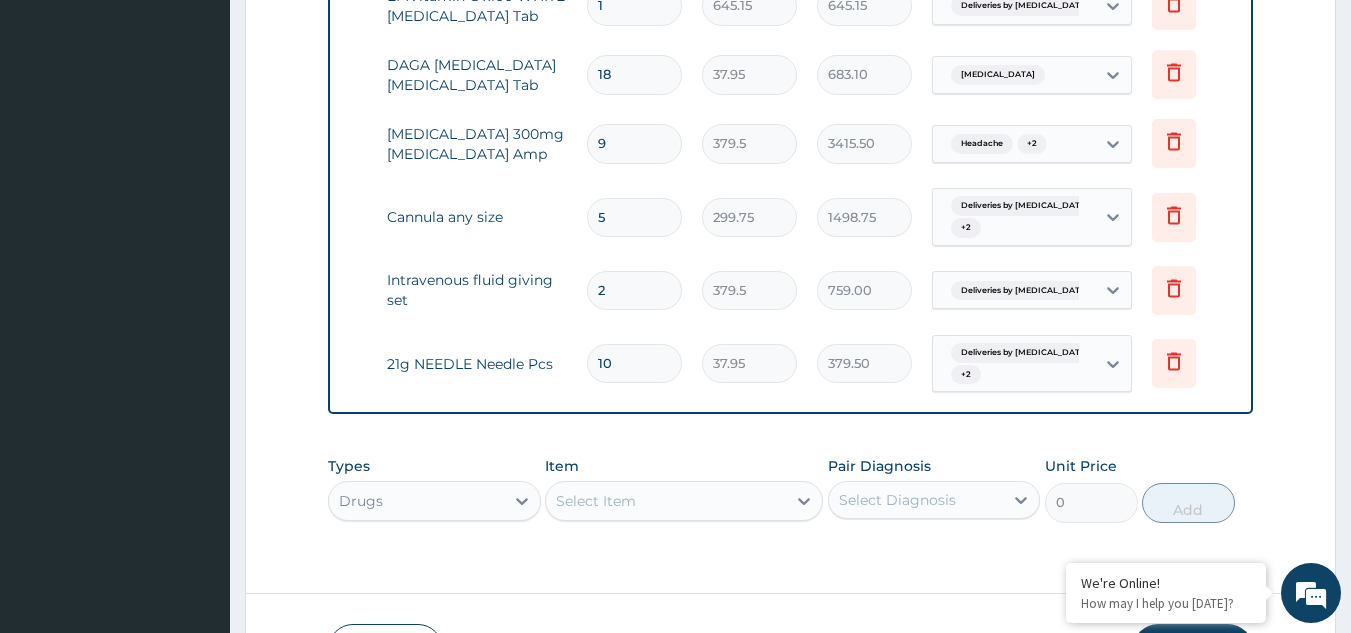 scroll, scrollTop: 1822, scrollLeft: 0, axis: vertical 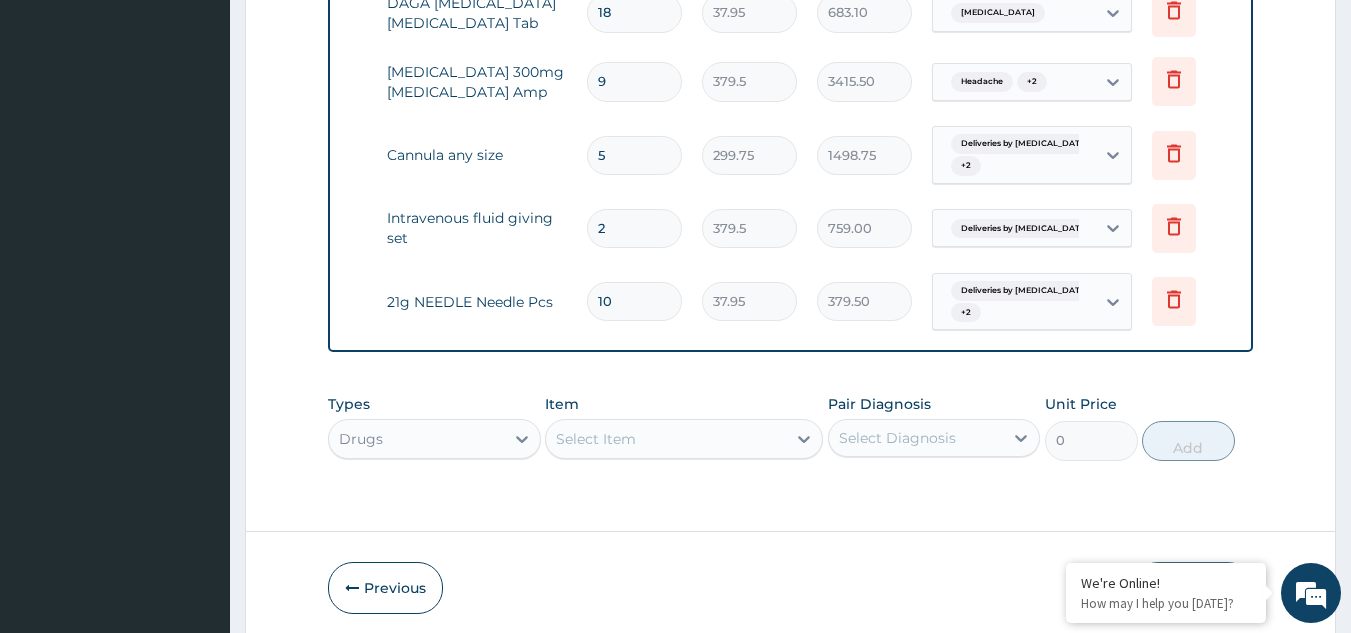 click on "Submit" at bounding box center [1193, 588] 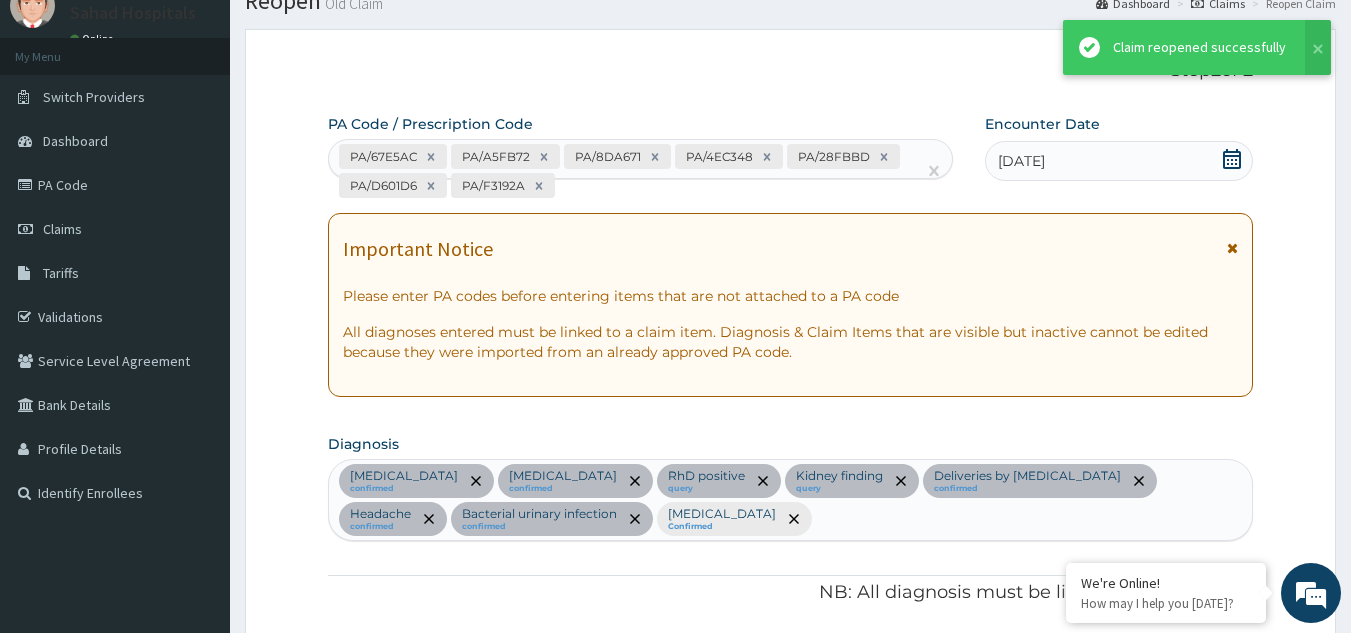 scroll, scrollTop: 1822, scrollLeft: 0, axis: vertical 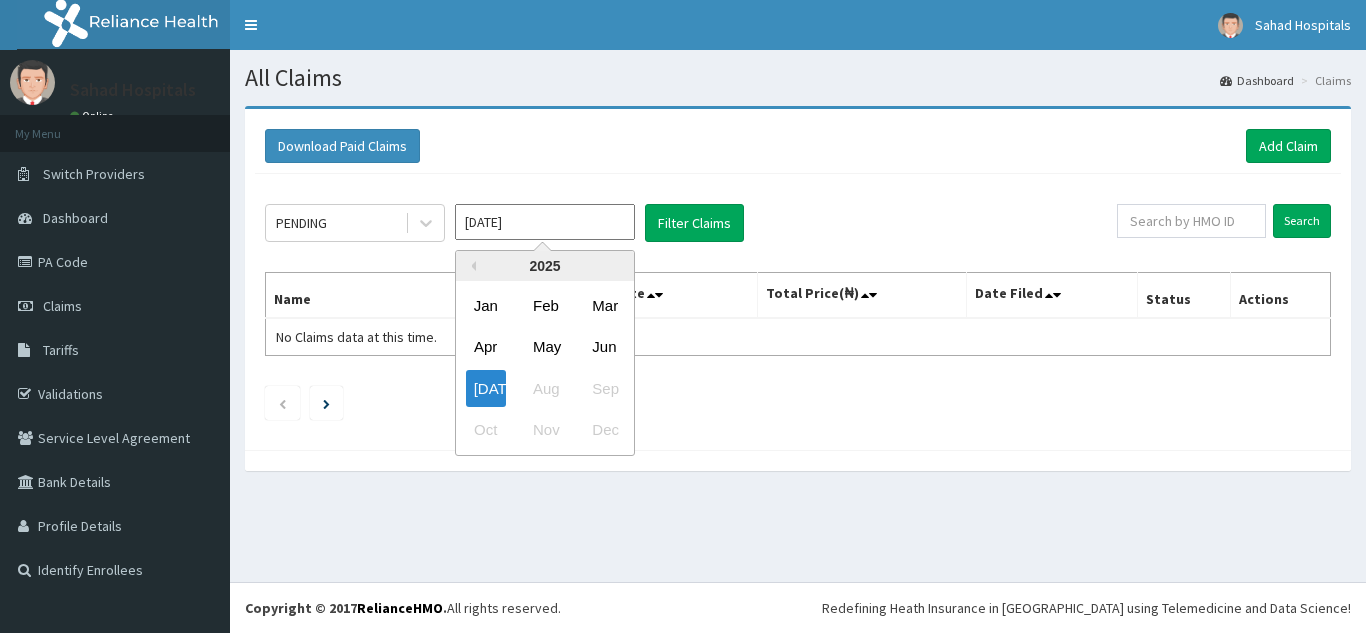 click on "[DATE]" at bounding box center (545, 222) 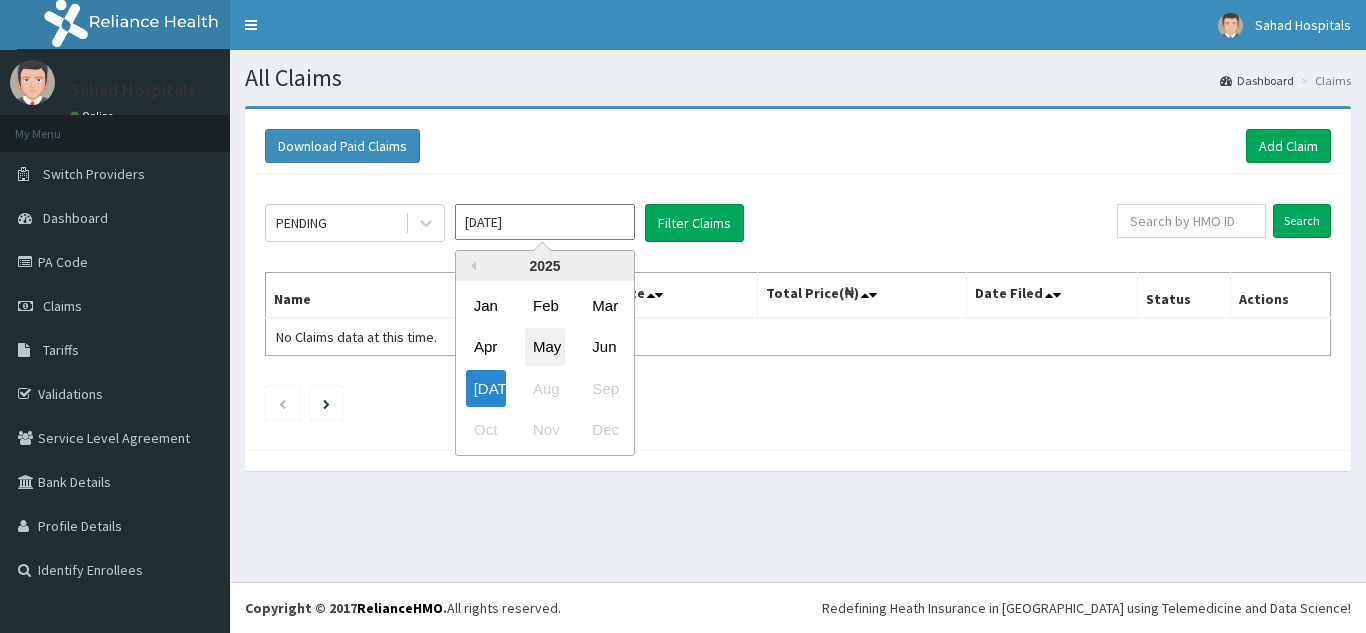 click on "May" at bounding box center (545, 347) 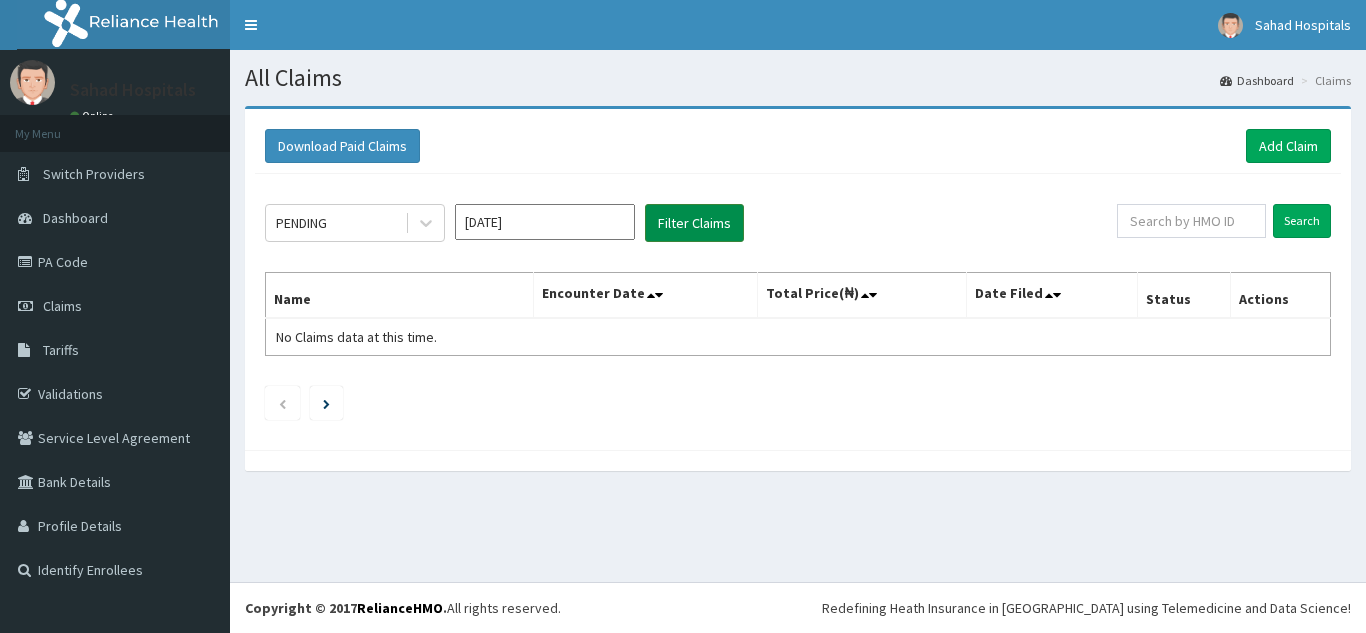 click on "Filter Claims" at bounding box center (694, 223) 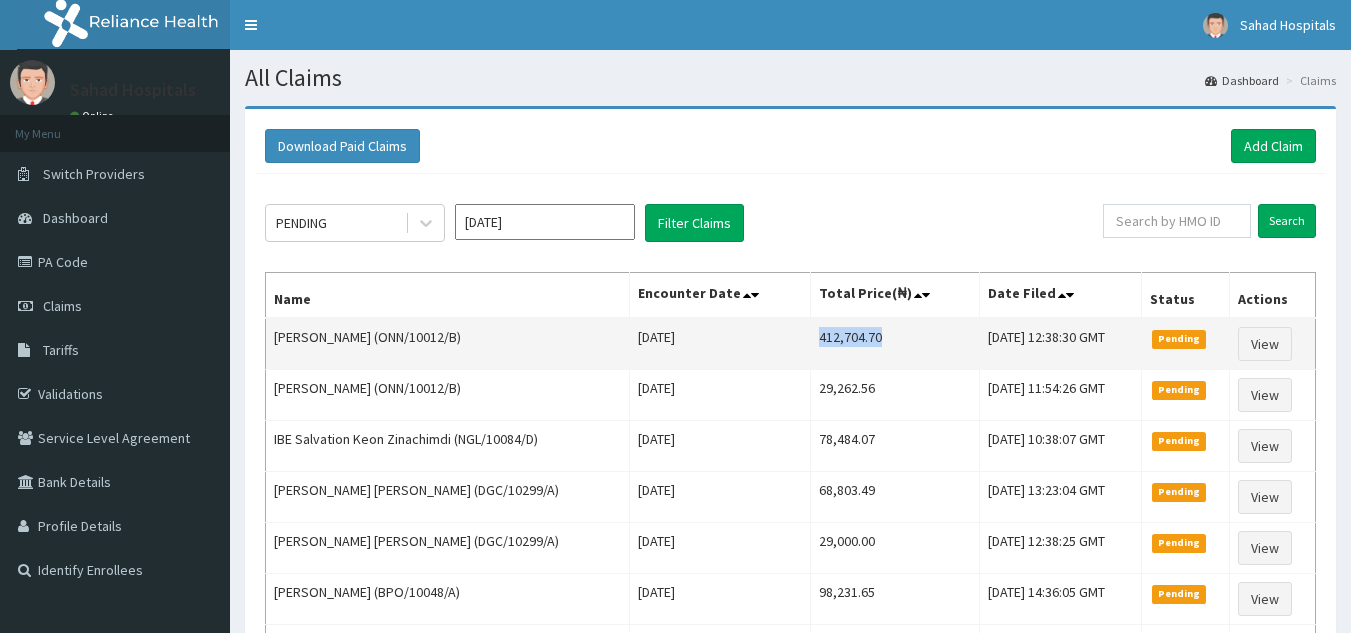 drag, startPoint x: 889, startPoint y: 327, endPoint x: 773, endPoint y: 341, distance: 116.841774 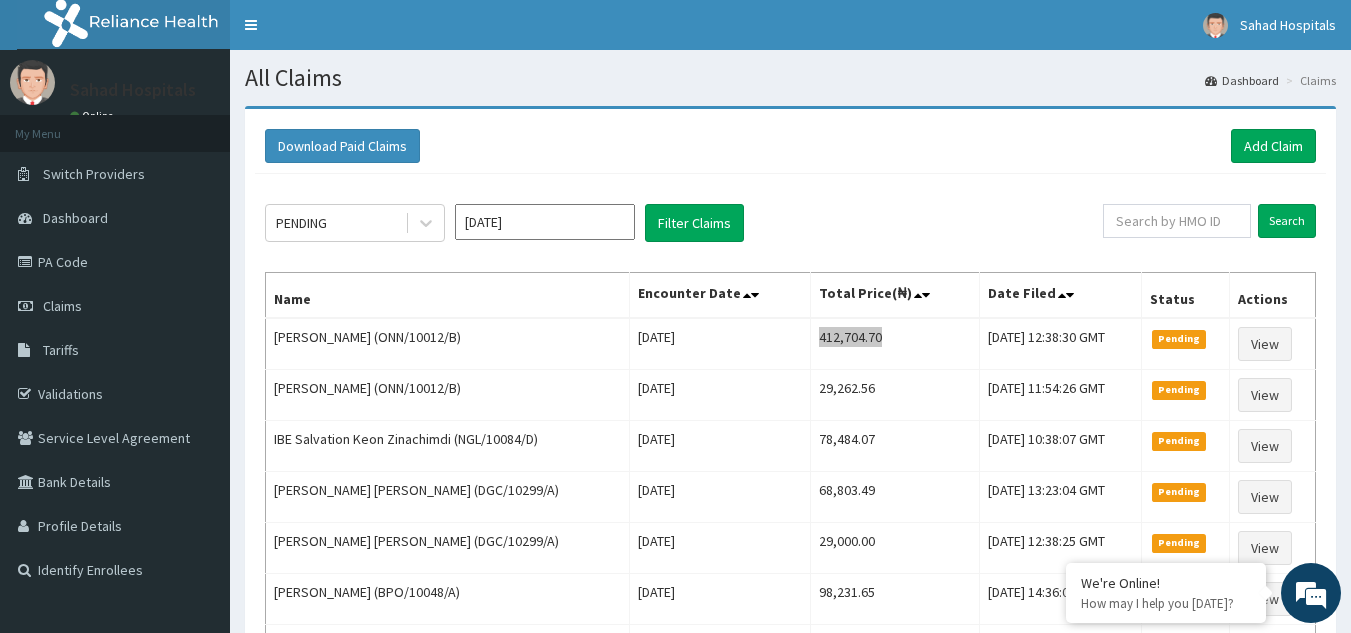 scroll, scrollTop: 0, scrollLeft: 0, axis: both 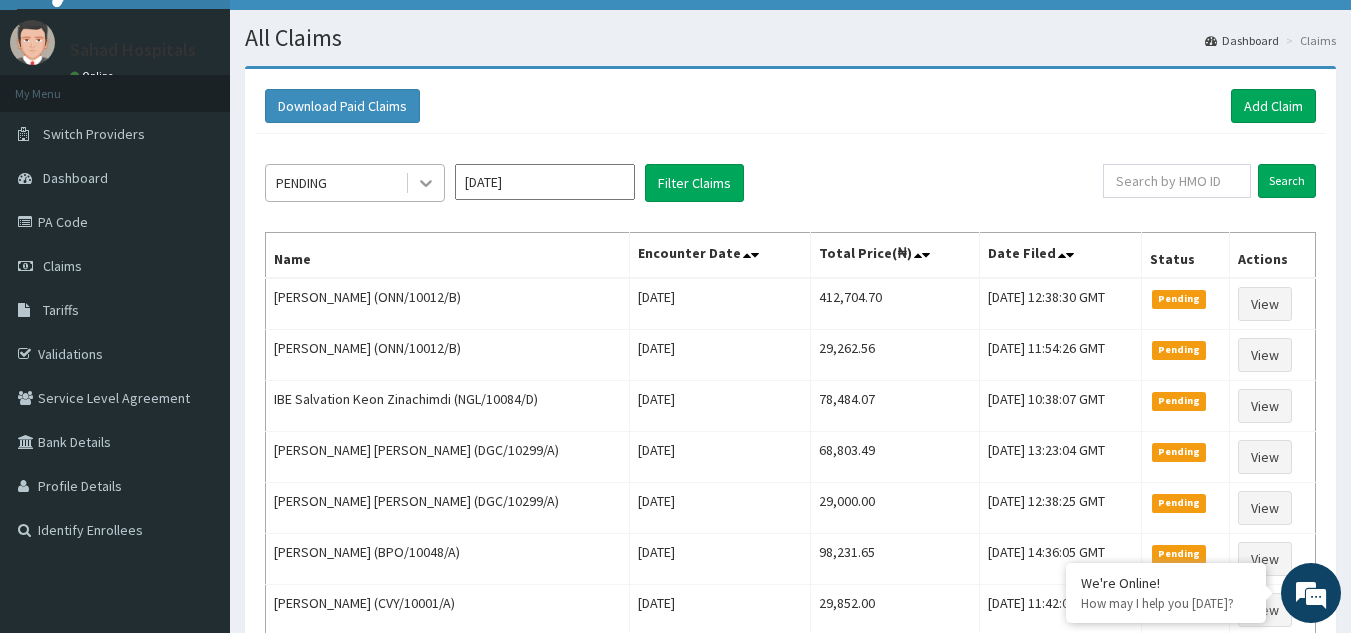 click at bounding box center (426, 183) 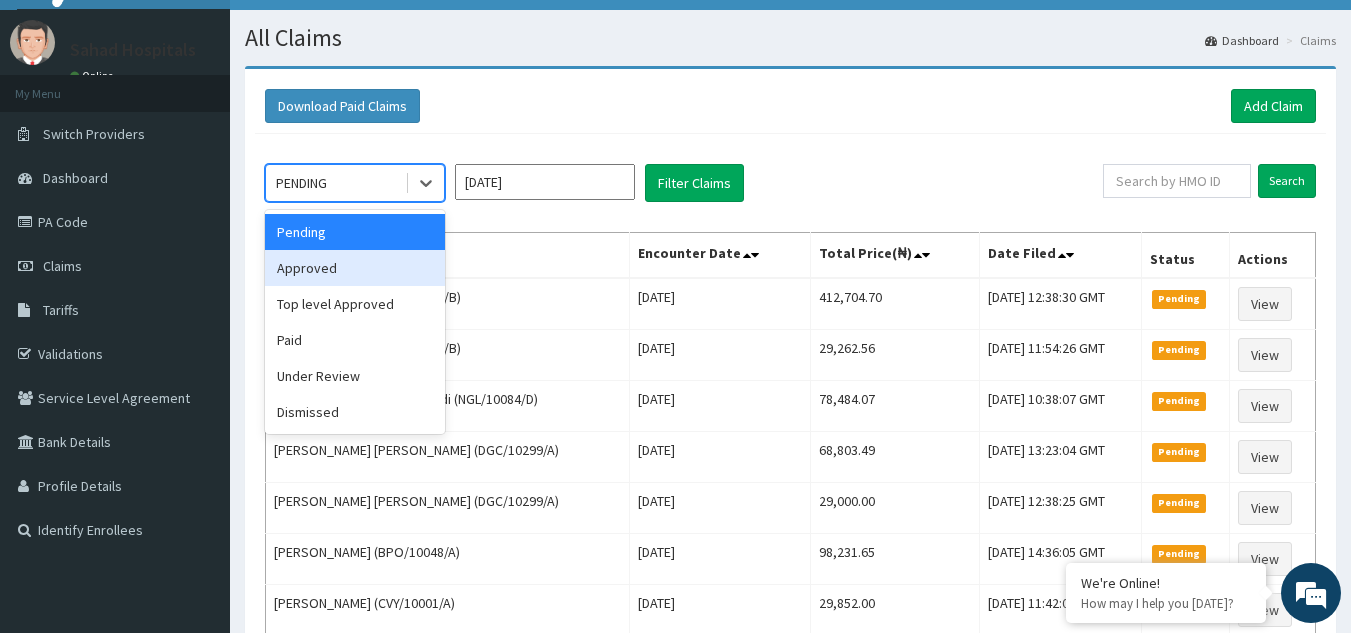 click on "Approved" at bounding box center (355, 268) 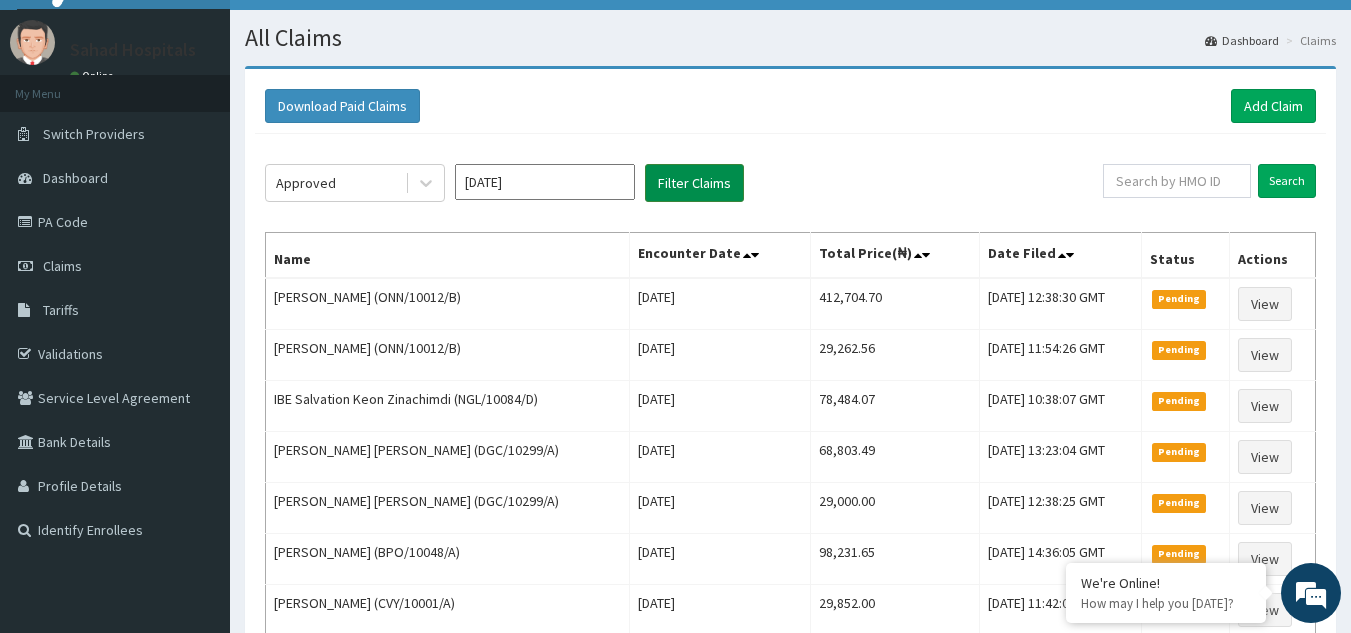 click on "Filter Claims" at bounding box center (694, 183) 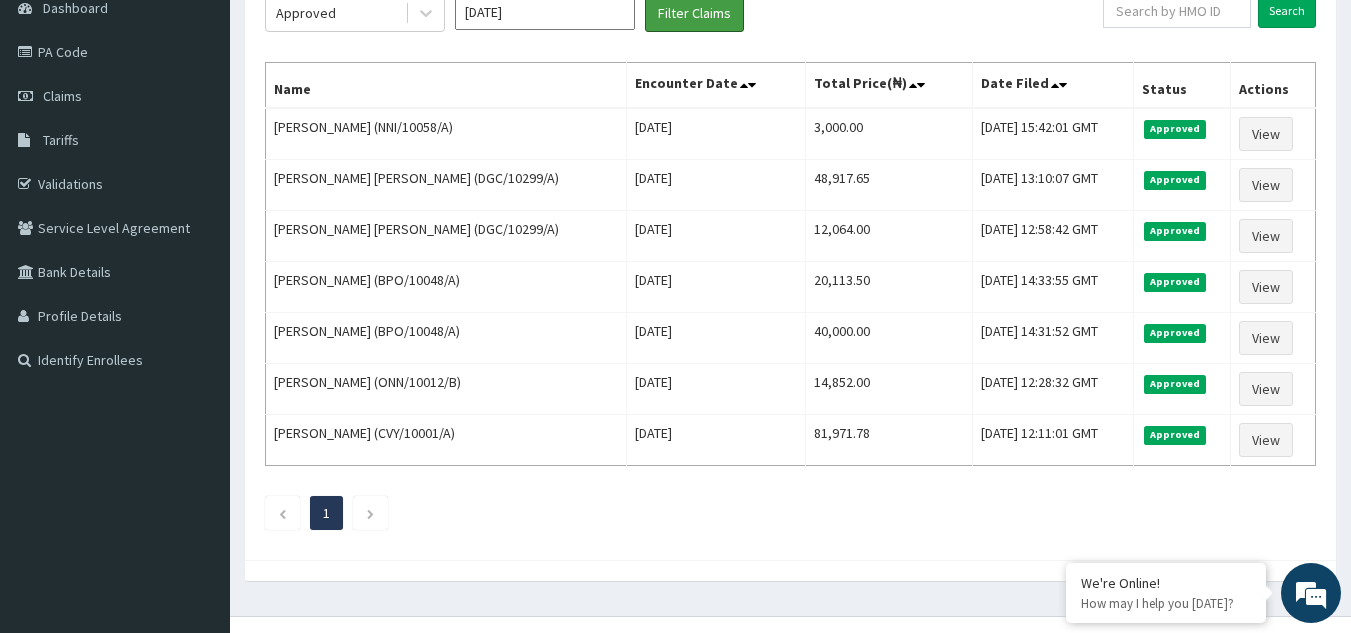 scroll, scrollTop: 244, scrollLeft: 0, axis: vertical 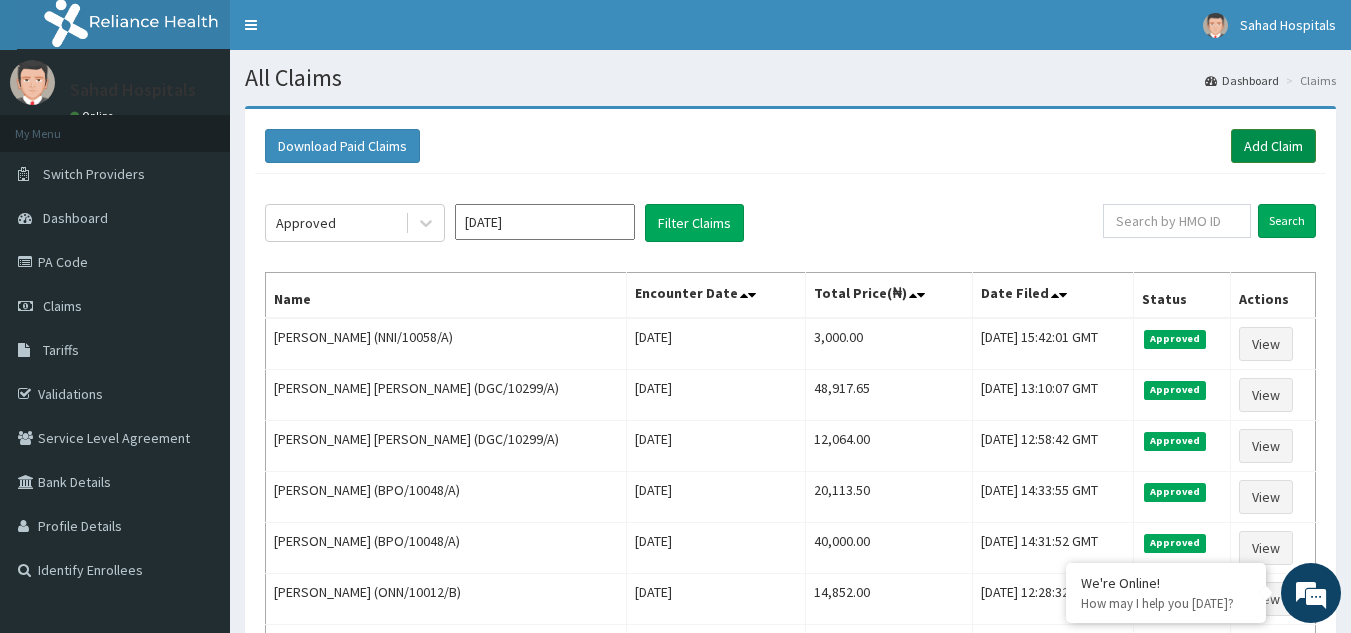 click on "Add Claim" at bounding box center [1273, 146] 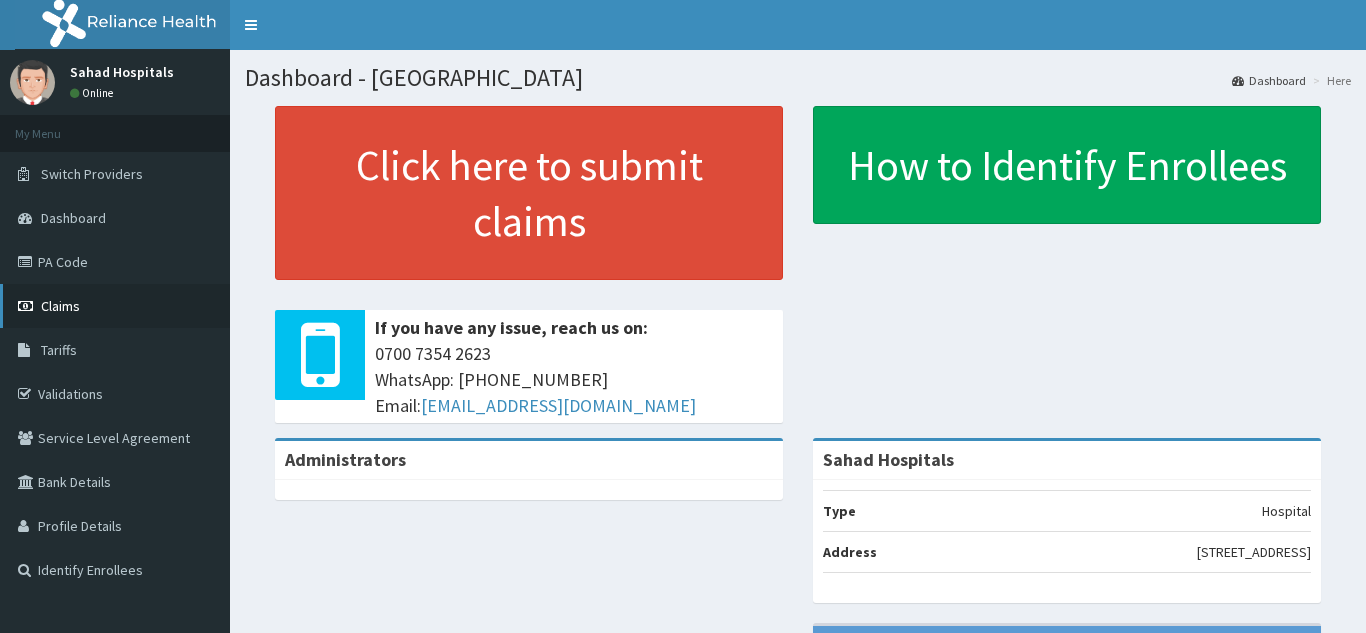 scroll, scrollTop: 0, scrollLeft: 0, axis: both 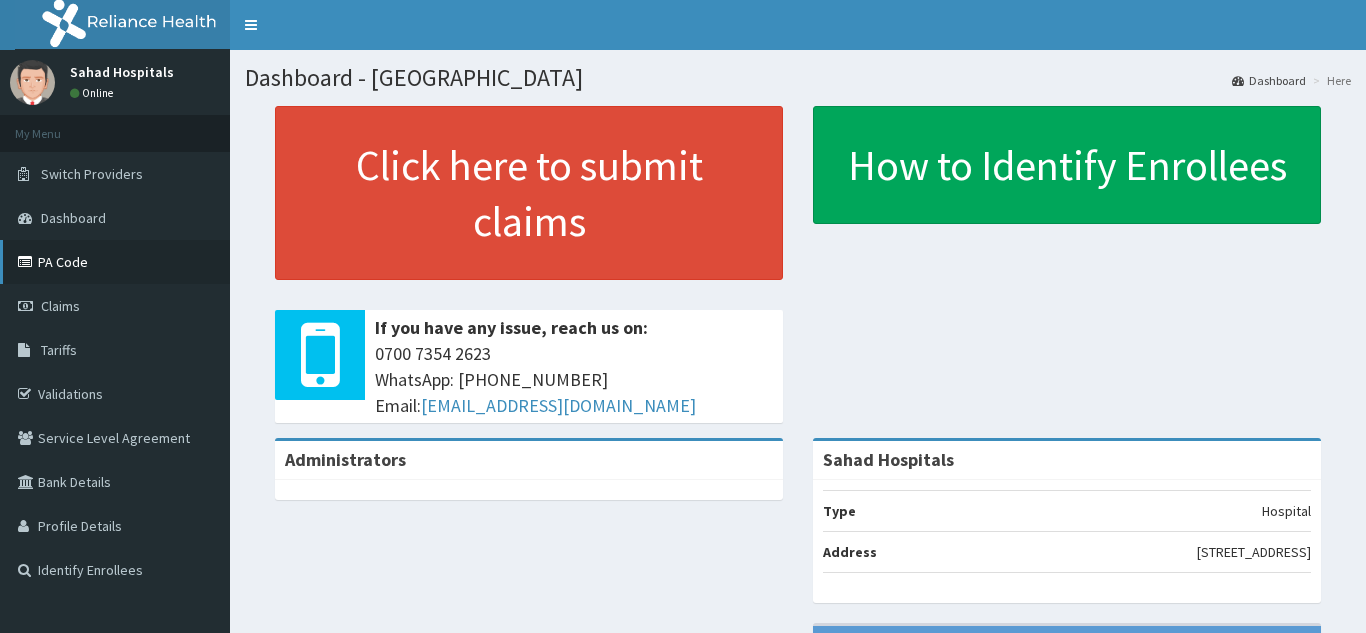 click on "PA Code" at bounding box center (115, 262) 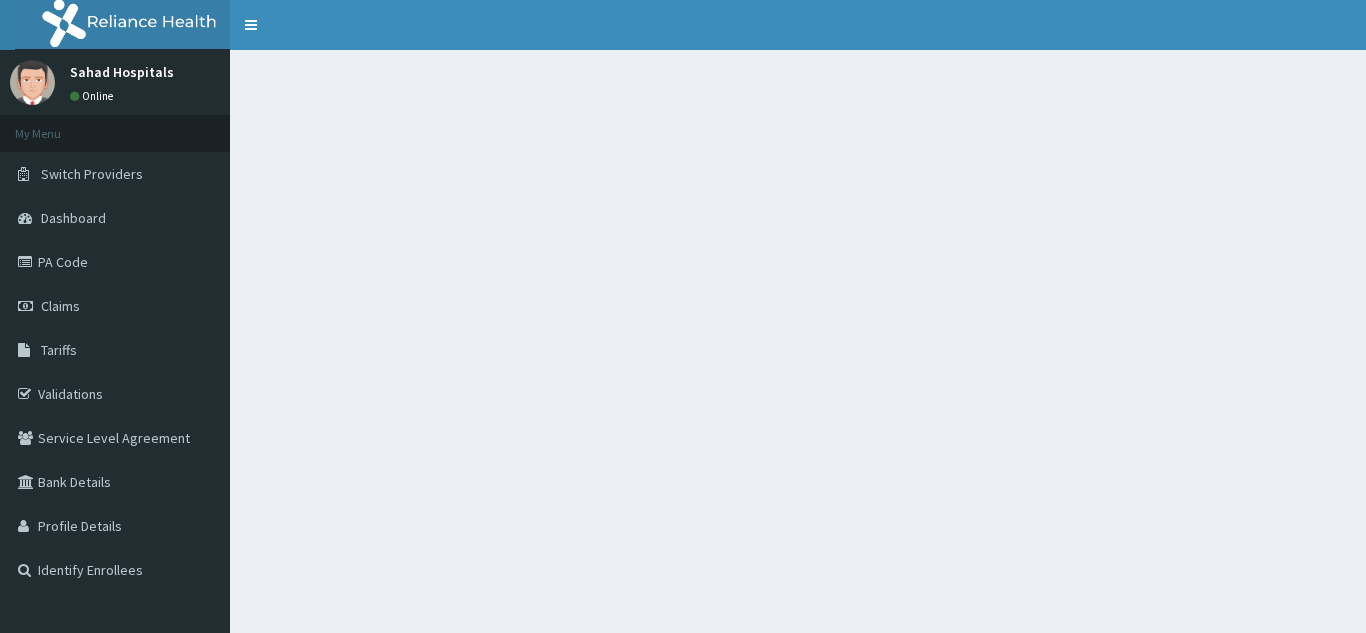scroll, scrollTop: 0, scrollLeft: 0, axis: both 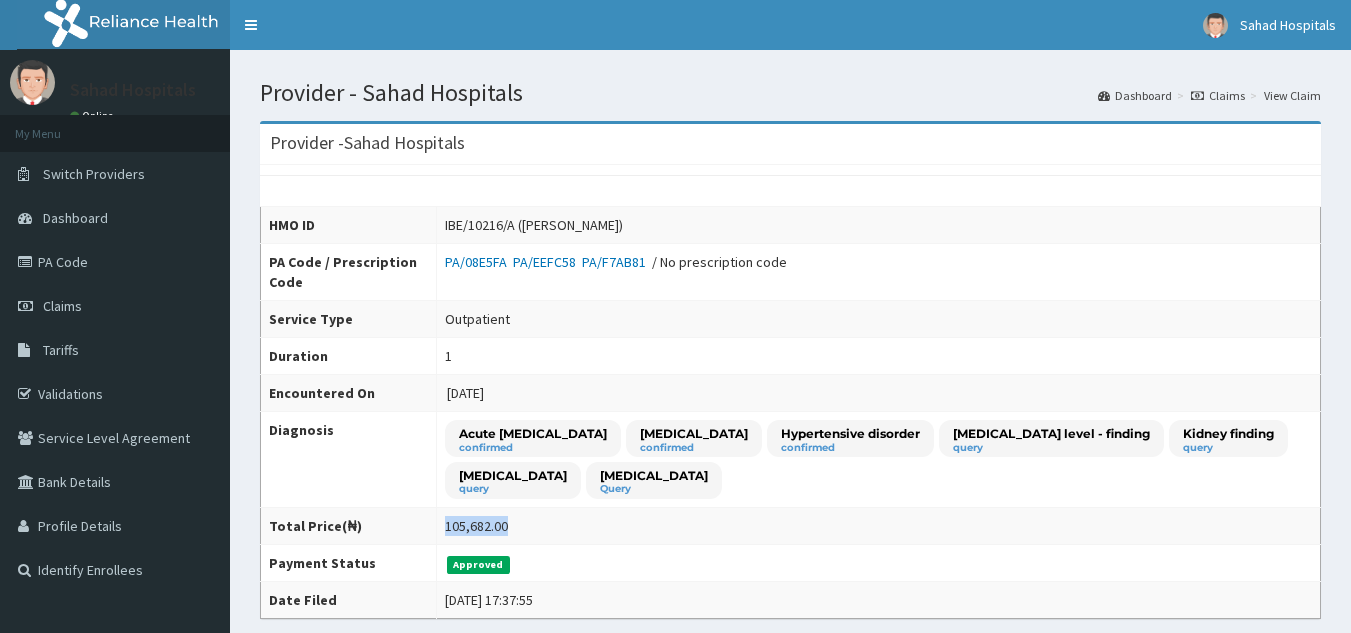 drag, startPoint x: 506, startPoint y: 522, endPoint x: 496, endPoint y: 530, distance: 12.806249 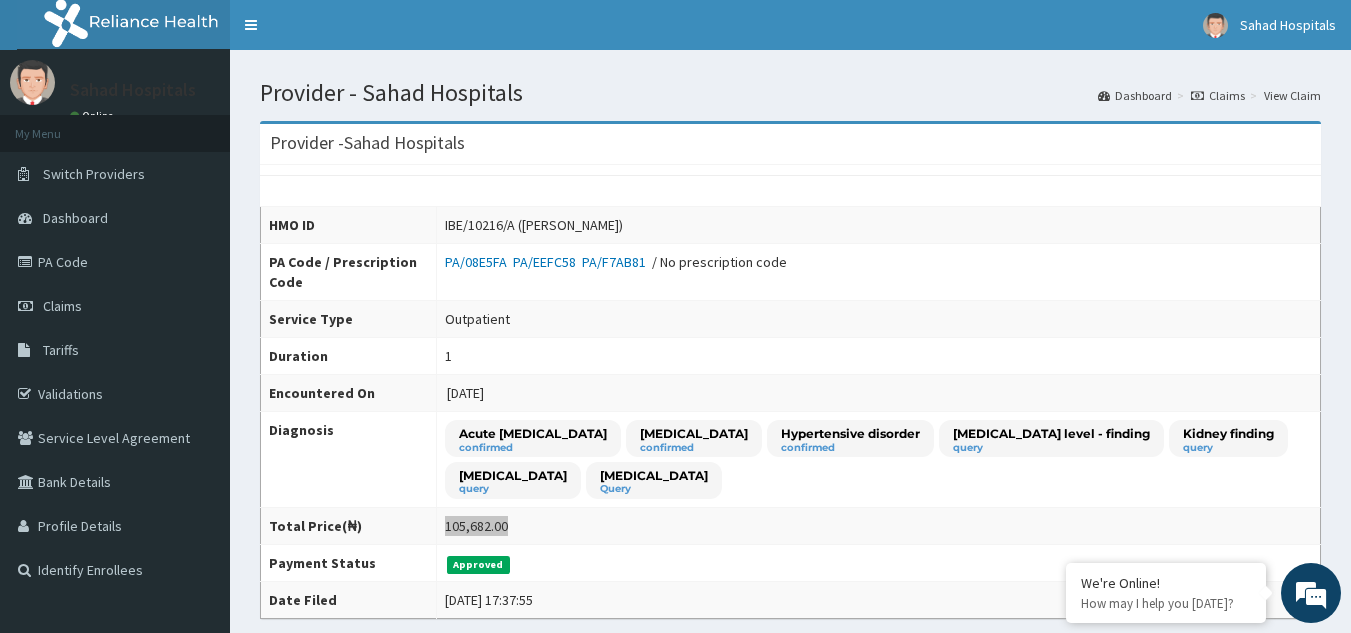 scroll, scrollTop: 0, scrollLeft: 0, axis: both 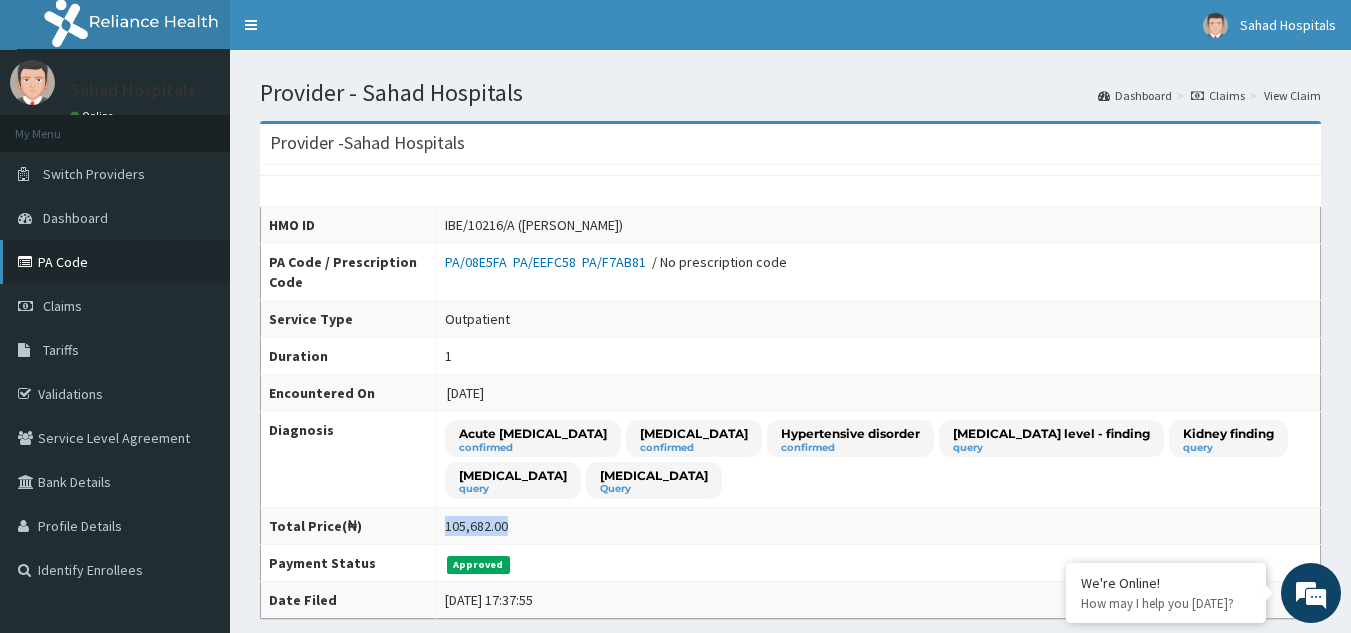 click on "PA Code" at bounding box center (115, 262) 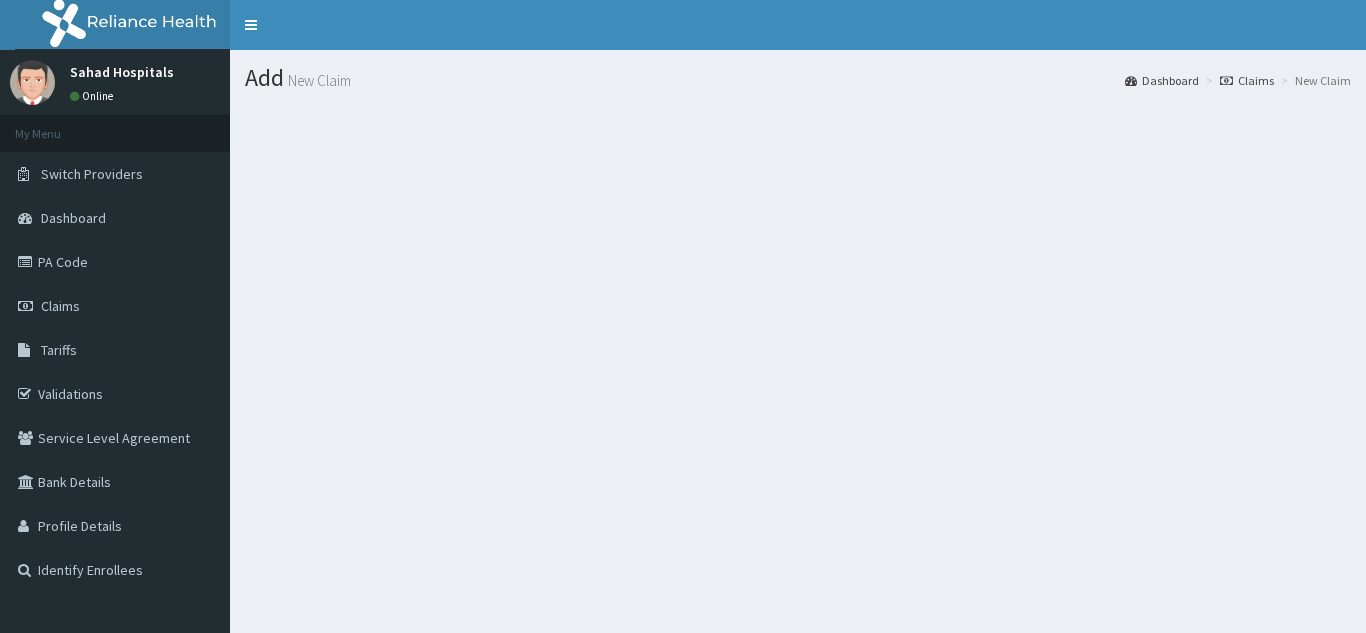 scroll, scrollTop: 0, scrollLeft: 0, axis: both 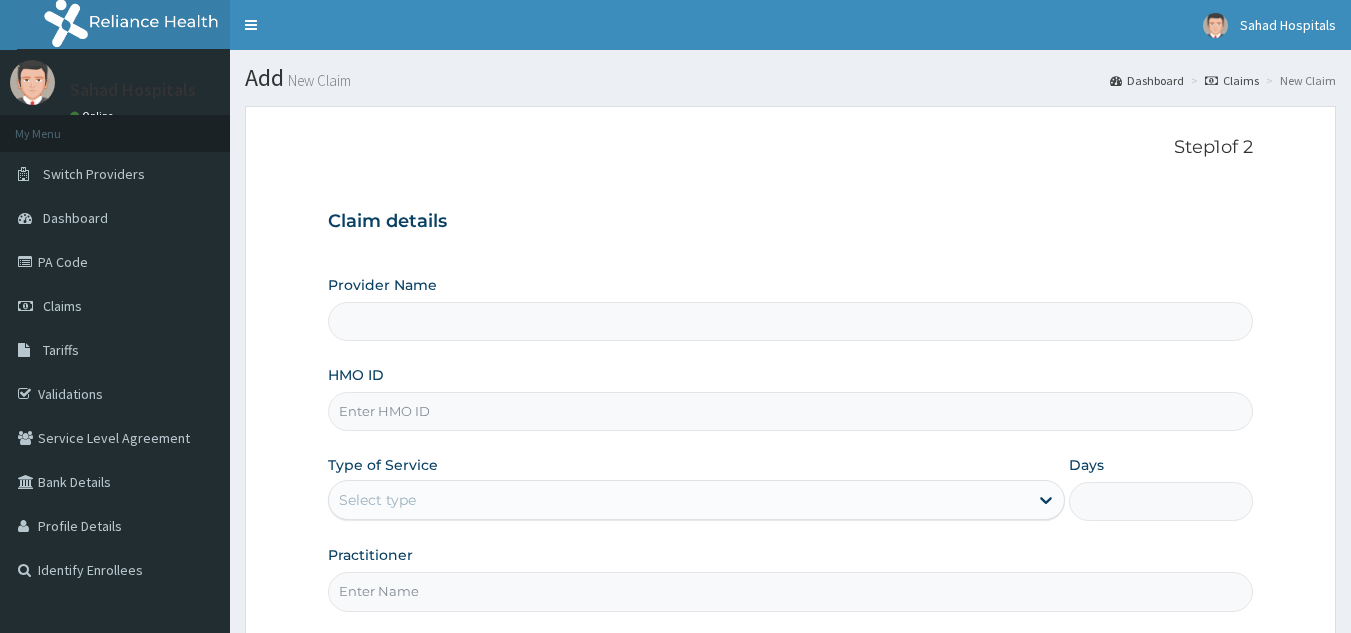 type on "Sahad Hospitals" 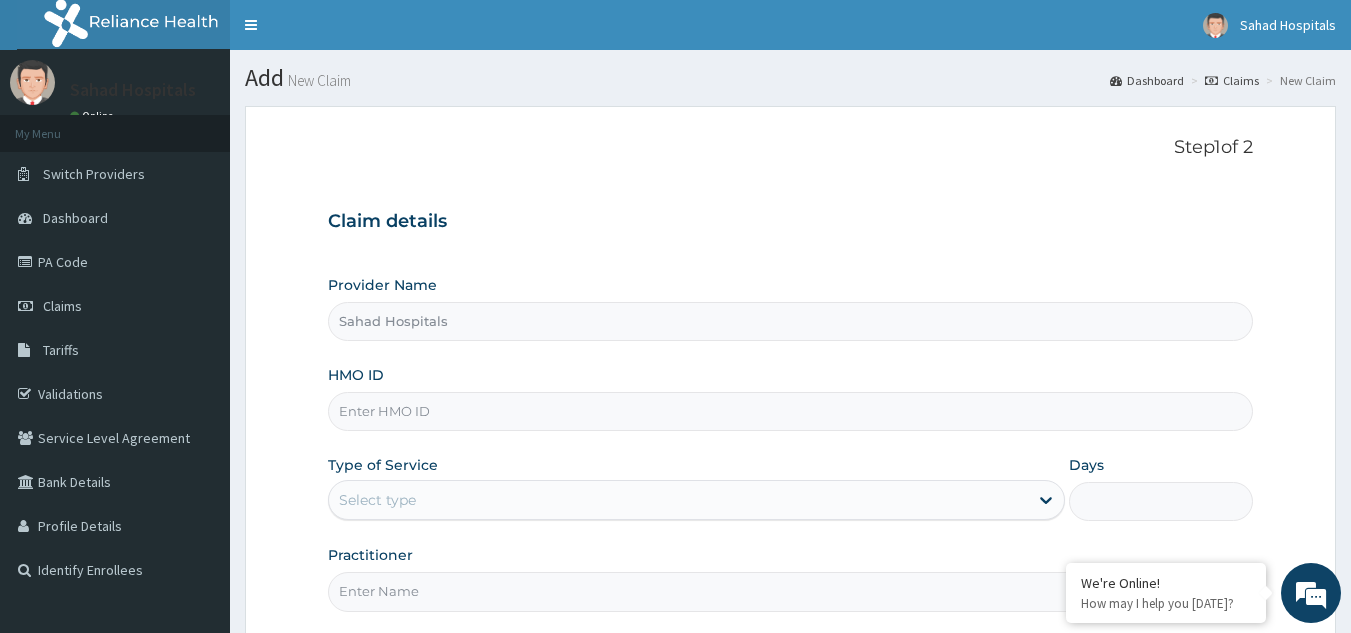 scroll, scrollTop: 0, scrollLeft: 0, axis: both 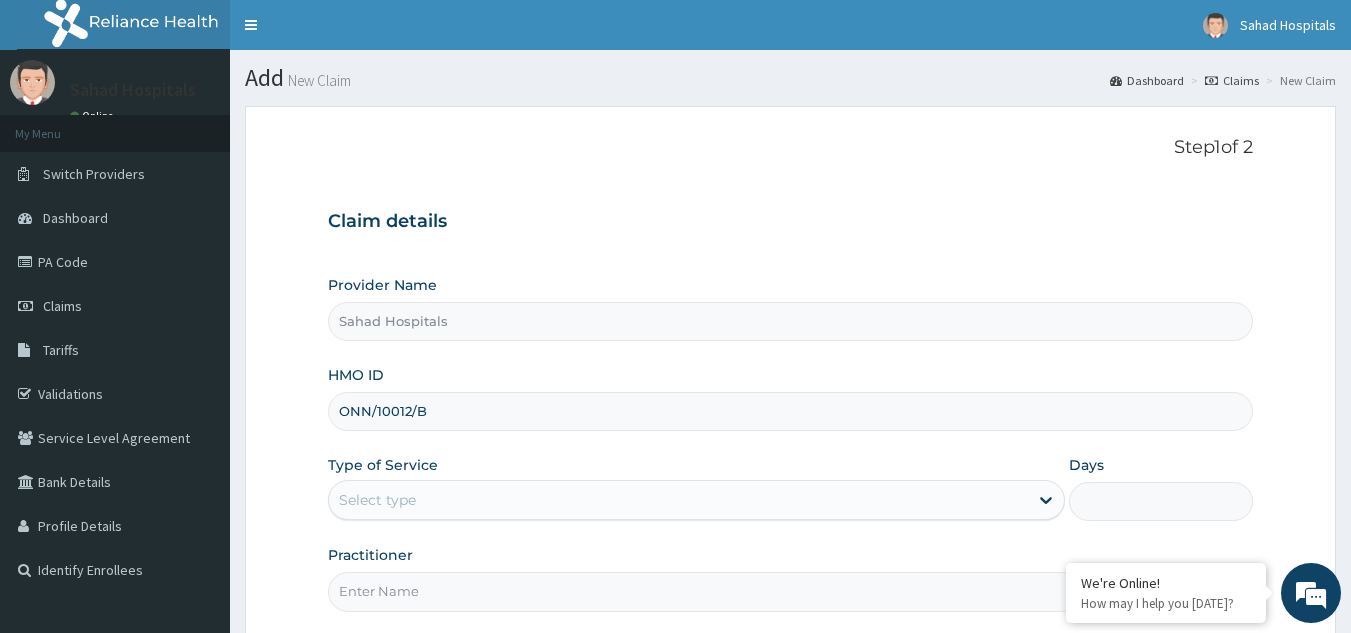 type on "ONN/10012/B" 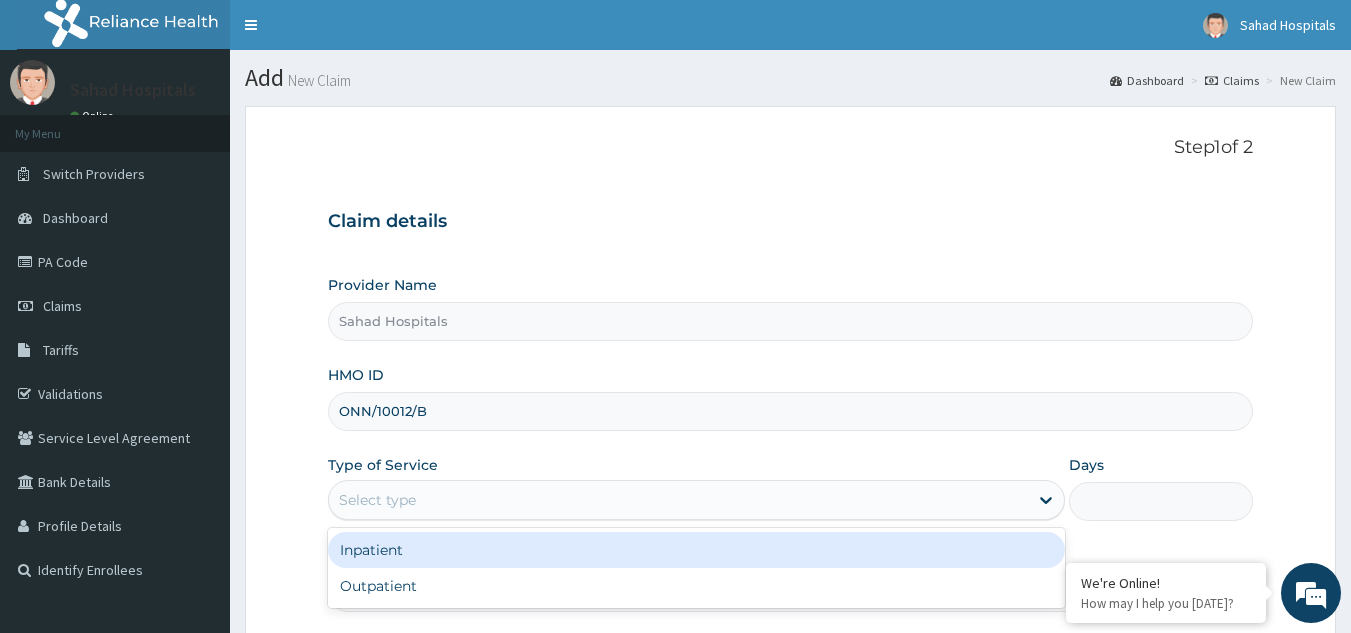 click on "Select type" at bounding box center [377, 500] 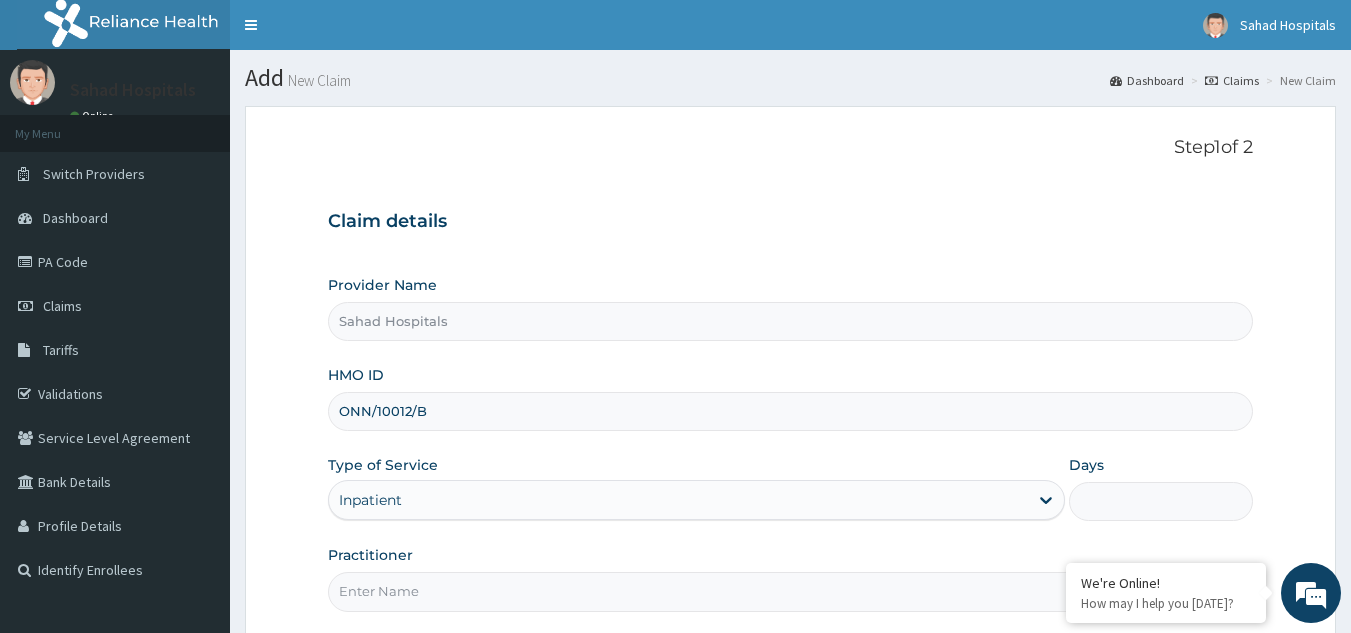 click on "Practitioner" at bounding box center (791, 591) 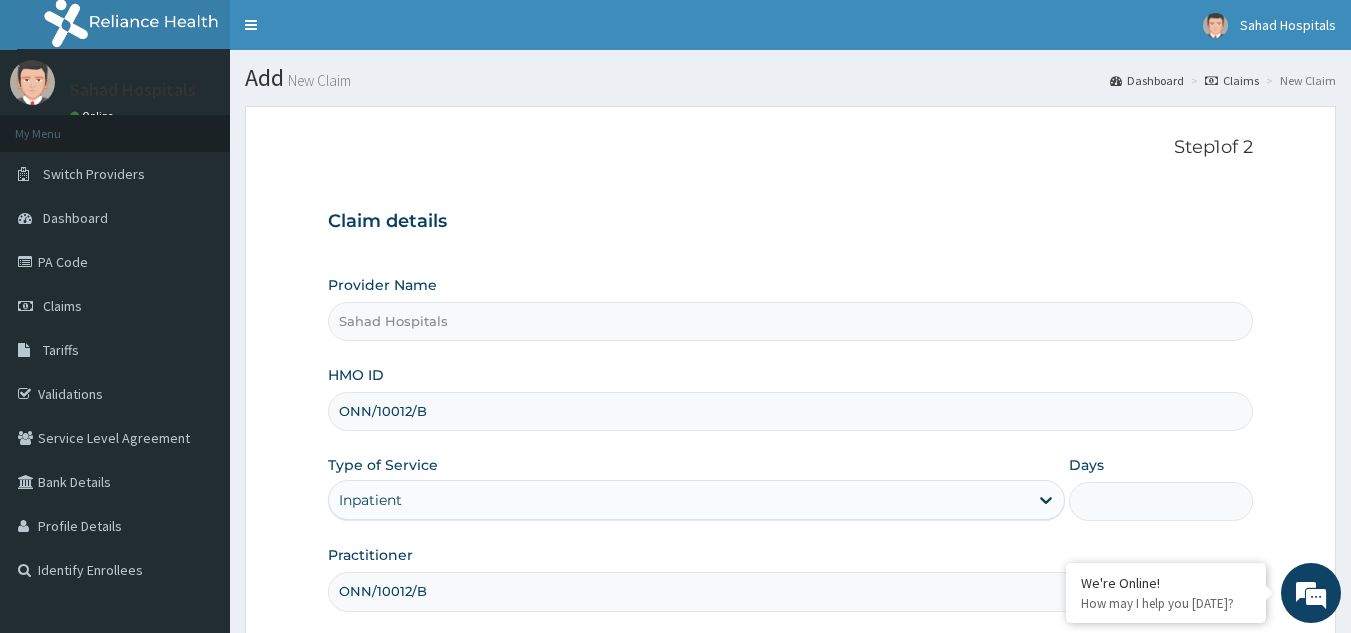 scroll, scrollTop: 189, scrollLeft: 0, axis: vertical 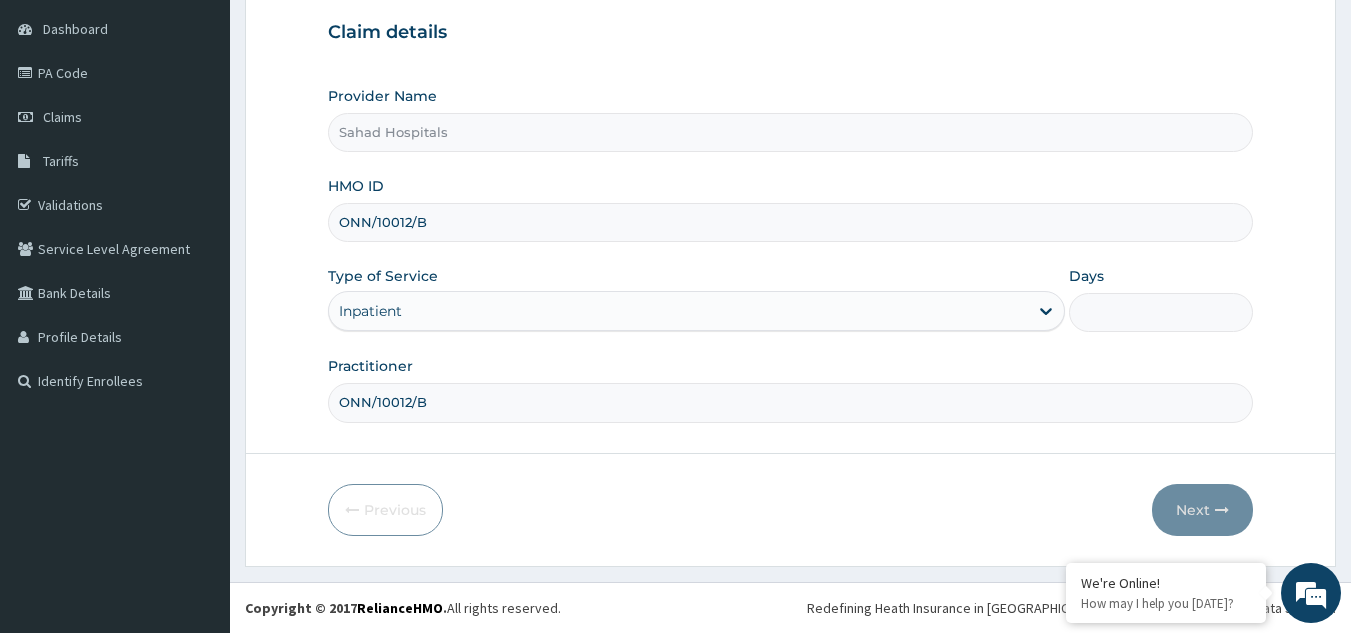 type on "ONN/10012/B" 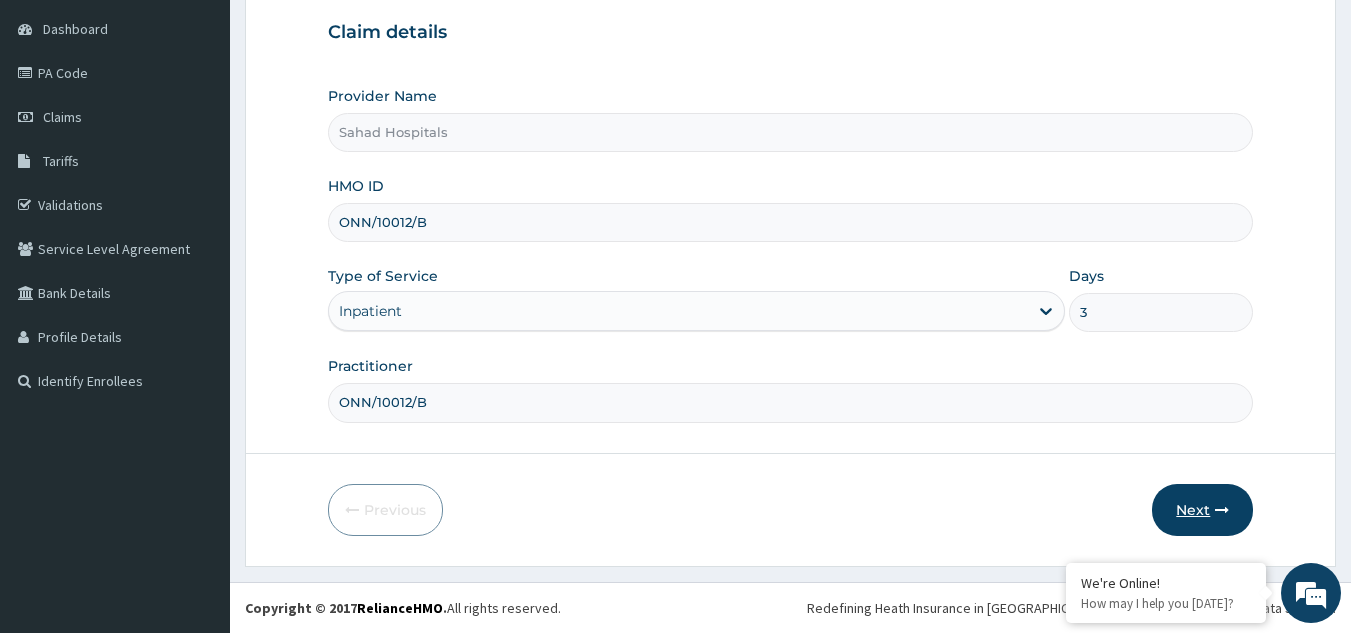type on "3" 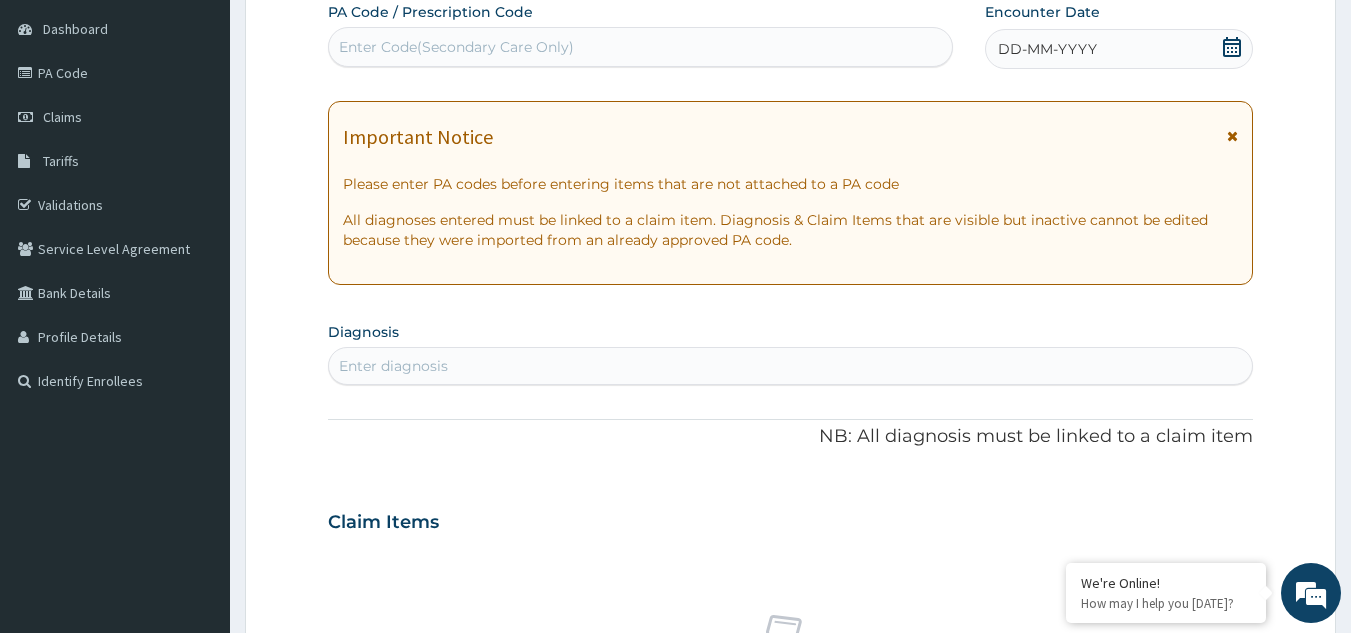 click on "Enter Code(Secondary Care Only)" at bounding box center (456, 47) 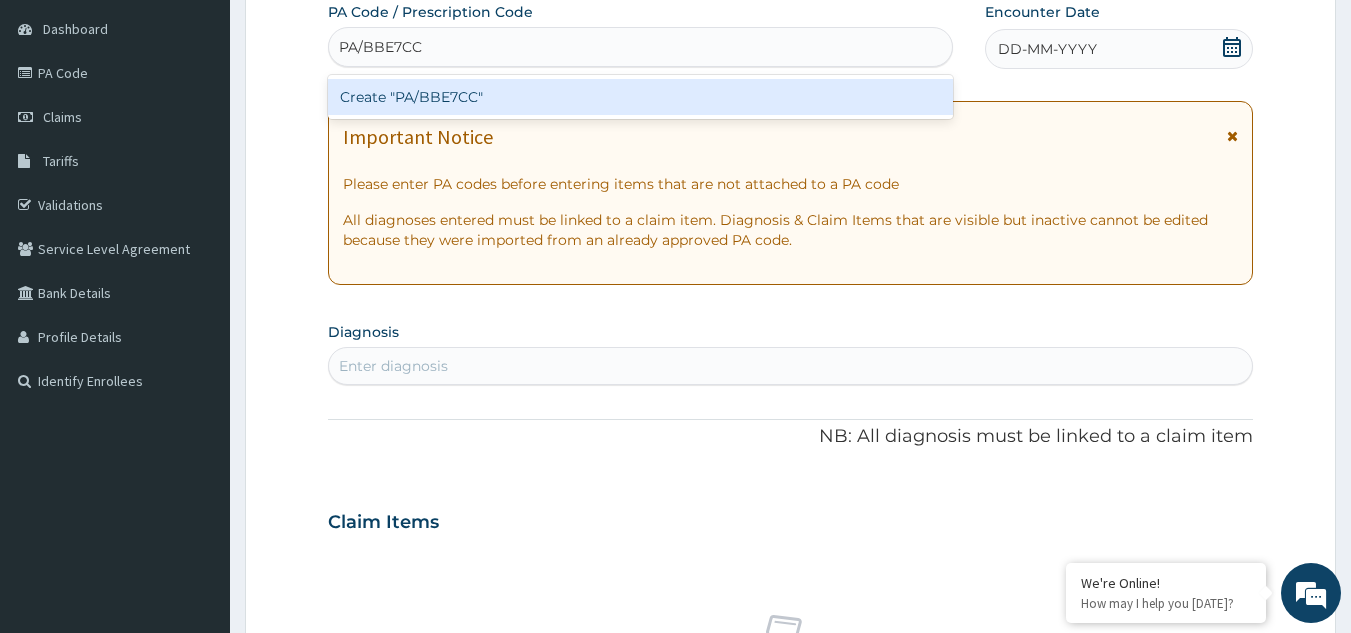 click on "Create "PA/BBE7CC"" at bounding box center [641, 97] 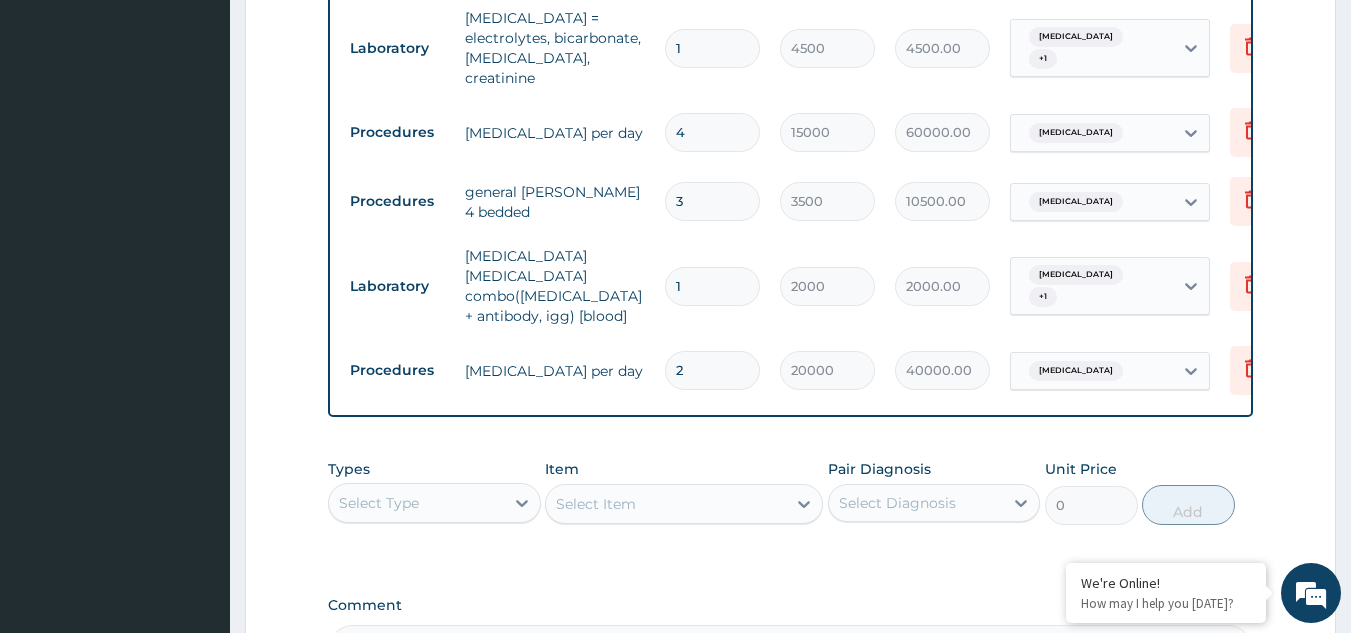 scroll, scrollTop: 548, scrollLeft: 0, axis: vertical 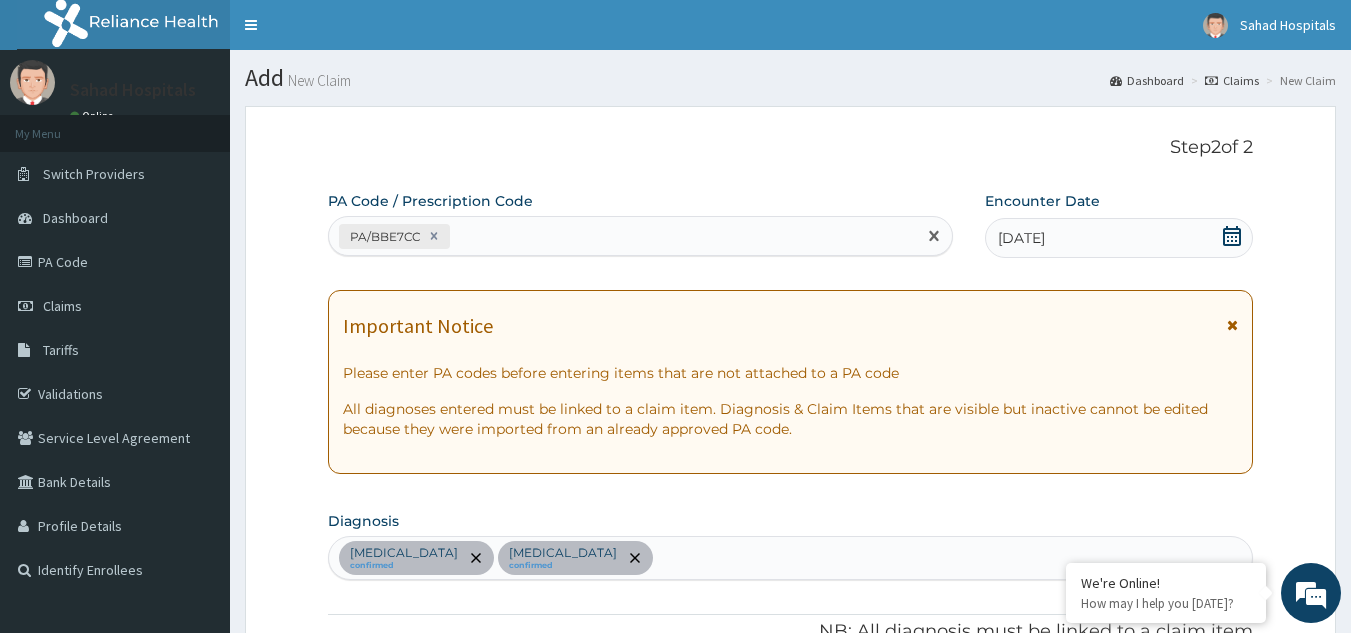 click on "PA/BBE7CC" at bounding box center (623, 236) 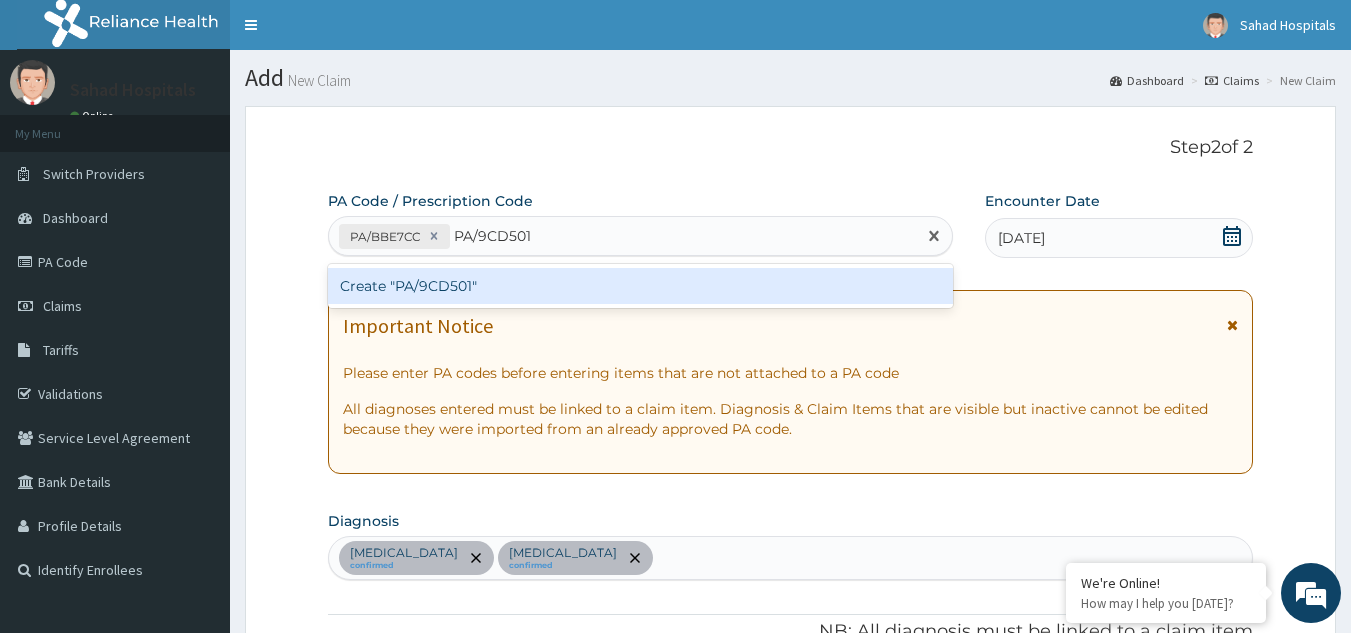 click on "Create "PA/9CD501"" at bounding box center (641, 286) 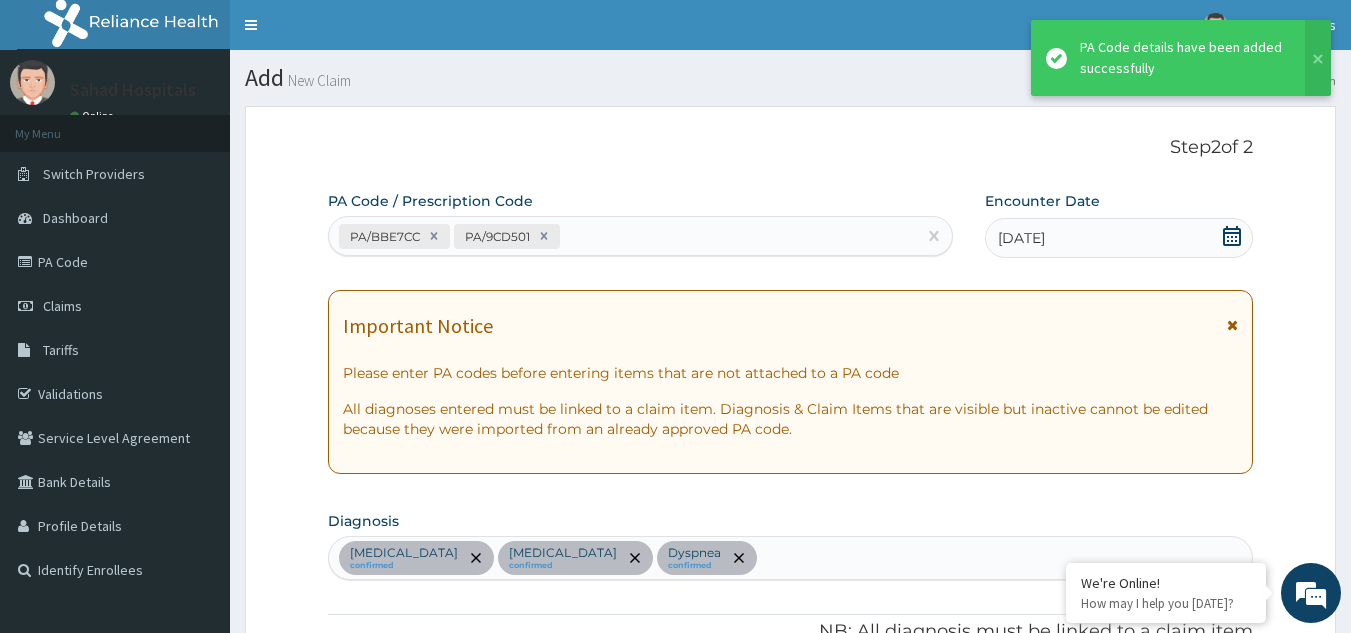 scroll, scrollTop: 1178, scrollLeft: 0, axis: vertical 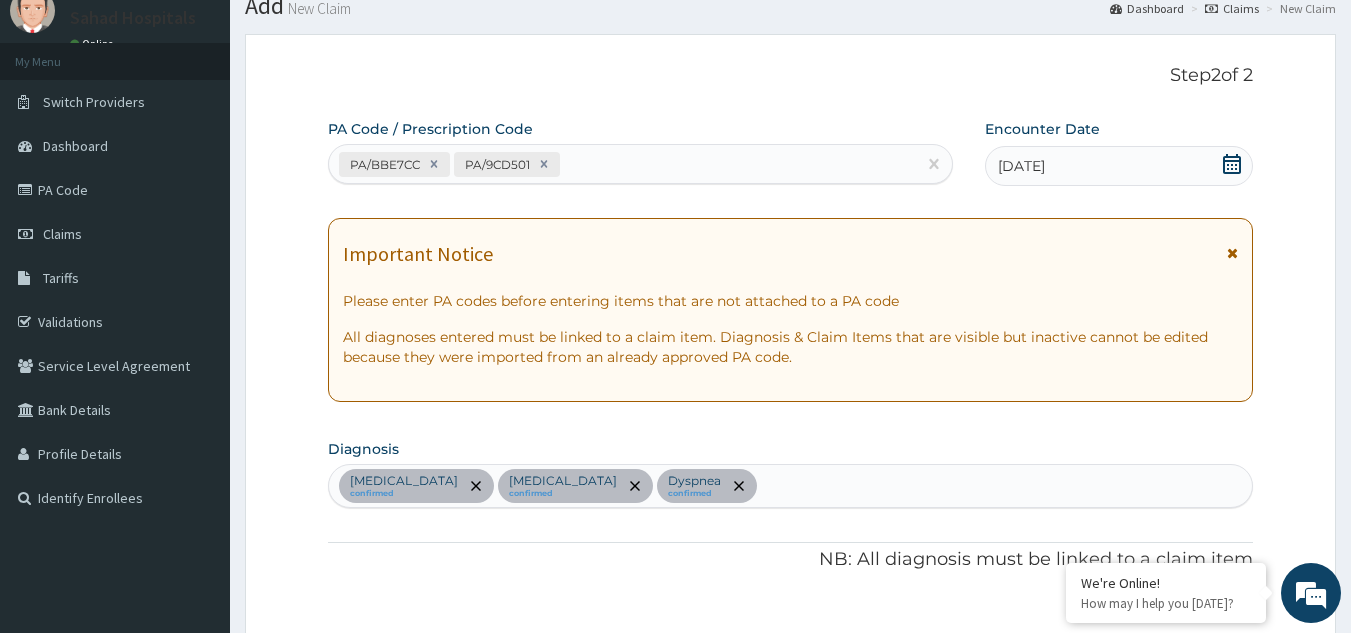 click on "PA/BBE7CC PA/9CD501" at bounding box center (623, 164) 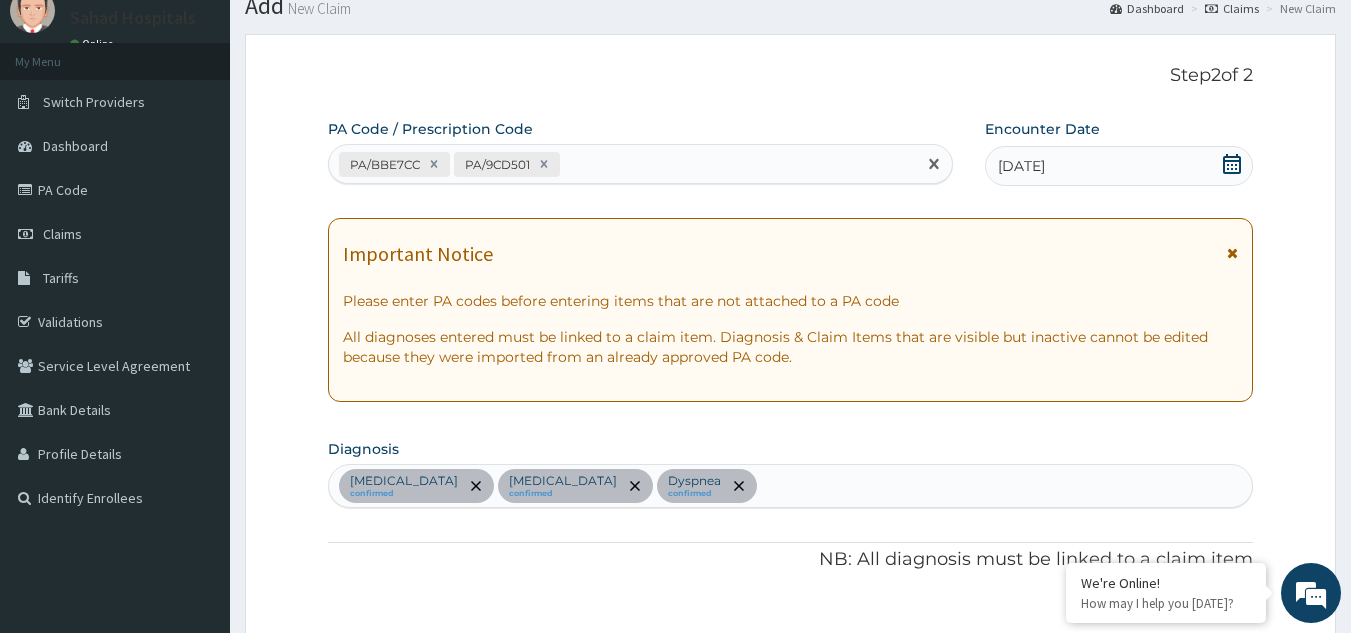 paste on "PA/180134" 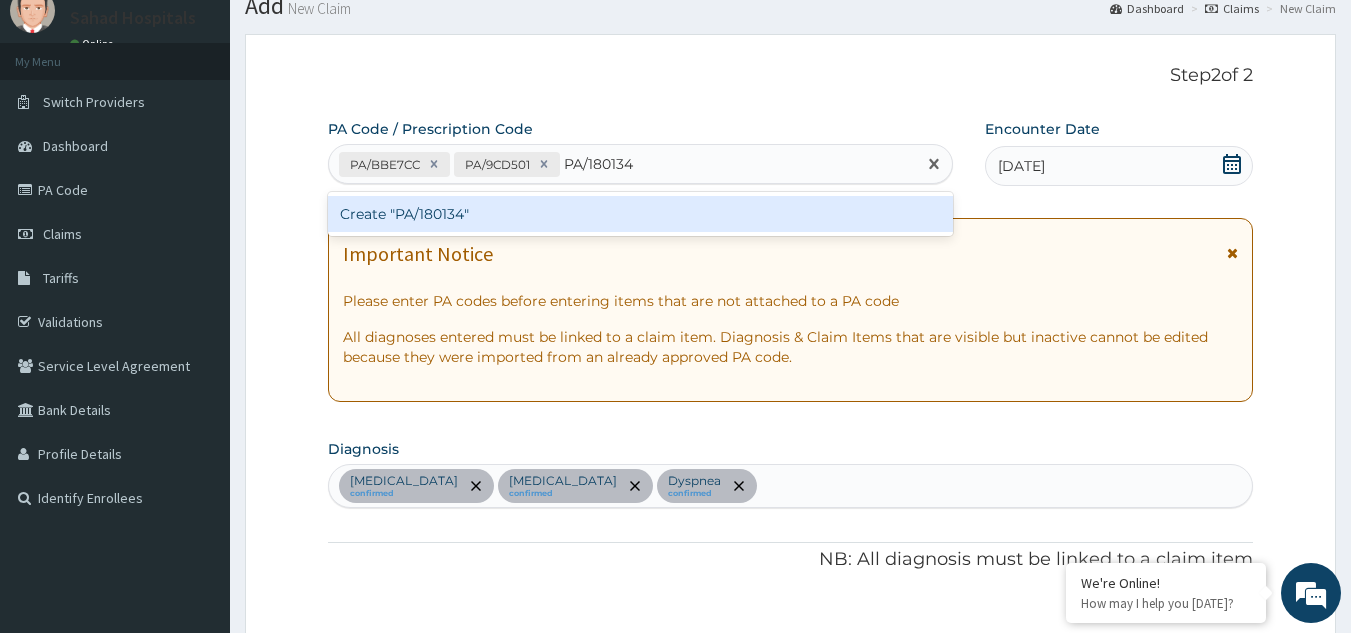 click on "Create "PA/180134"" at bounding box center (641, 214) 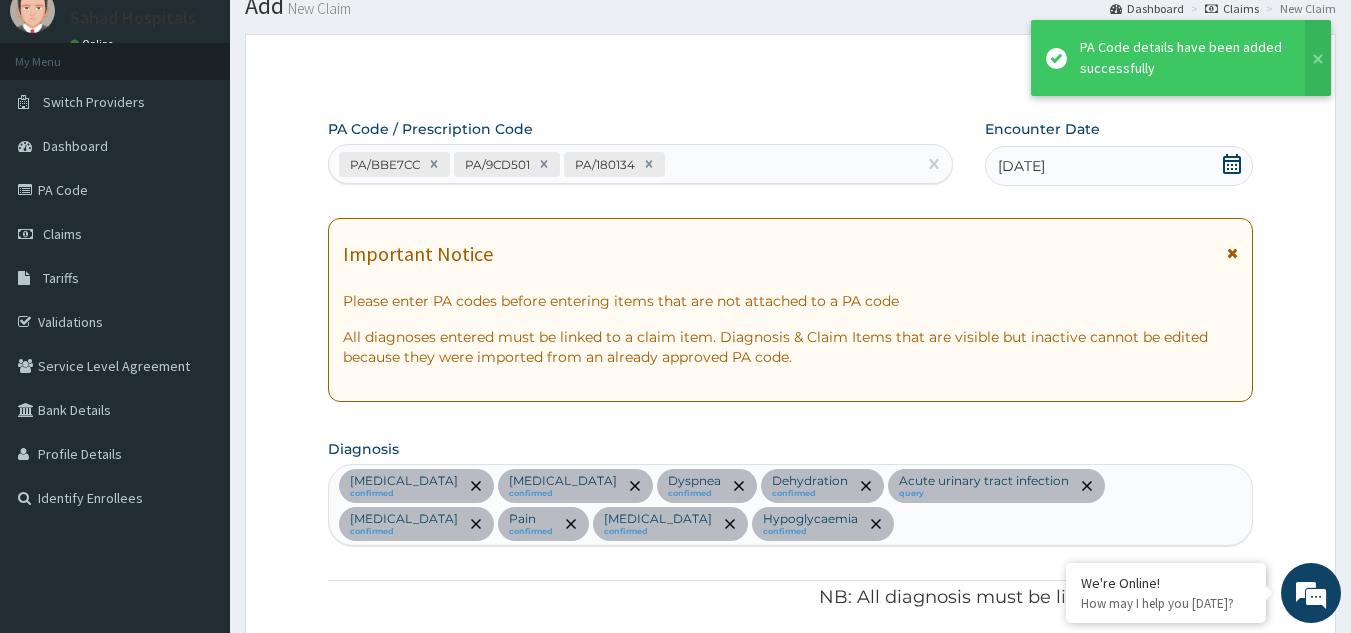 scroll, scrollTop: 1848, scrollLeft: 0, axis: vertical 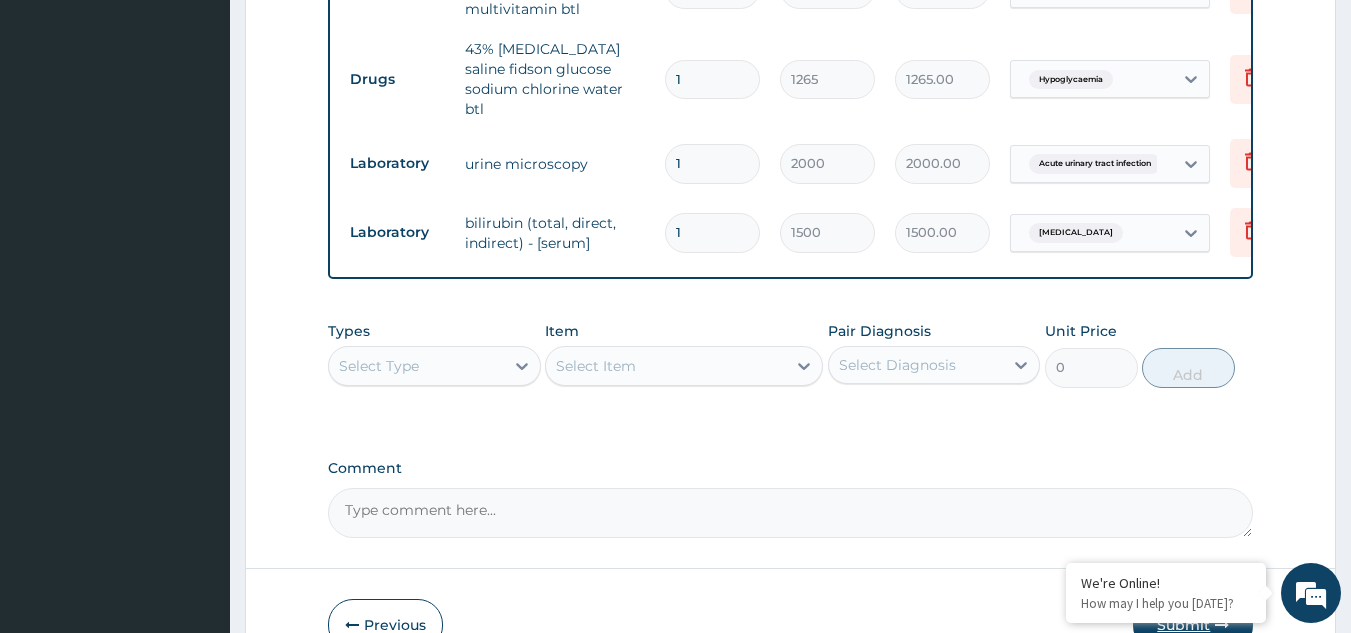 click on "Submit" at bounding box center (1193, 625) 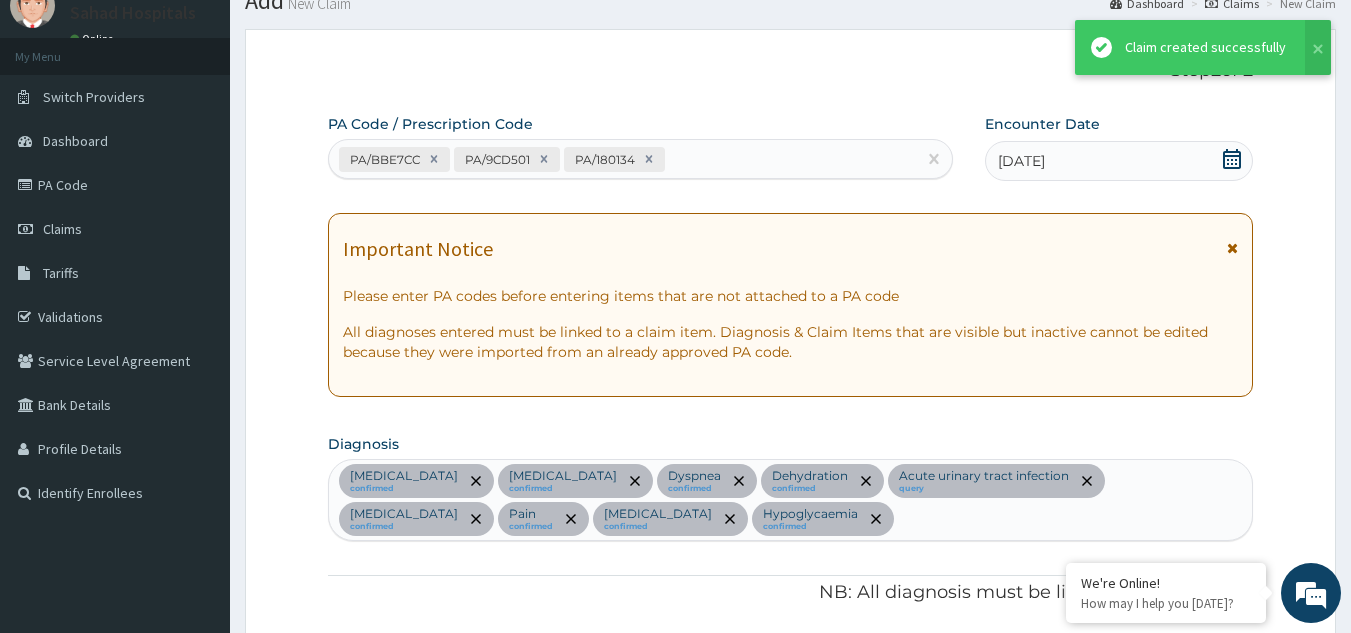 scroll, scrollTop: 2061, scrollLeft: 0, axis: vertical 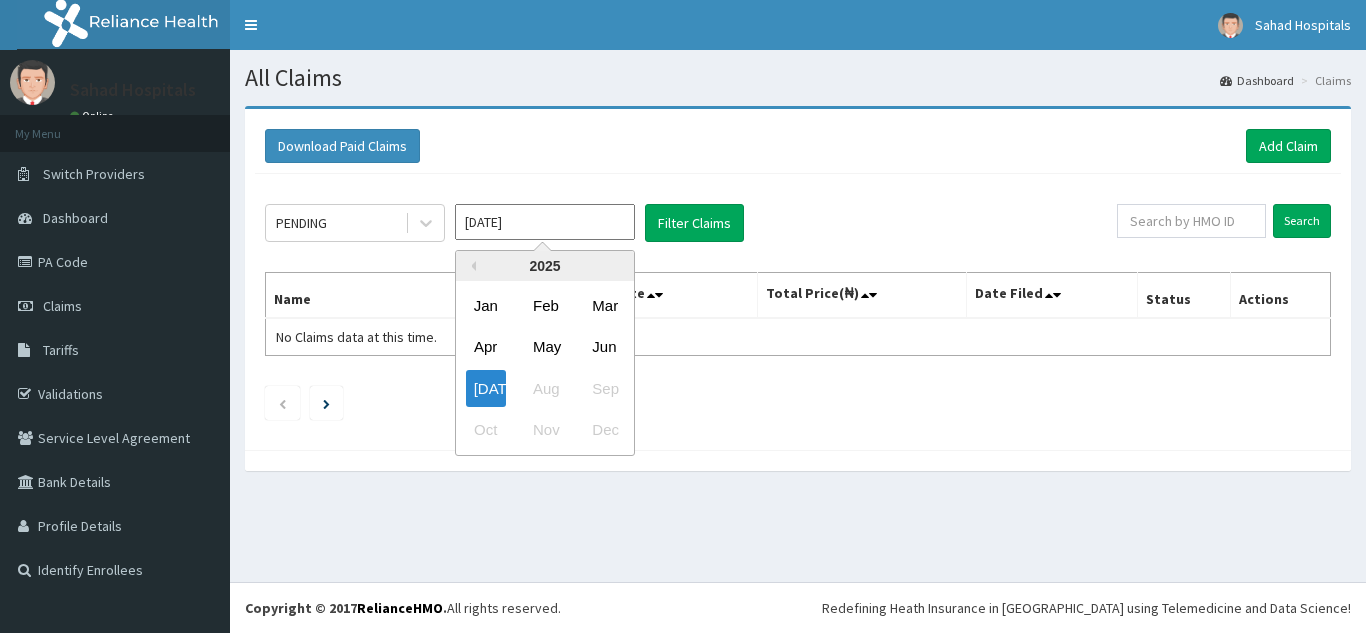 click on "[DATE]" at bounding box center [545, 222] 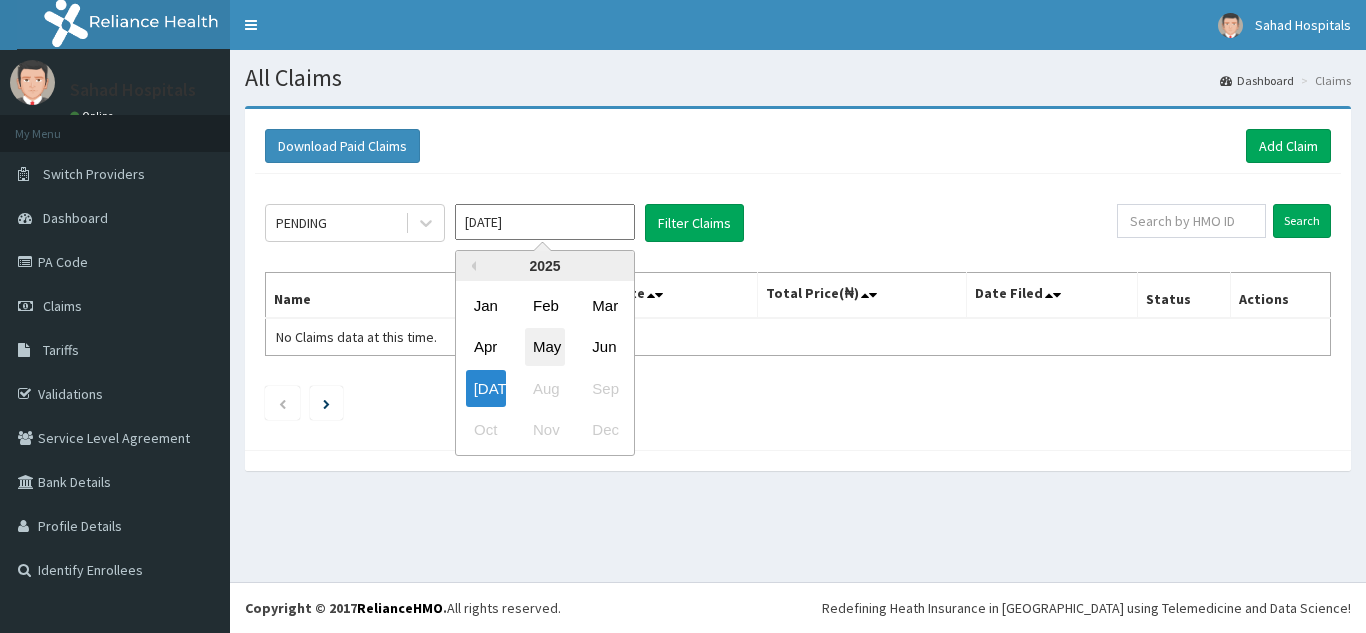 click on "May" at bounding box center (545, 347) 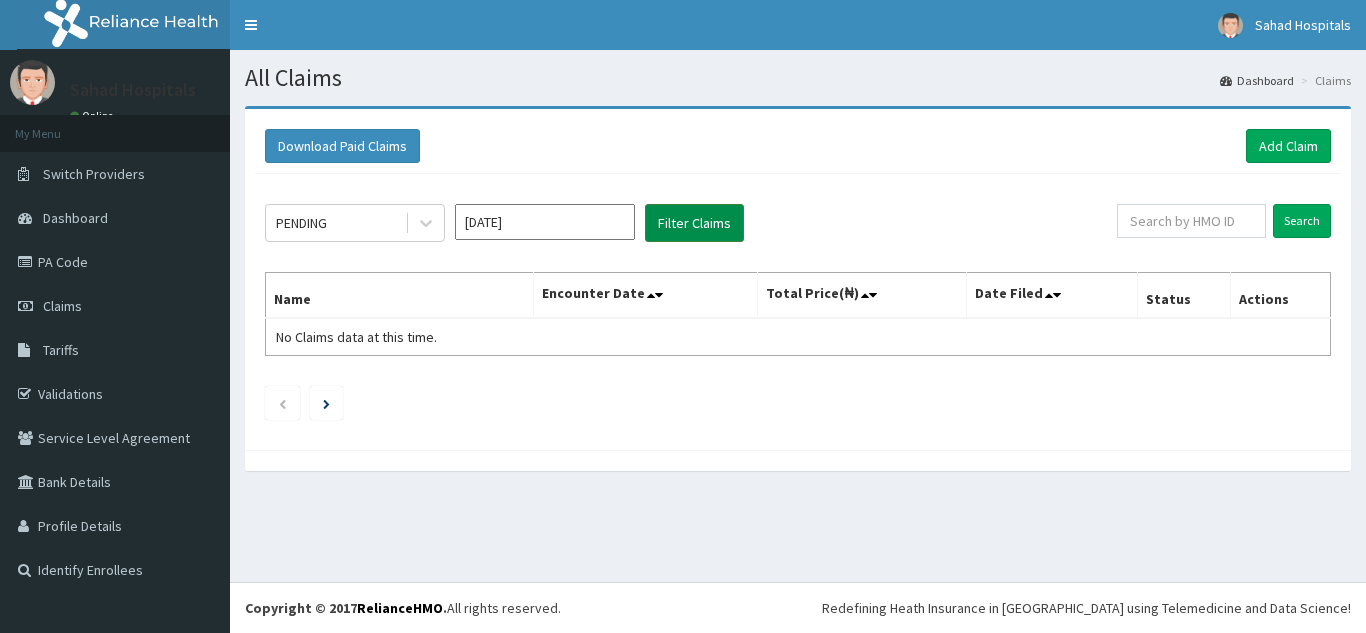 click on "Filter Claims" at bounding box center [694, 223] 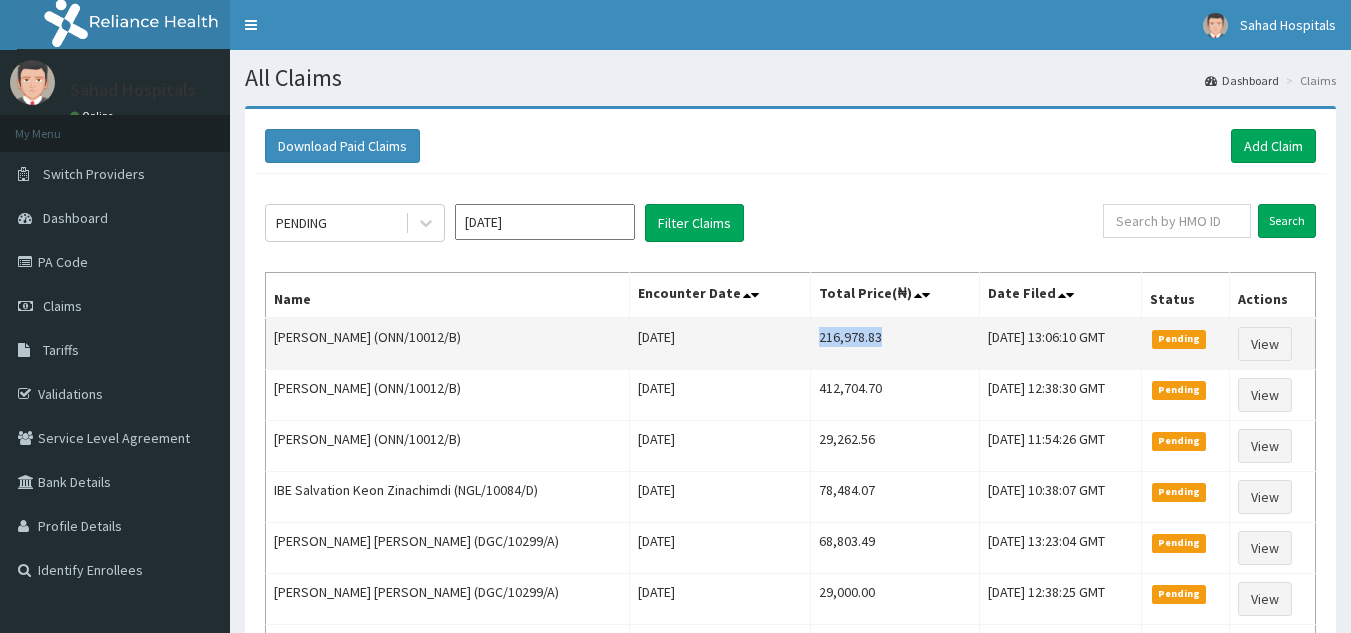 drag, startPoint x: 848, startPoint y: 342, endPoint x: 769, endPoint y: 344, distance: 79.025314 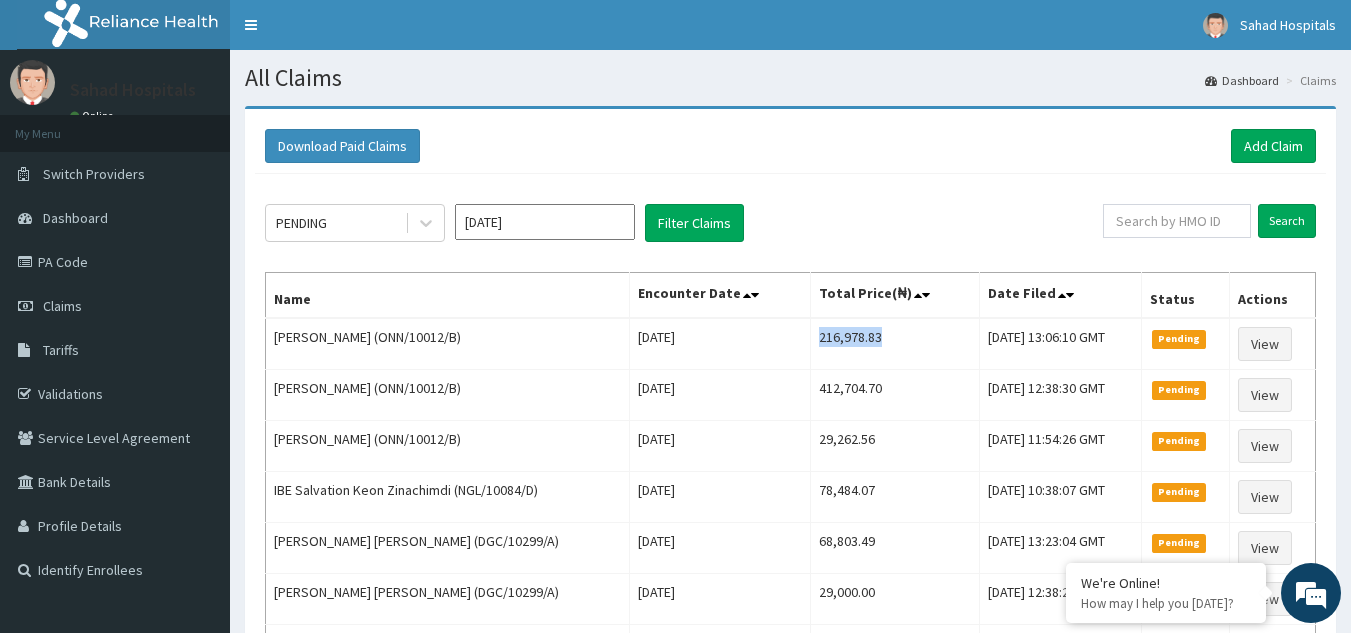 scroll, scrollTop: 0, scrollLeft: 0, axis: both 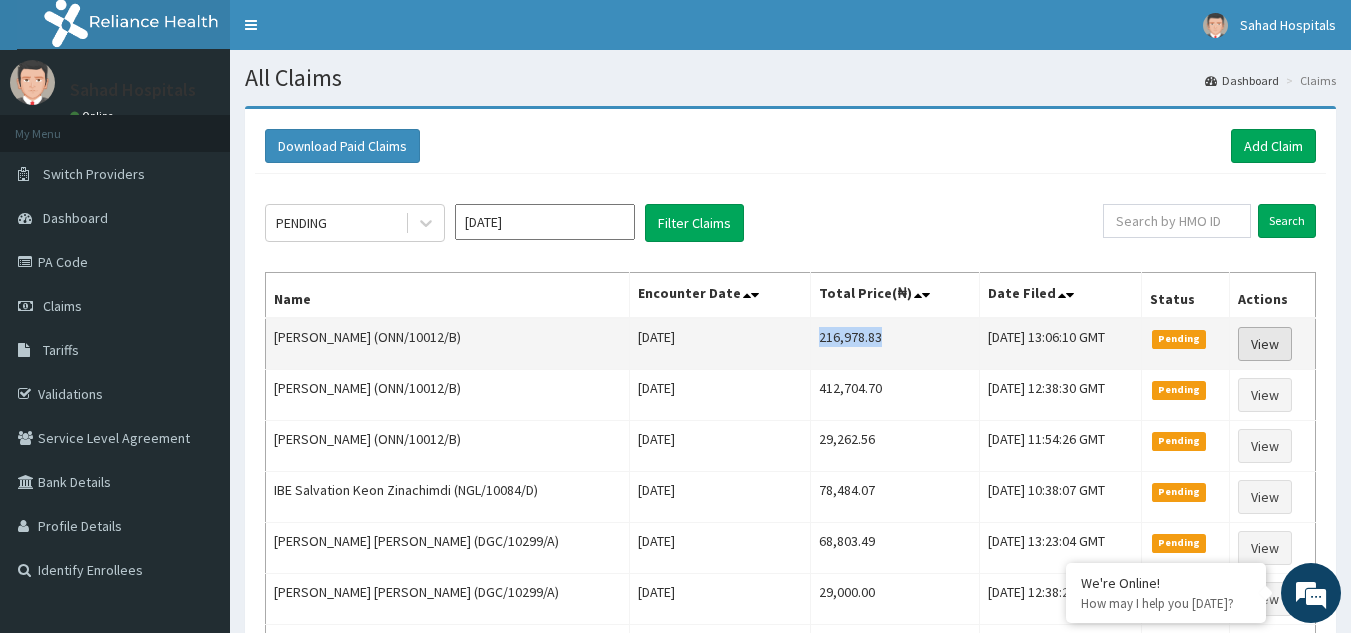 click on "View" at bounding box center [1265, 344] 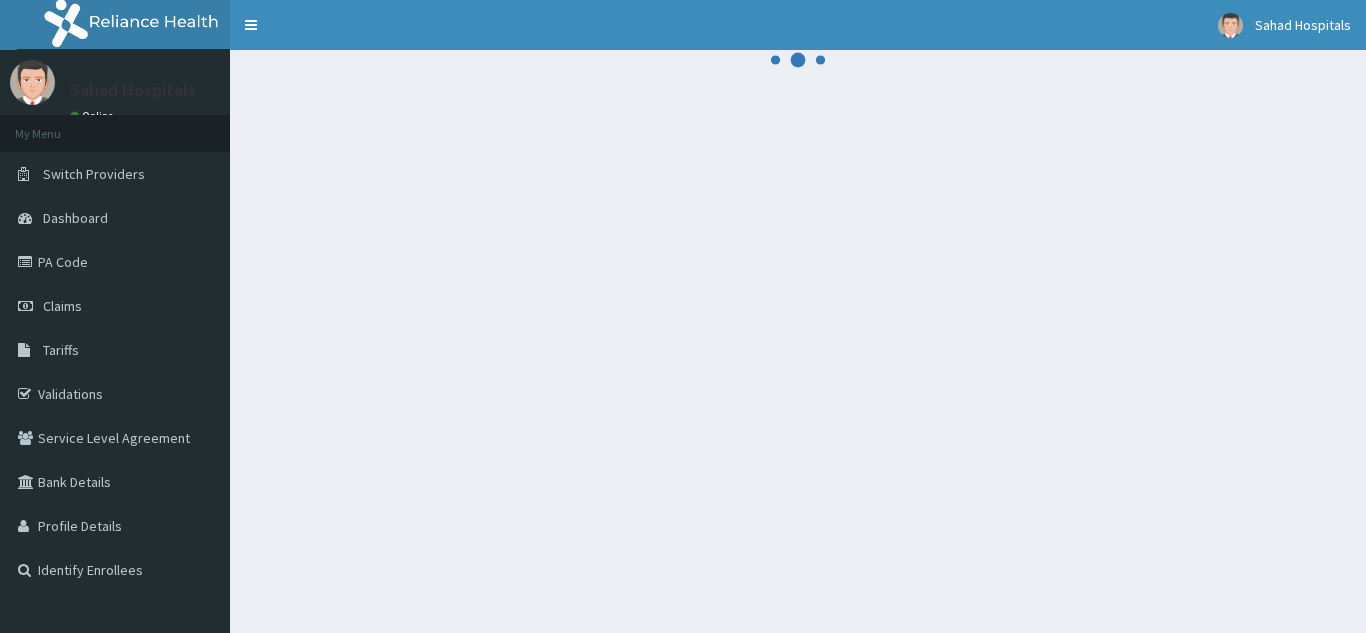 scroll, scrollTop: 0, scrollLeft: 0, axis: both 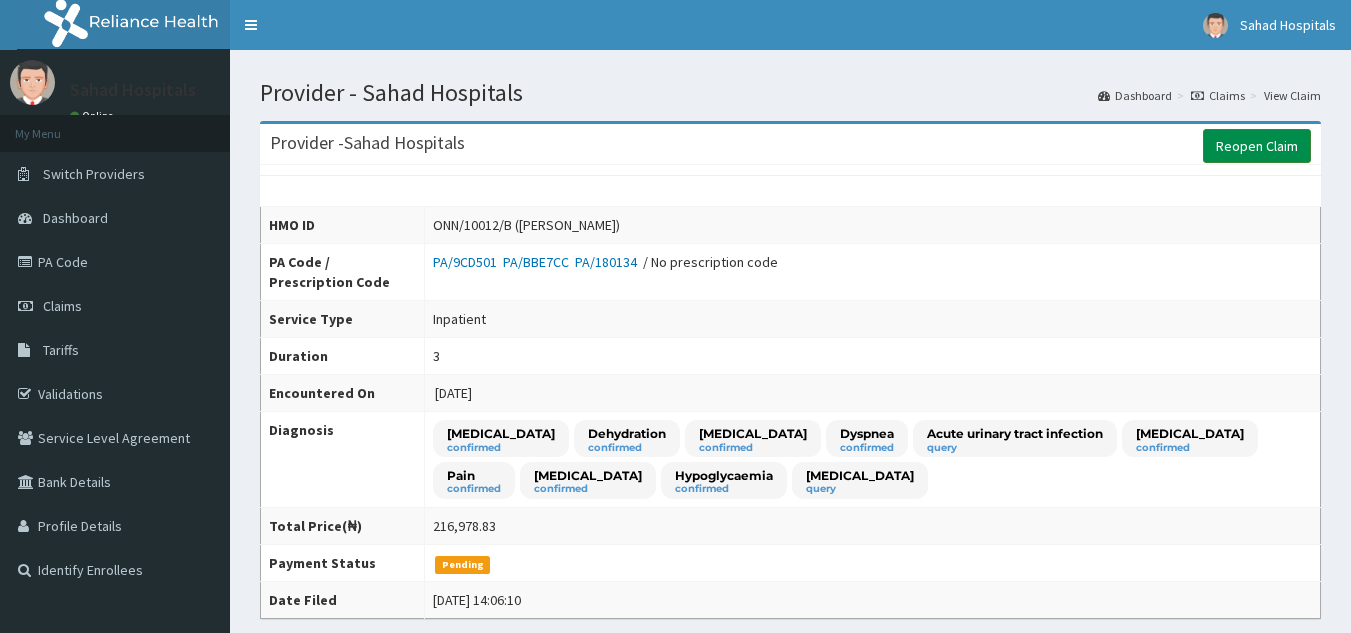 click on "Reopen Claim" at bounding box center (1257, 146) 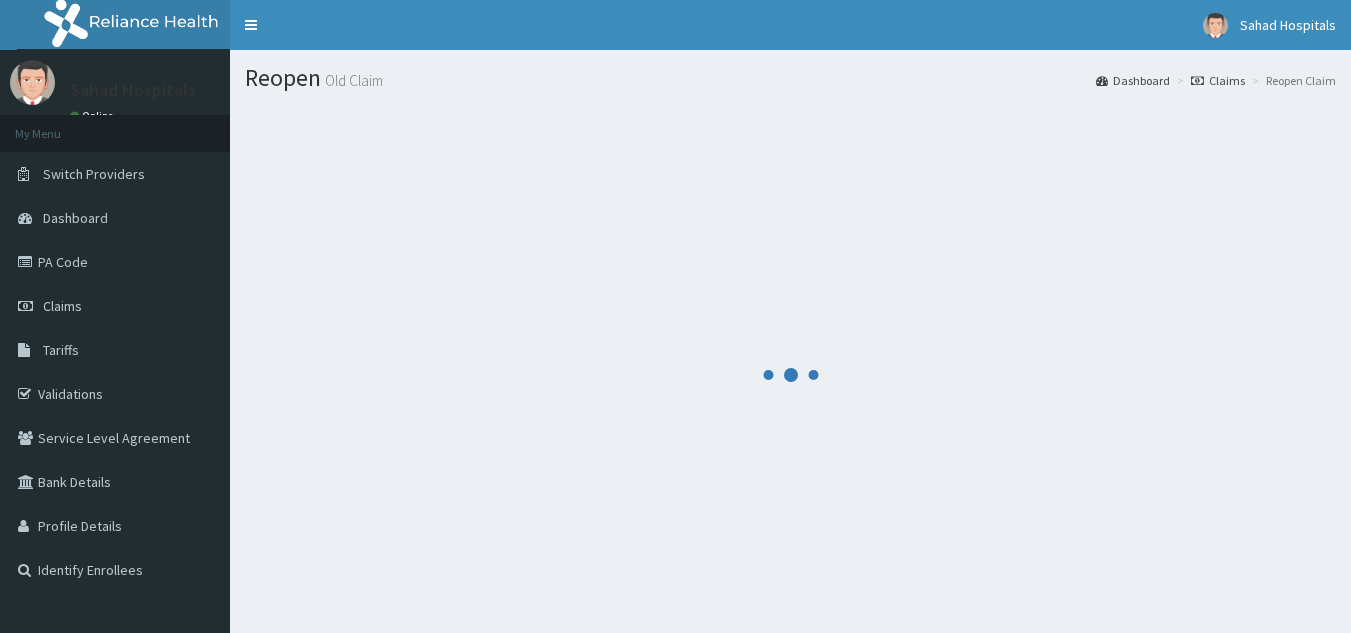 scroll, scrollTop: 0, scrollLeft: 0, axis: both 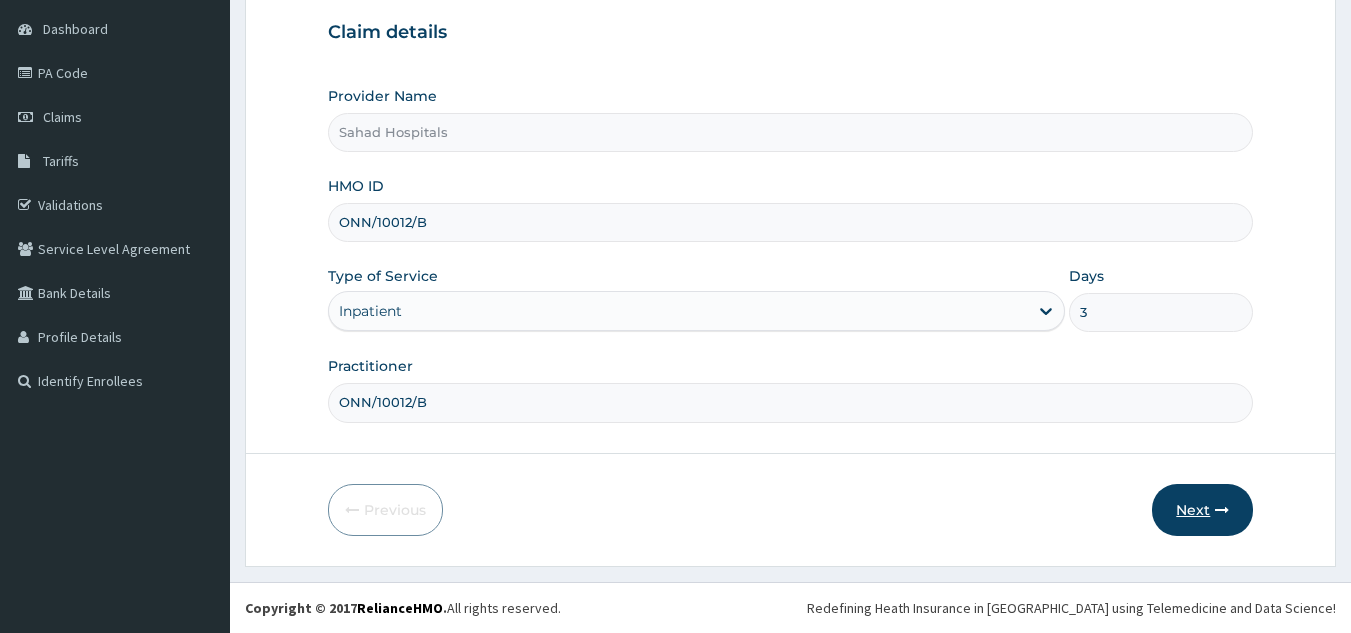 click on "Next" at bounding box center [1202, 510] 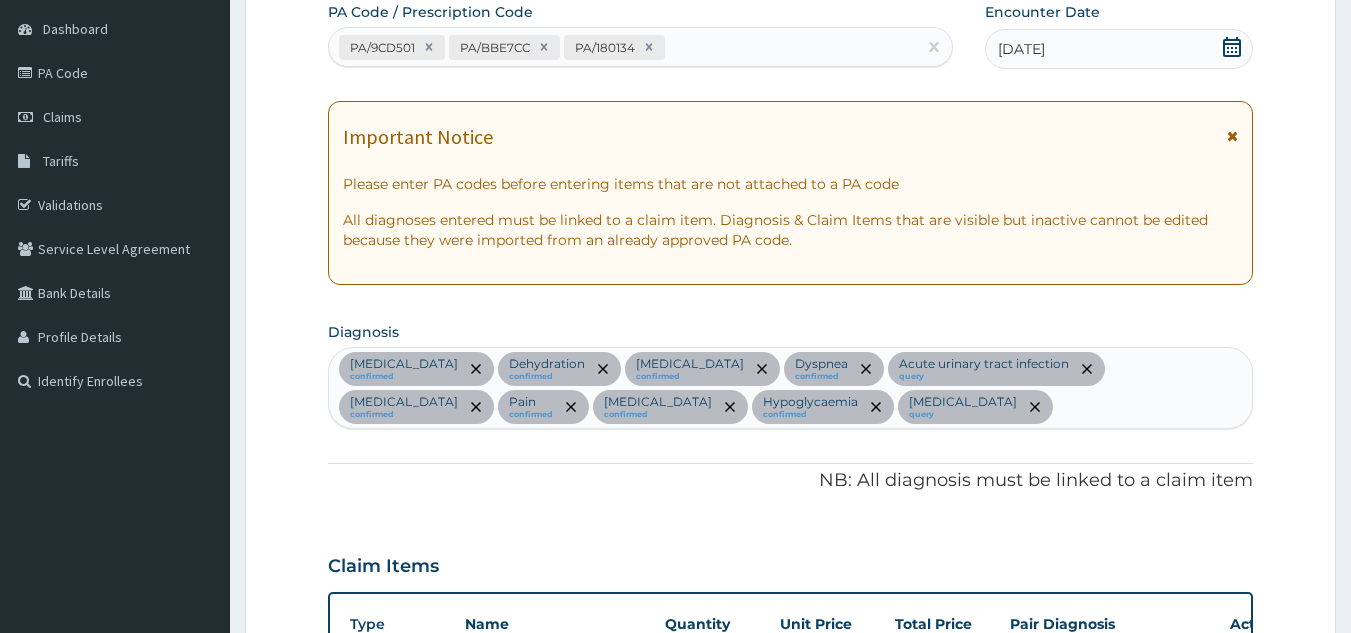 scroll, scrollTop: 742, scrollLeft: 0, axis: vertical 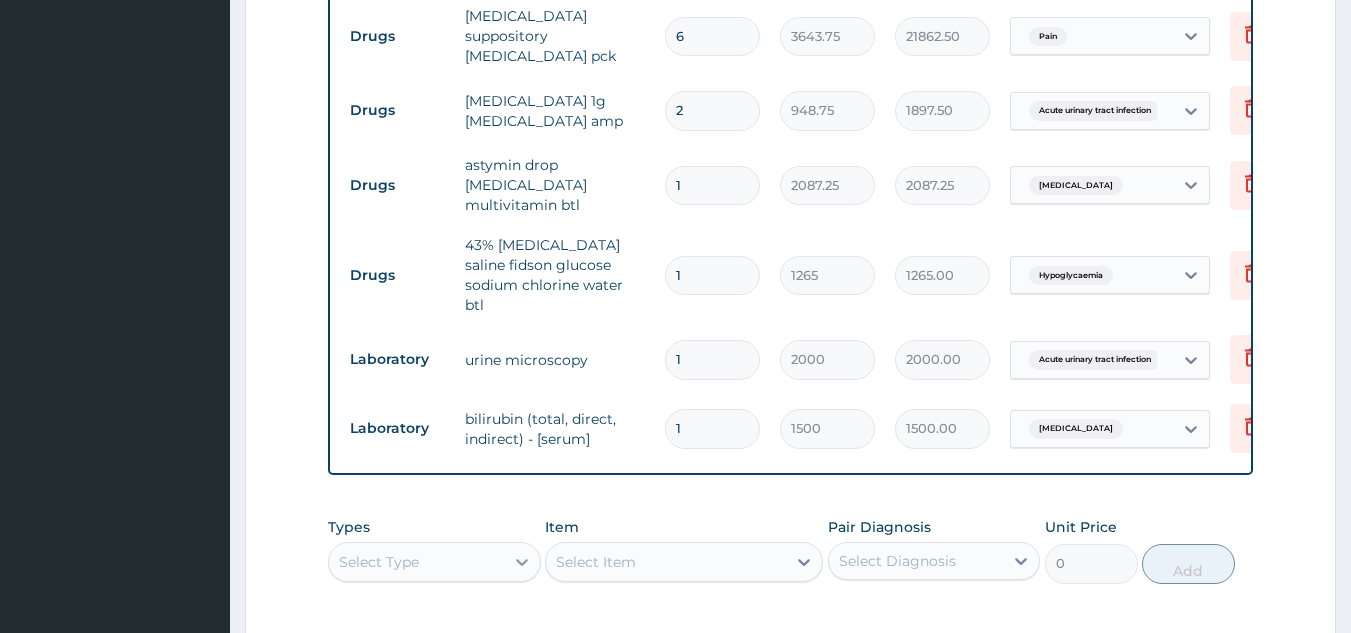 click on "Select Type" at bounding box center (434, 562) 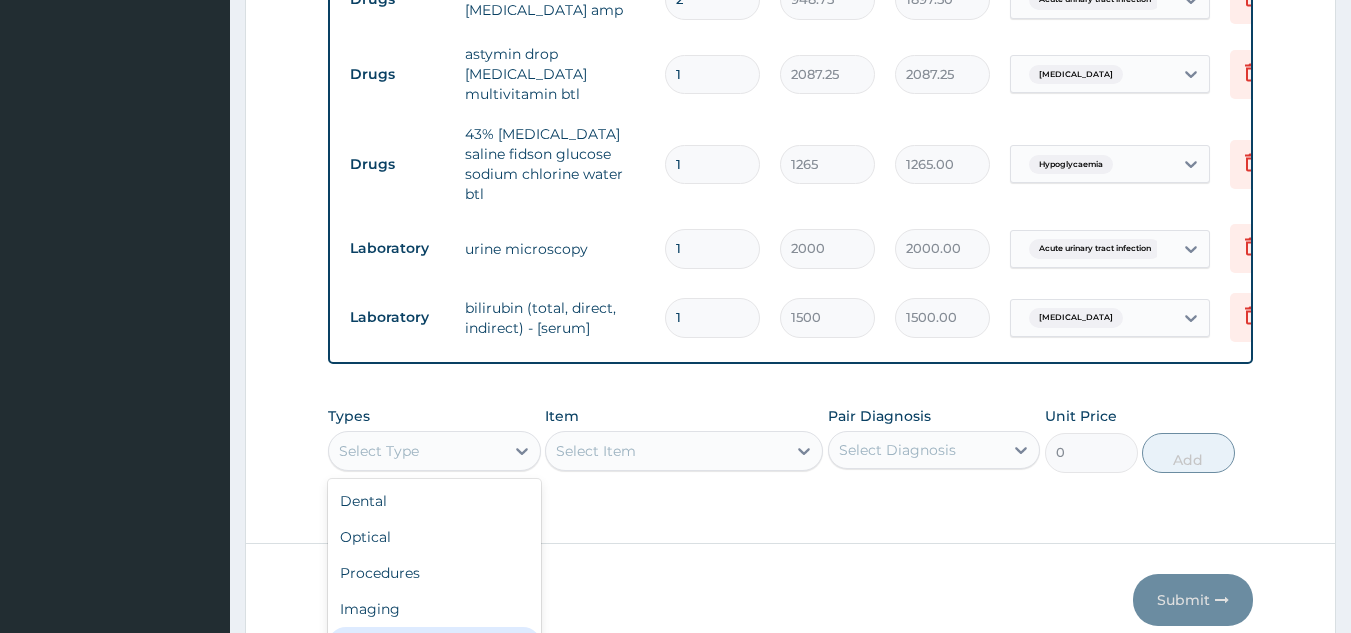 scroll, scrollTop: 1951, scrollLeft: 0, axis: vertical 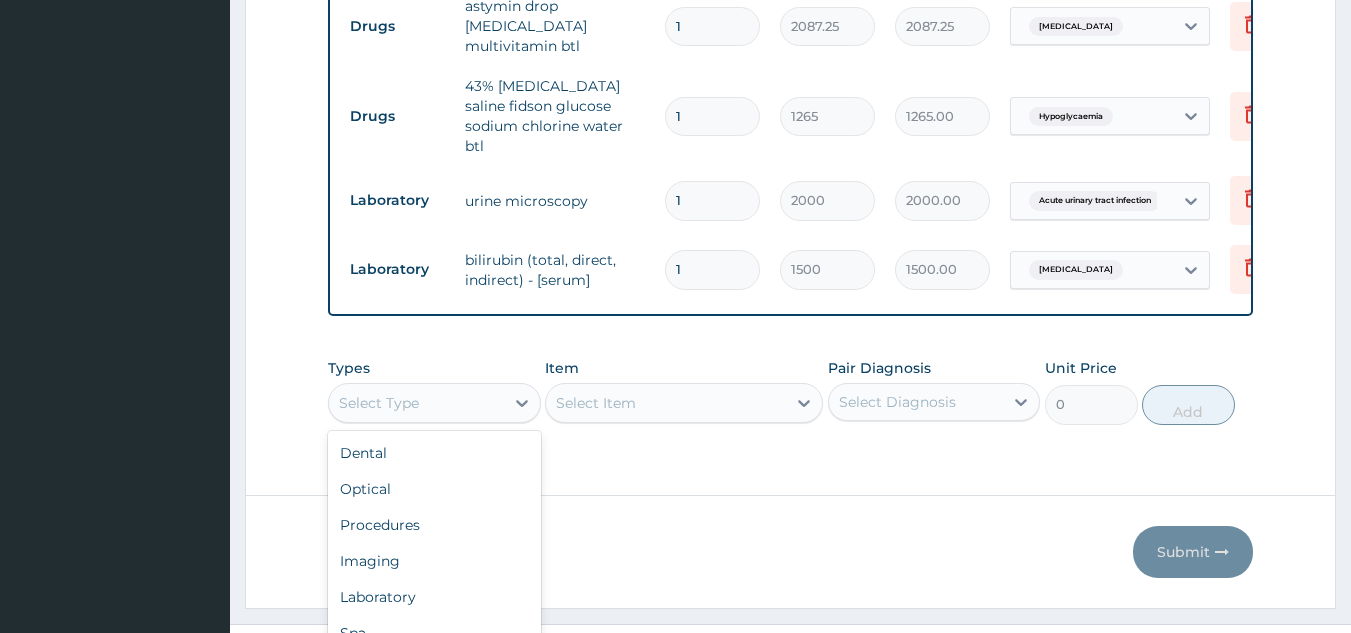 click on "Drugs" at bounding box center (434, 669) 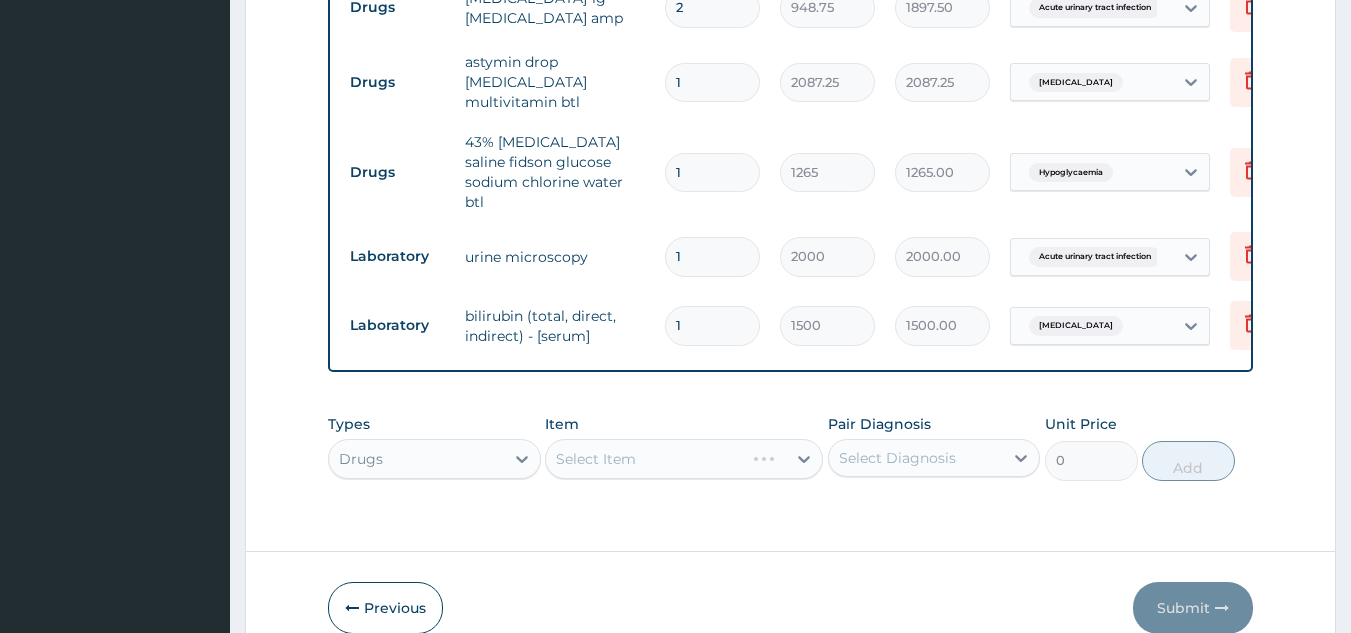 scroll, scrollTop: 0, scrollLeft: 0, axis: both 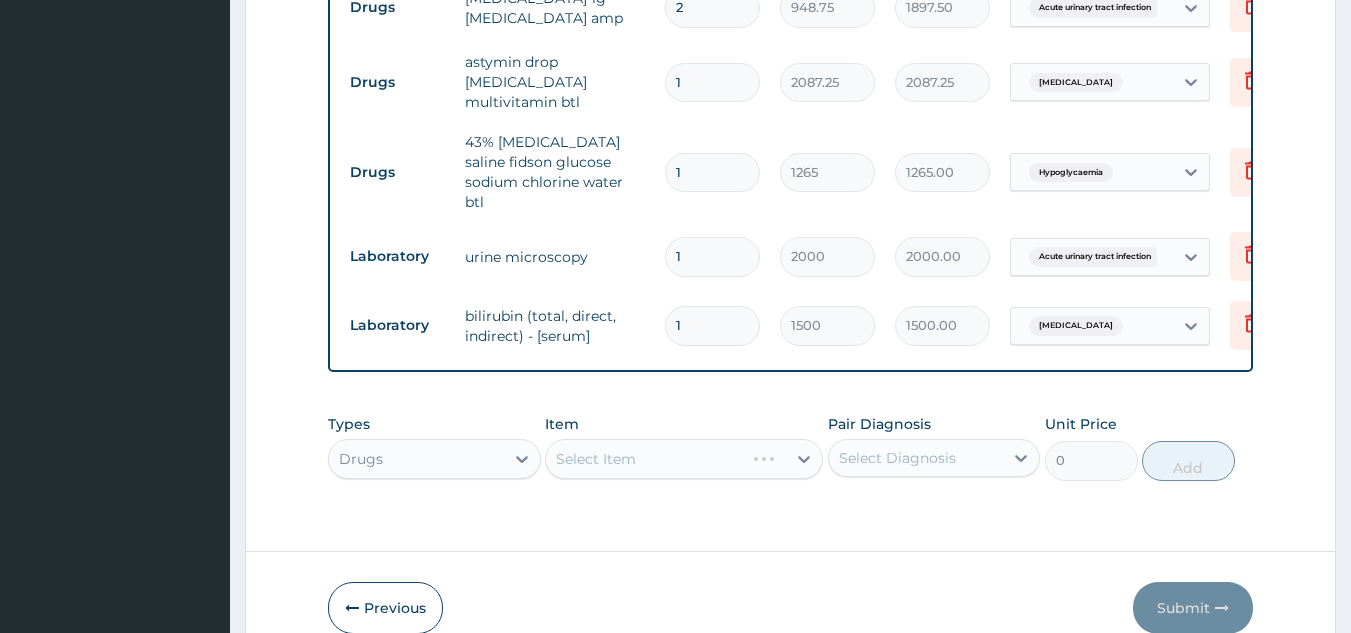 click on "Select Item" at bounding box center [684, 459] 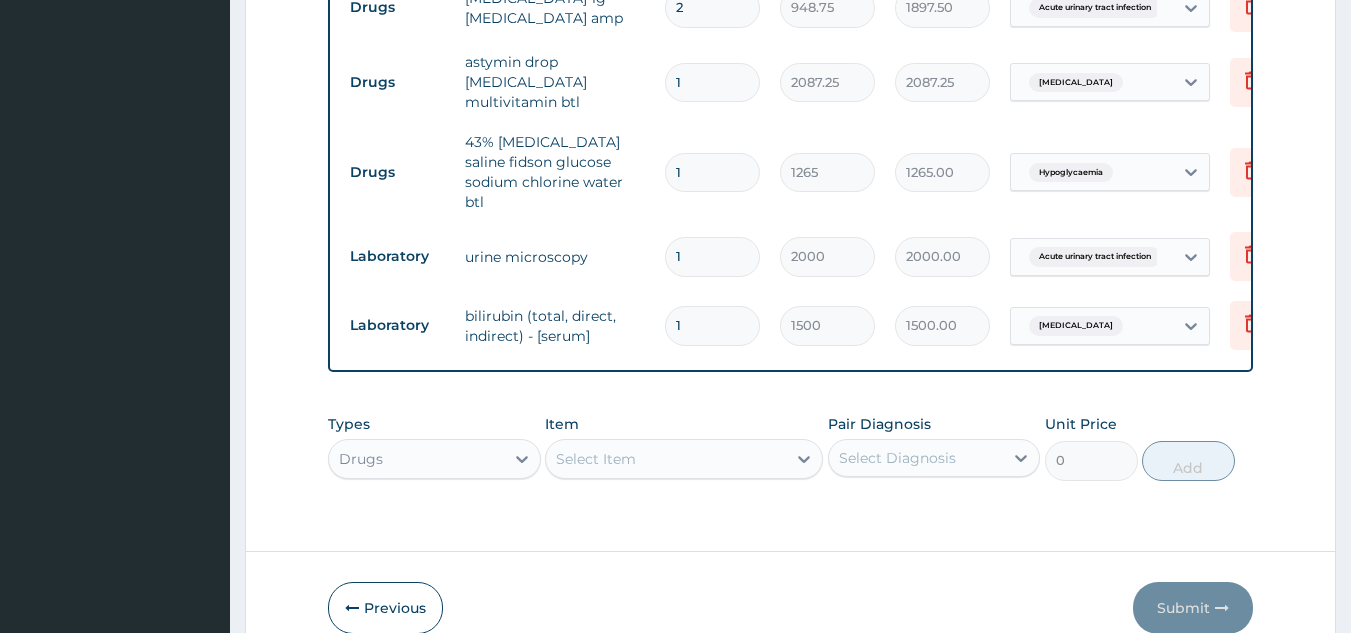 click on "Select Item" at bounding box center (684, 459) 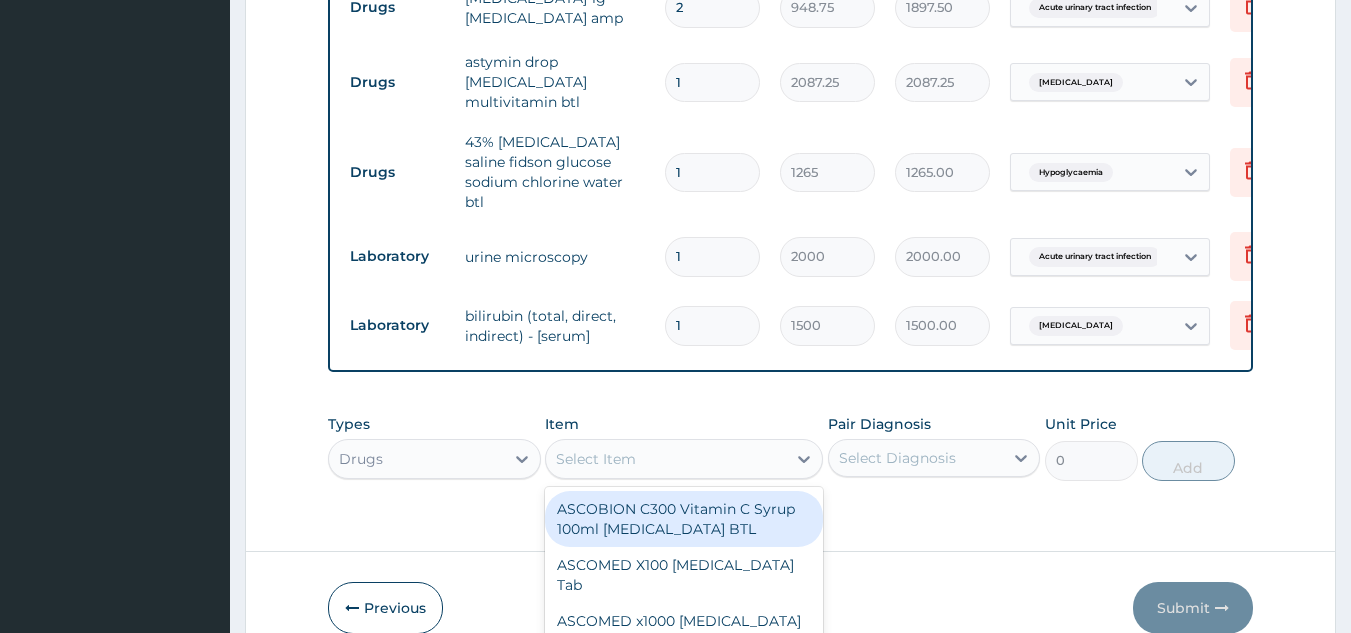 scroll, scrollTop: 57, scrollLeft: 0, axis: vertical 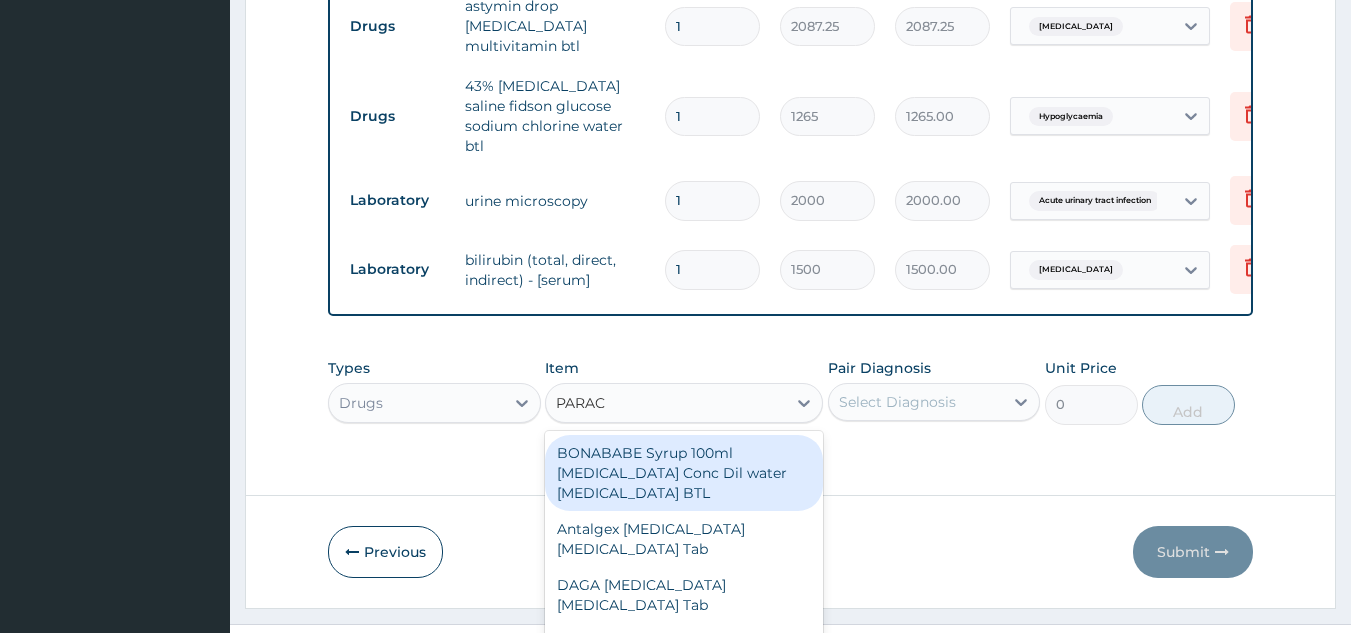 type on "PARACE" 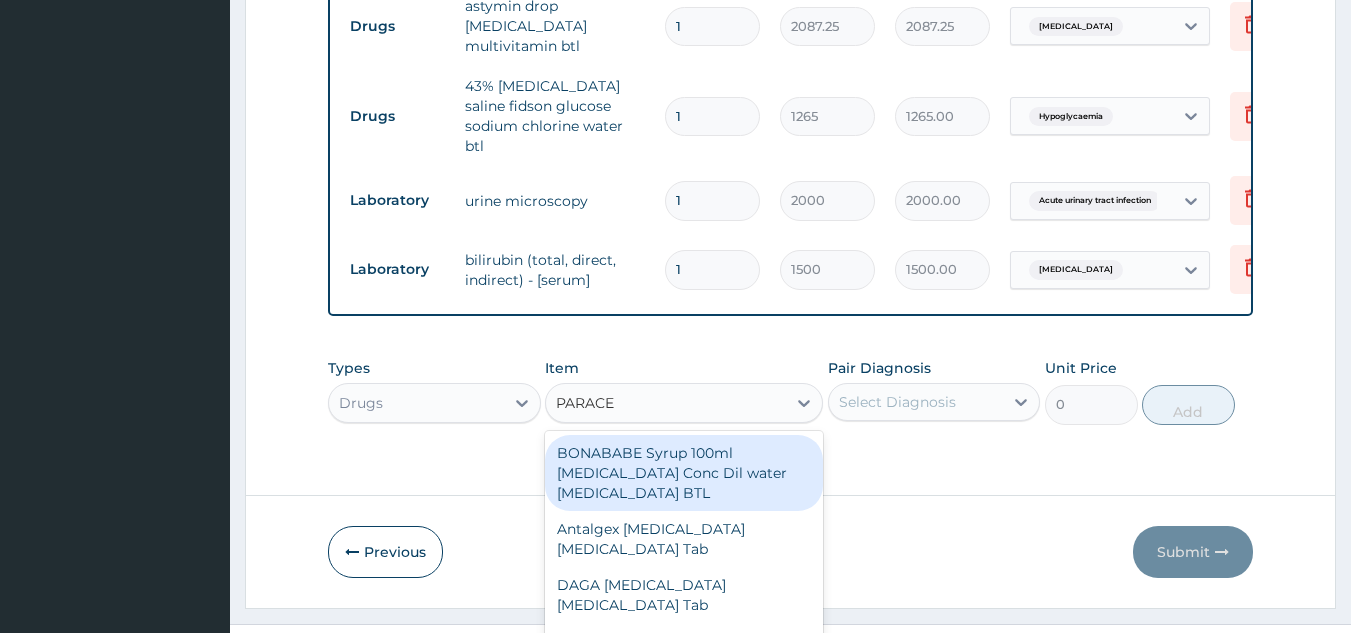 click on "BONABABE Syrup 100ml [MEDICAL_DATA] Conc Dil water [MEDICAL_DATA] BTL" at bounding box center [684, 473] 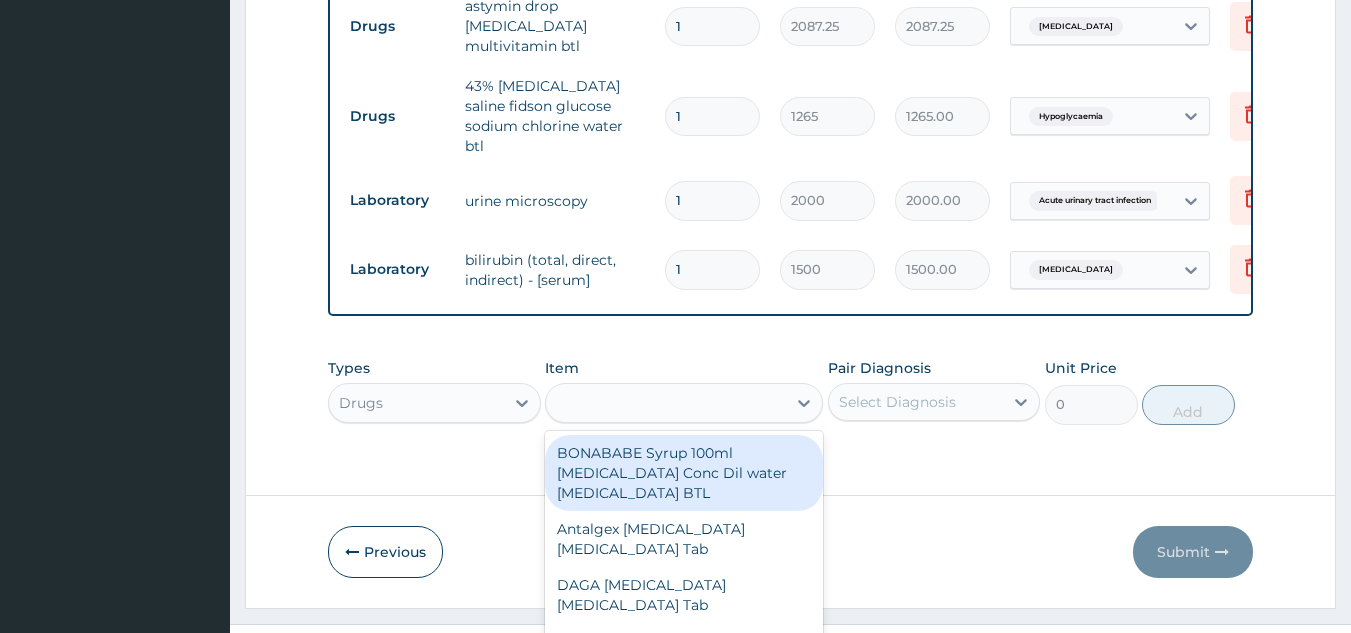 type on "569.25" 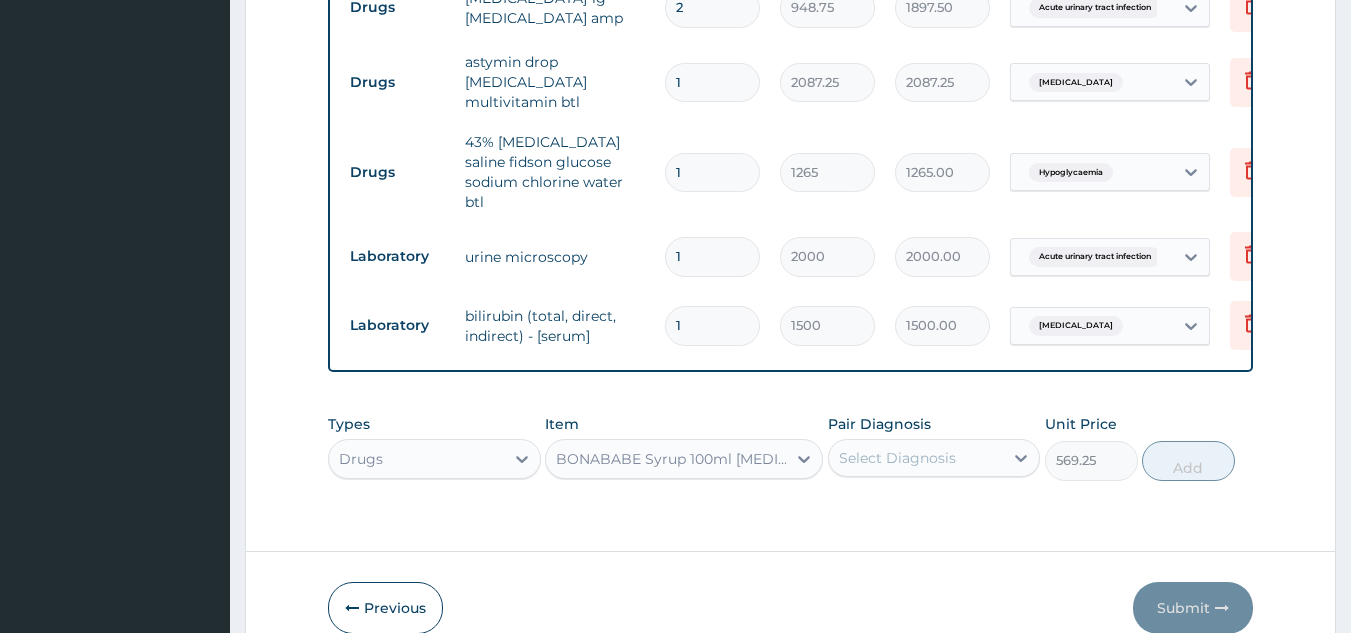 scroll, scrollTop: 0, scrollLeft: 0, axis: both 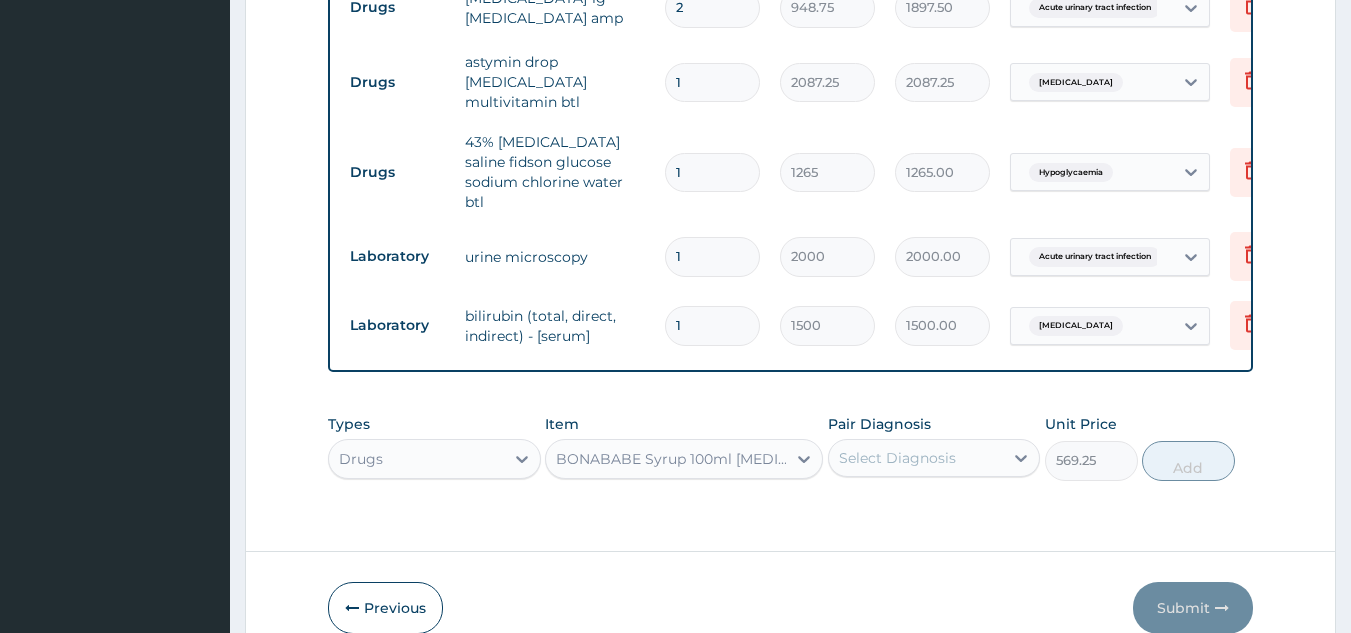 click on "Item option BONABABE Syrup 100ml [MEDICAL_DATA] Conc Dil water [MEDICAL_DATA] BTL, selected.   Select is focused ,type to refine list, press Down to open the menu,  BONABABE Syrup 100ml [MEDICAL_DATA] Conc Dil water [MEDICAL_DATA] BTL" at bounding box center (684, 447) 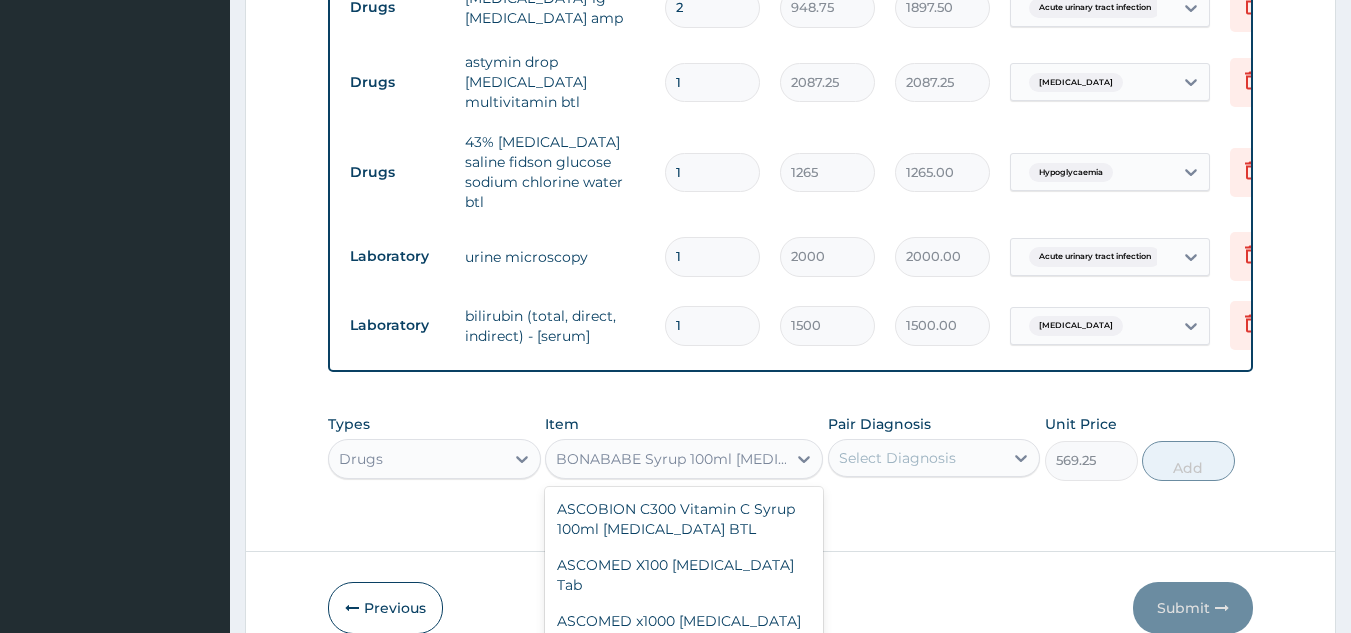 scroll, scrollTop: 44, scrollLeft: 0, axis: vertical 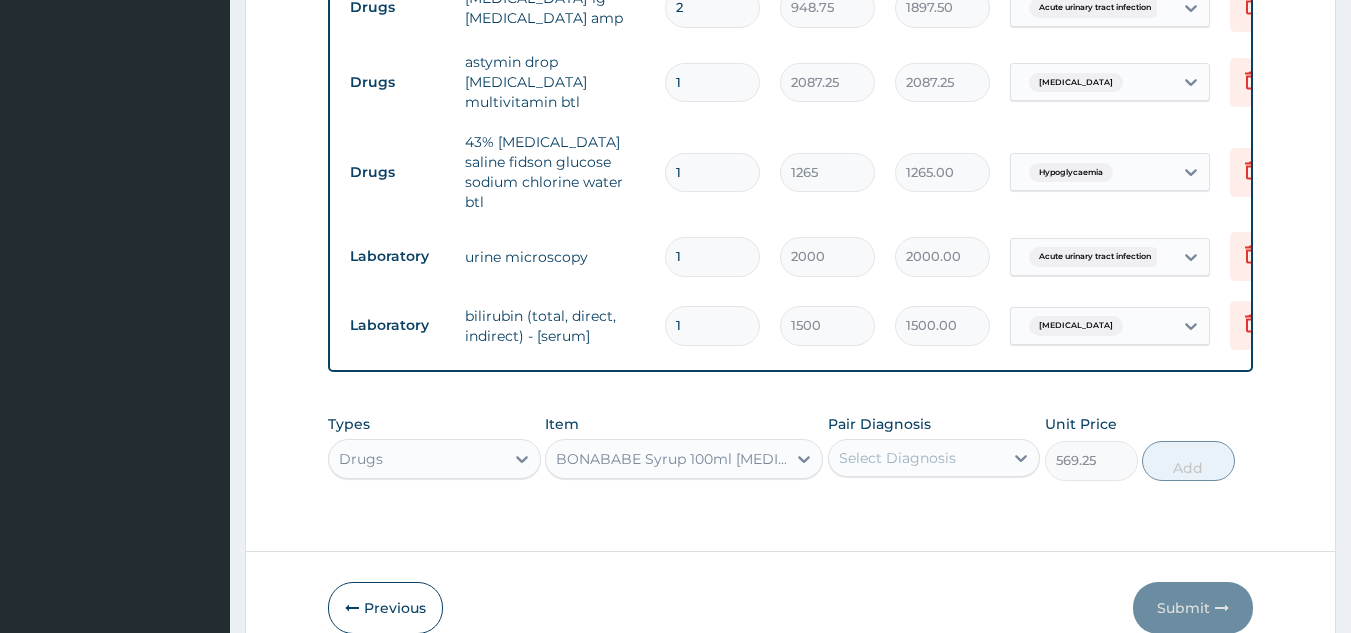 click on "Item option BONABABE Syrup 100ml [MEDICAL_DATA] Conc Dil water [MEDICAL_DATA] BTL, selected.   Select is focused ,type to refine list, press Down to open the menu,  BONABABE Syrup 100ml [MEDICAL_DATA] Conc Dil water [MEDICAL_DATA] BTL" at bounding box center (684, 447) 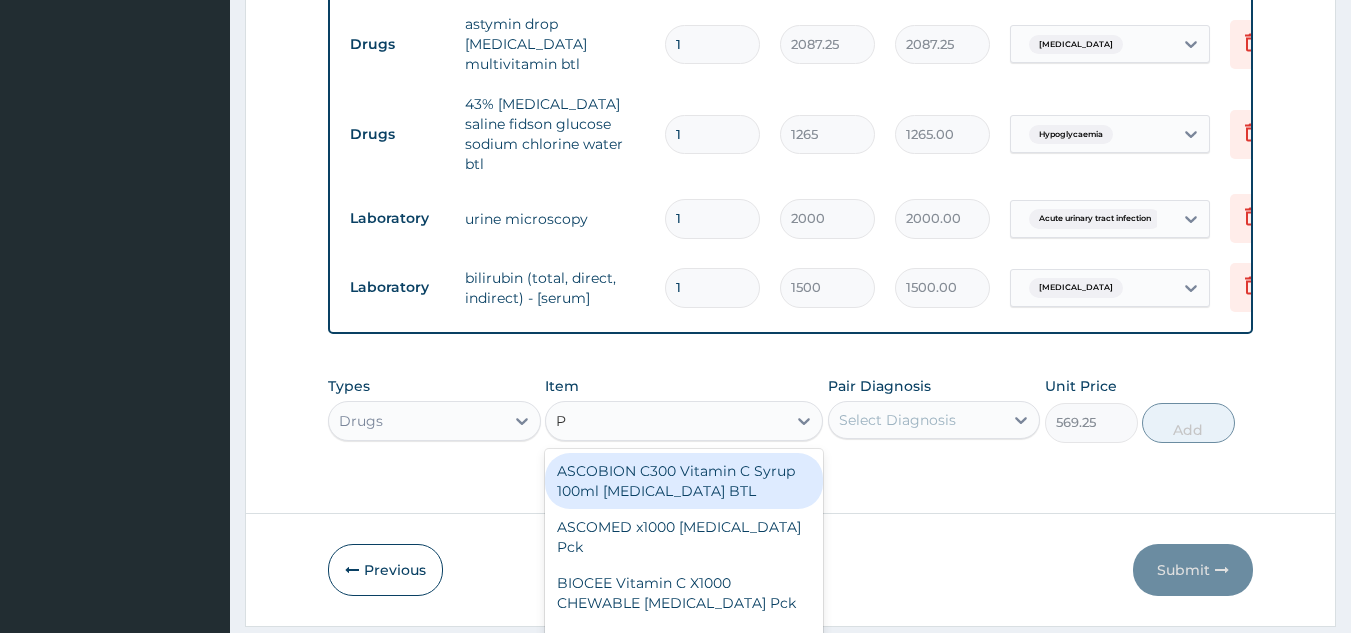 scroll, scrollTop: 57, scrollLeft: 0, axis: vertical 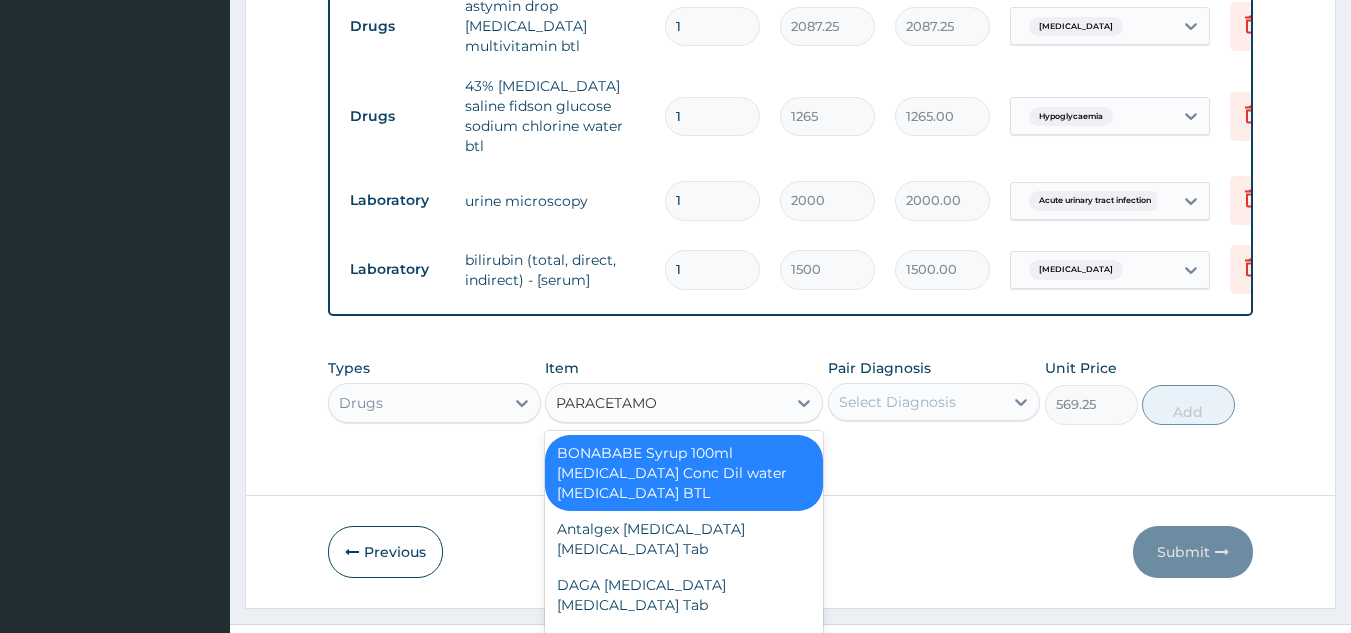 type on "[MEDICAL_DATA]" 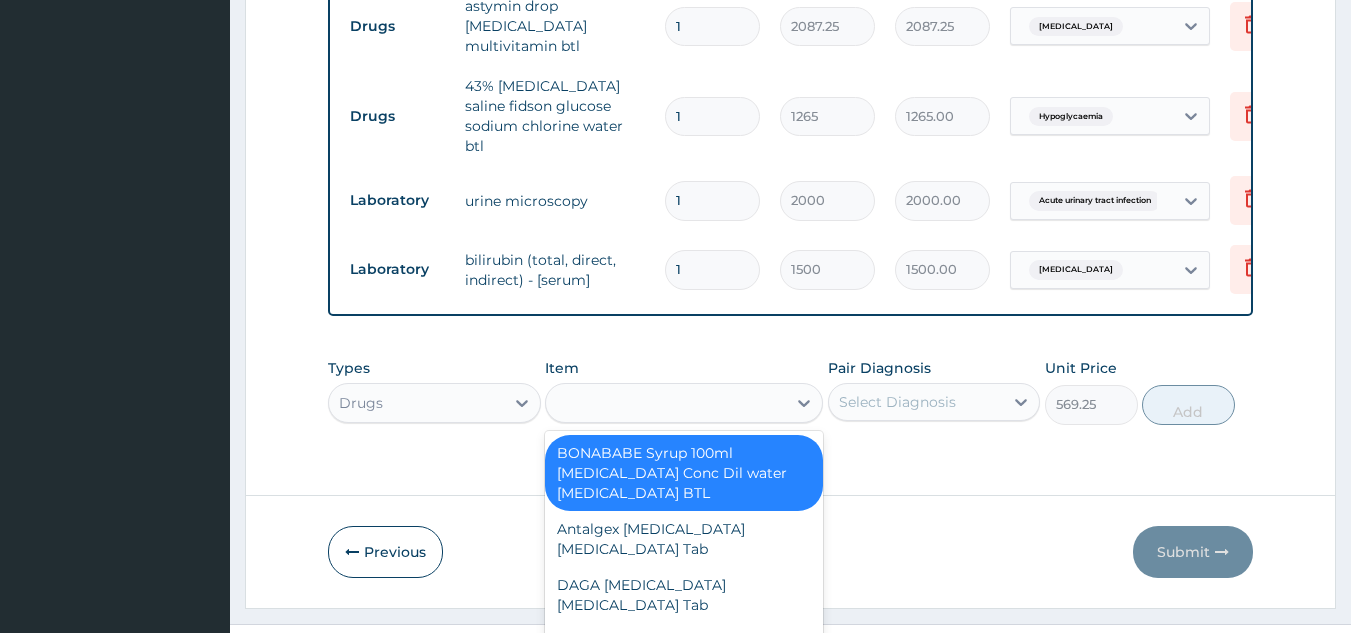 scroll, scrollTop: 0, scrollLeft: 0, axis: both 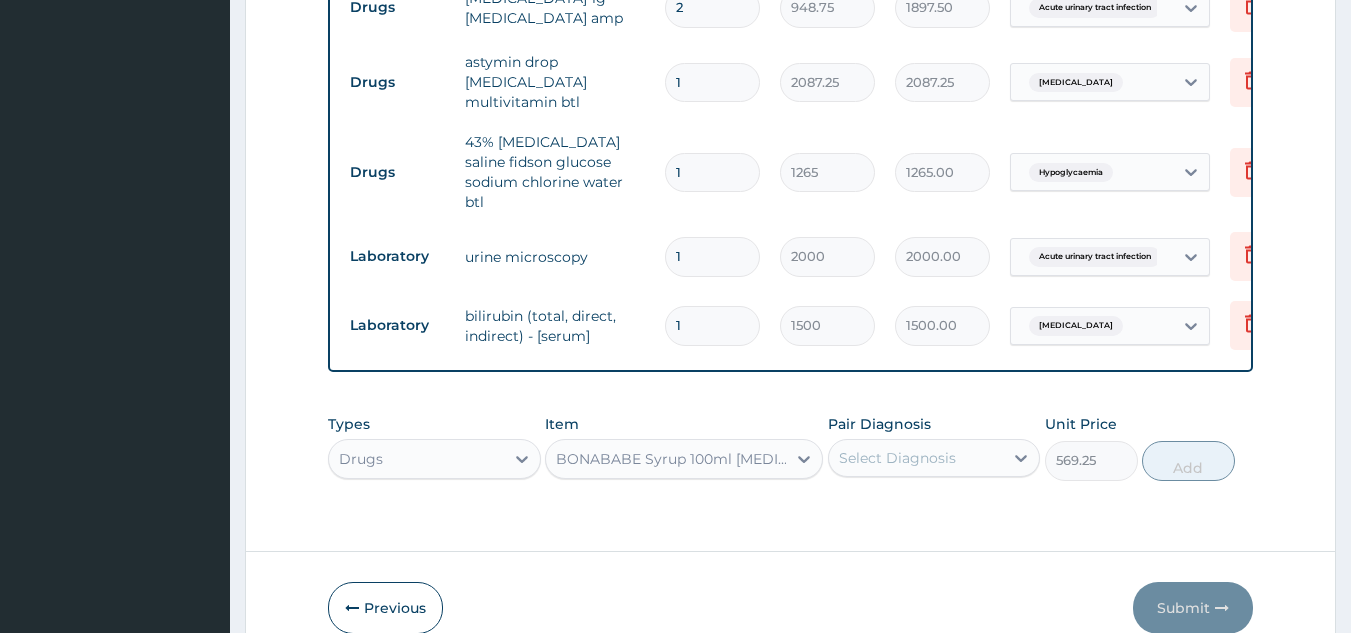 click on "BONABABE Syrup 100ml [MEDICAL_DATA] Conc Dil water [MEDICAL_DATA] BTL" at bounding box center [684, 459] 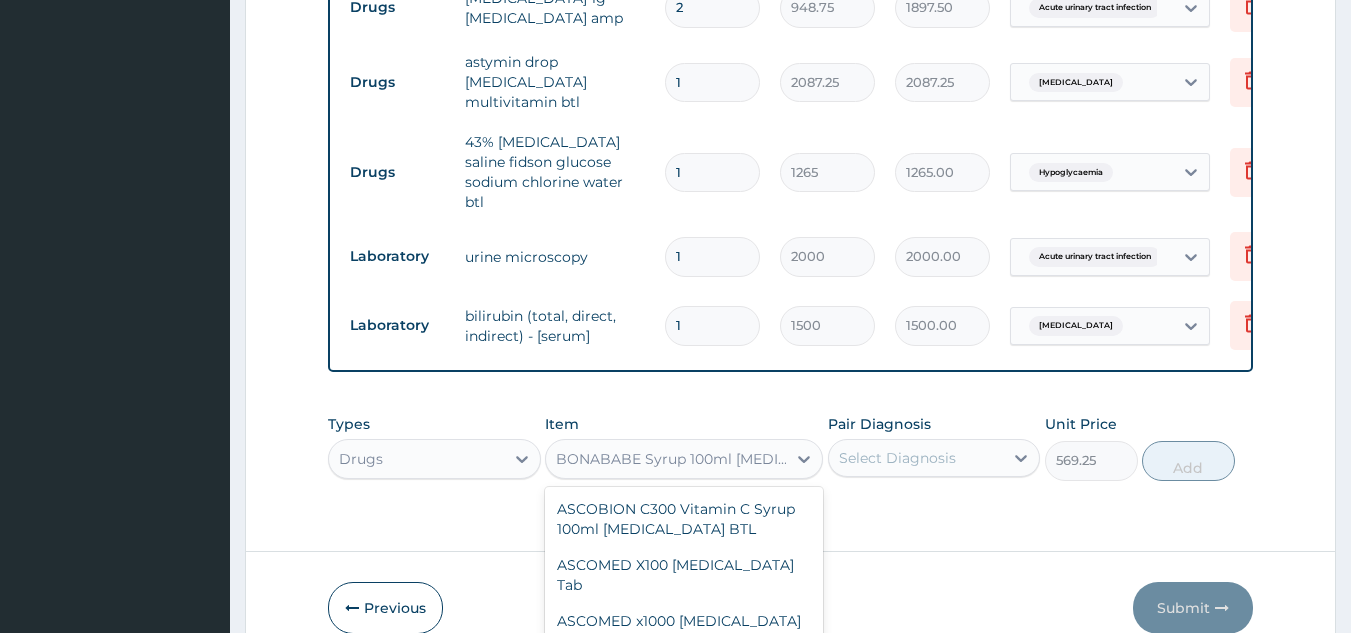 scroll, scrollTop: 57, scrollLeft: 0, axis: vertical 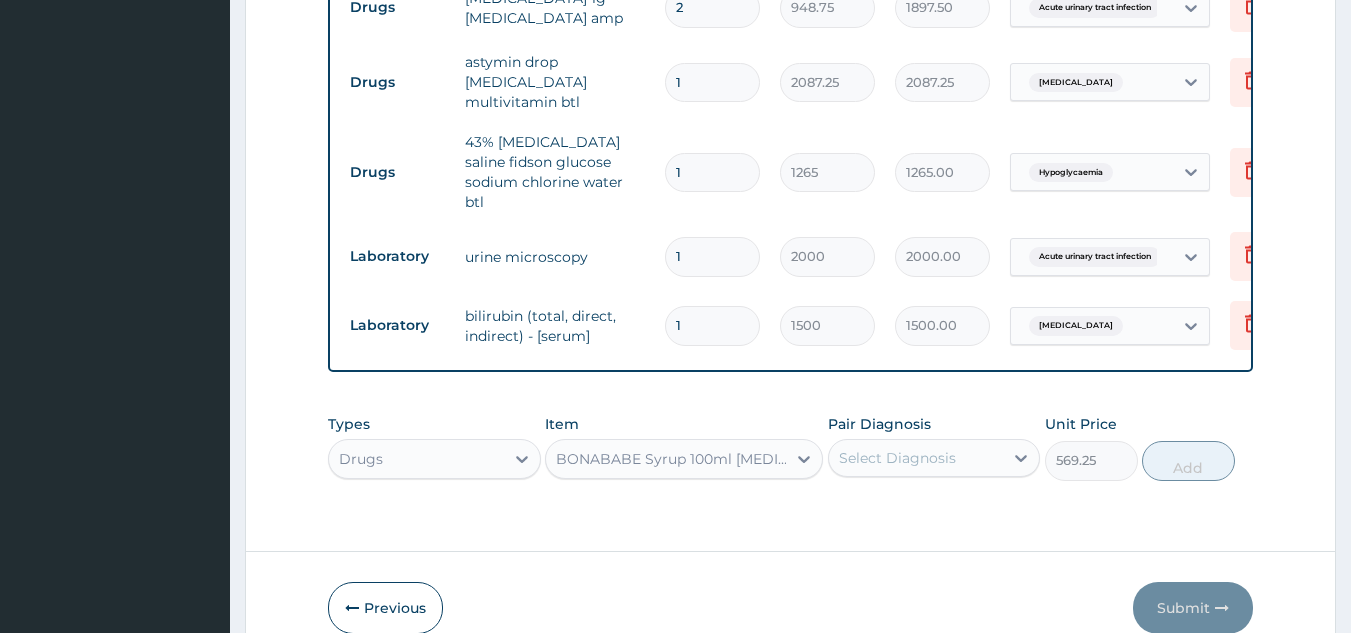 click on "PA Code / Prescription Code PA/9CD501 PA/BBE7CC PA/180134 Encounter Date [DATE] Important Notice Please enter PA codes before entering items that are not attached to a PA code   All diagnoses entered must be linked to a claim item. Diagnosis & Claim Items that are visible but inactive cannot be edited because they were imported from an already approved PA code. Diagnosis [MEDICAL_DATA] confirmed Dehydration confirmed [MEDICAL_DATA] confirmed Dyspnea confirmed Acute [MEDICAL_DATA] query [MEDICAL_DATA] confirmed Pain confirmed [MEDICAL_DATA] confirmed Hypoglycaemia confirmed [MEDICAL_DATA] query NB: All diagnosis must be linked to a claim item Claim Items Type Name Quantity Unit Price Total Price Pair Diagnosis Actions Drugs normal saline unisal normal saline btl 7 1375 9625.00 Dehydration  + 2 Delete Laboratory biliburin total & direct 4 1000 4000.00 [MEDICAL_DATA] Delete Laboratory fbc cbc-[MEDICAL_DATA] (haemogram) - [blood] 1 3000 3000.00 [MEDICAL_DATA]  + 1 Delete Laboratory 1 1" at bounding box center (791, -620) 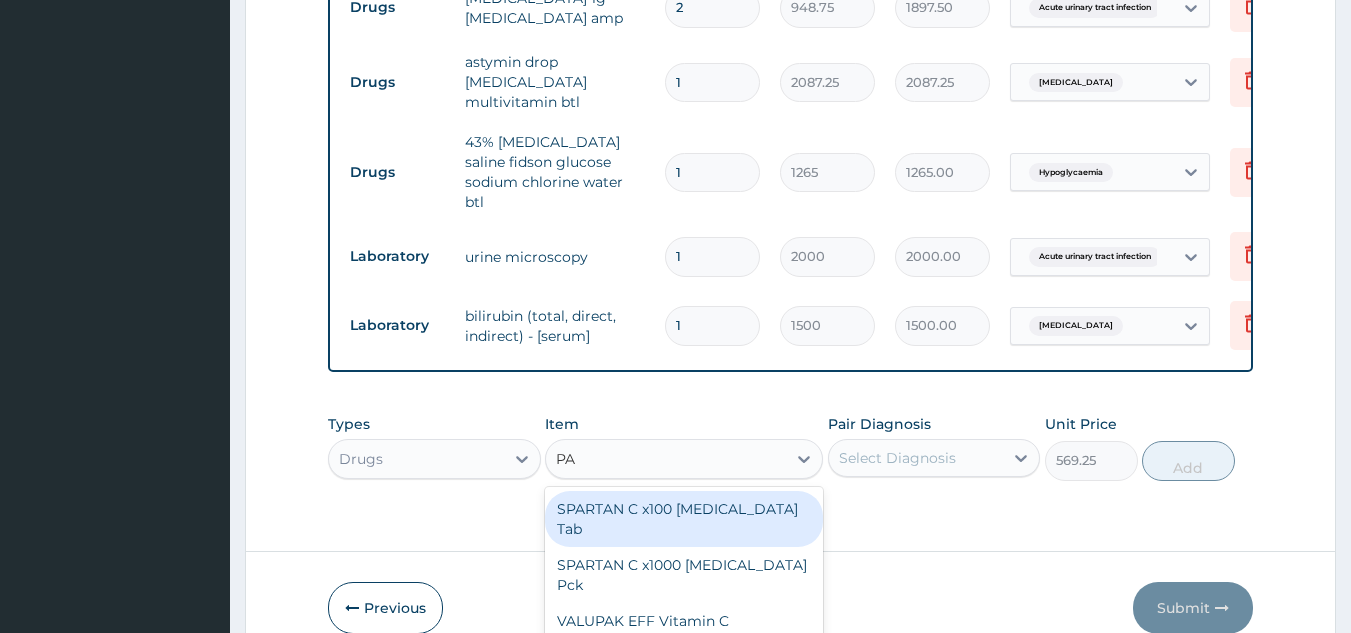 scroll, scrollTop: 57, scrollLeft: 0, axis: vertical 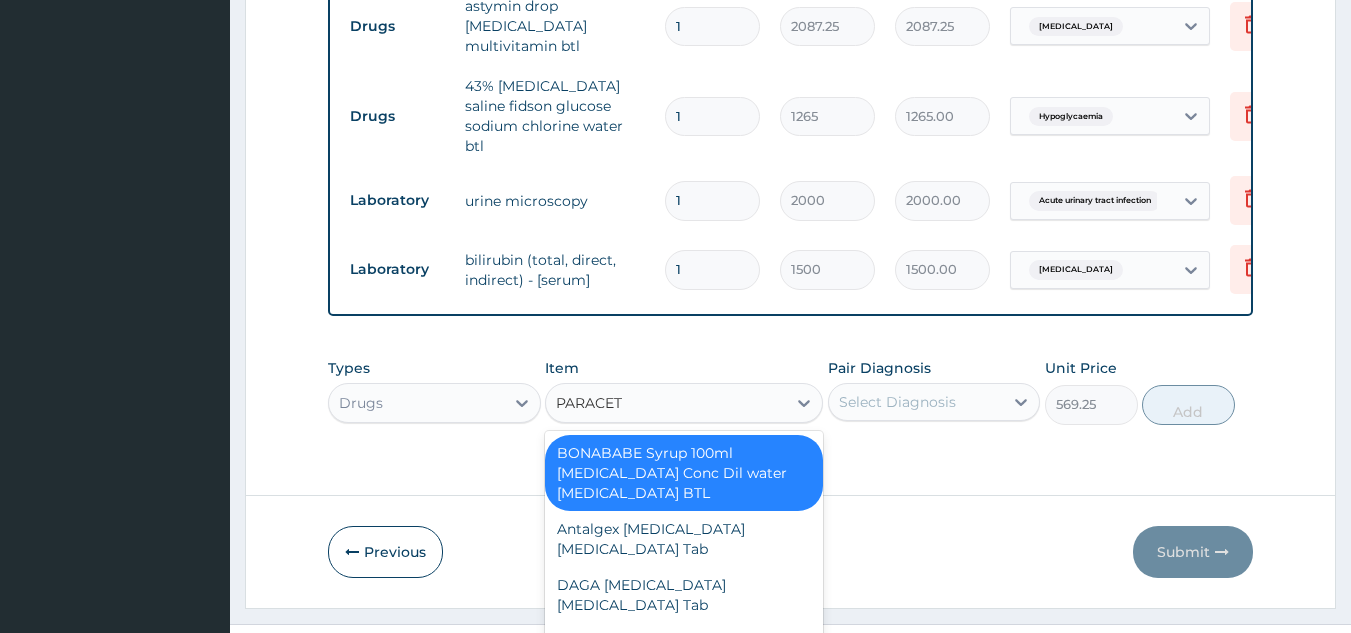 type on "PARACETA" 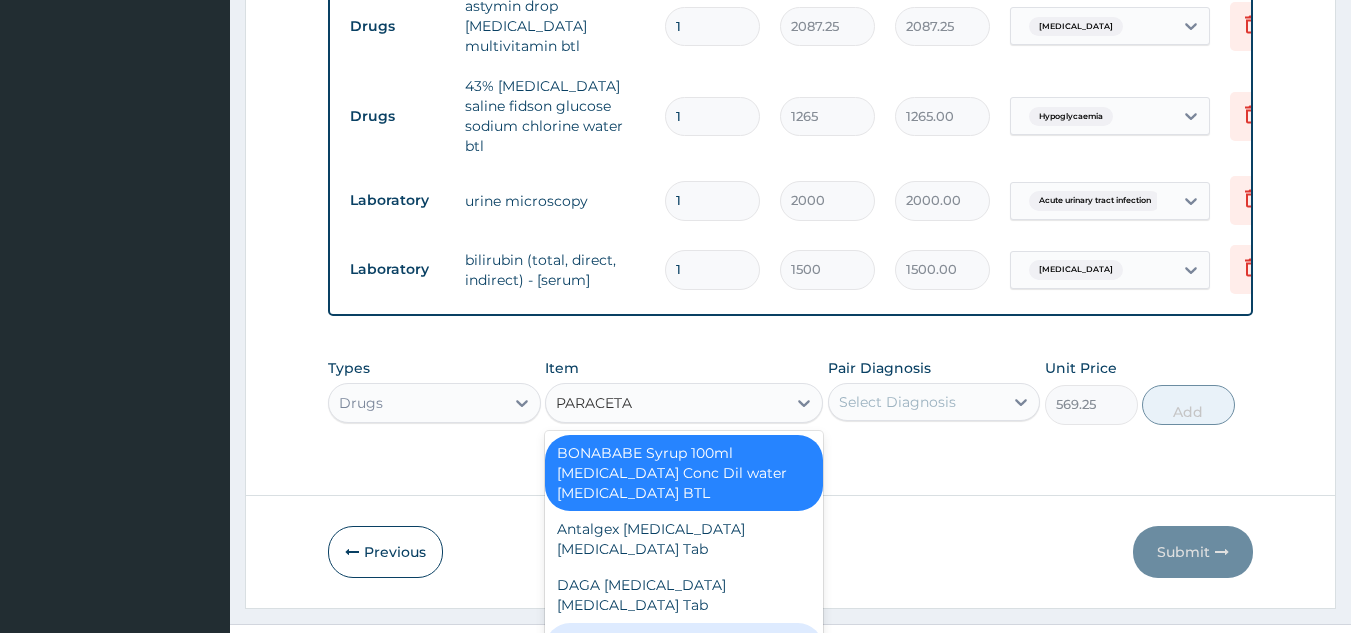 click on "EMCAP [MEDICAL_DATA] Syrup 100mls [MEDICAL_DATA] BTL" at bounding box center [684, 651] 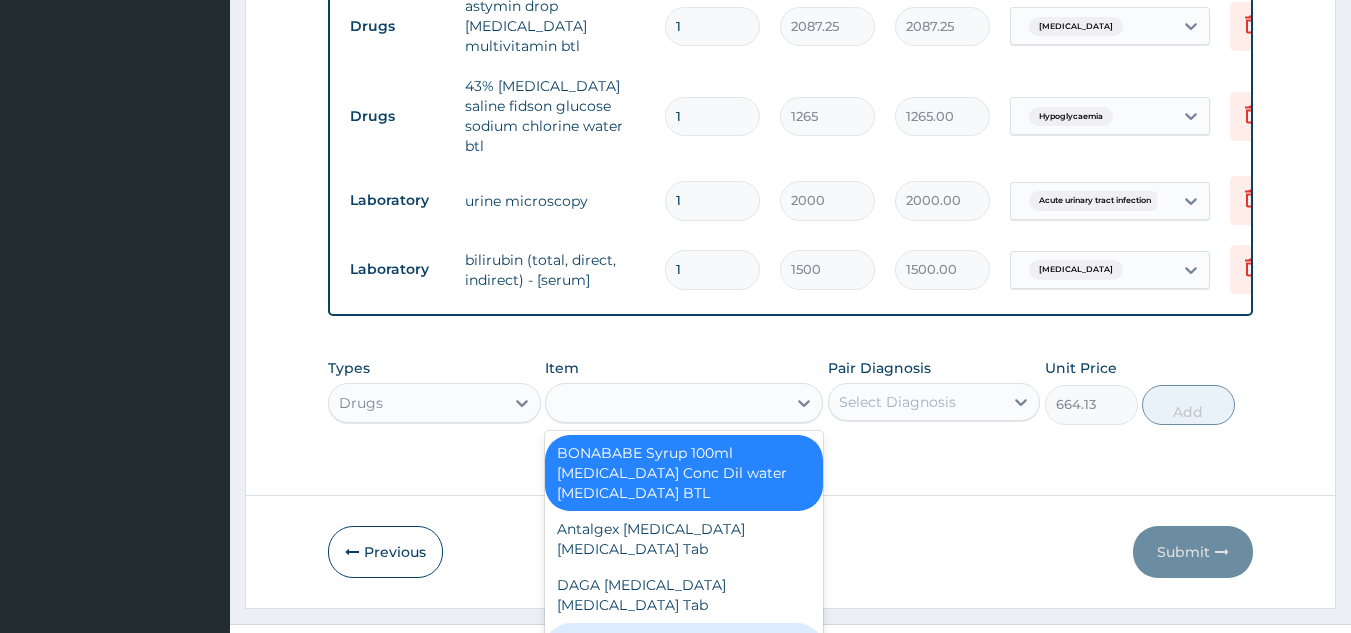 scroll, scrollTop: 0, scrollLeft: 0, axis: both 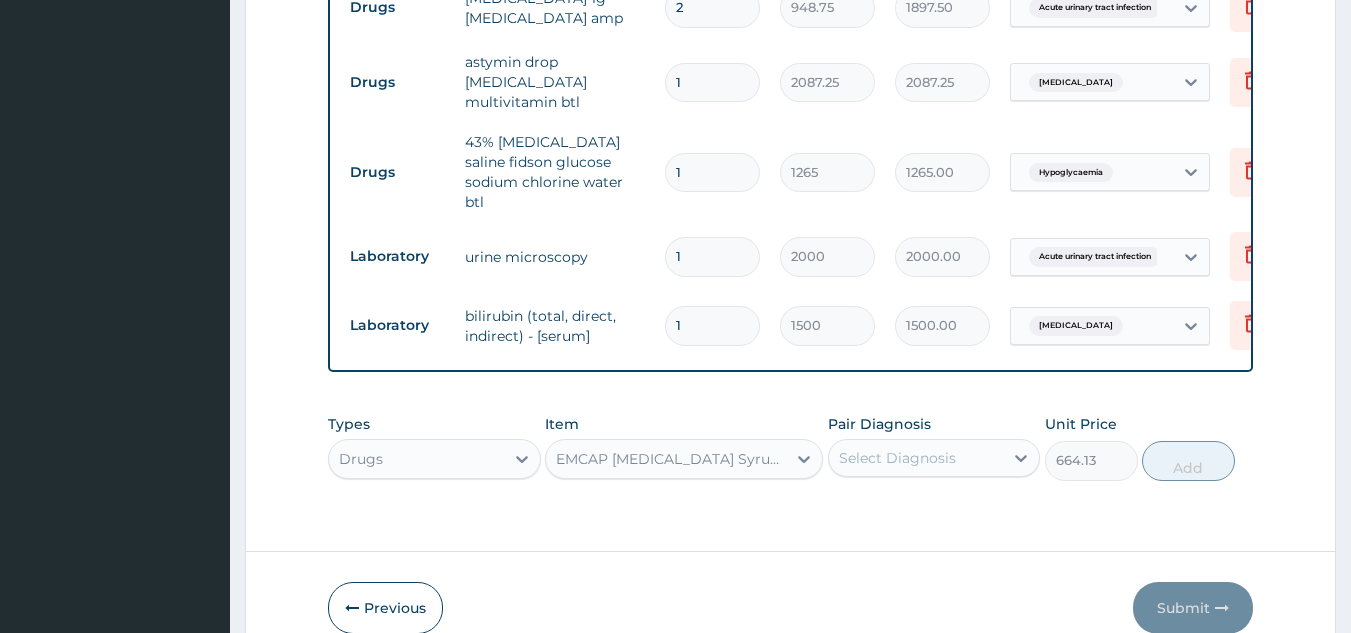 click on "Select Diagnosis" at bounding box center (934, 458) 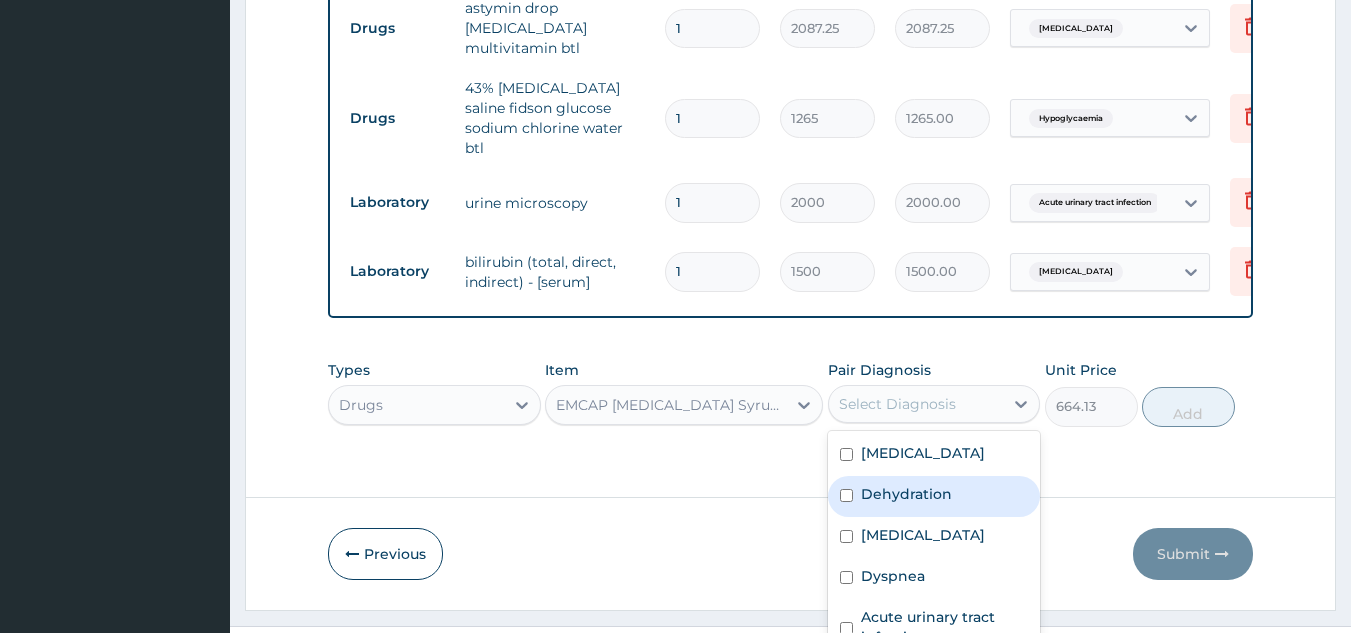 click on "Dehydration" at bounding box center (934, 496) 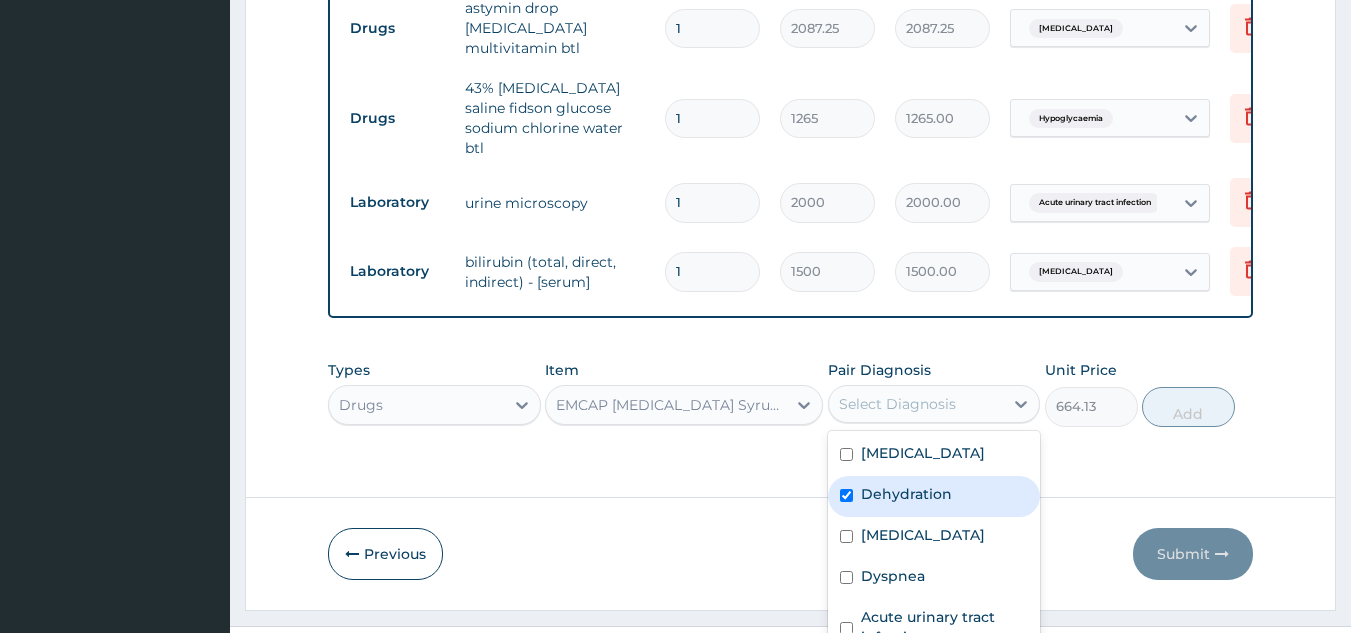 checkbox on "true" 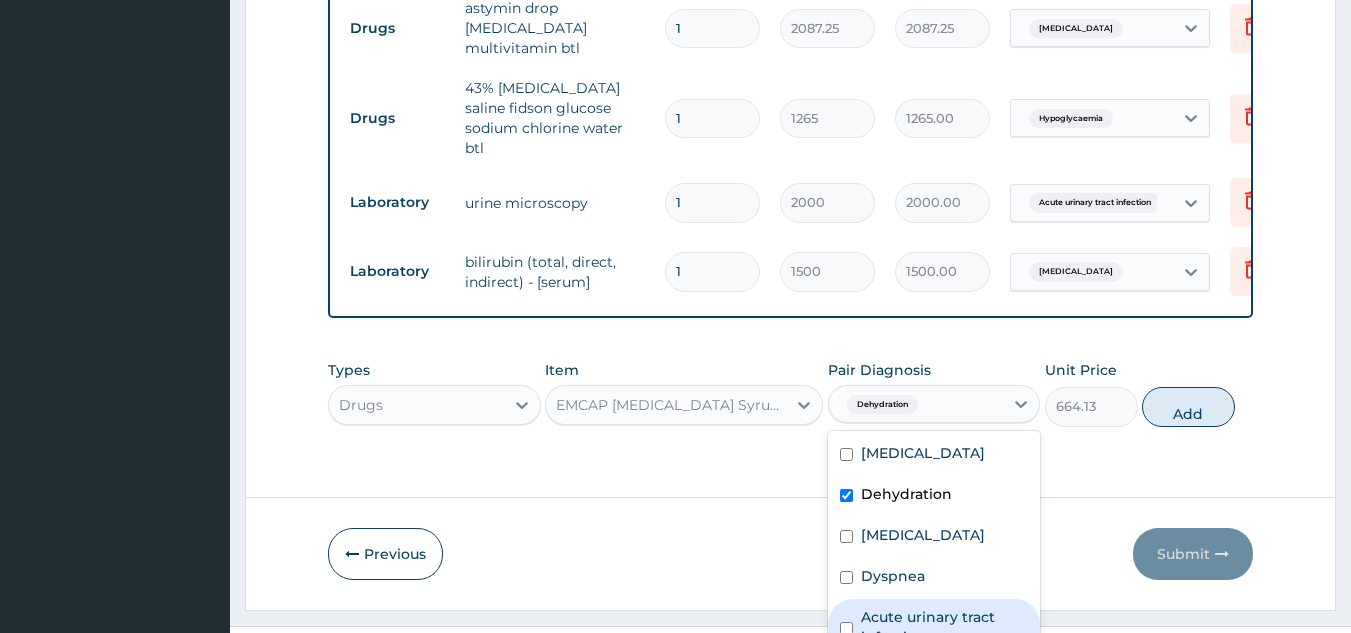 click at bounding box center [846, 628] 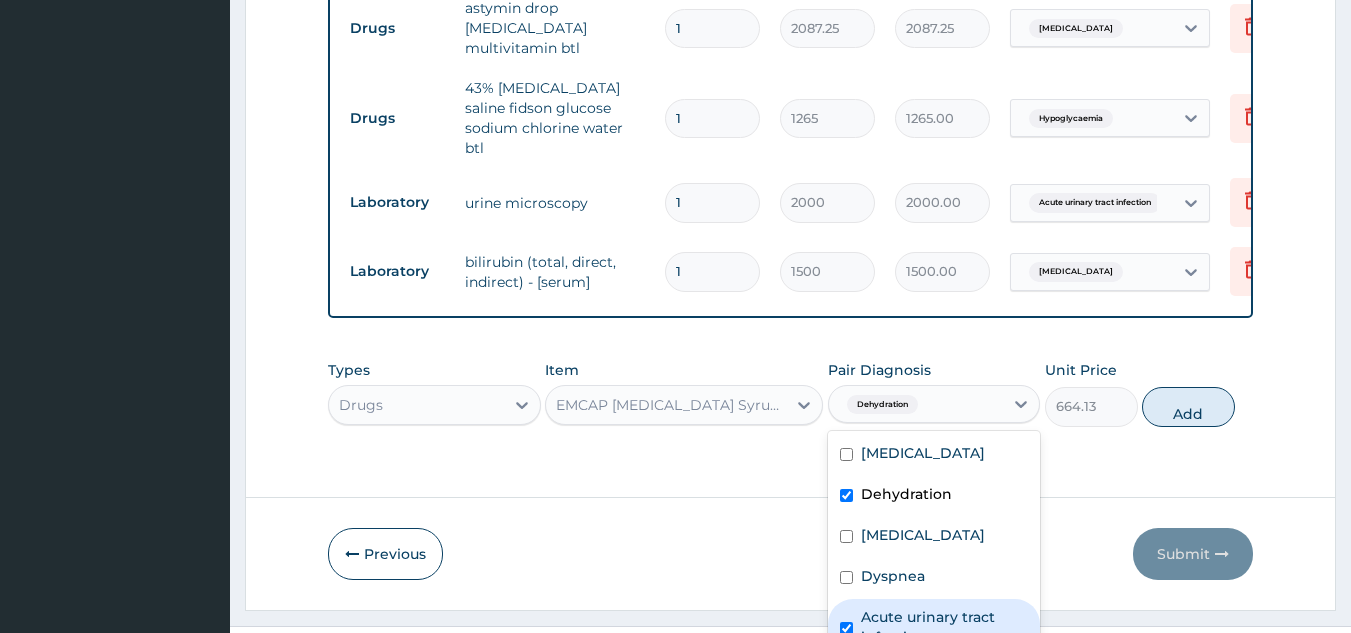 checkbox on "true" 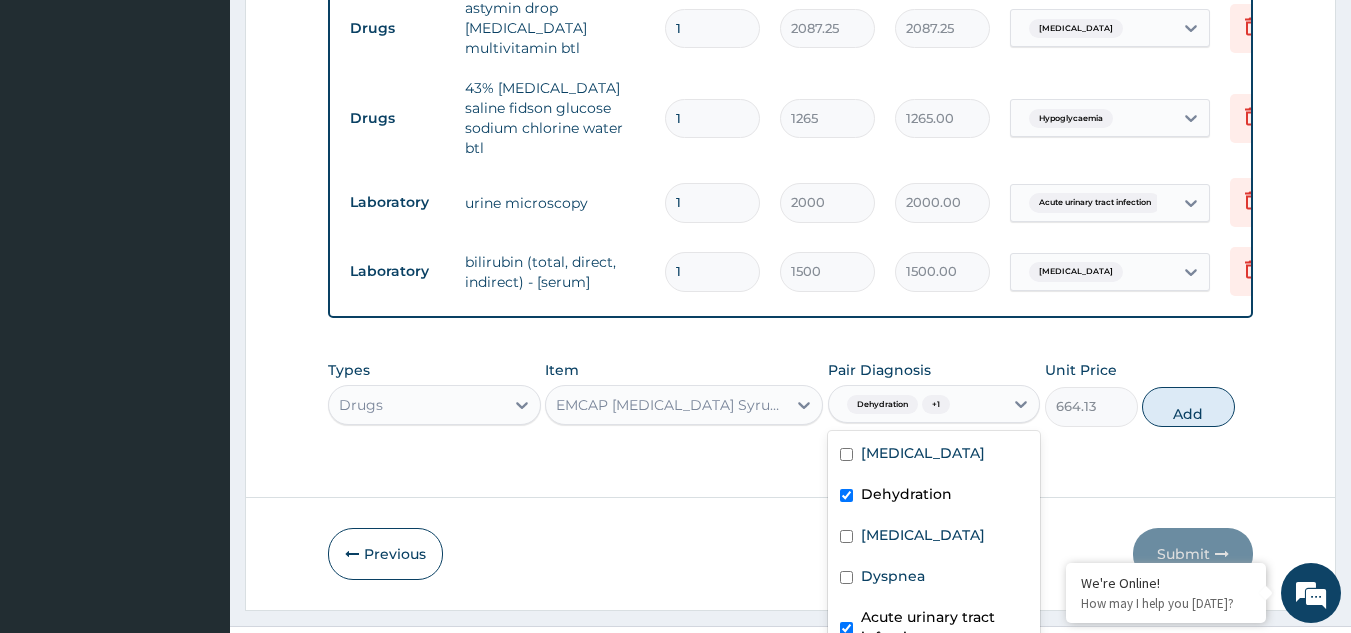scroll, scrollTop: 0, scrollLeft: 0, axis: both 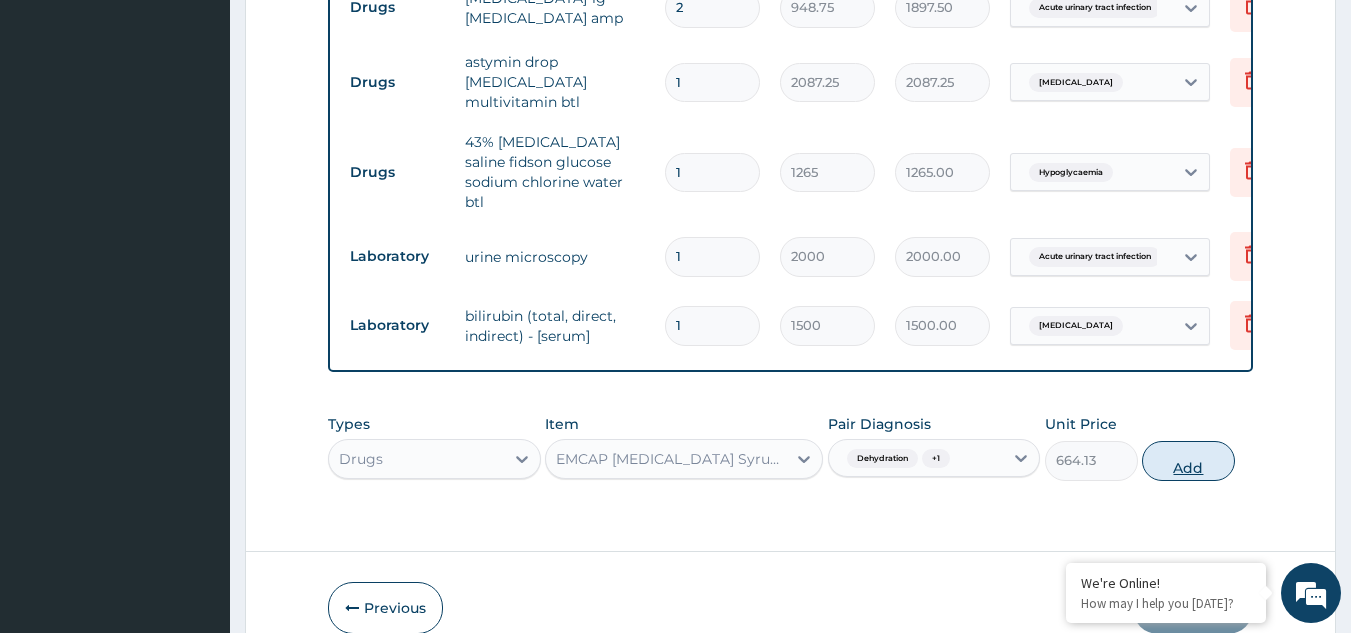 click on "PA Code / Prescription Code PA/9CD501 PA/BBE7CC PA/180134 Encounter Date [DATE] Important Notice Please enter PA codes before entering items that are not attached to a PA code   All diagnoses entered must be linked to a claim item. Diagnosis & Claim Items that are visible but inactive cannot be edited because they were imported from an already approved PA code. Diagnosis [MEDICAL_DATA] confirmed Dehydration confirmed [MEDICAL_DATA] confirmed Dyspnea confirmed Acute [MEDICAL_DATA] query [MEDICAL_DATA] confirmed Pain confirmed [MEDICAL_DATA] confirmed Hypoglycaemia confirmed [MEDICAL_DATA] query NB: All diagnosis must be linked to a claim item Claim Items Type Name Quantity Unit Price Total Price Pair Diagnosis Actions Drugs normal saline unisal normal saline btl 7 1375 9625.00 Dehydration  + 2 Delete Laboratory biliburin total & direct 4 1000 4000.00 [MEDICAL_DATA] Delete Laboratory fbc cbc-[MEDICAL_DATA] (haemogram) - [blood] 1 3000 3000.00 [MEDICAL_DATA]  + 1 Delete Laboratory 1 1" at bounding box center (791, -620) 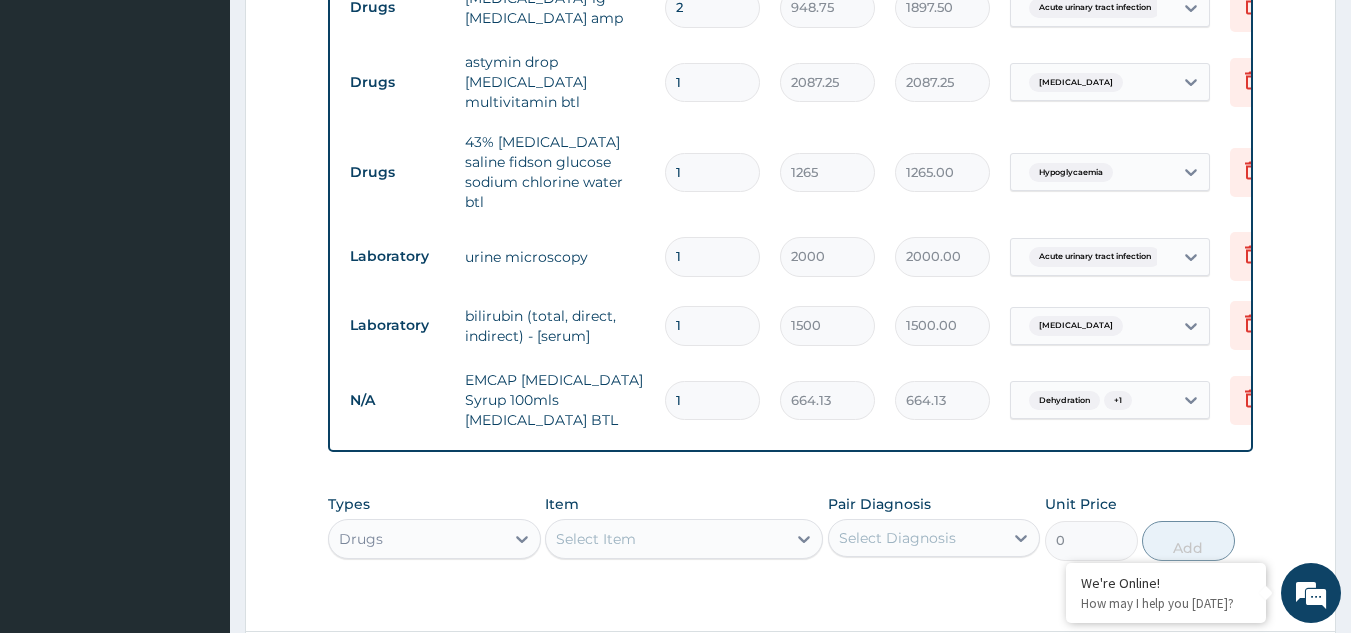 click on "Select Item" at bounding box center [684, 539] 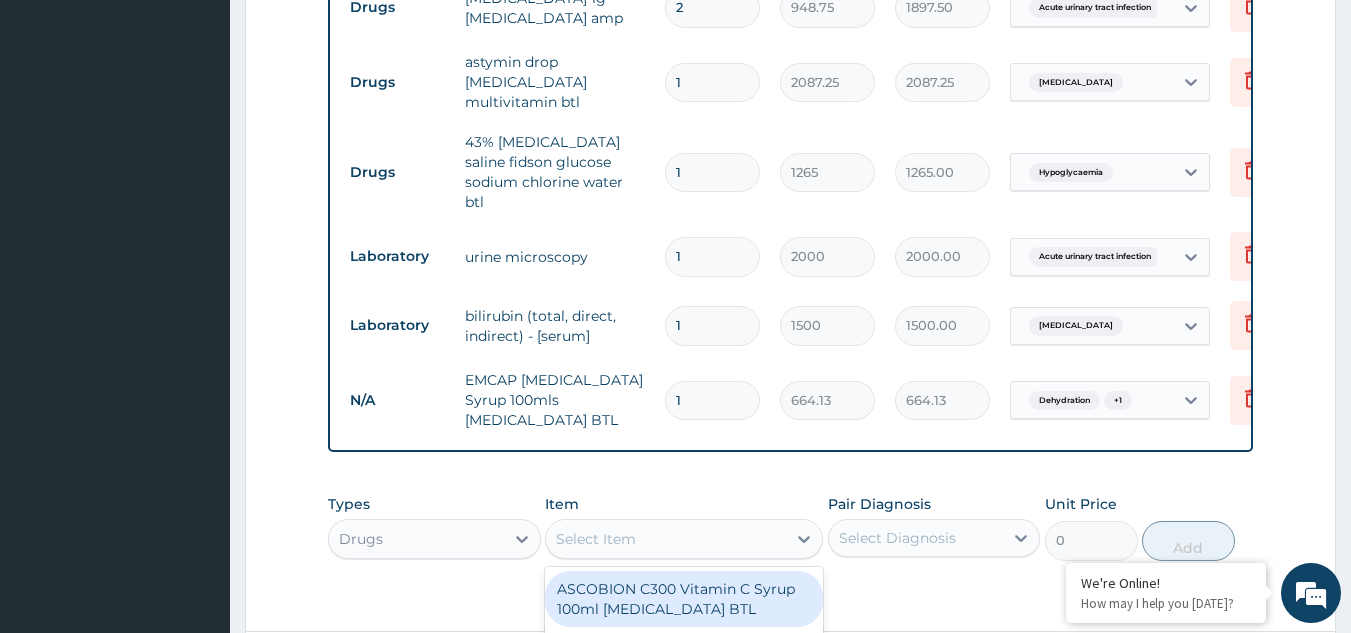scroll, scrollTop: 57, scrollLeft: 0, axis: vertical 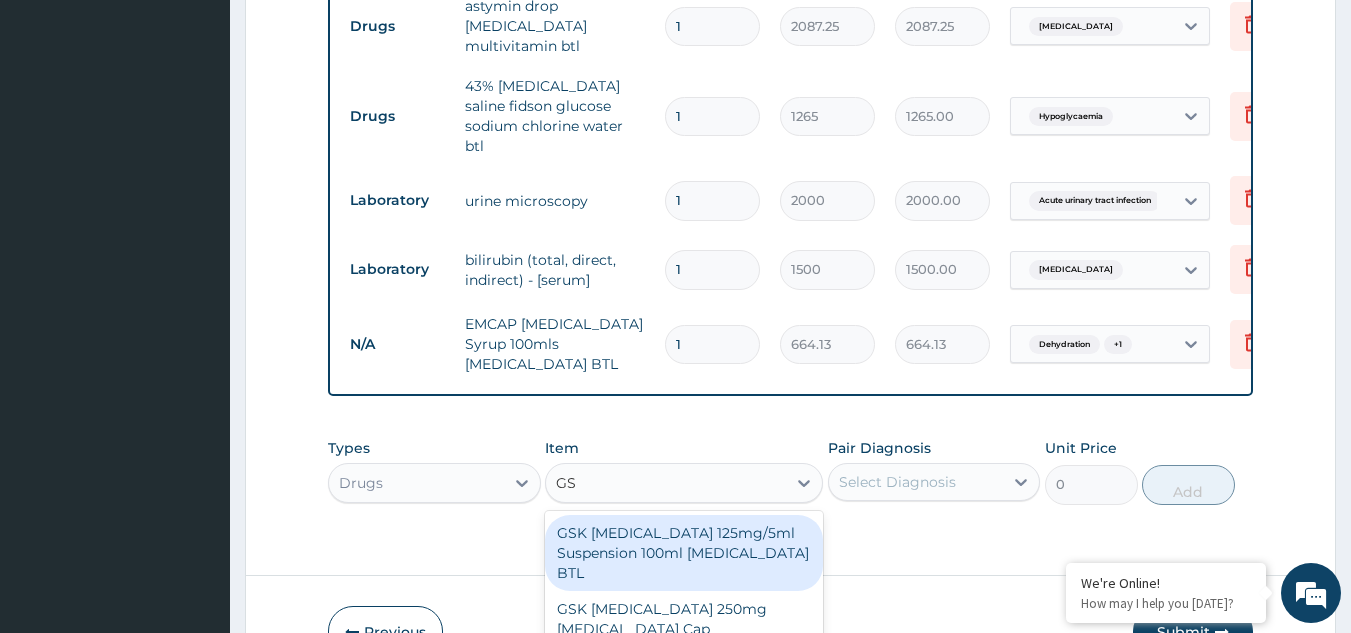 type on "GSK" 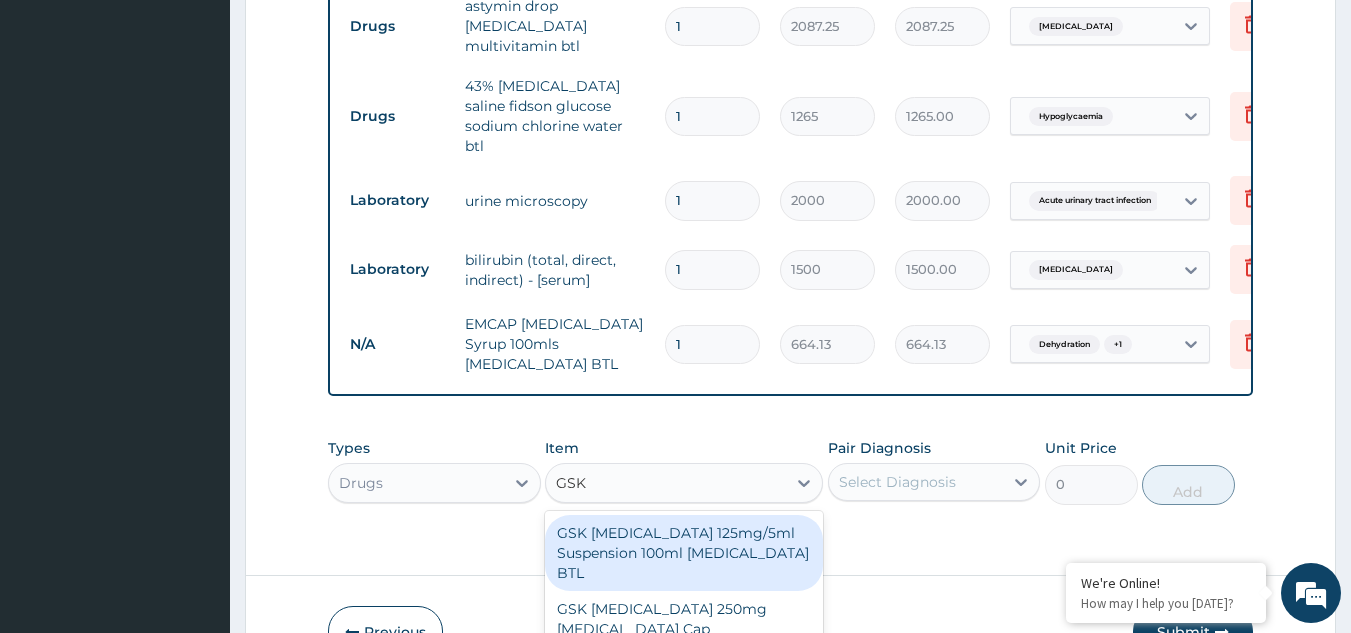 click on "GSK [MEDICAL_DATA] 125mg/5ml Suspension 100ml [MEDICAL_DATA] BTL" at bounding box center (684, 553) 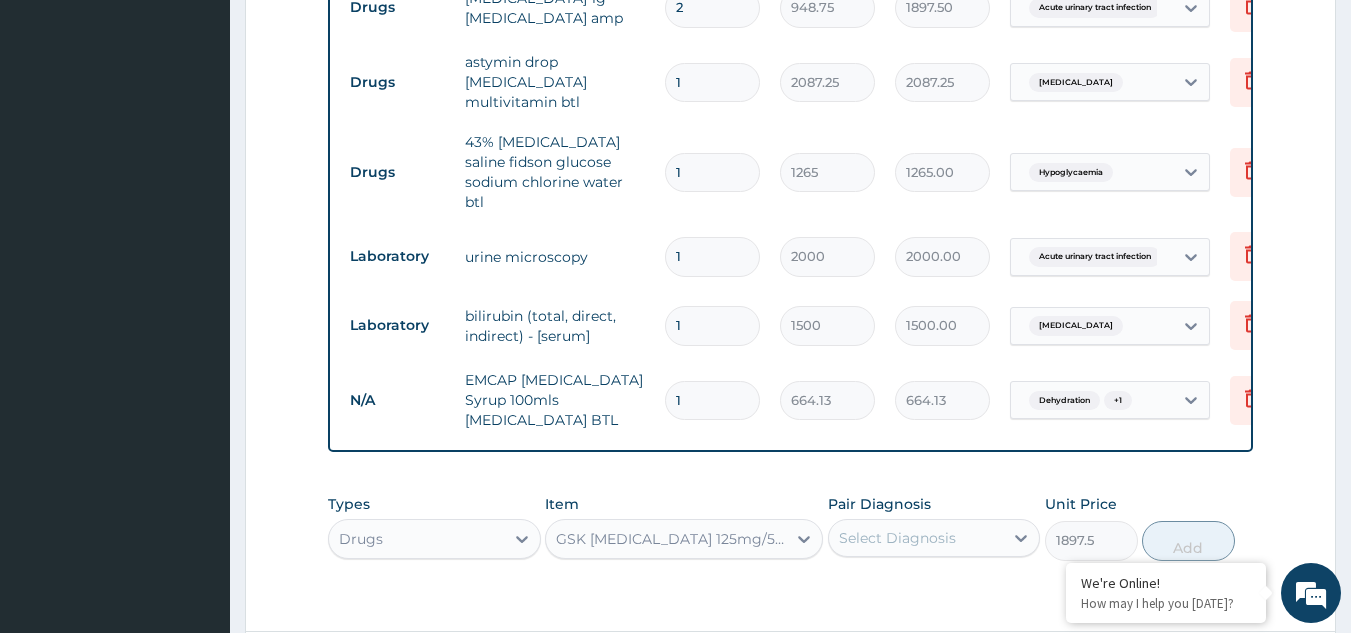 scroll, scrollTop: 2008, scrollLeft: 0, axis: vertical 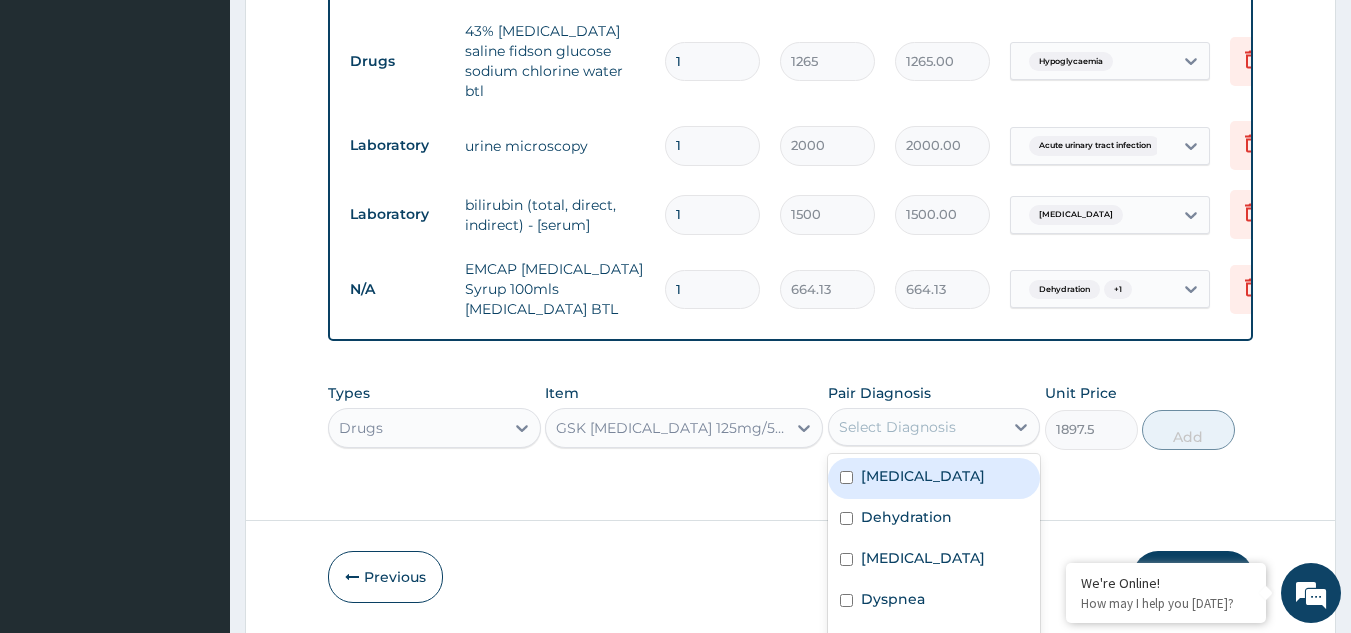 click on "option Acute [MEDICAL_DATA], selected. option [MEDICAL_DATA] focused, 1 of 10. 10 results available. Use Up and Down to choose options, press Enter to select the currently focused option, press Escape to exit the menu, press Tab to select the option and exit the menu. Select Diagnosis [MEDICAL_DATA] Dehydration [MEDICAL_DATA] Dyspnea Acute [MEDICAL_DATA] [MEDICAL_DATA] Pain [MEDICAL_DATA] Hypoglycaemia [MEDICAL_DATA]" at bounding box center [934, 427] 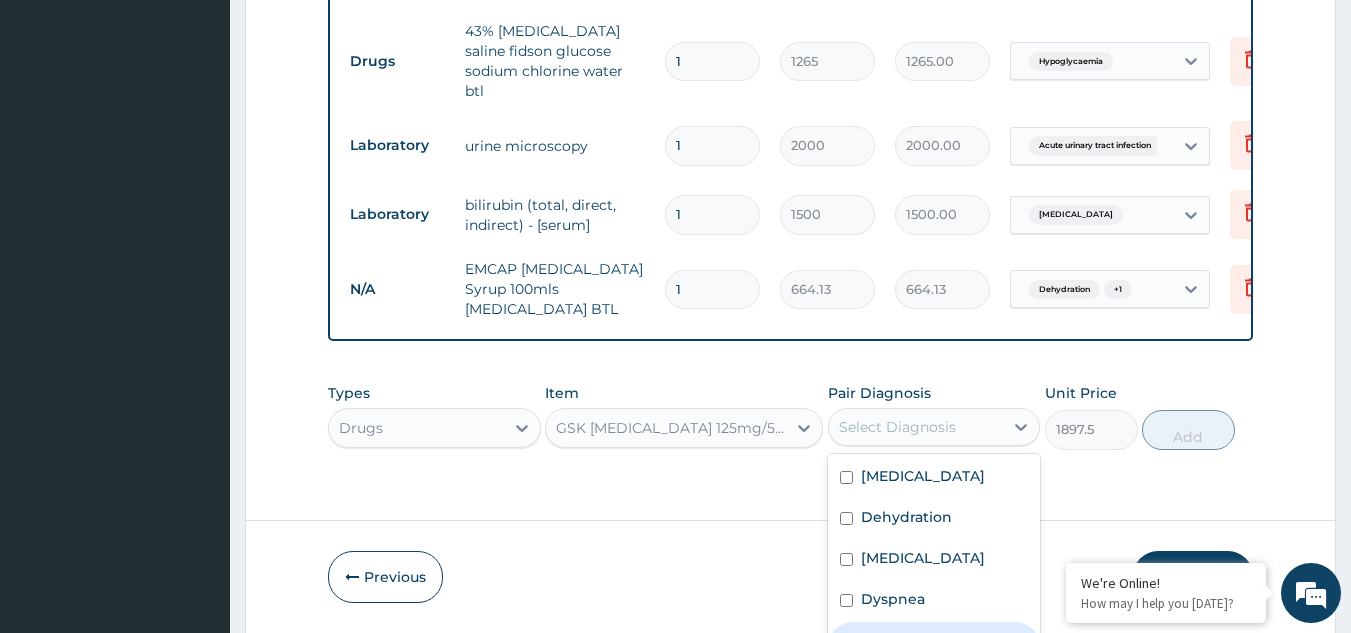 click at bounding box center (846, 651) 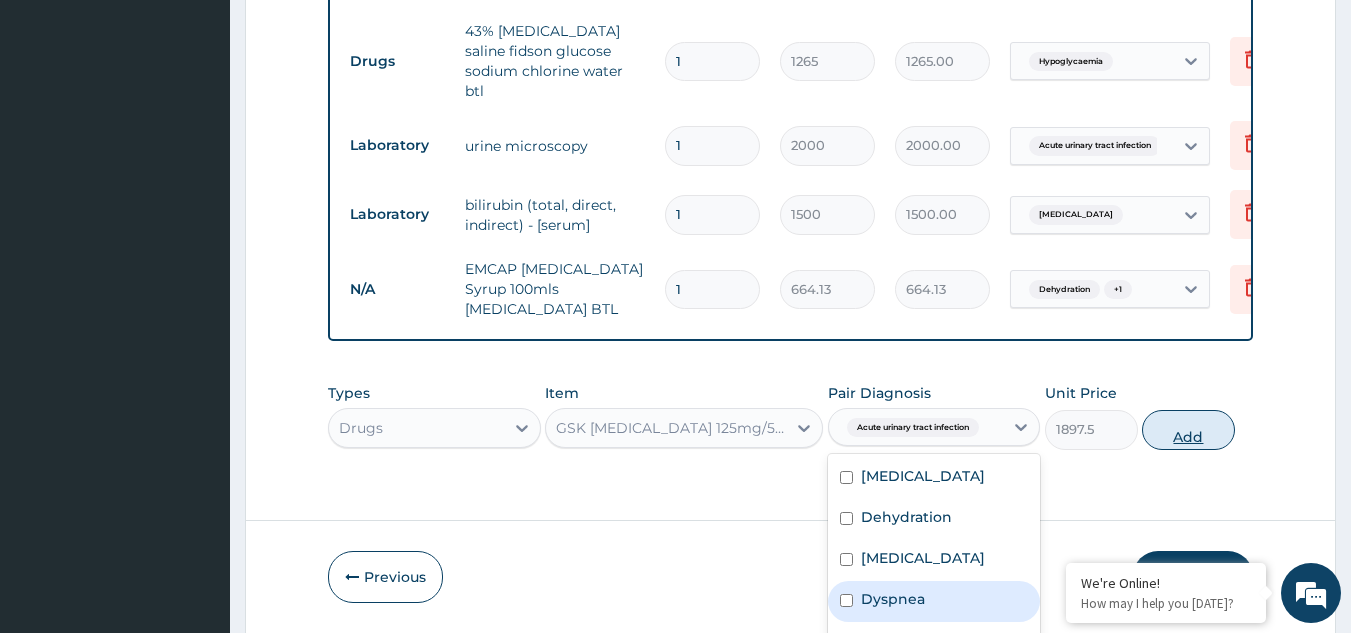 scroll, scrollTop: 0, scrollLeft: 0, axis: both 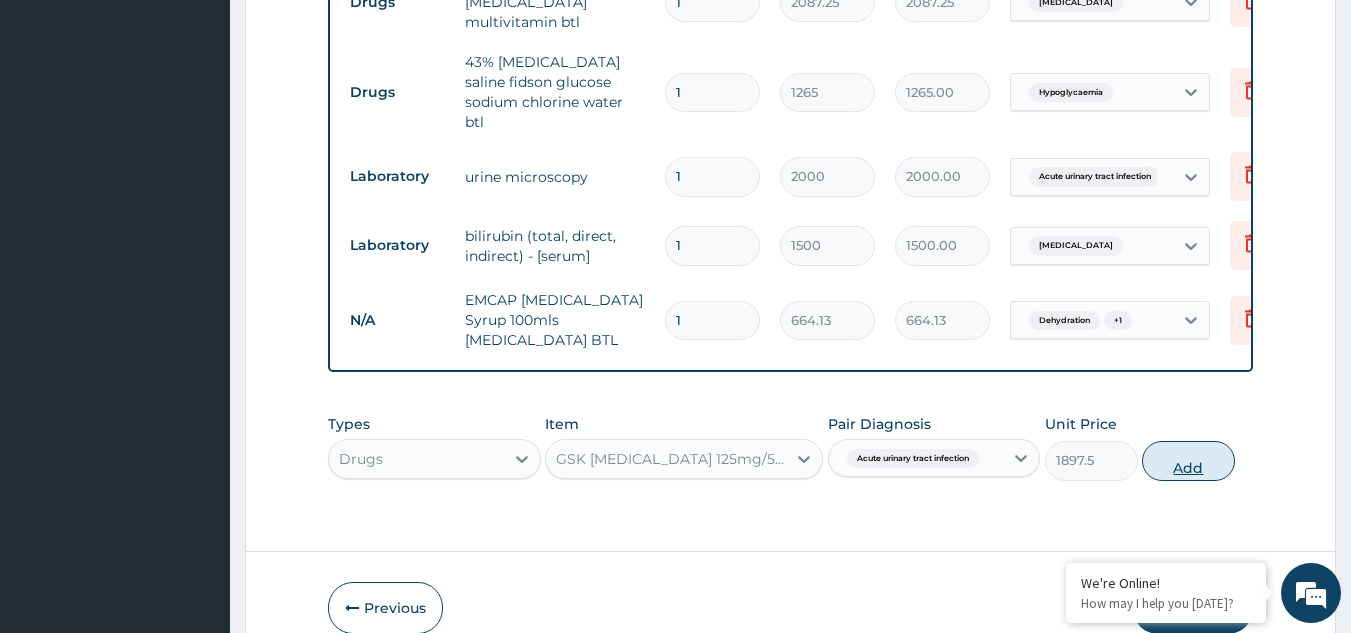 click on "Types Drugs Item GSK [MEDICAL_DATA] 125mg/5ml Suspension 100ml [MEDICAL_DATA] BTL Pair Diagnosis Acute [MEDICAL_DATA] Unit Price 1897.5 Add" at bounding box center (791, 447) 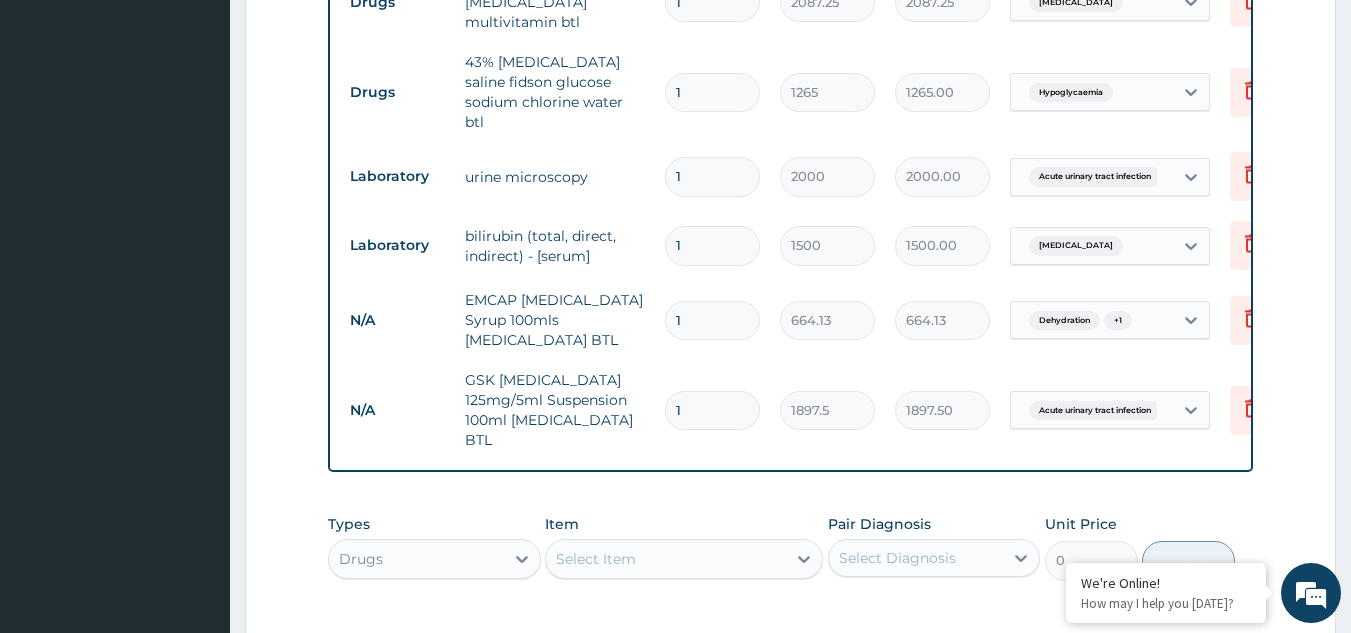 scroll, scrollTop: 2111, scrollLeft: 0, axis: vertical 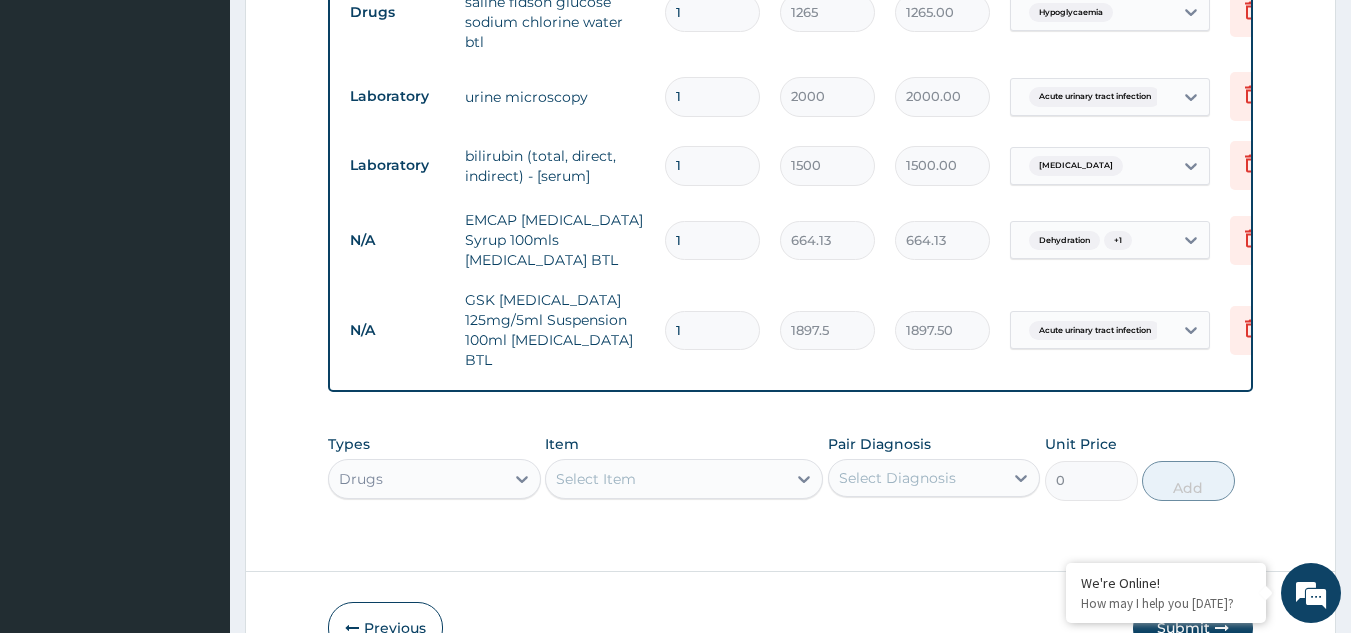click on "Submit" at bounding box center (1193, 628) 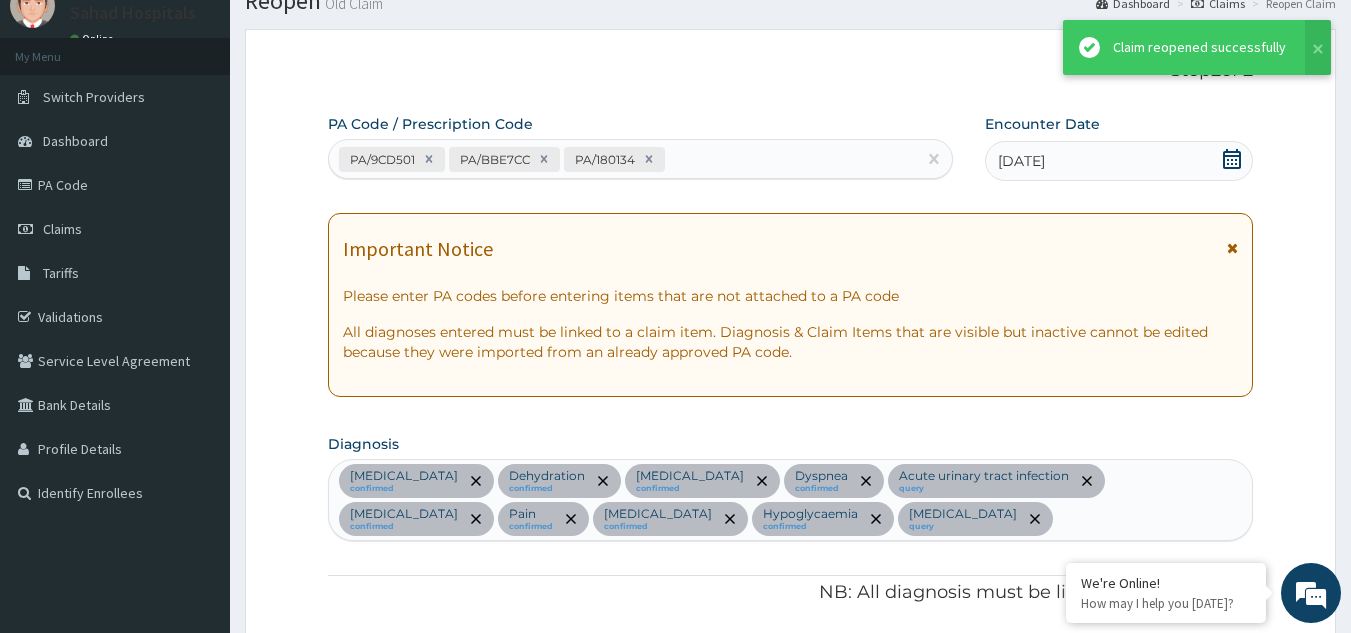 scroll, scrollTop: 2111, scrollLeft: 0, axis: vertical 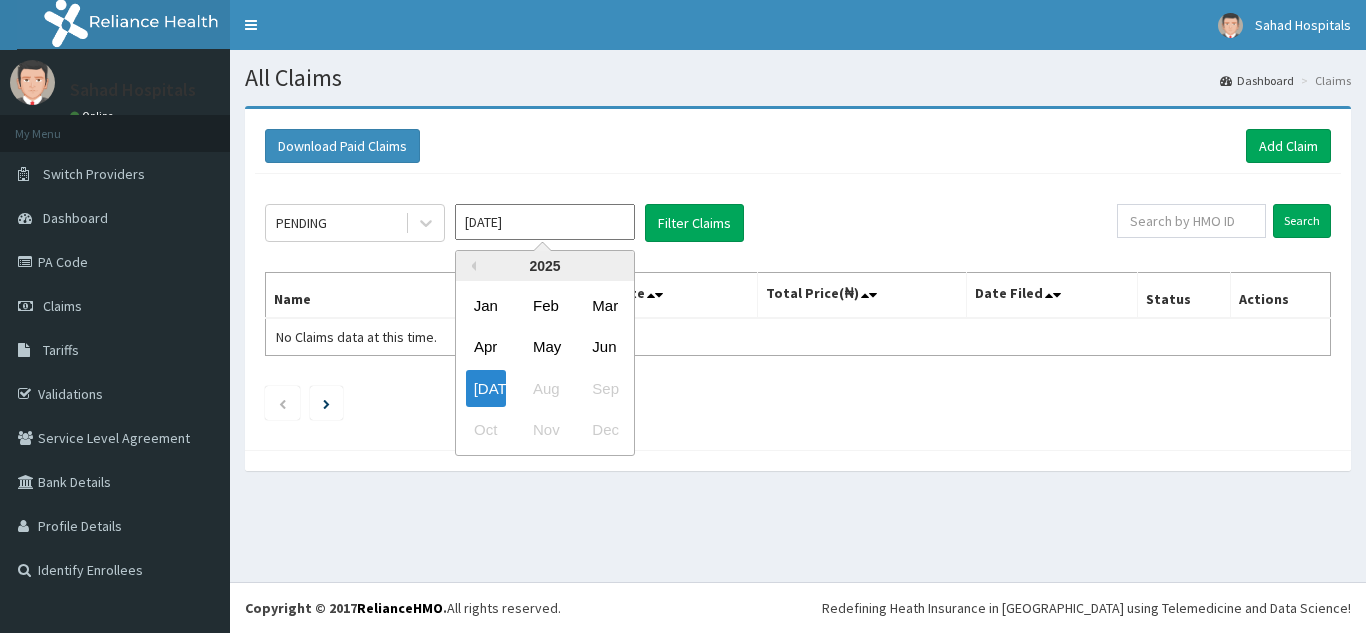 click on "Jul 2025" at bounding box center [545, 222] 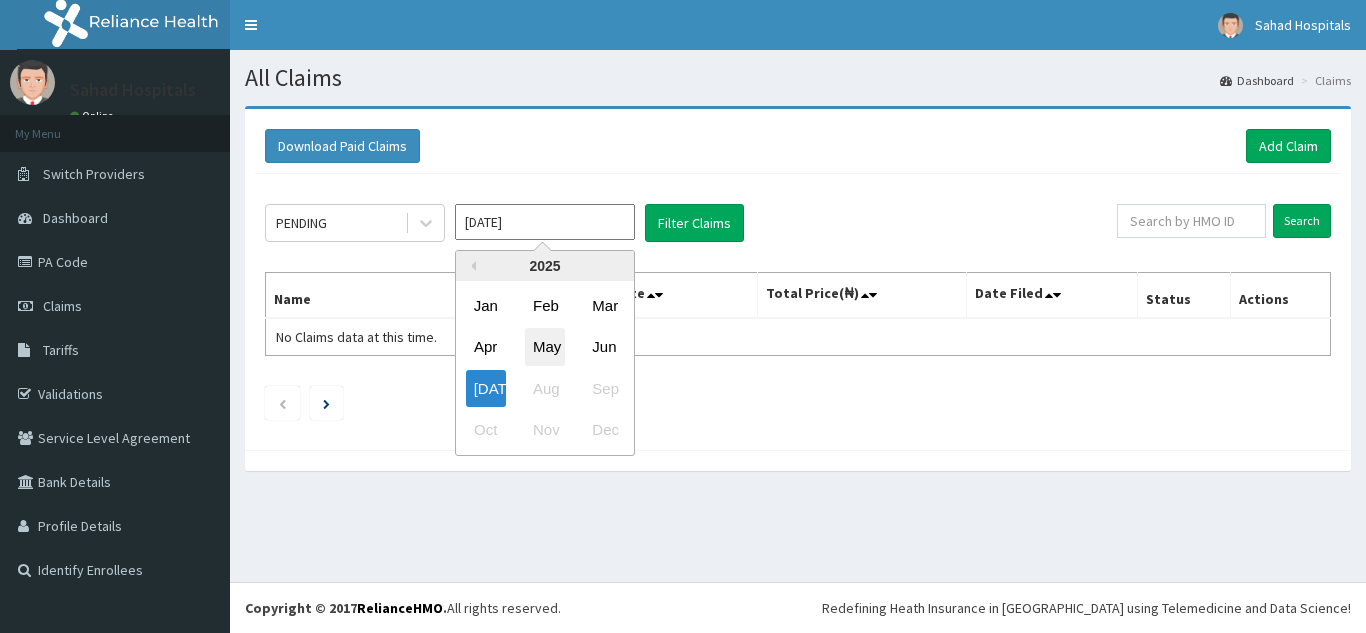 click on "May" at bounding box center (545, 347) 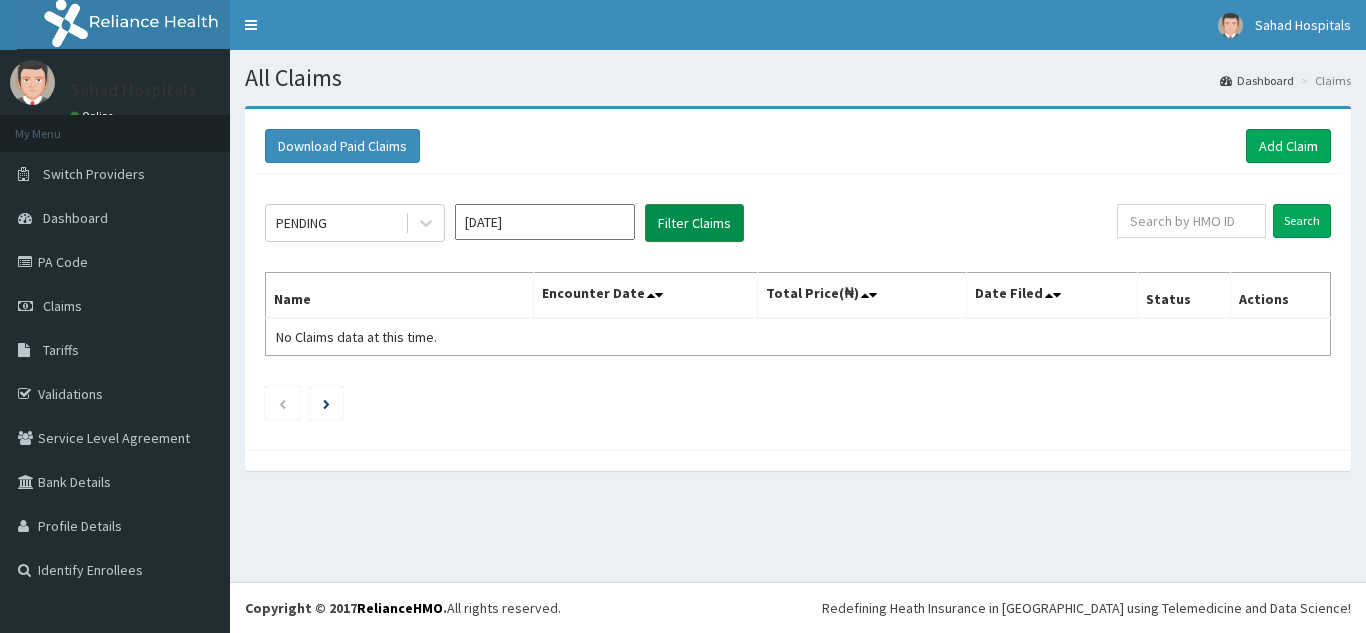 click on "Filter Claims" at bounding box center [694, 223] 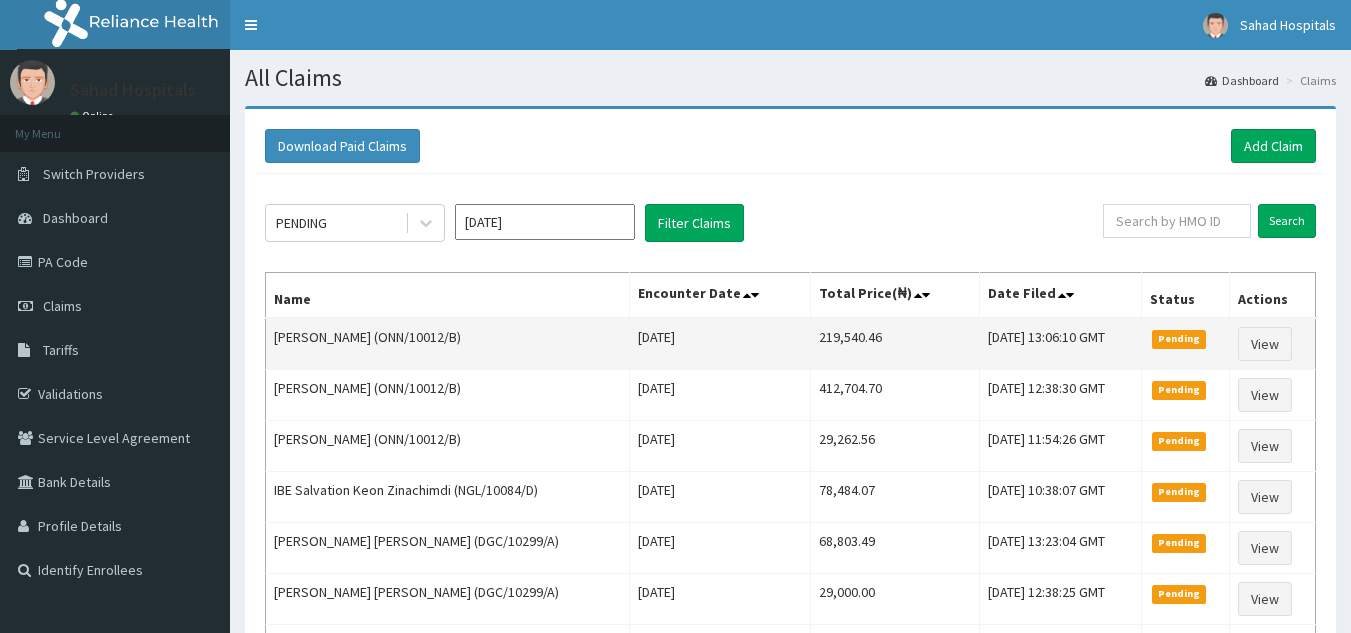 click on "219,540.46" at bounding box center (895, 344) 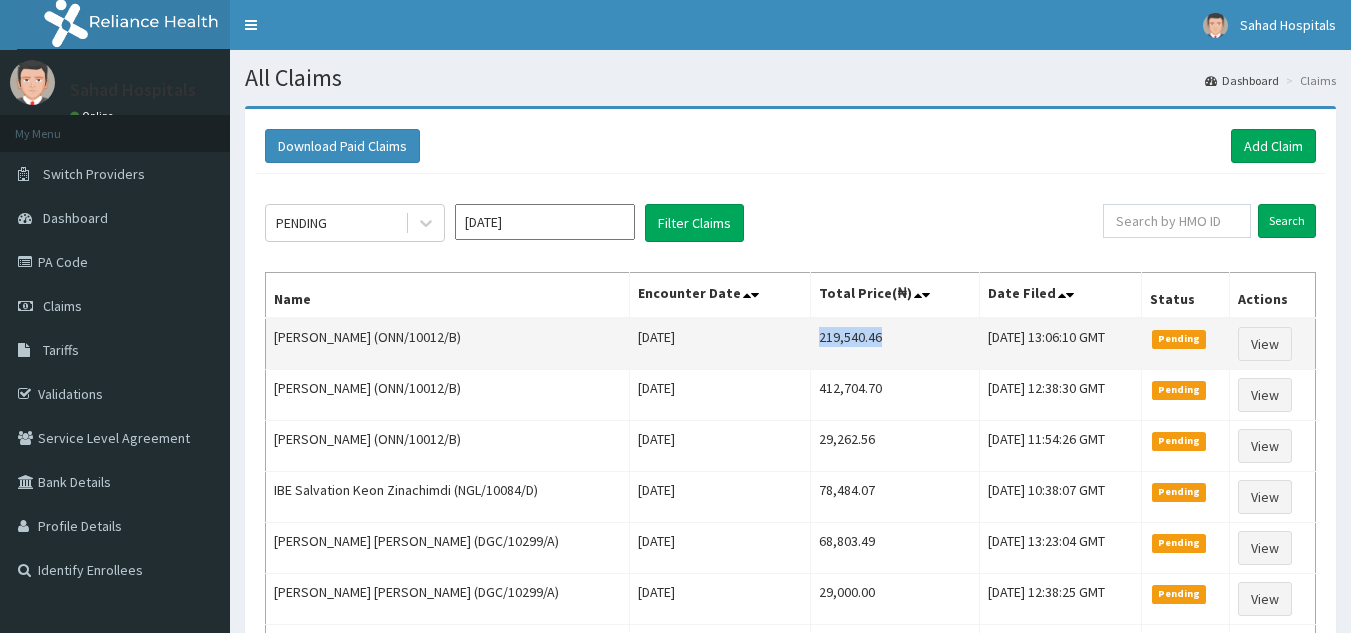 drag, startPoint x: 842, startPoint y: 335, endPoint x: 777, endPoint y: 335, distance: 65 